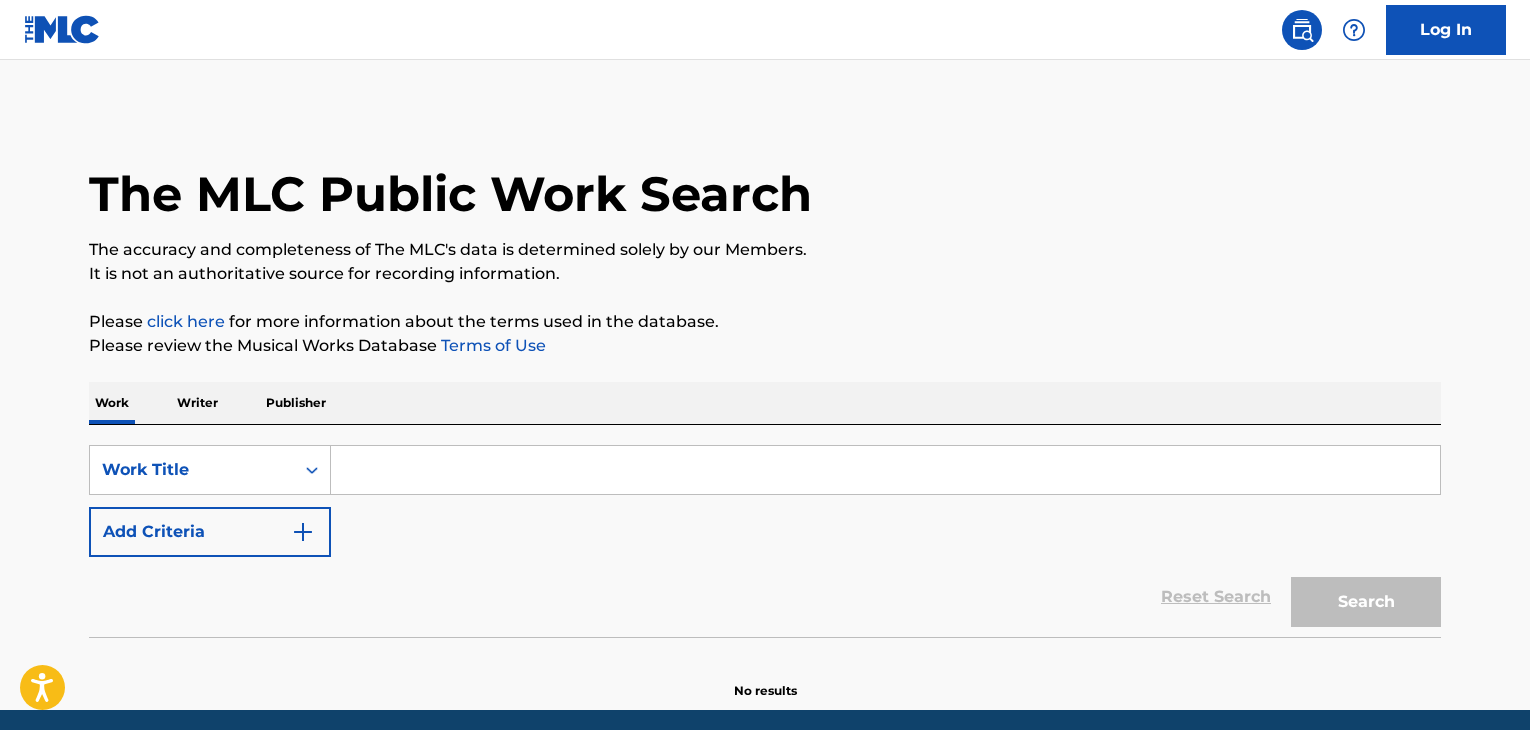 scroll, scrollTop: 0, scrollLeft: 0, axis: both 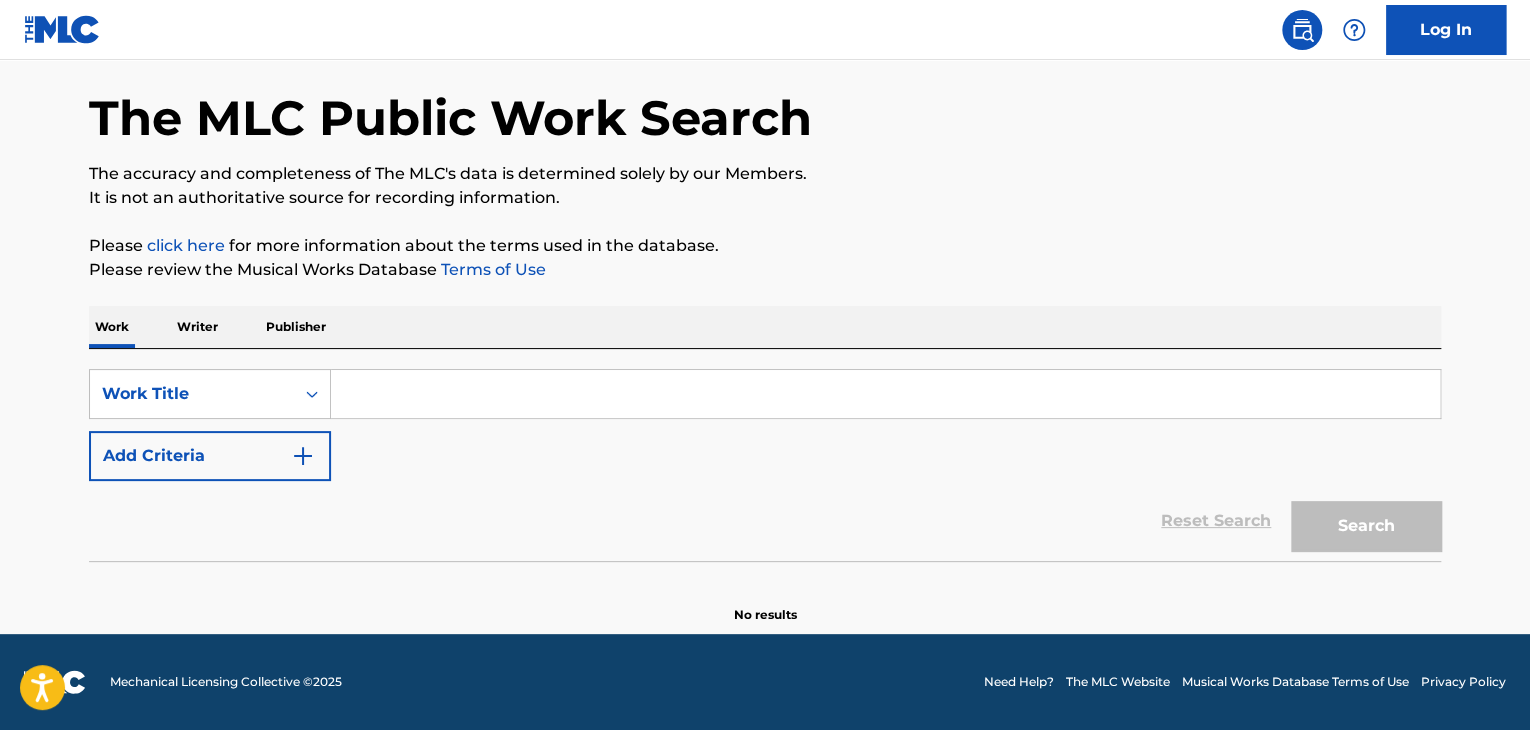 click at bounding box center [885, 394] 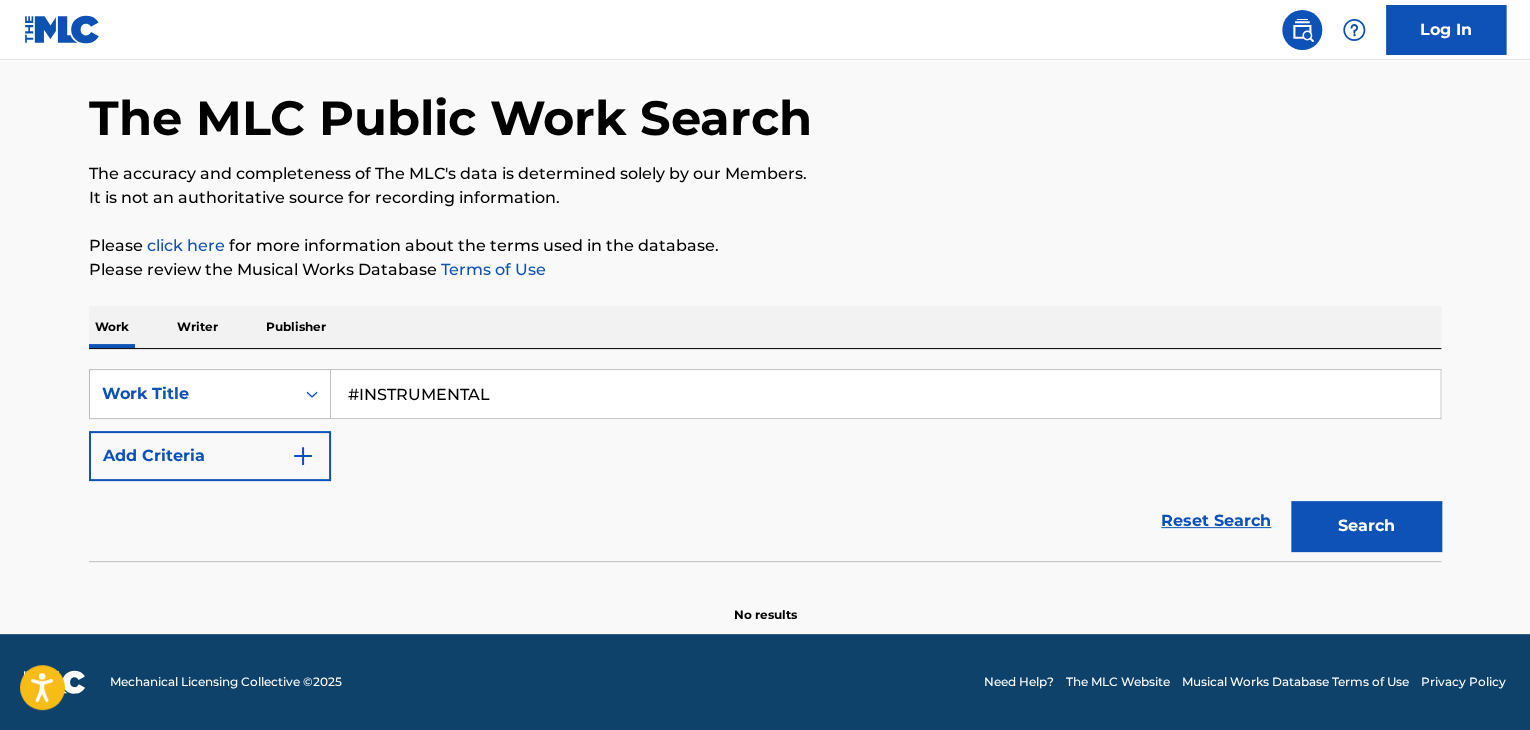 click on "#INSTRUMENTAL" at bounding box center [885, 394] 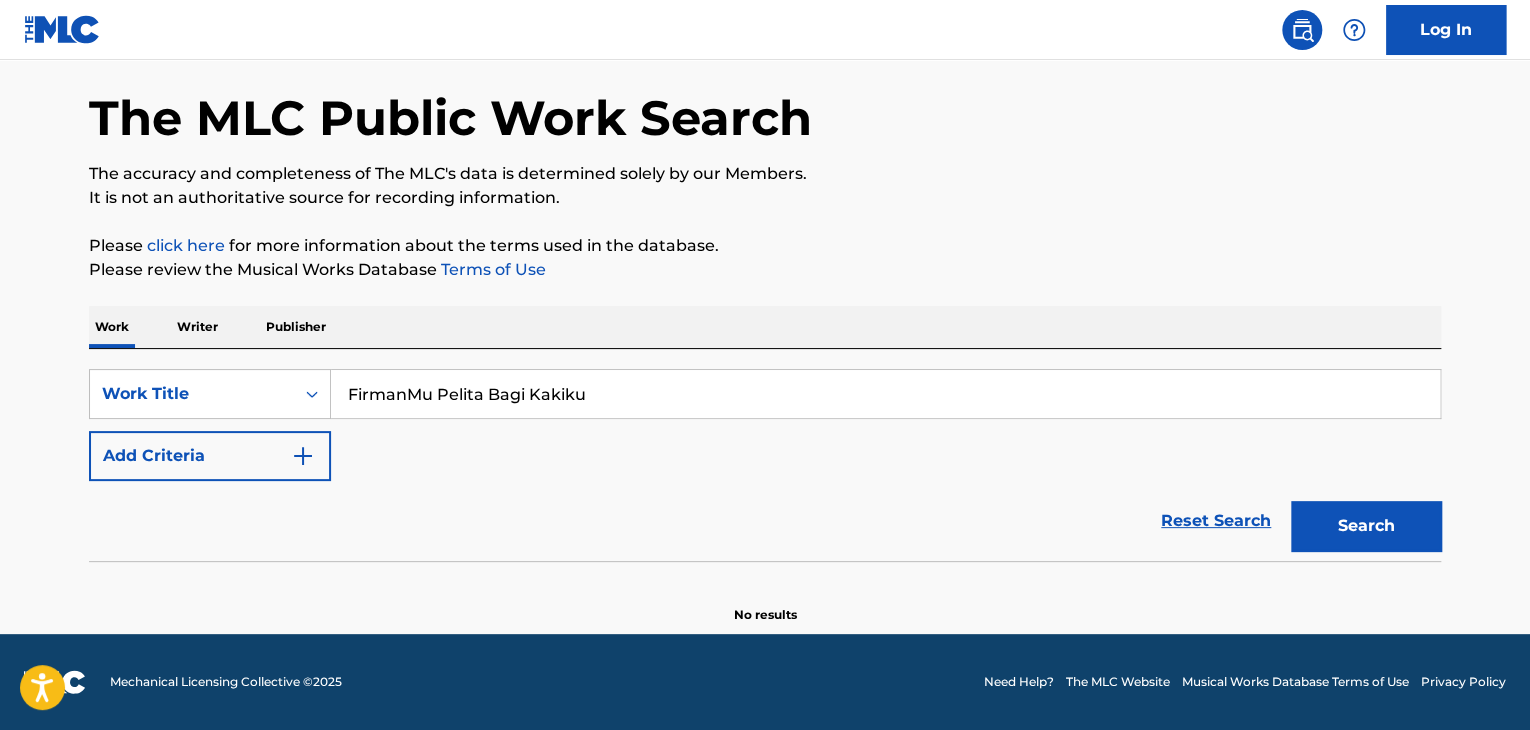 type on "FirmanMu Pelita Bagi Kakiku" 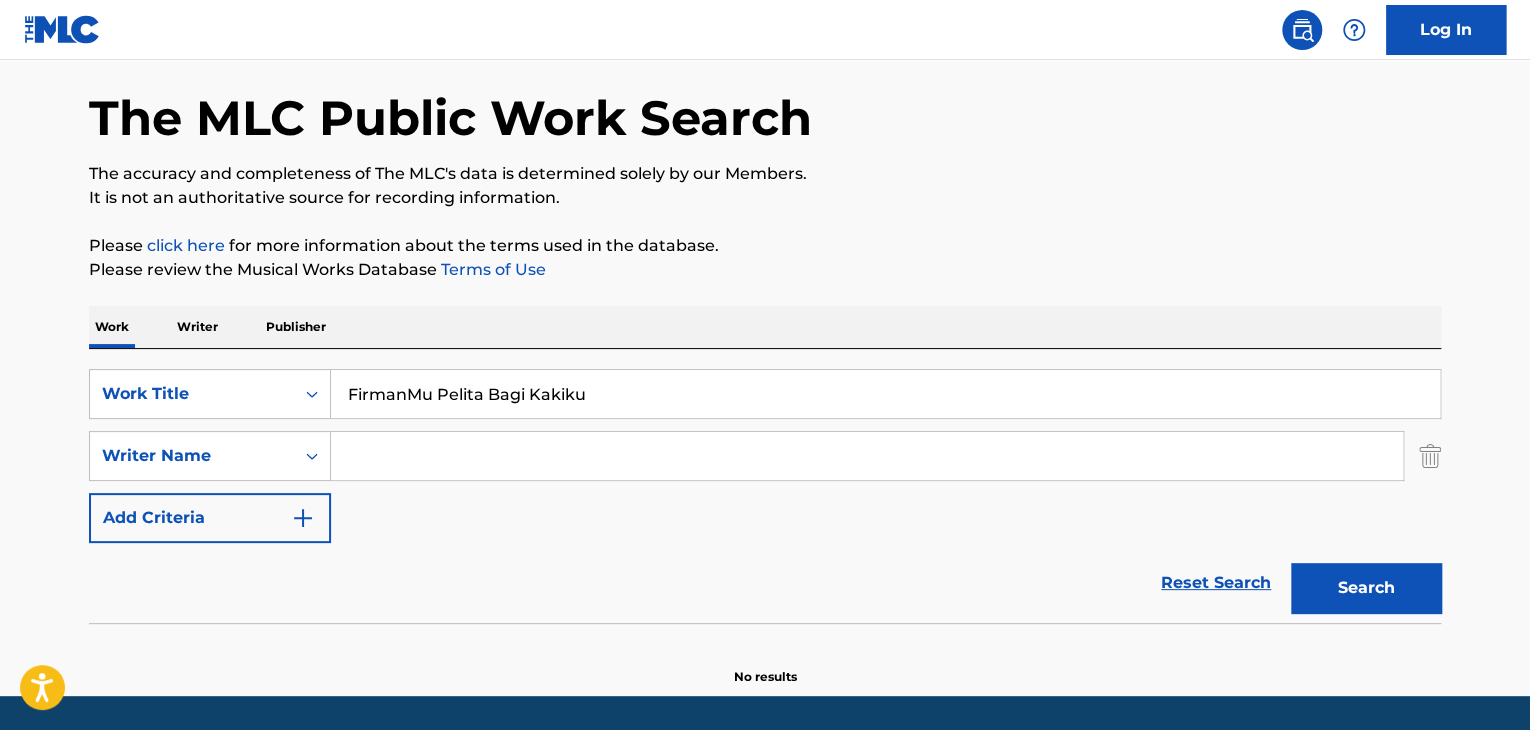click at bounding box center [867, 456] 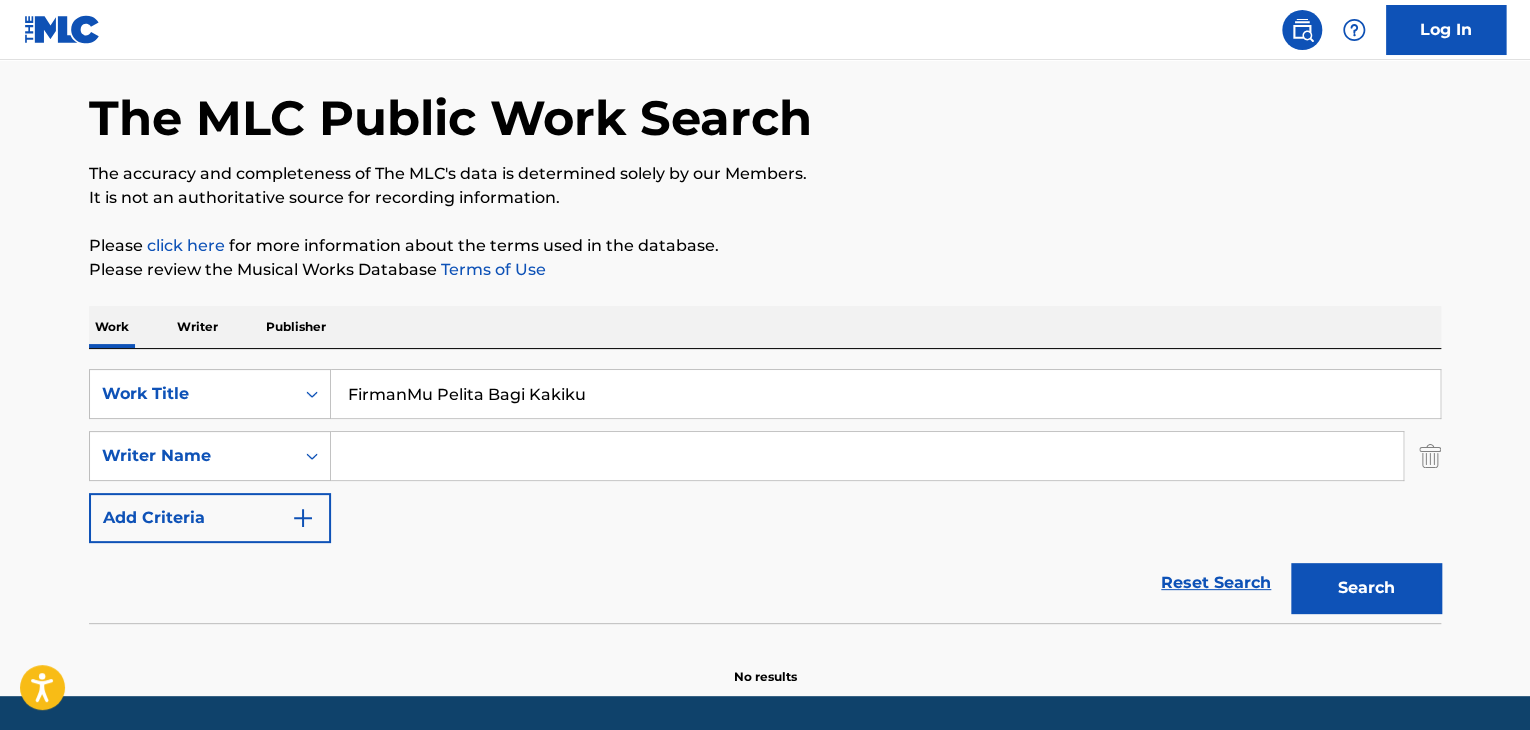 click at bounding box center (867, 456) 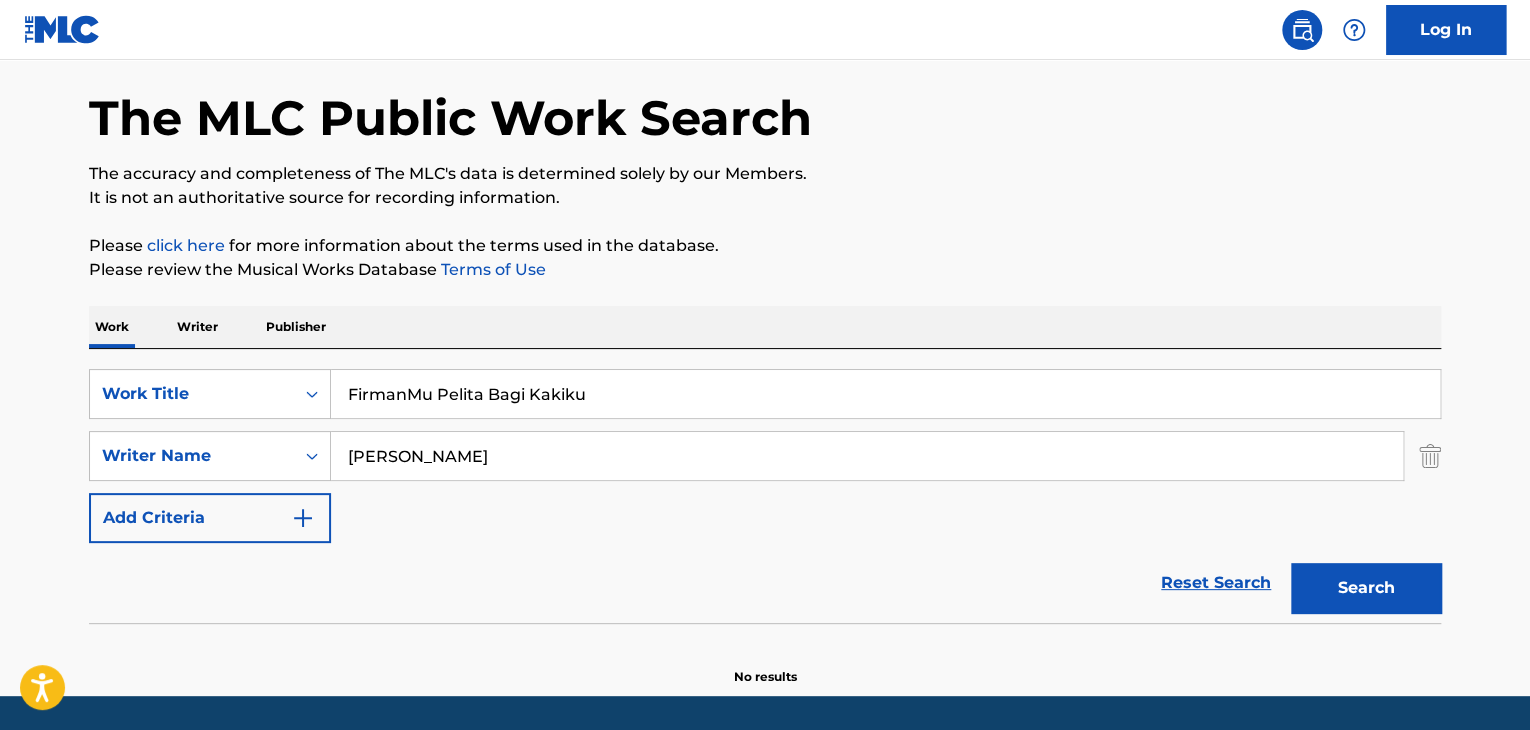 type on "[PERSON_NAME]" 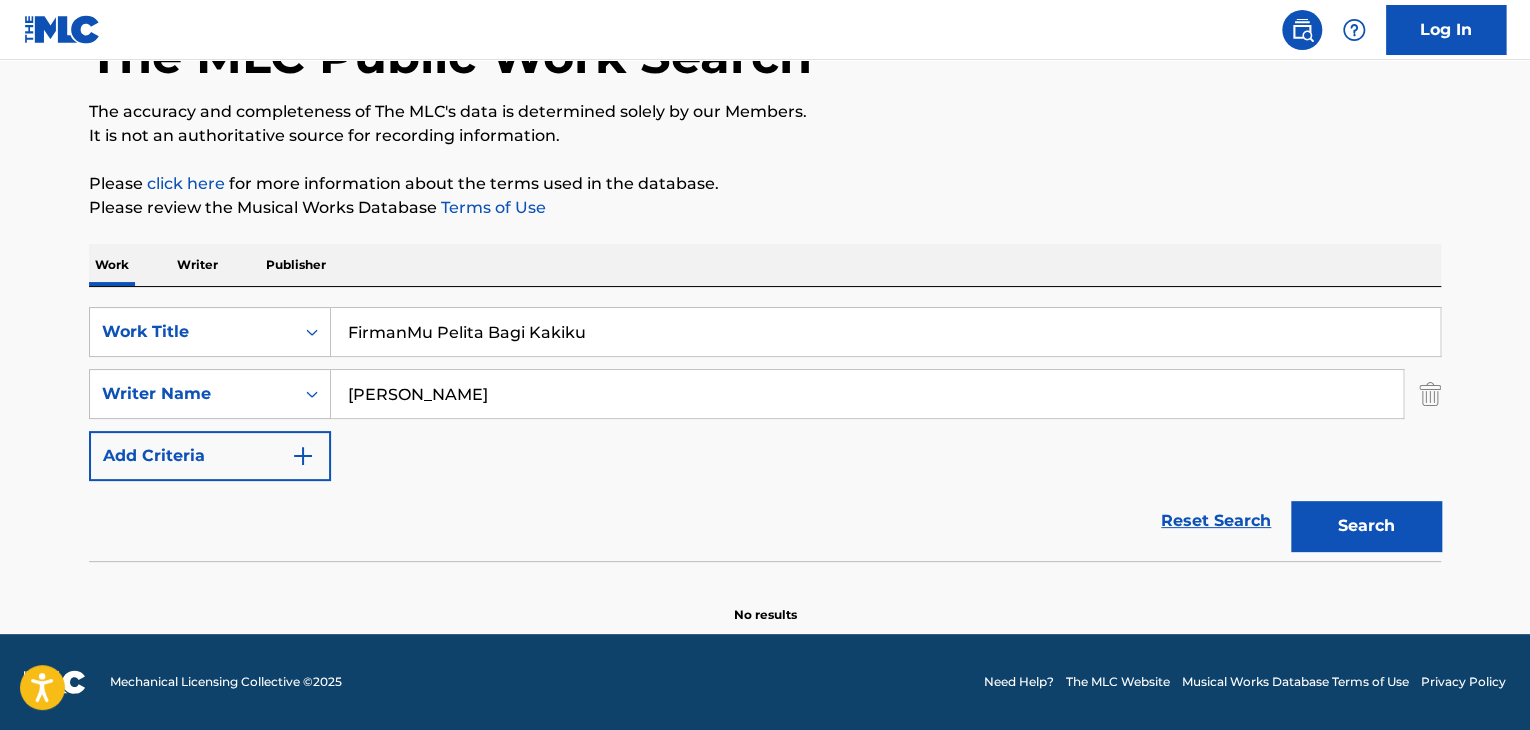 click on "Writer" at bounding box center [197, 265] 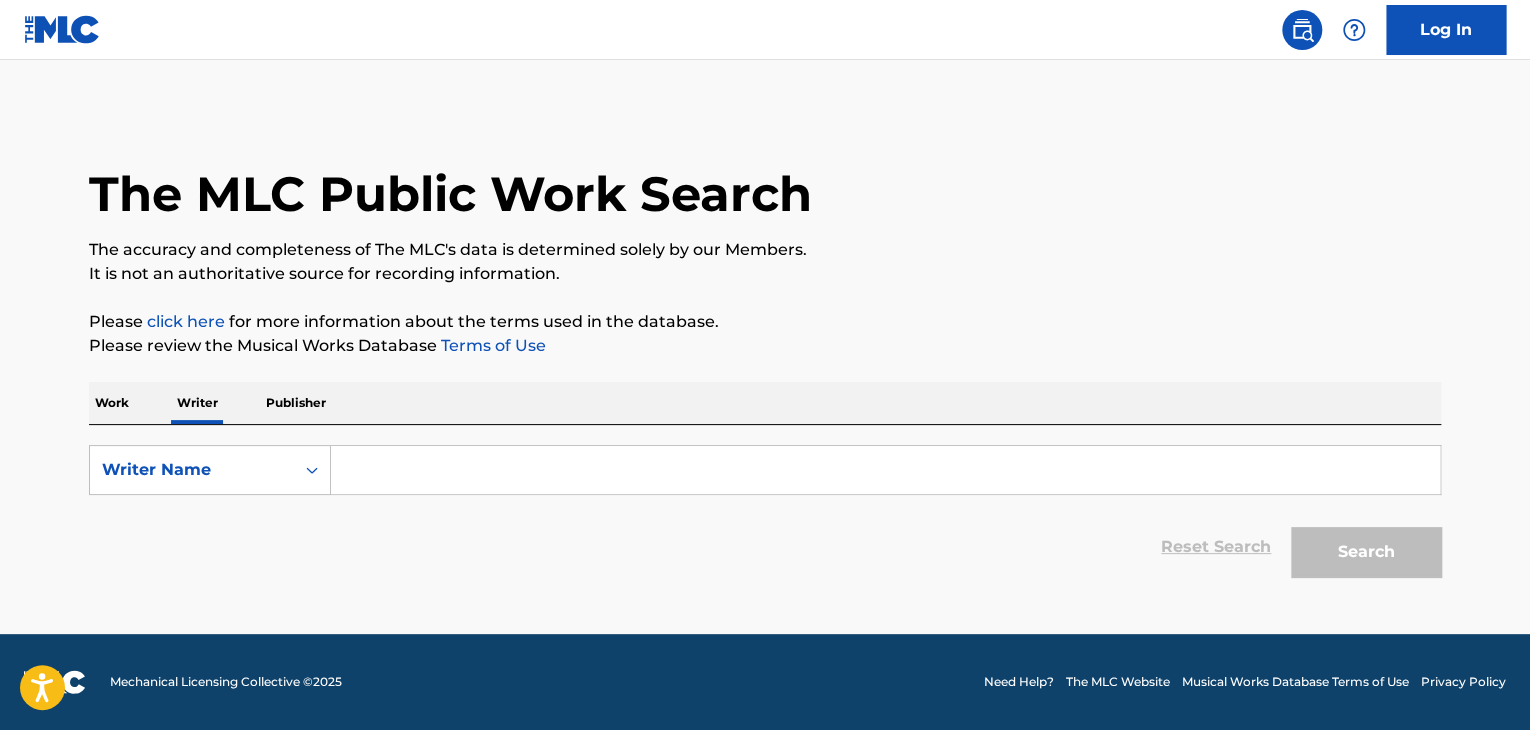scroll, scrollTop: 0, scrollLeft: 0, axis: both 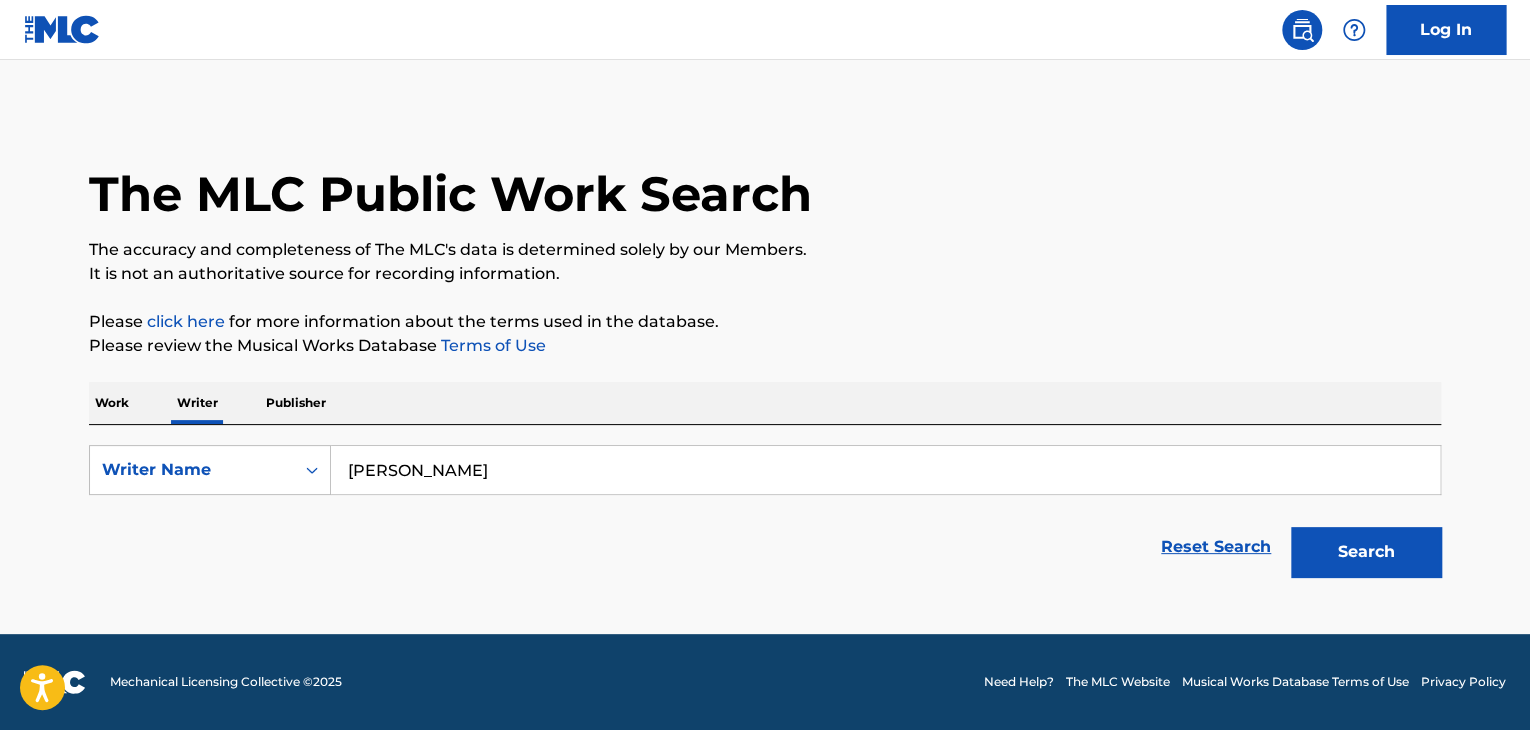 click on "Search" at bounding box center [1366, 552] 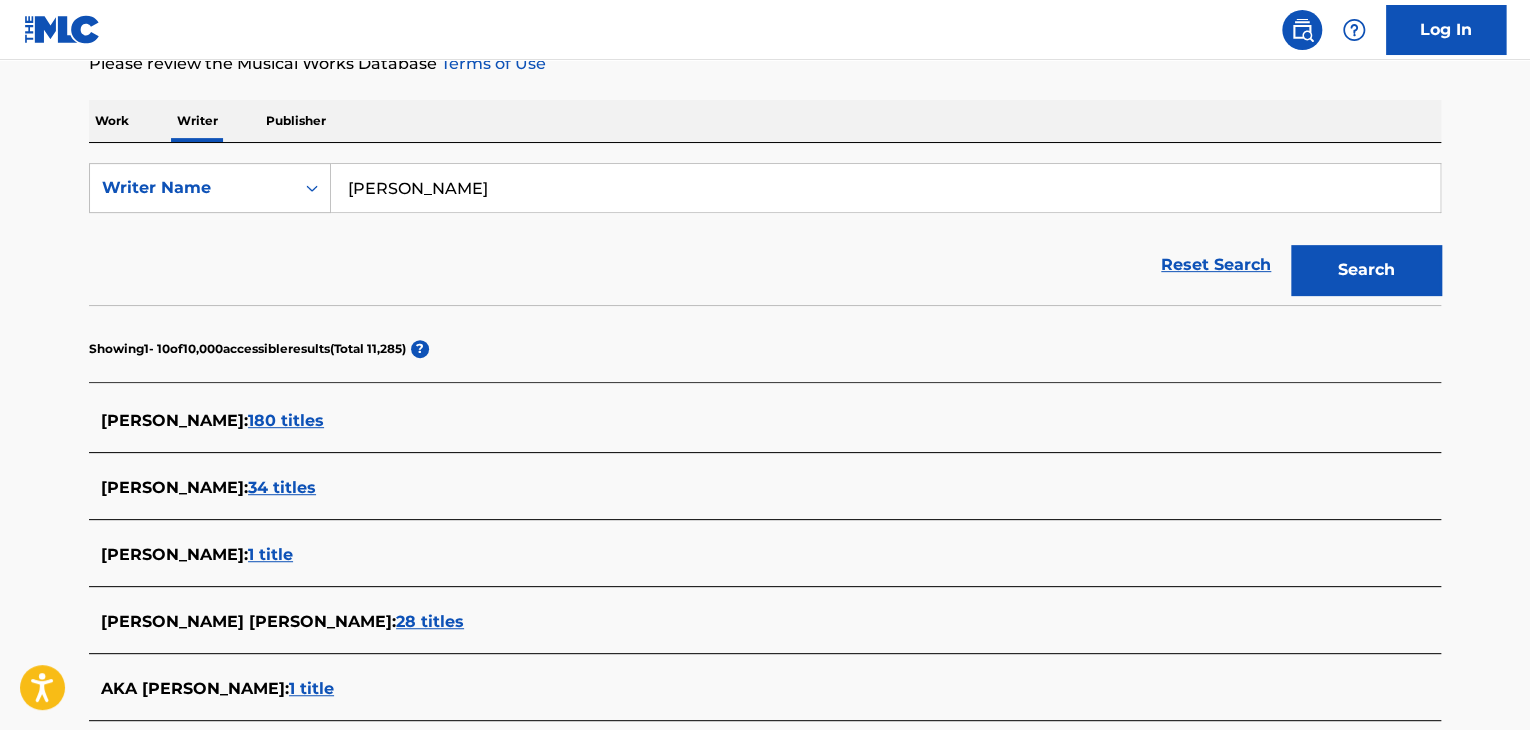 scroll, scrollTop: 100, scrollLeft: 0, axis: vertical 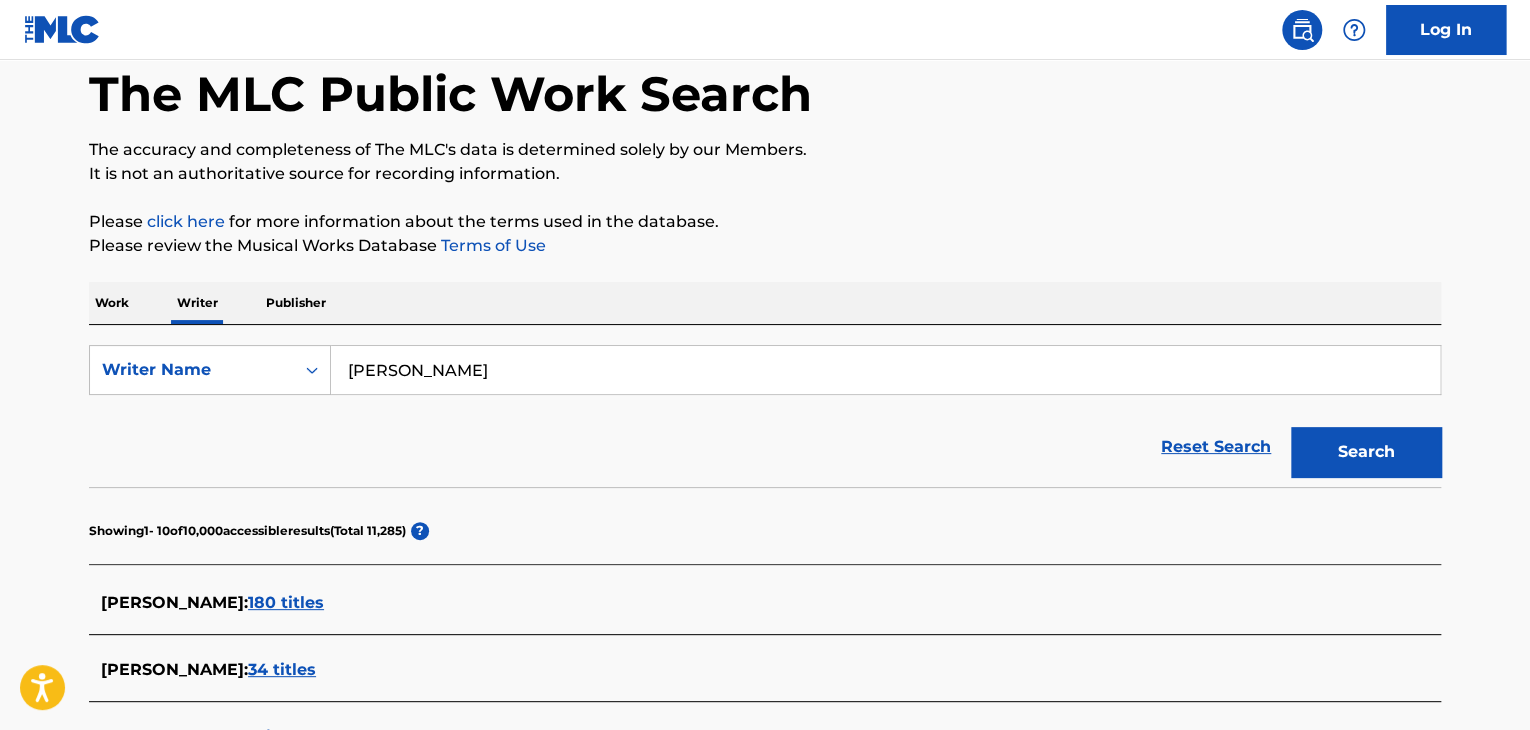 click on "[PERSON_NAME]" at bounding box center [885, 370] 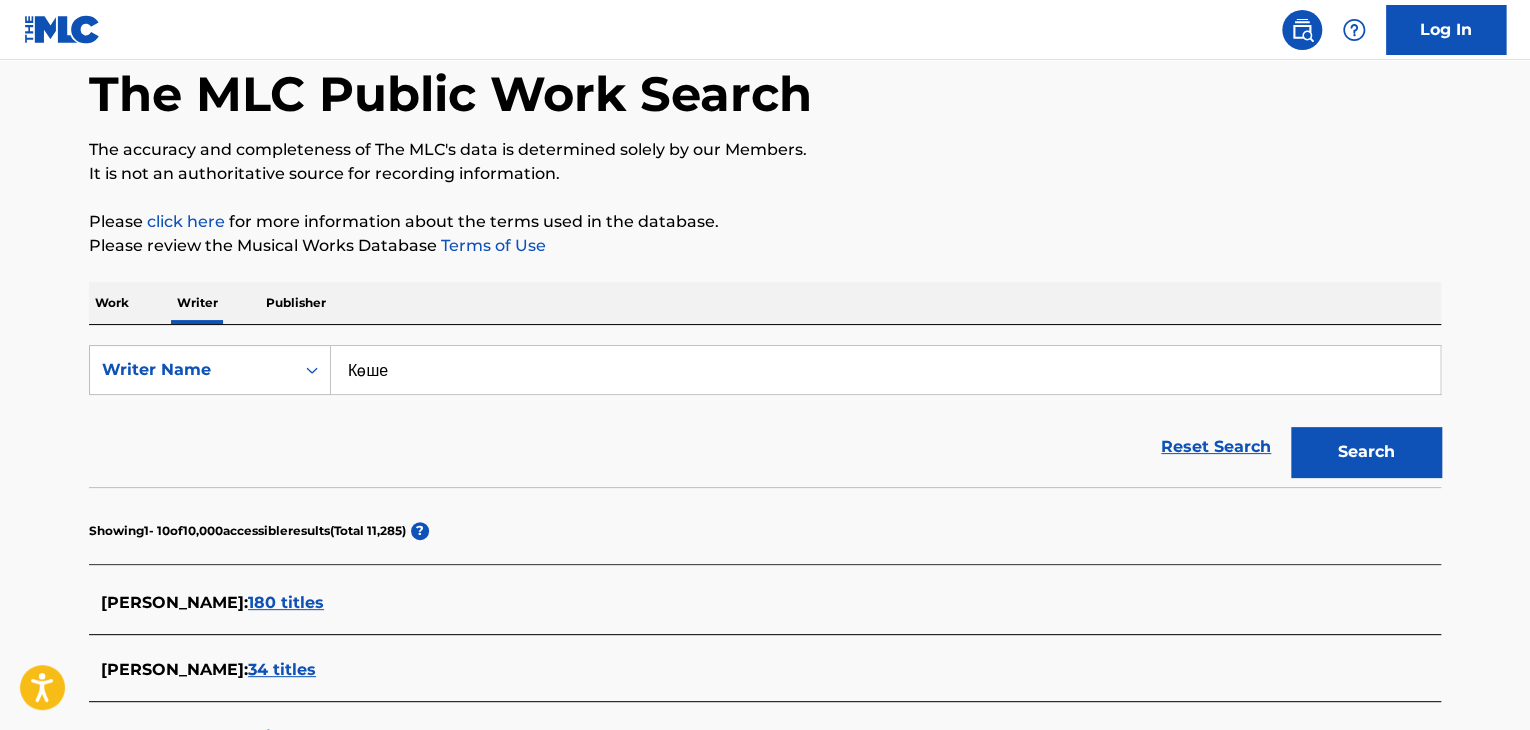 click on "Көше" at bounding box center [885, 370] 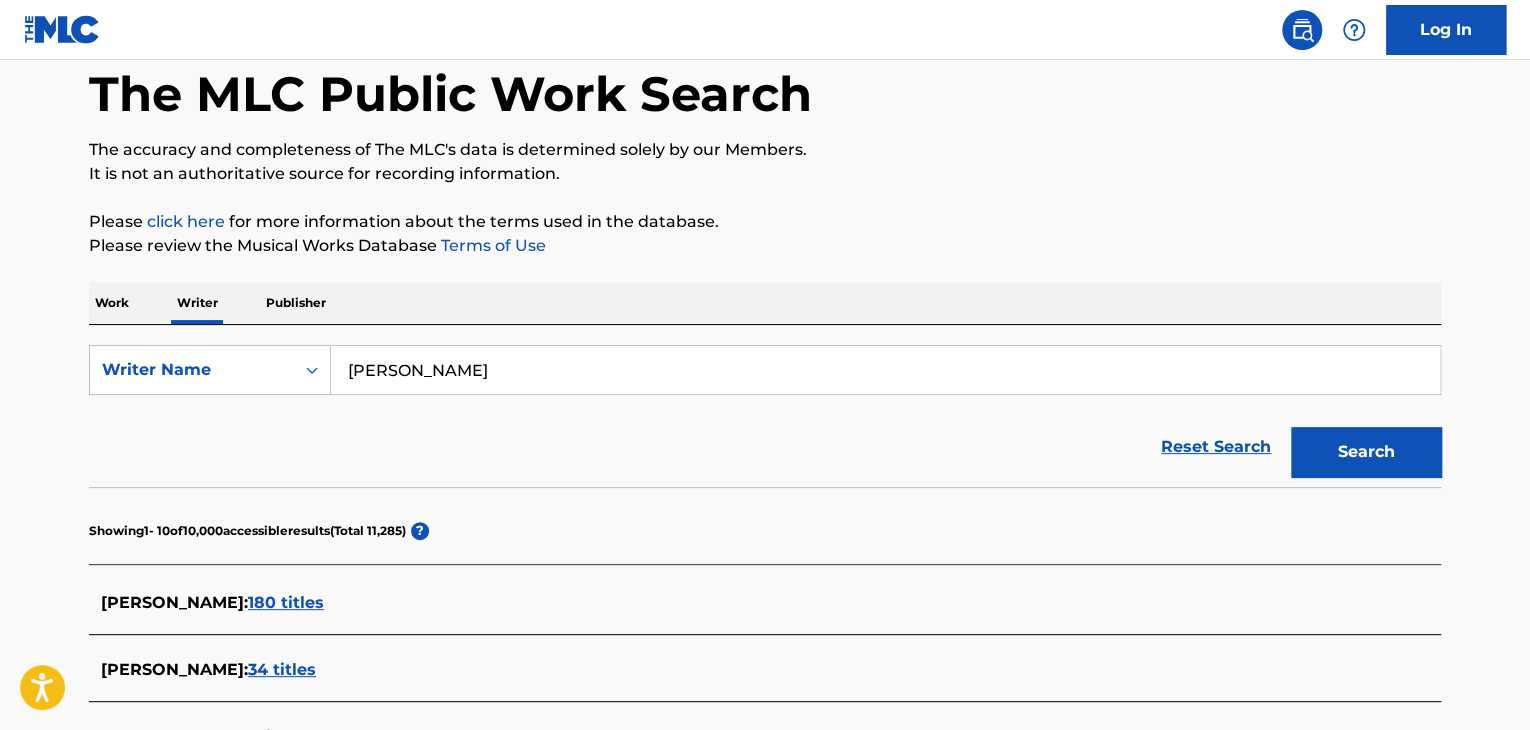 type on "[PERSON_NAME]" 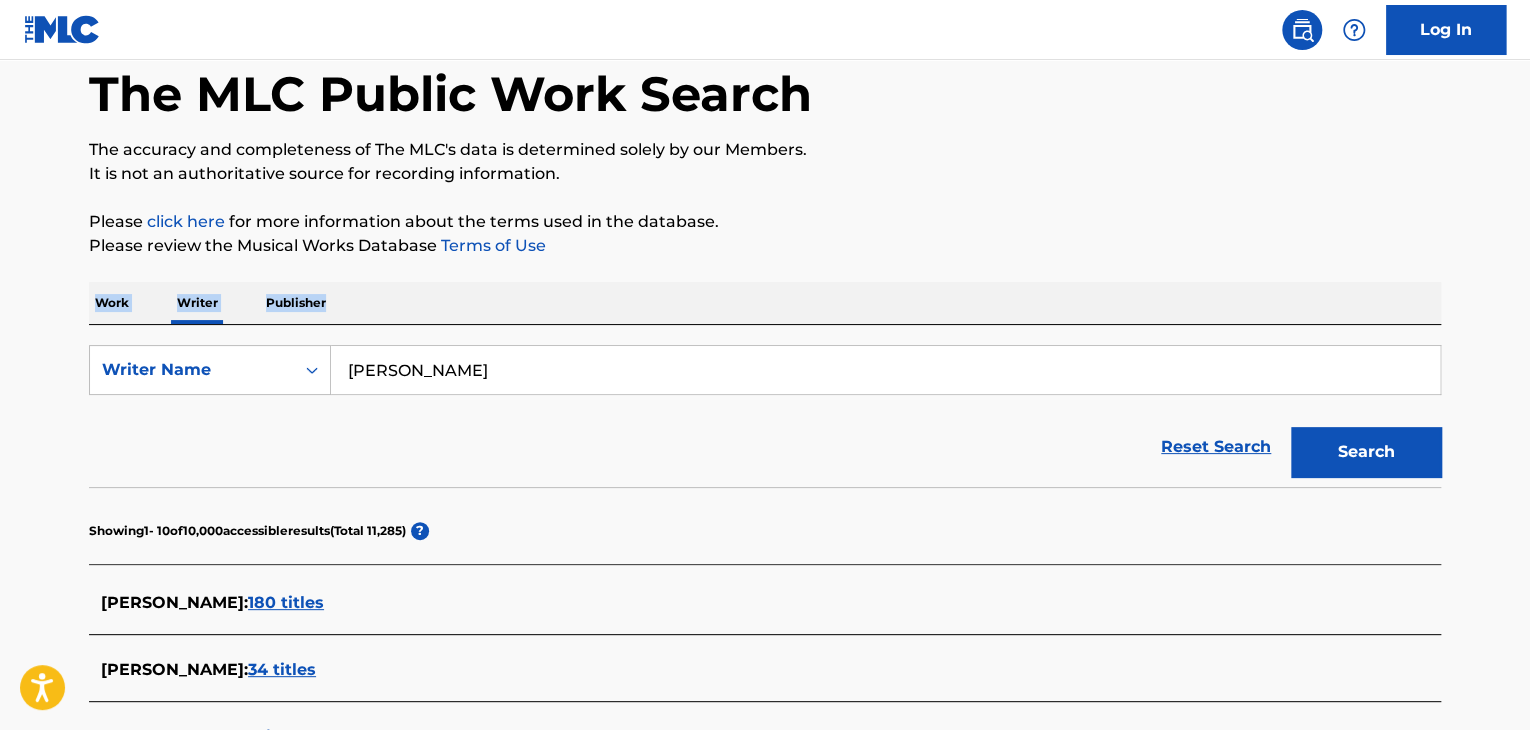 click on "Search" at bounding box center (1366, 452) 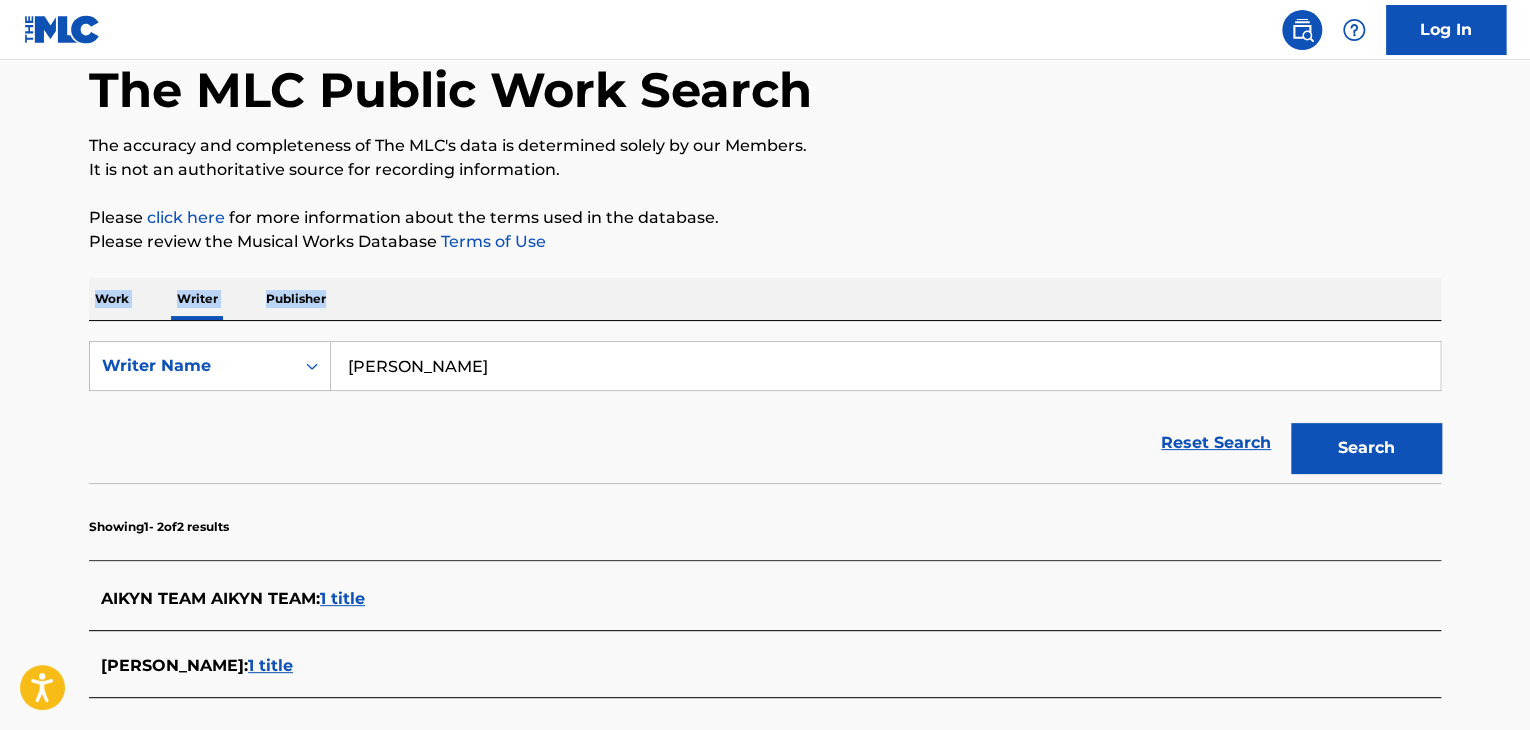 scroll, scrollTop: 0, scrollLeft: 0, axis: both 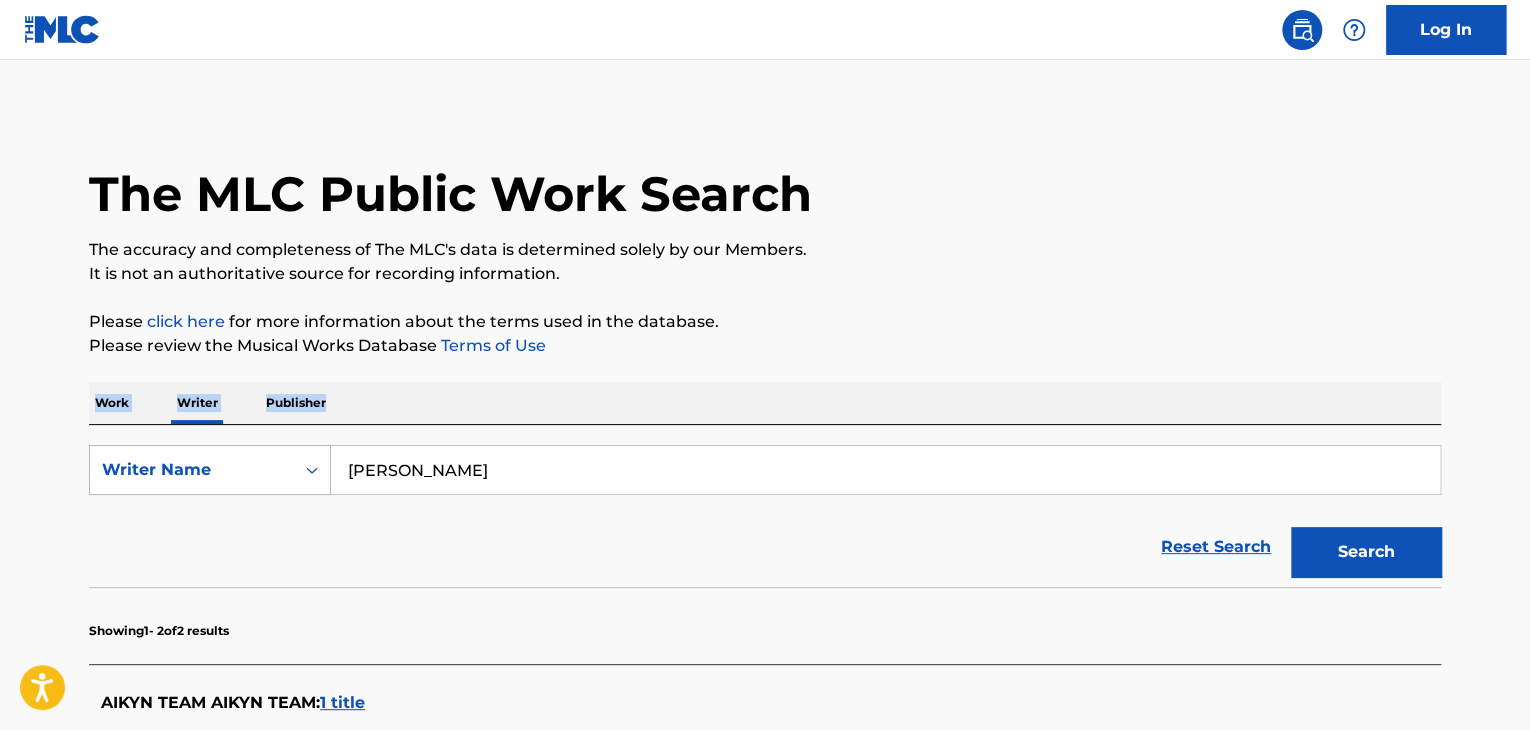 click on "Writer Name" at bounding box center [192, 470] 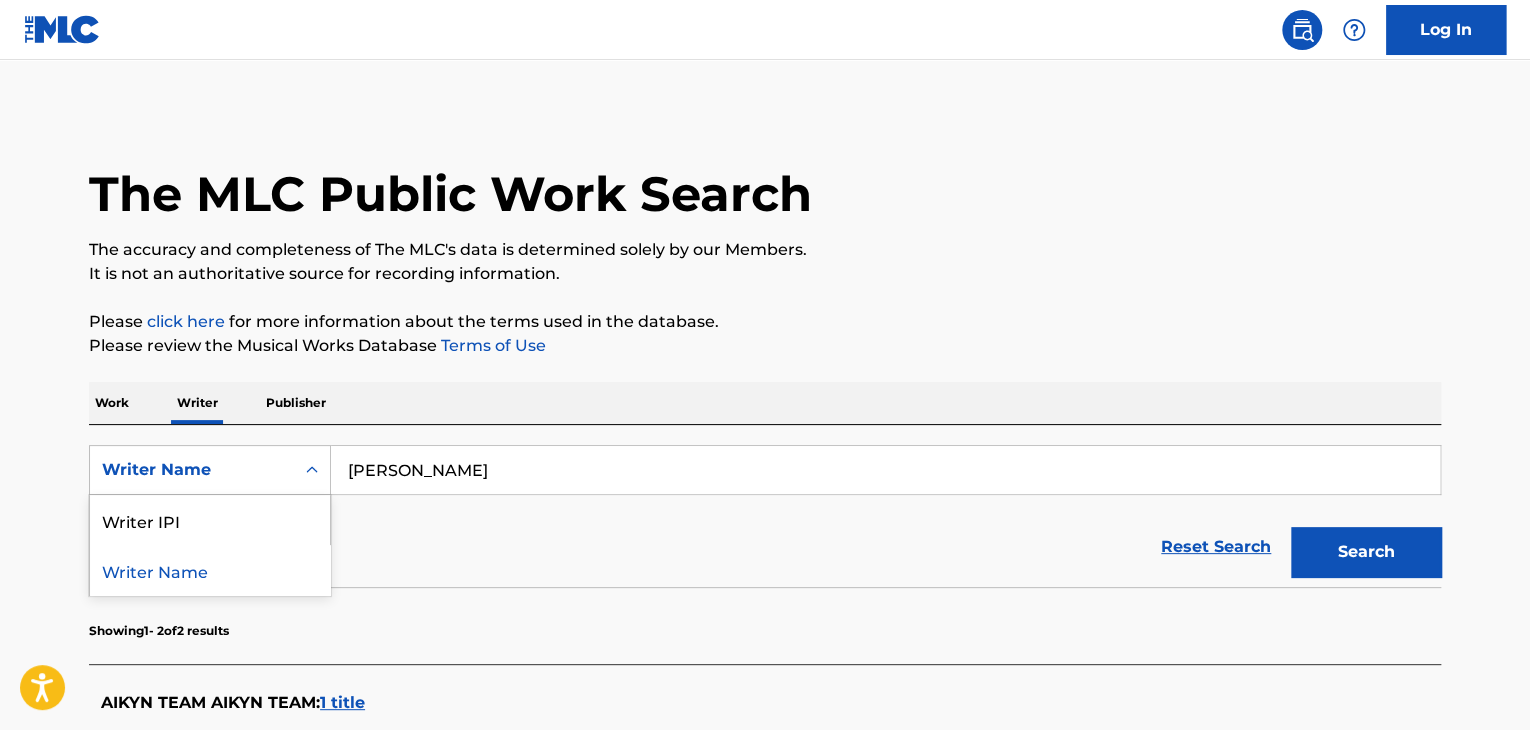 click on "Work" at bounding box center (112, 403) 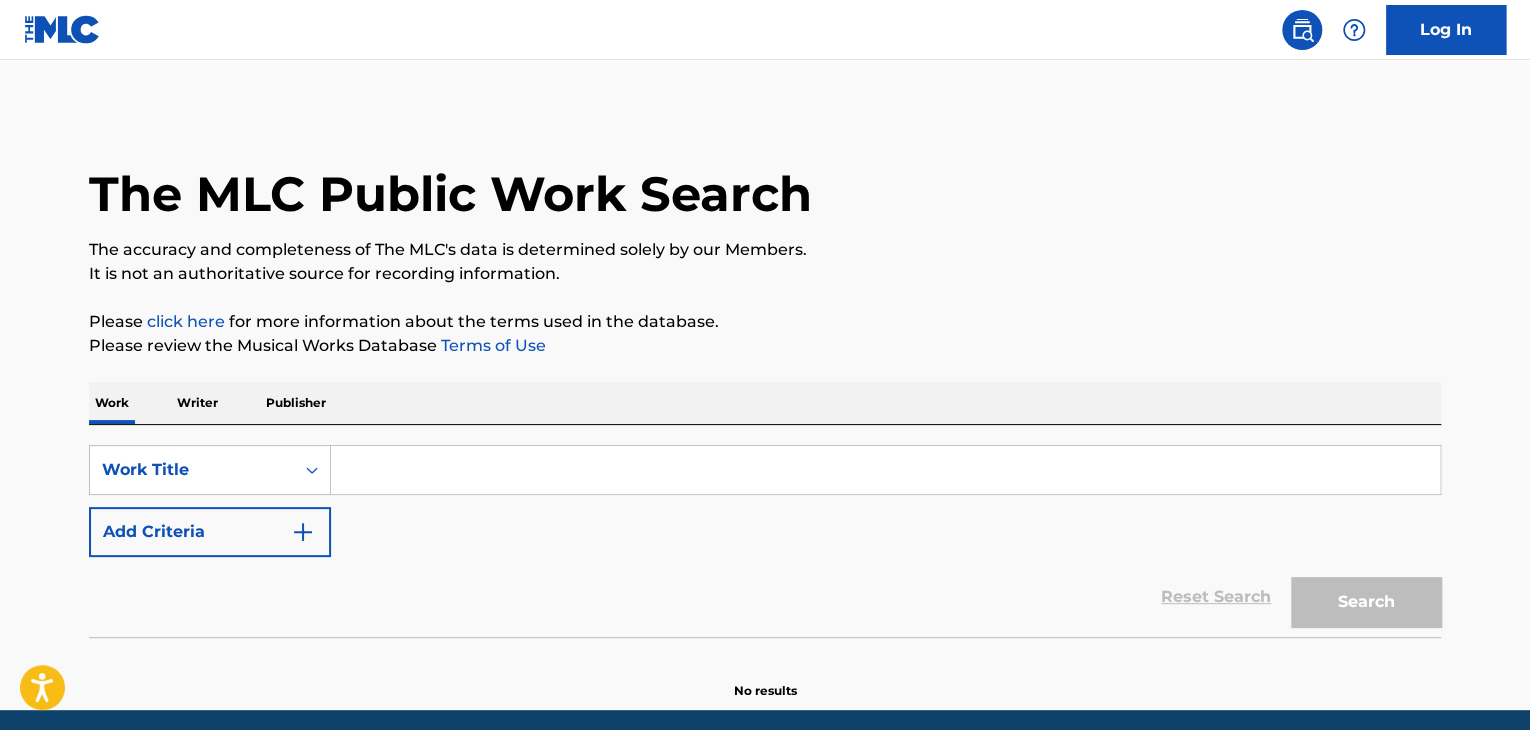 click at bounding box center [885, 470] 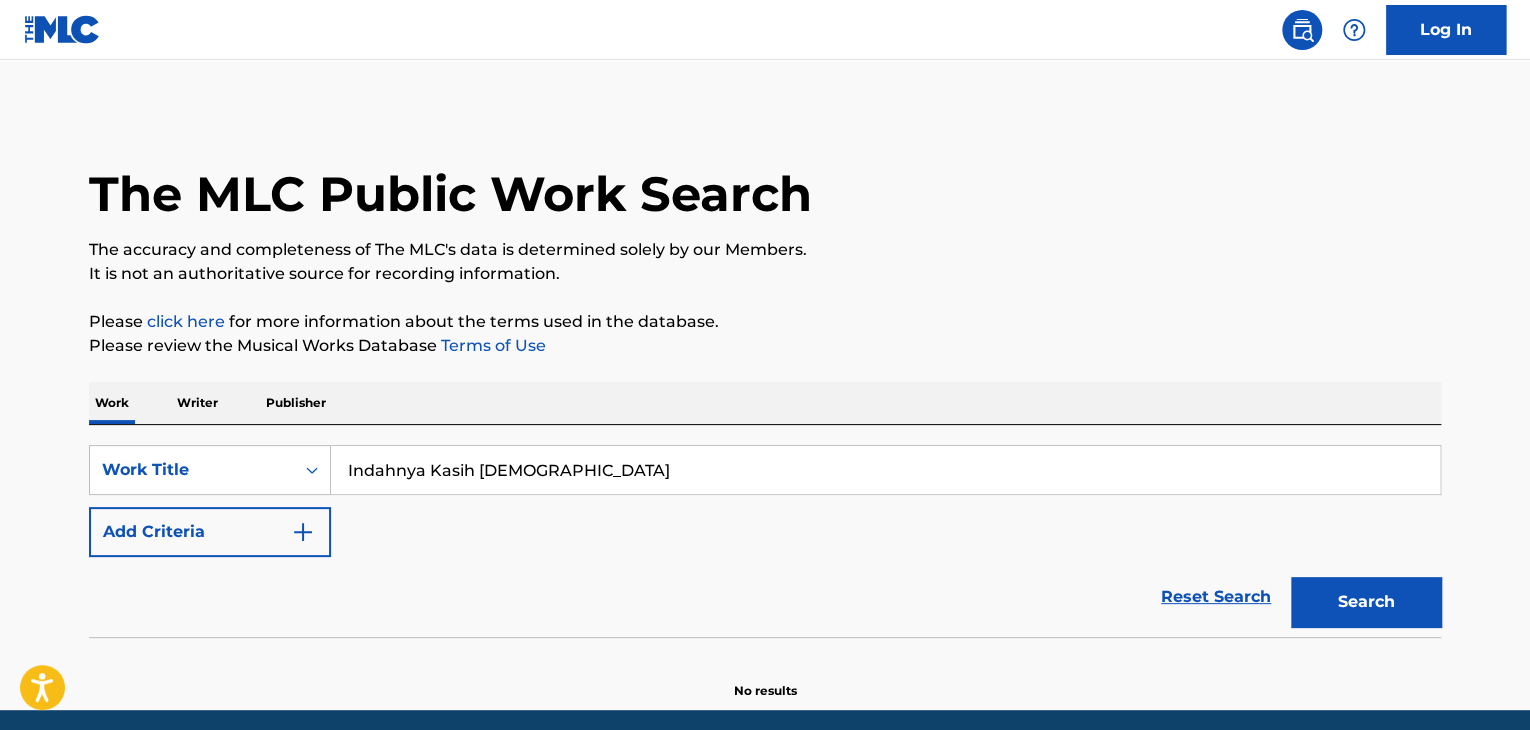 type on "Indahnya Kasih [DEMOGRAPHIC_DATA]" 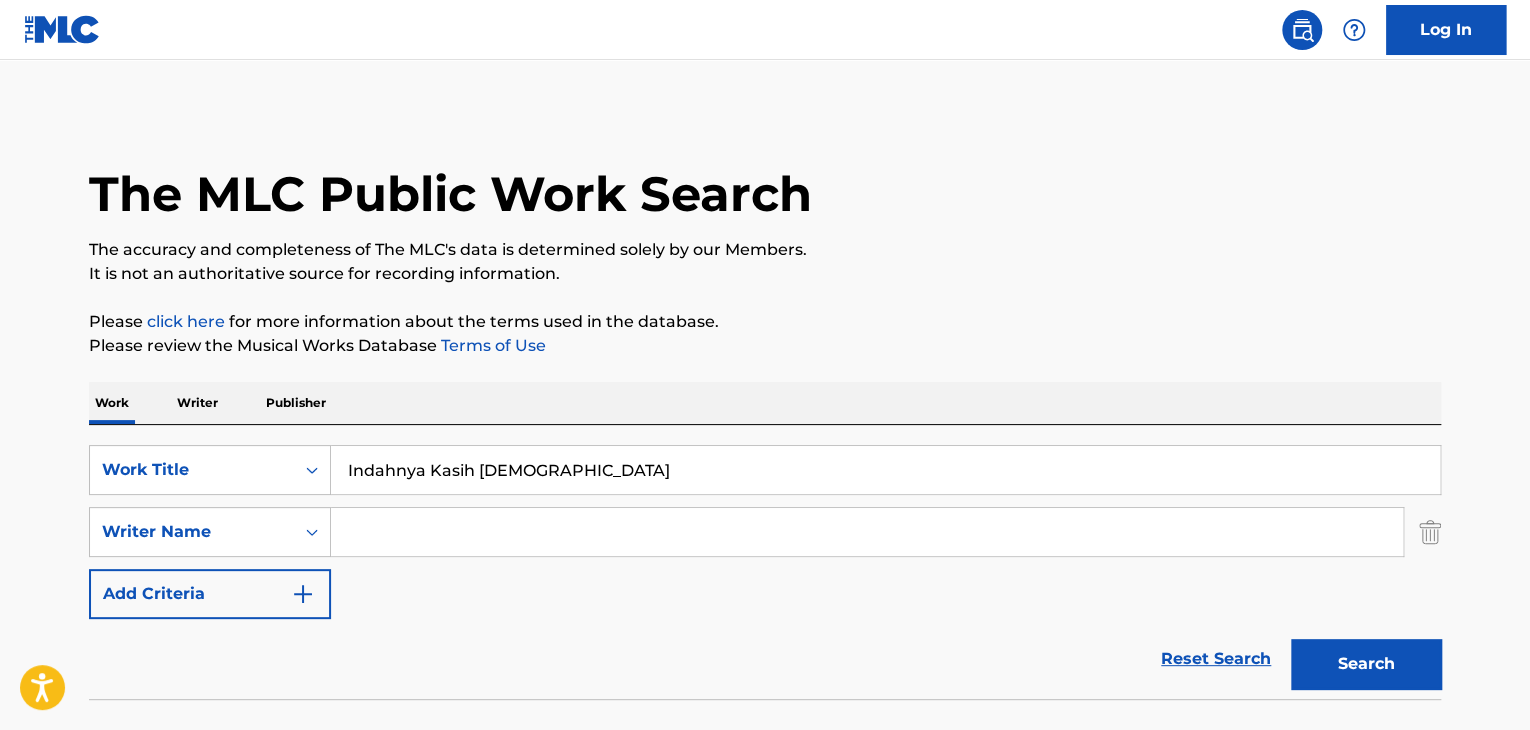 click at bounding box center (867, 532) 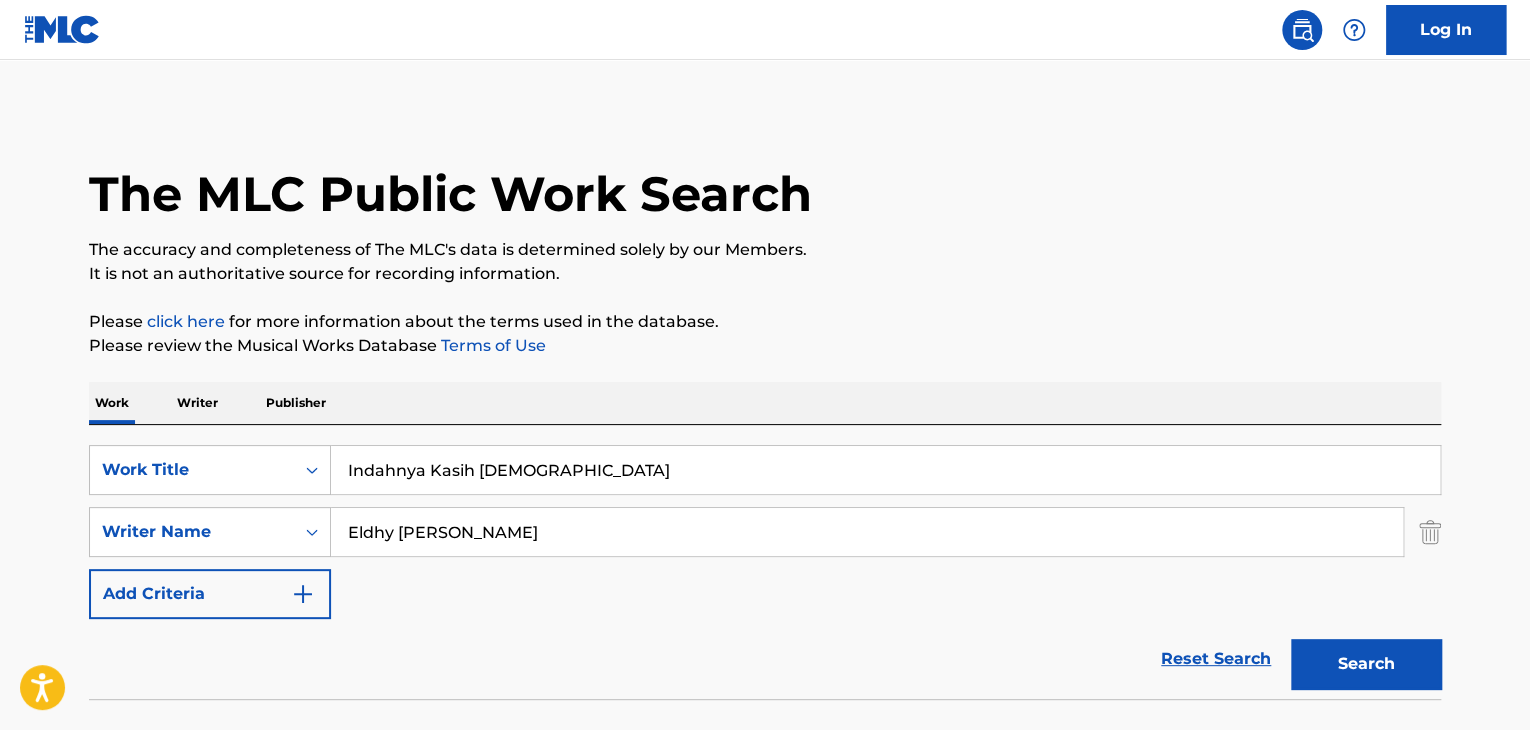 type on "Eldhy [PERSON_NAME]" 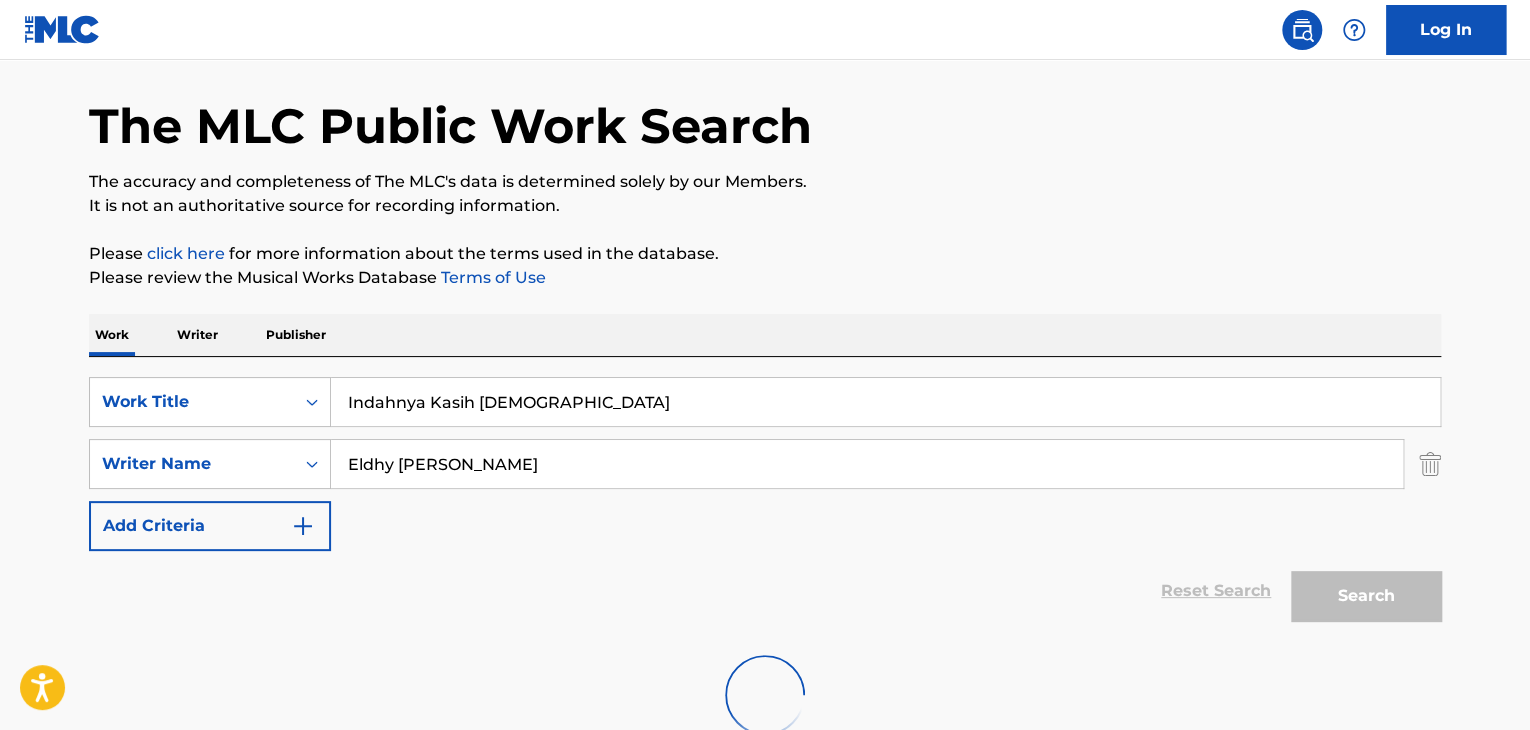 scroll, scrollTop: 138, scrollLeft: 0, axis: vertical 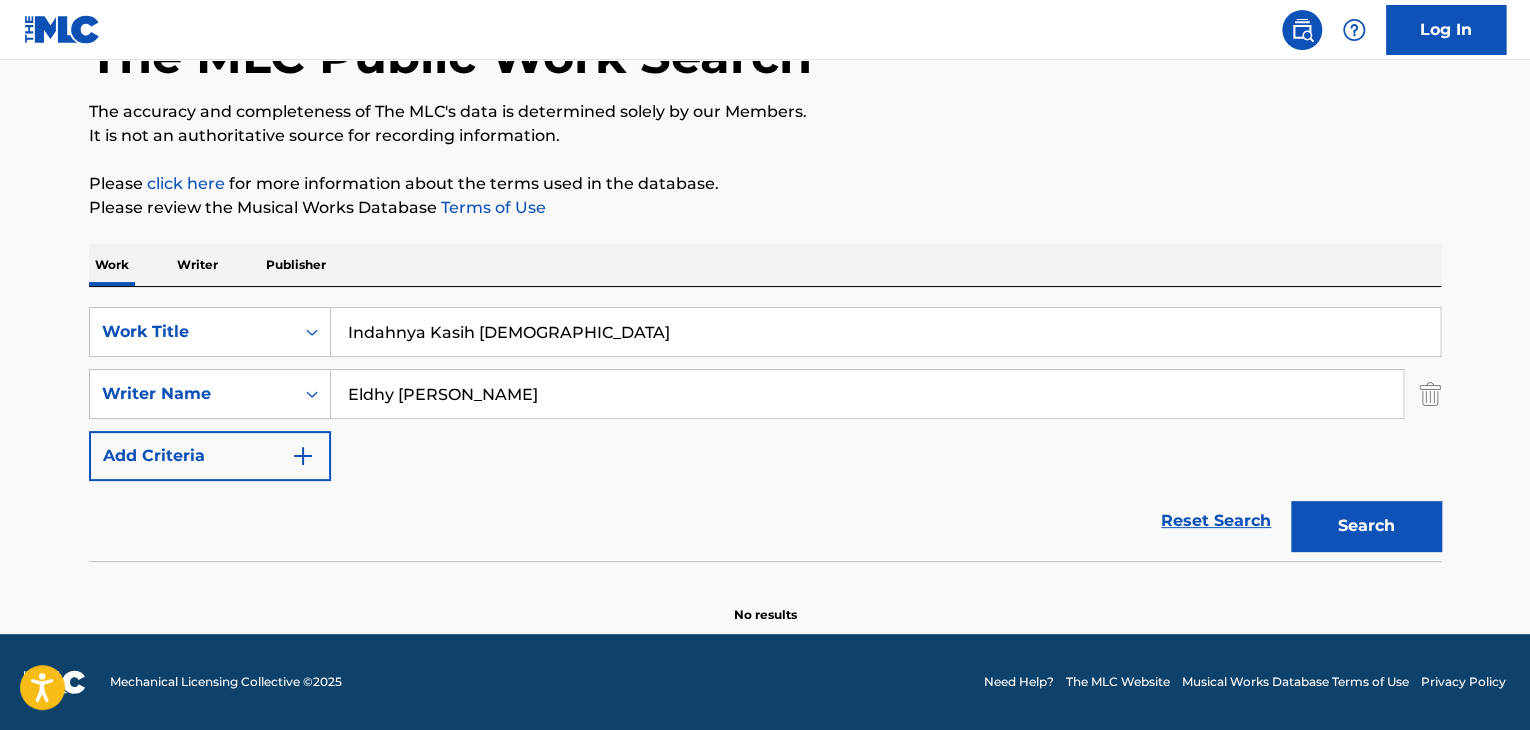 click on "Writer" at bounding box center (197, 265) 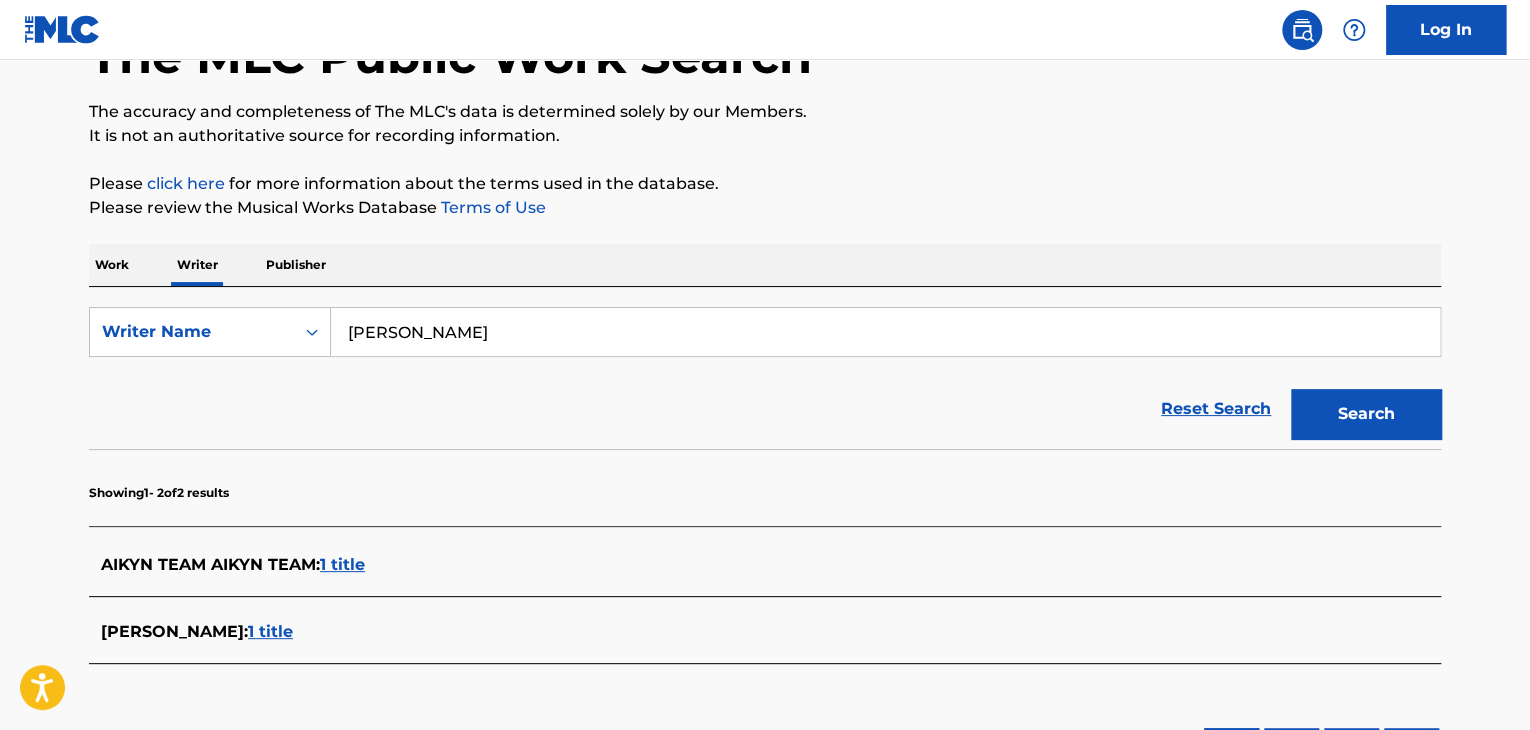 scroll, scrollTop: 0, scrollLeft: 0, axis: both 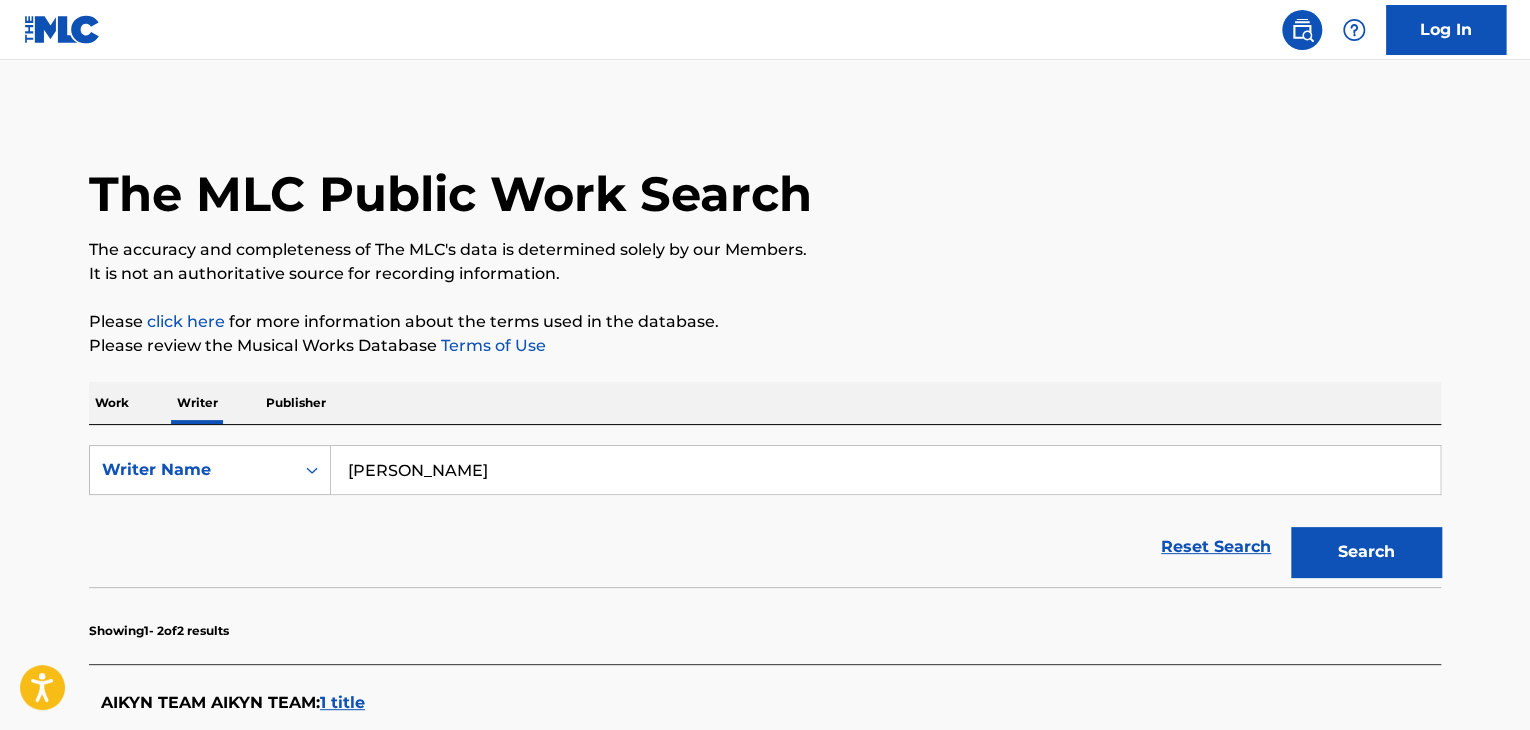 click on "[PERSON_NAME]" at bounding box center (885, 470) 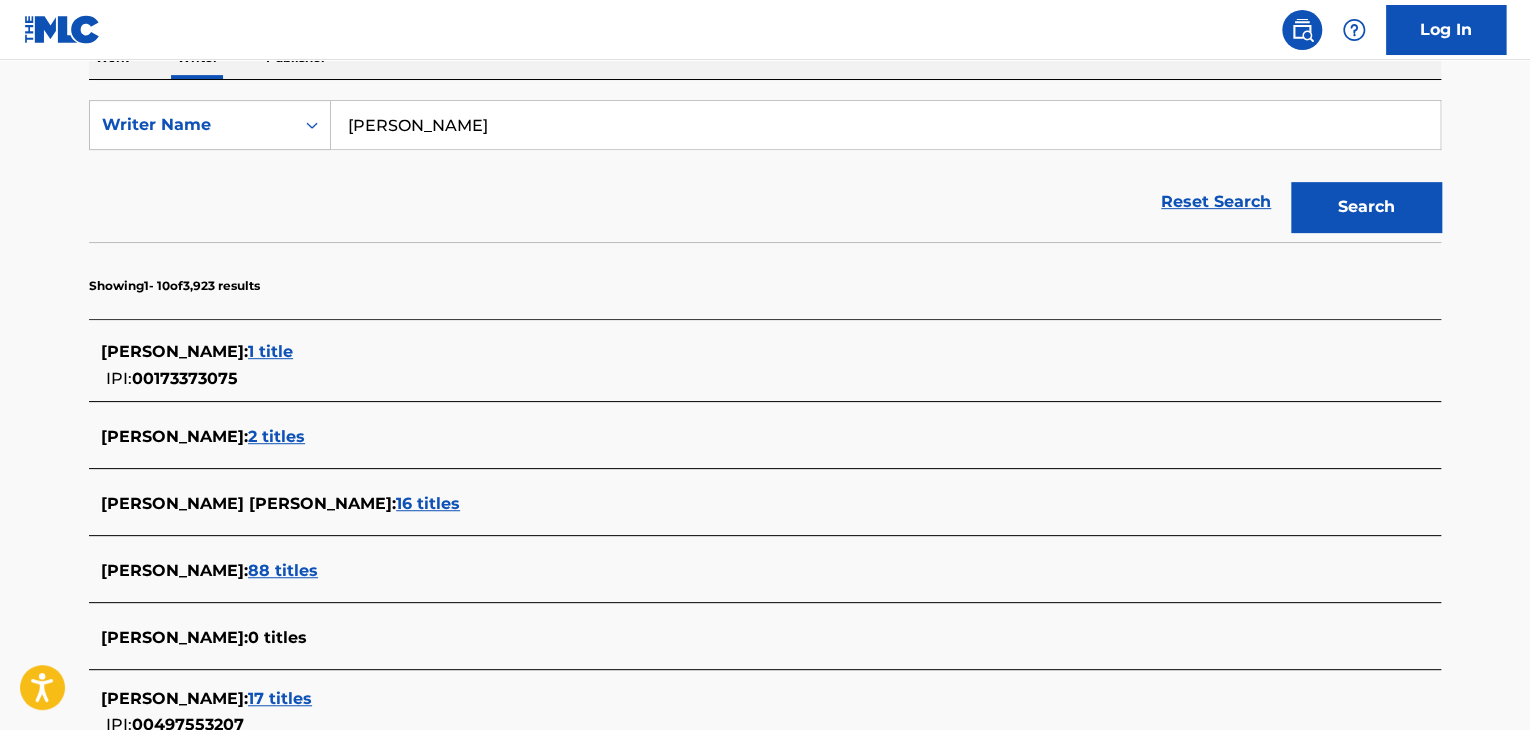 scroll, scrollTop: 300, scrollLeft: 0, axis: vertical 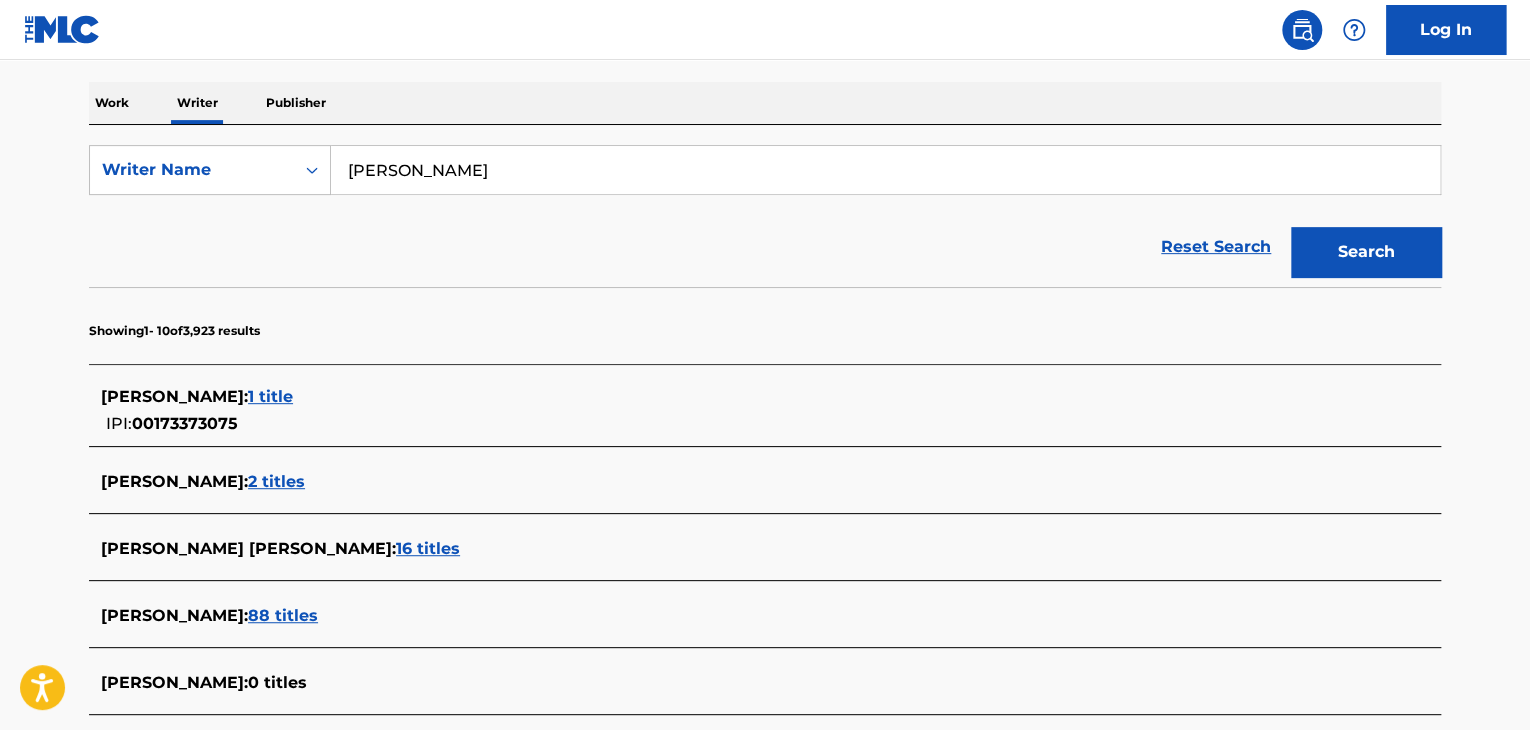 click on "[PERSON_NAME]" at bounding box center [885, 170] 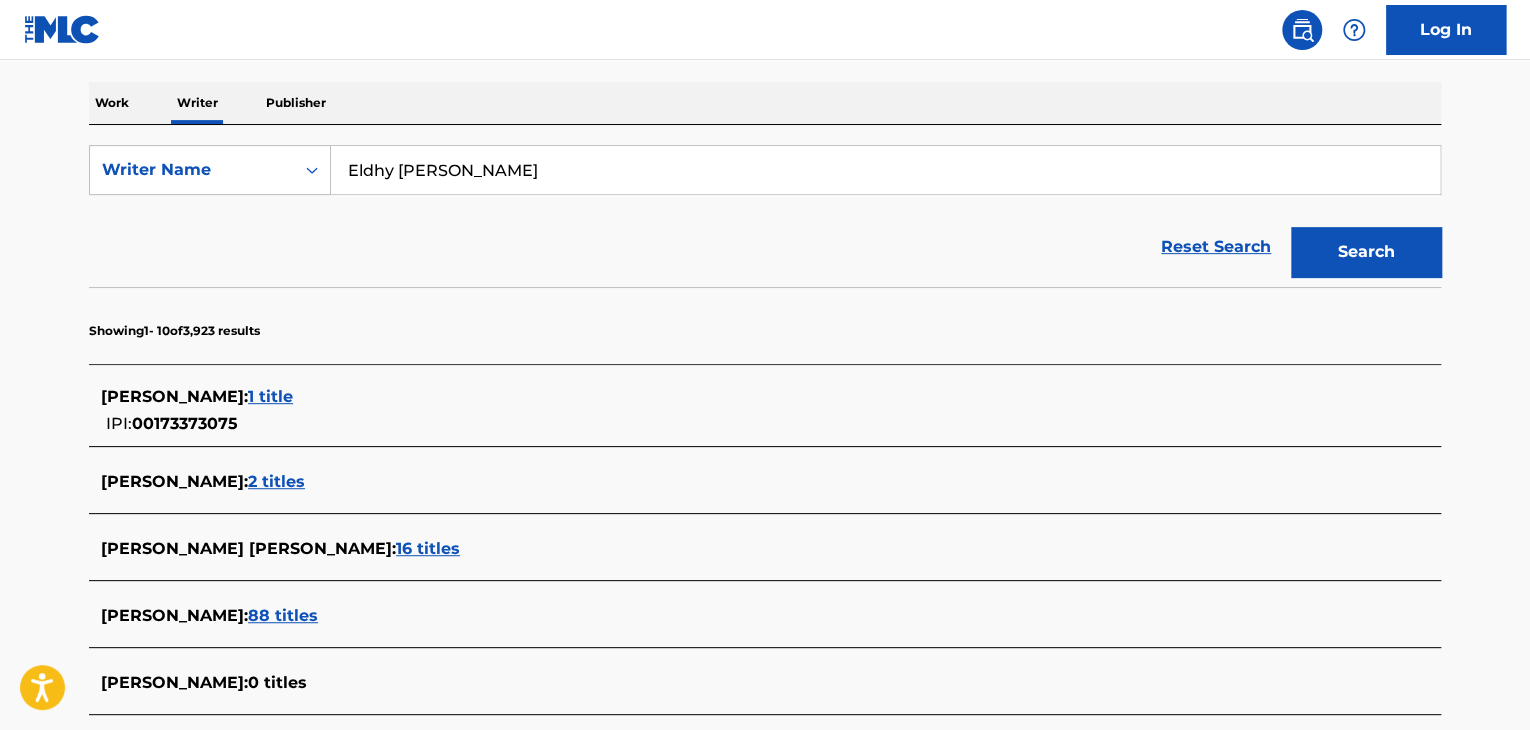 type on "Eldhy [PERSON_NAME]" 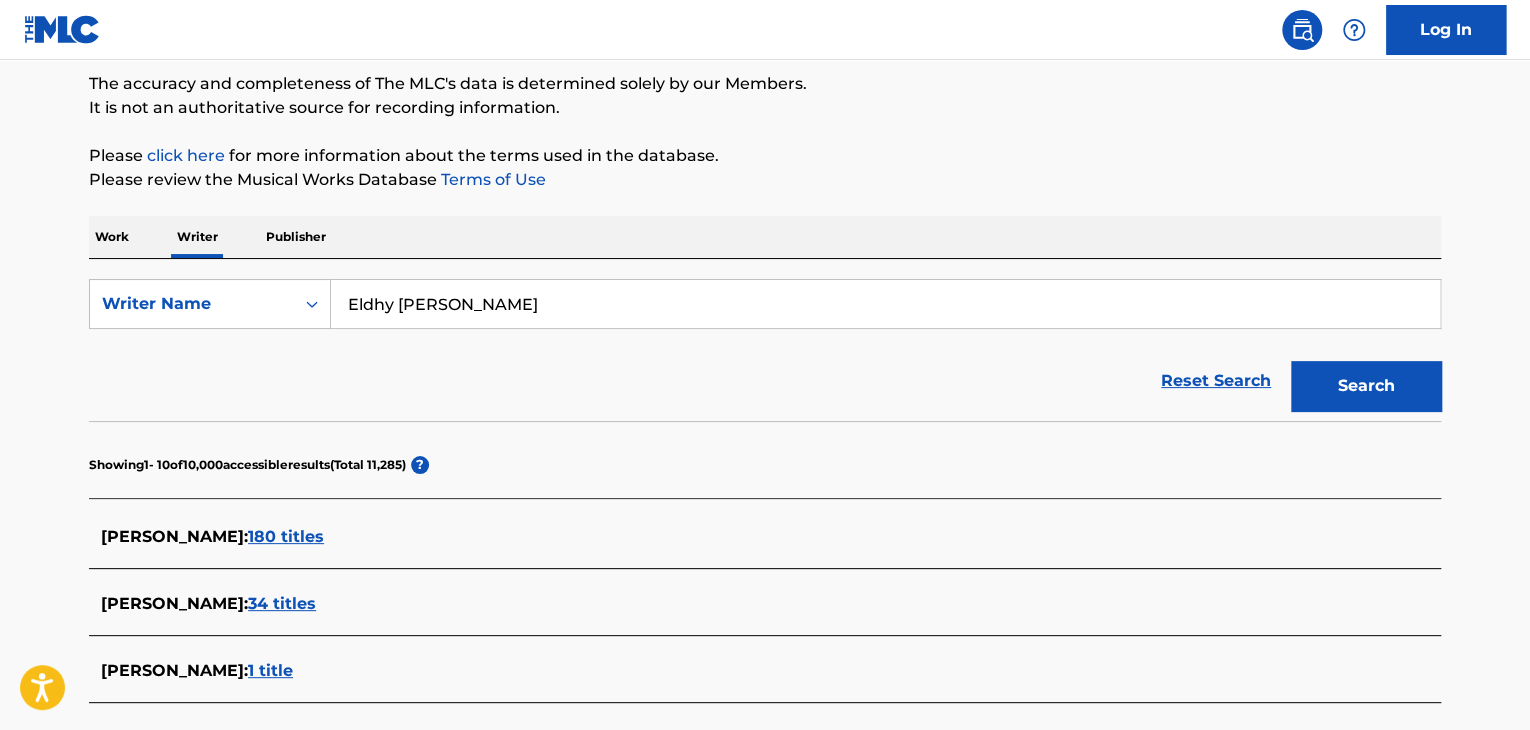 scroll, scrollTop: 0, scrollLeft: 0, axis: both 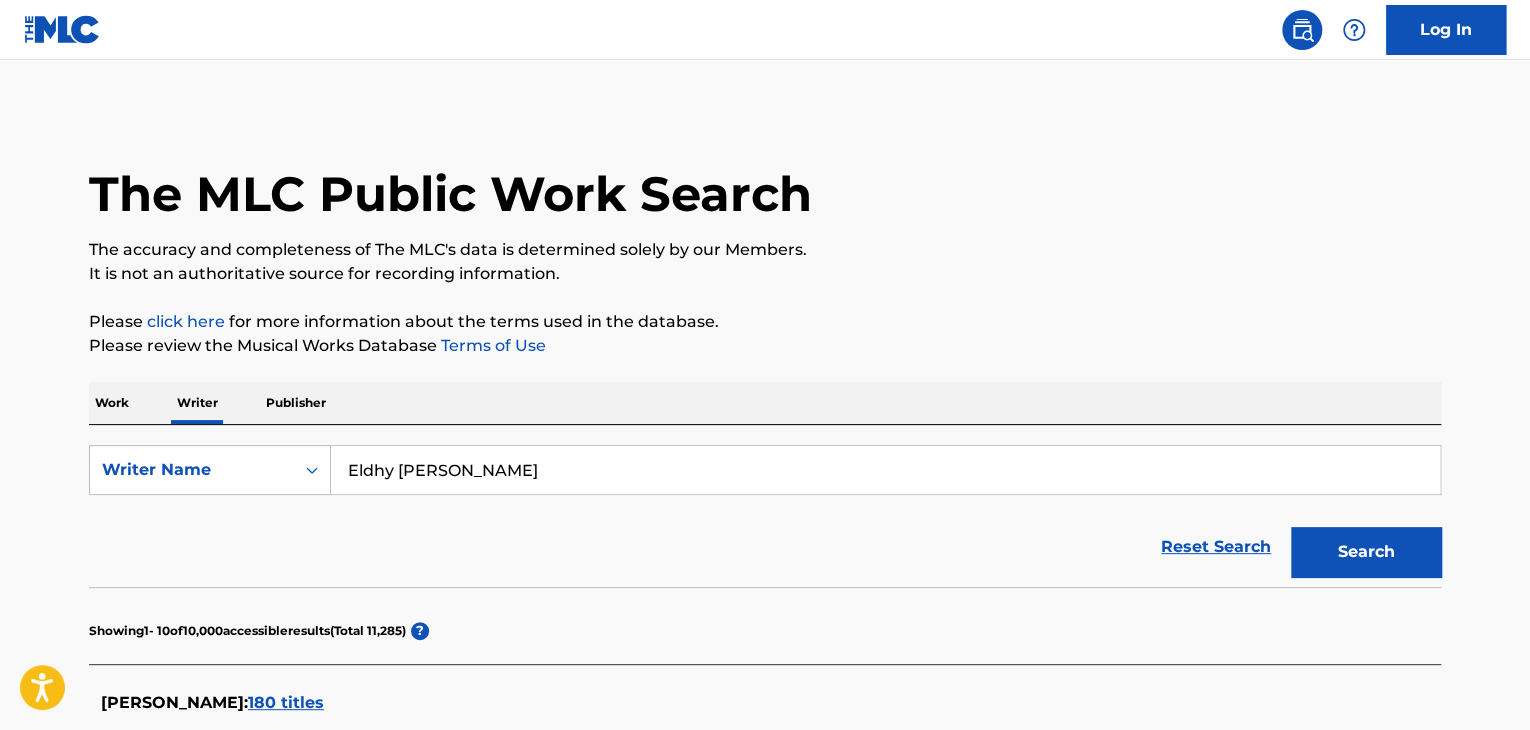 click on "The MLC Public Work Search The accuracy and completeness of The MLC's data is determined solely by our Members. It is not an authoritative source for recording information. Please   click here   for more information about the terms used in the database. Please review the Musical Works Database   Terms of Use Work Writer Publisher SearchWithCriteria62d273b2-44c5-4a1d-a240-0a93af86bd34 Writer Name [PERSON_NAME] Reset Search Search Showing  1  -   10  of  10,000  accessible  results  (Total   11,285 ) ? [PERSON_NAME] :  180 titles [PERSON_NAME] :  34 titles [PERSON_NAME] :  1 title [PERSON_NAME] [PERSON_NAME] :  28 titles AKA [PERSON_NAME] :  1 title [PERSON_NAME] :  3 titles [PERSON_NAME] :  13 titles IPI:  00129889811 [PERSON_NAME] - :  1 title [PERSON_NAME] :  1 title . [PERSON_NAME] :  1 title FIRST 1 2 3 LAST Results Per Page: 10 25 50 100" at bounding box center [765, 797] 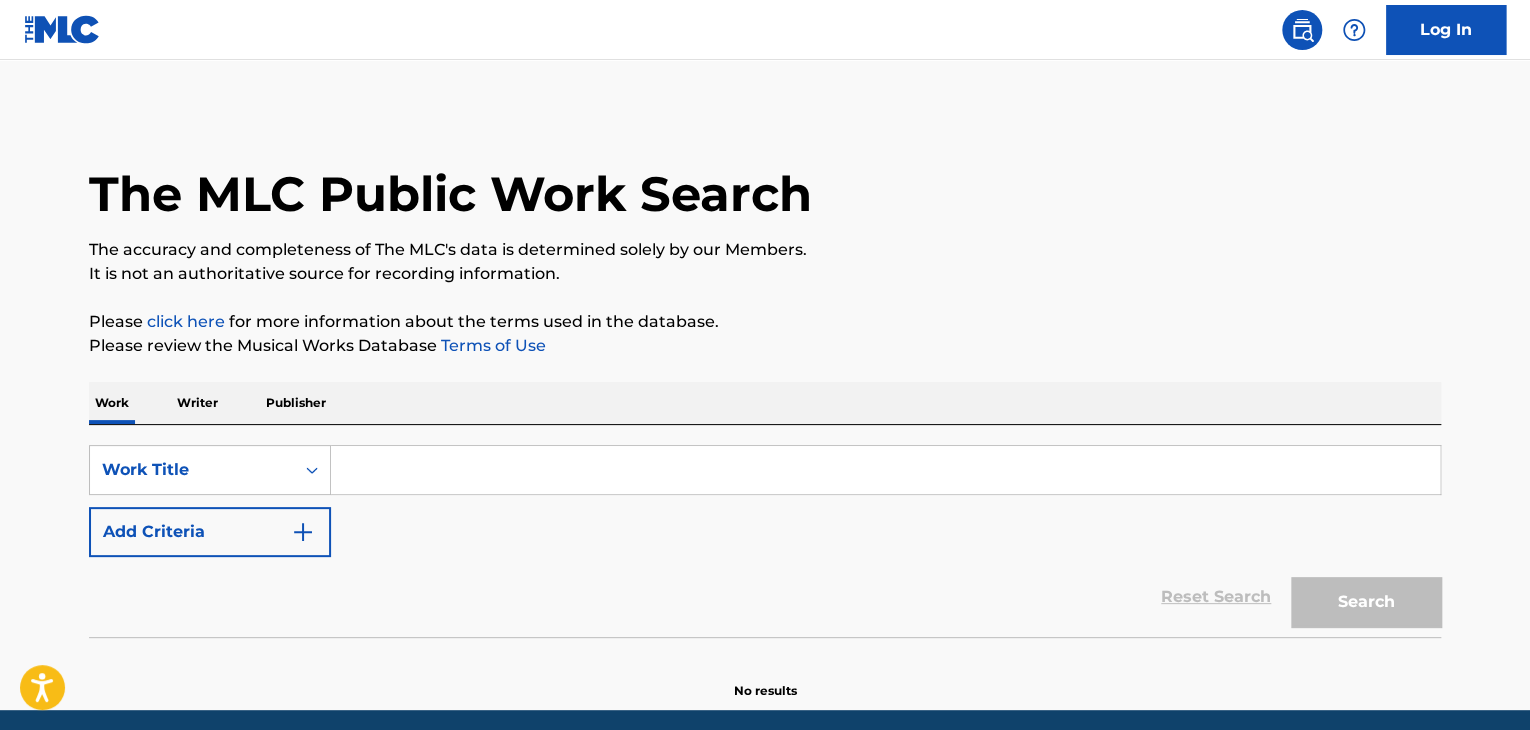 click at bounding box center [885, 470] 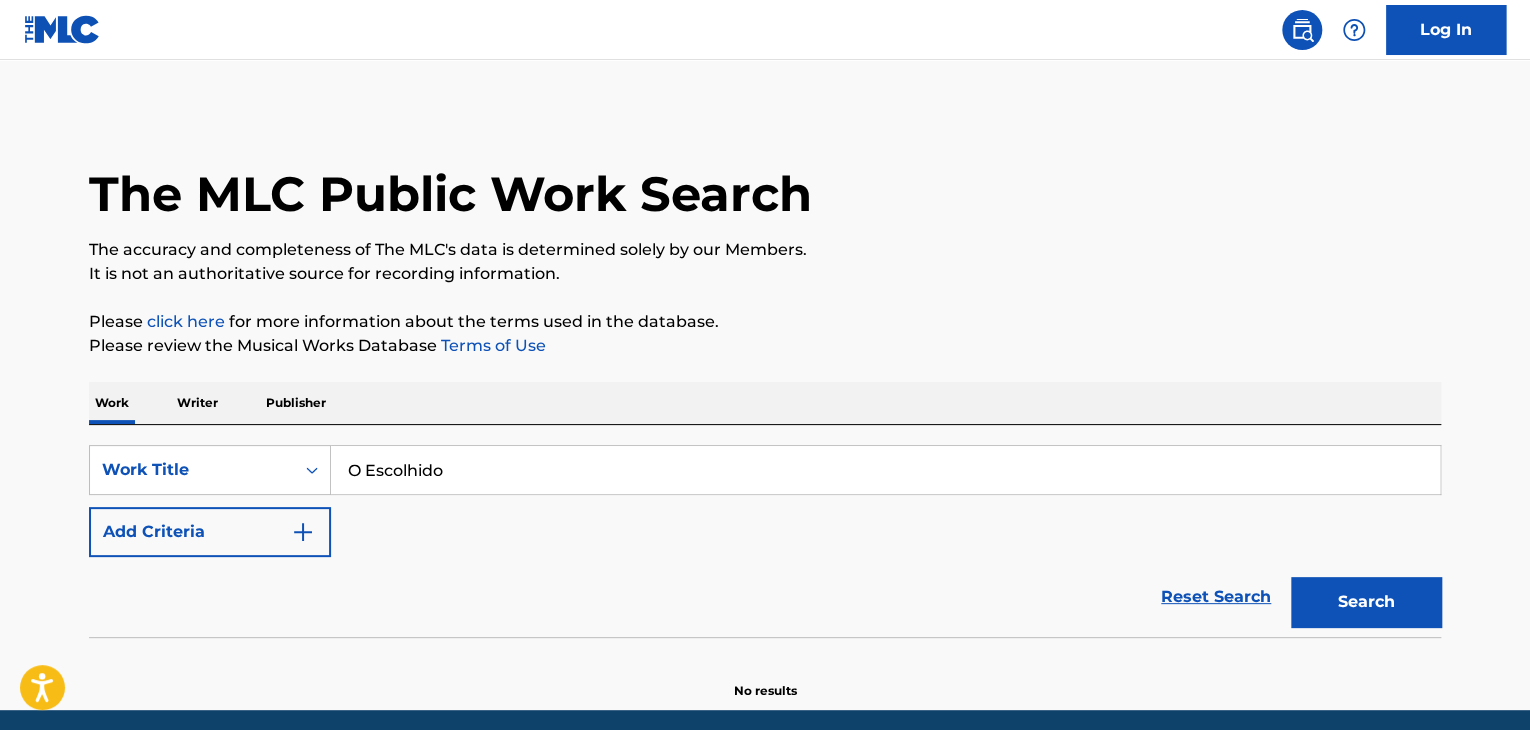 type on "O Escolhido" 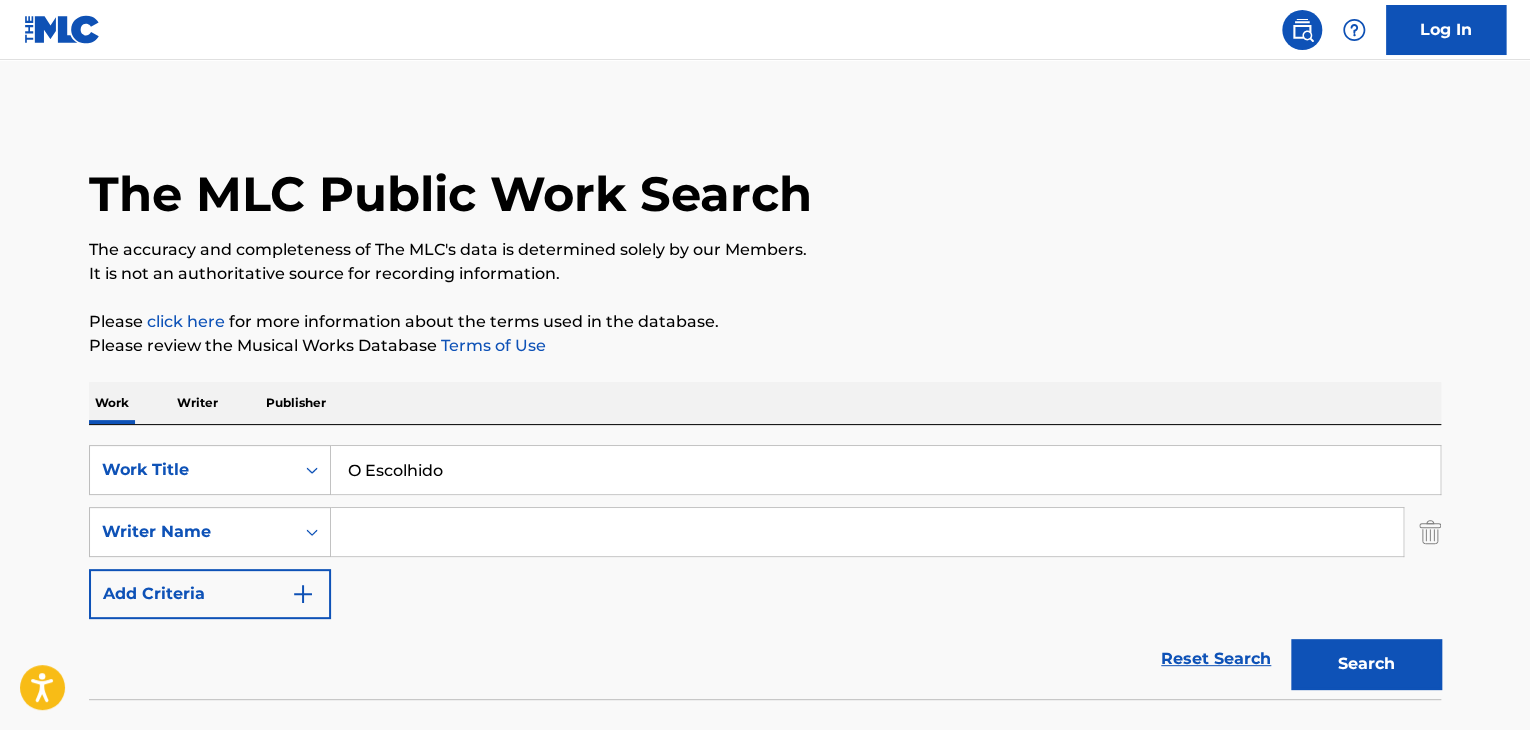 click at bounding box center [867, 532] 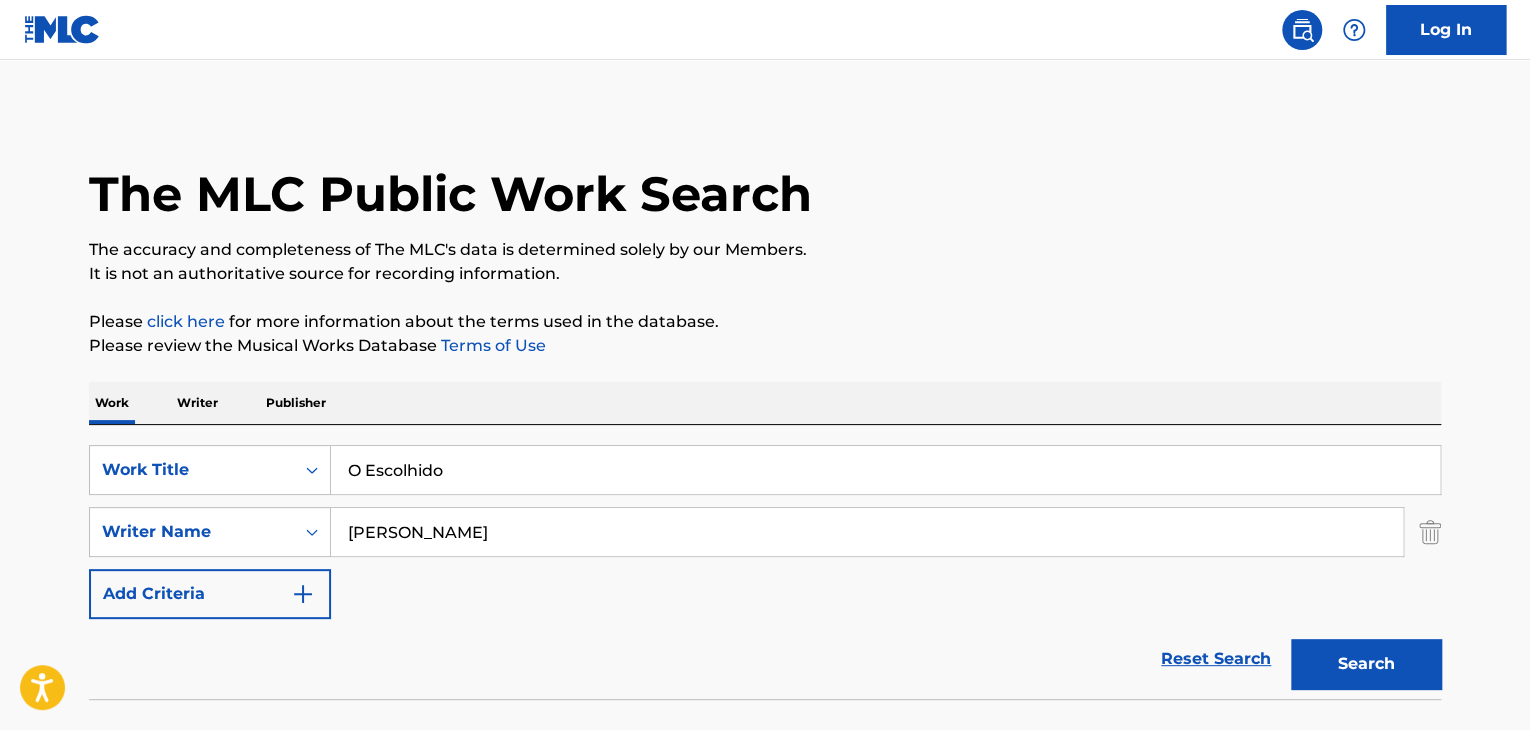 type on "[PERSON_NAME]" 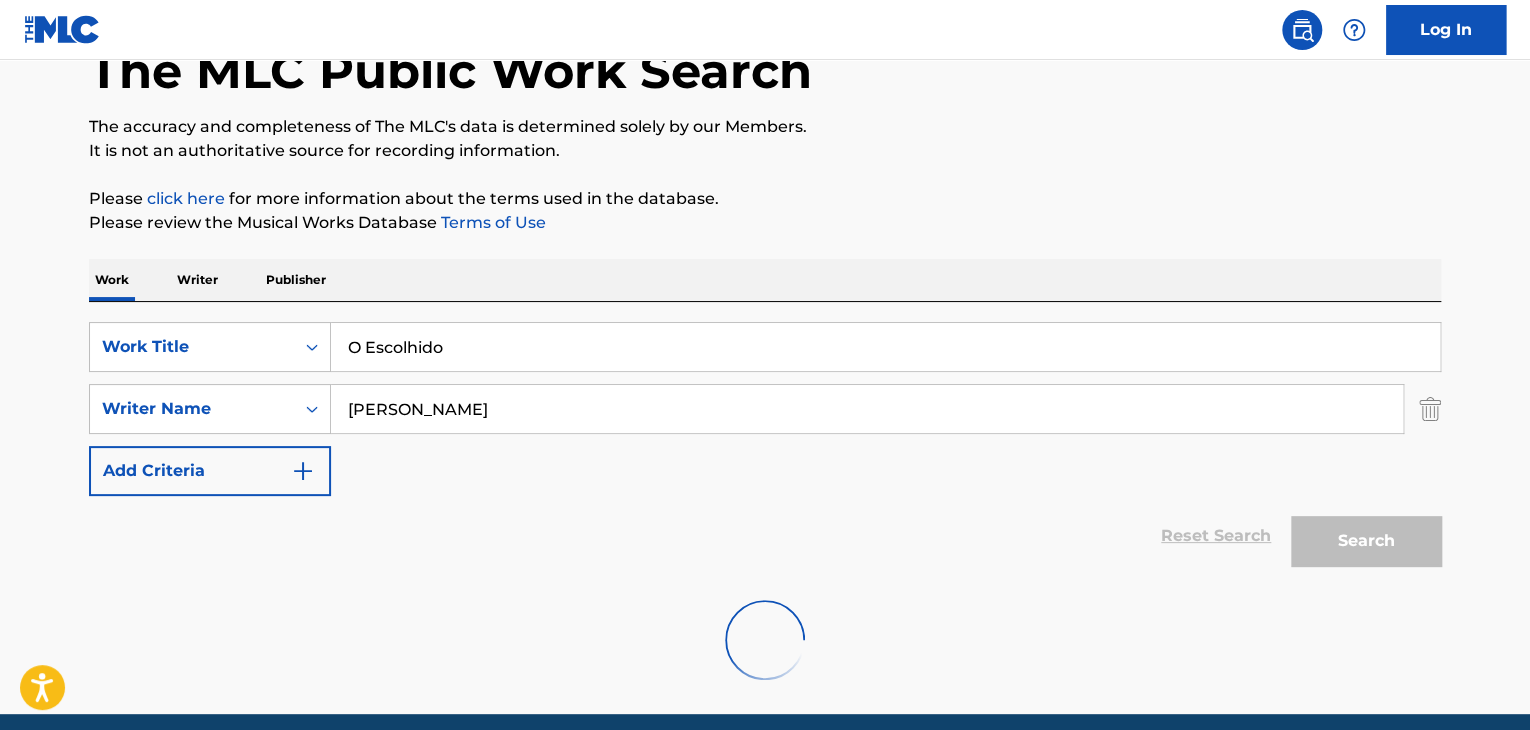 scroll, scrollTop: 138, scrollLeft: 0, axis: vertical 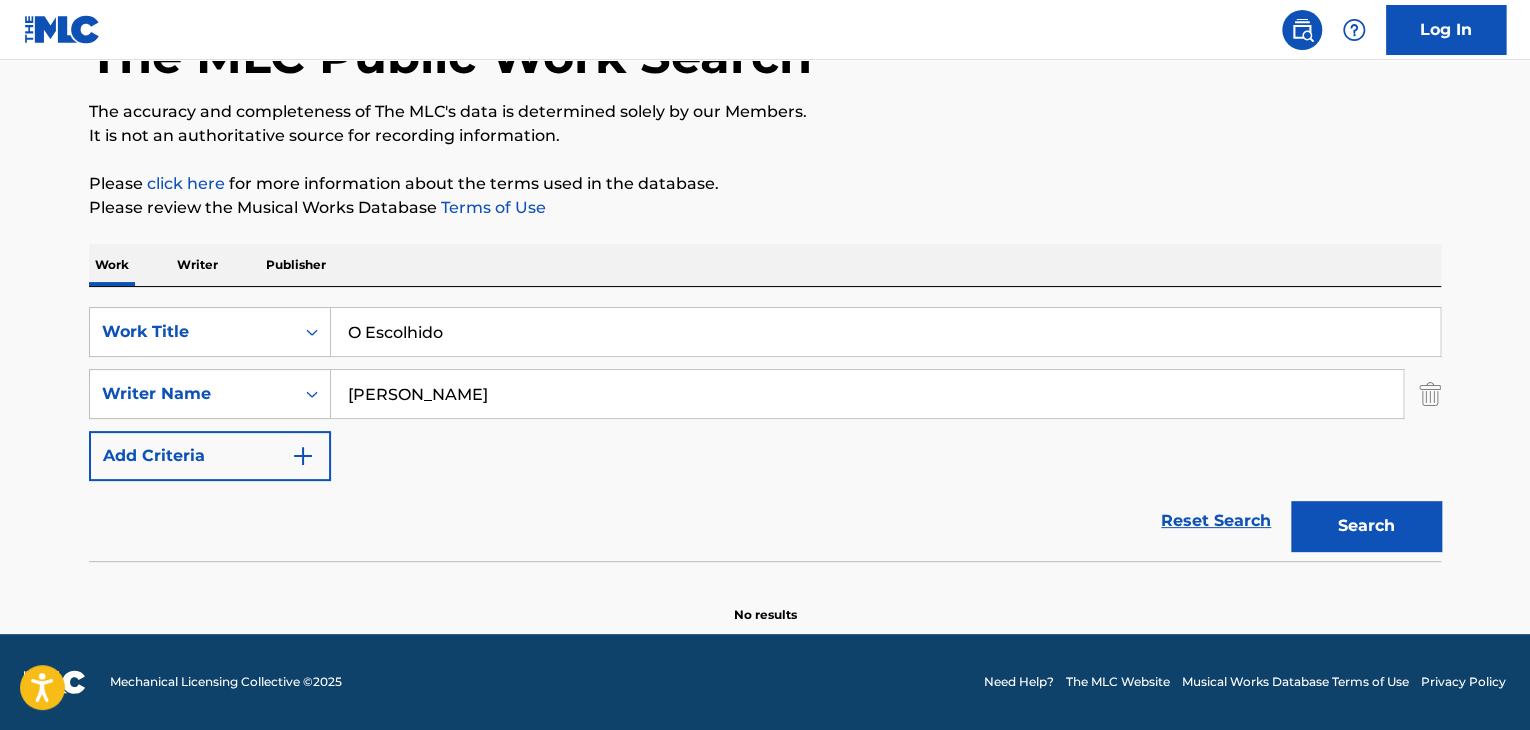 click on "Writer" at bounding box center [197, 265] 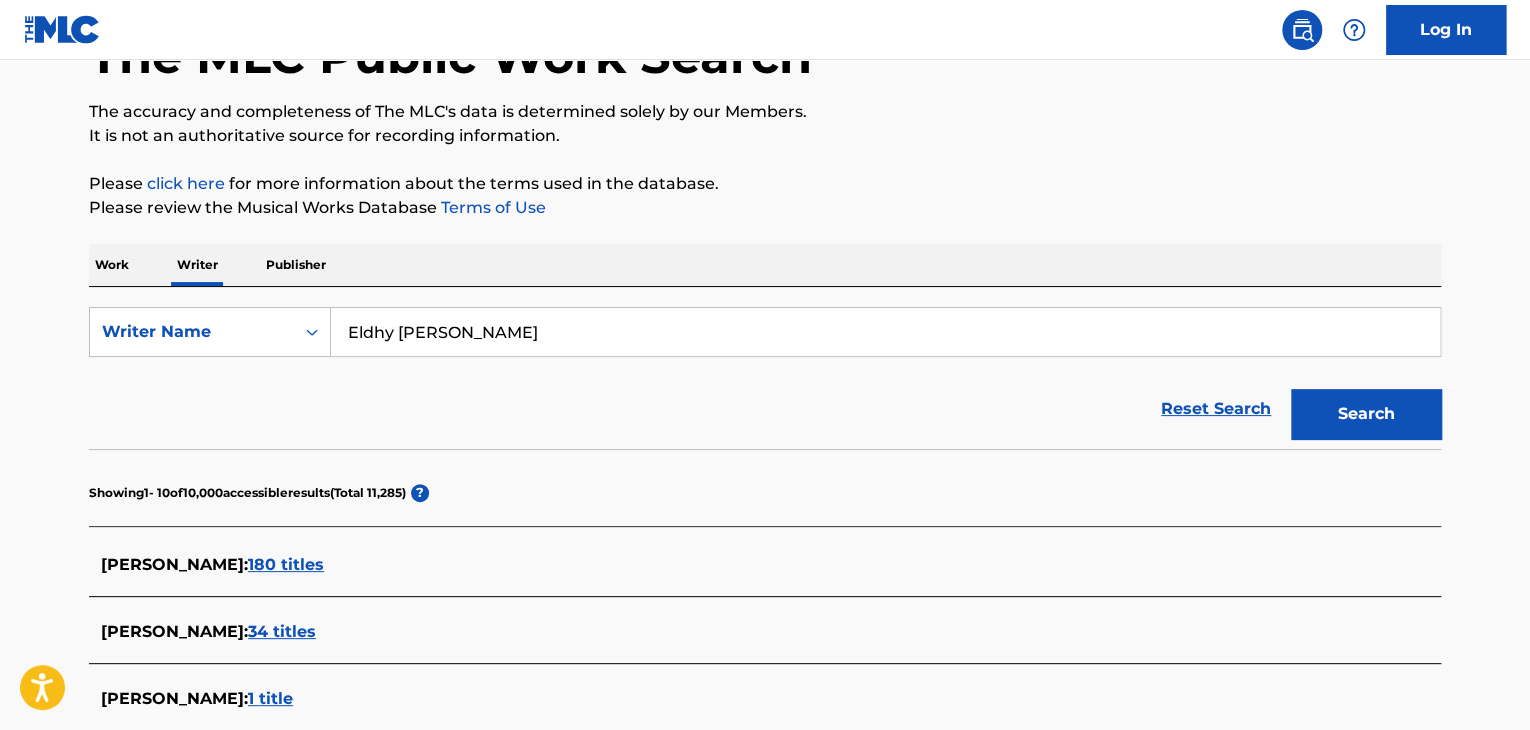 scroll, scrollTop: 0, scrollLeft: 0, axis: both 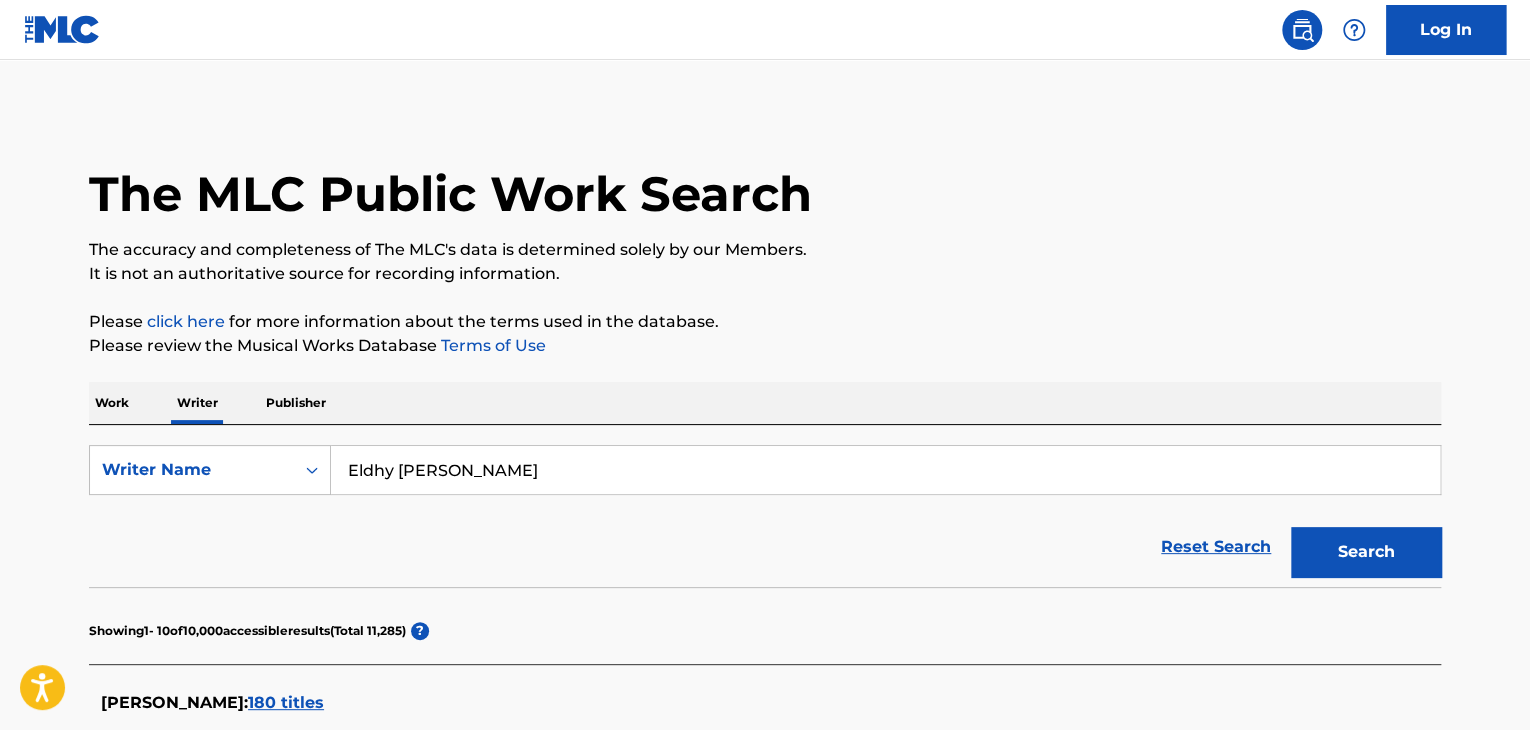 click on "SearchWithCriteria62d273b2-44c5-4a1d-a240-0a93af86bd34 Writer Name [PERSON_NAME] Reset Search Search" at bounding box center (765, 516) 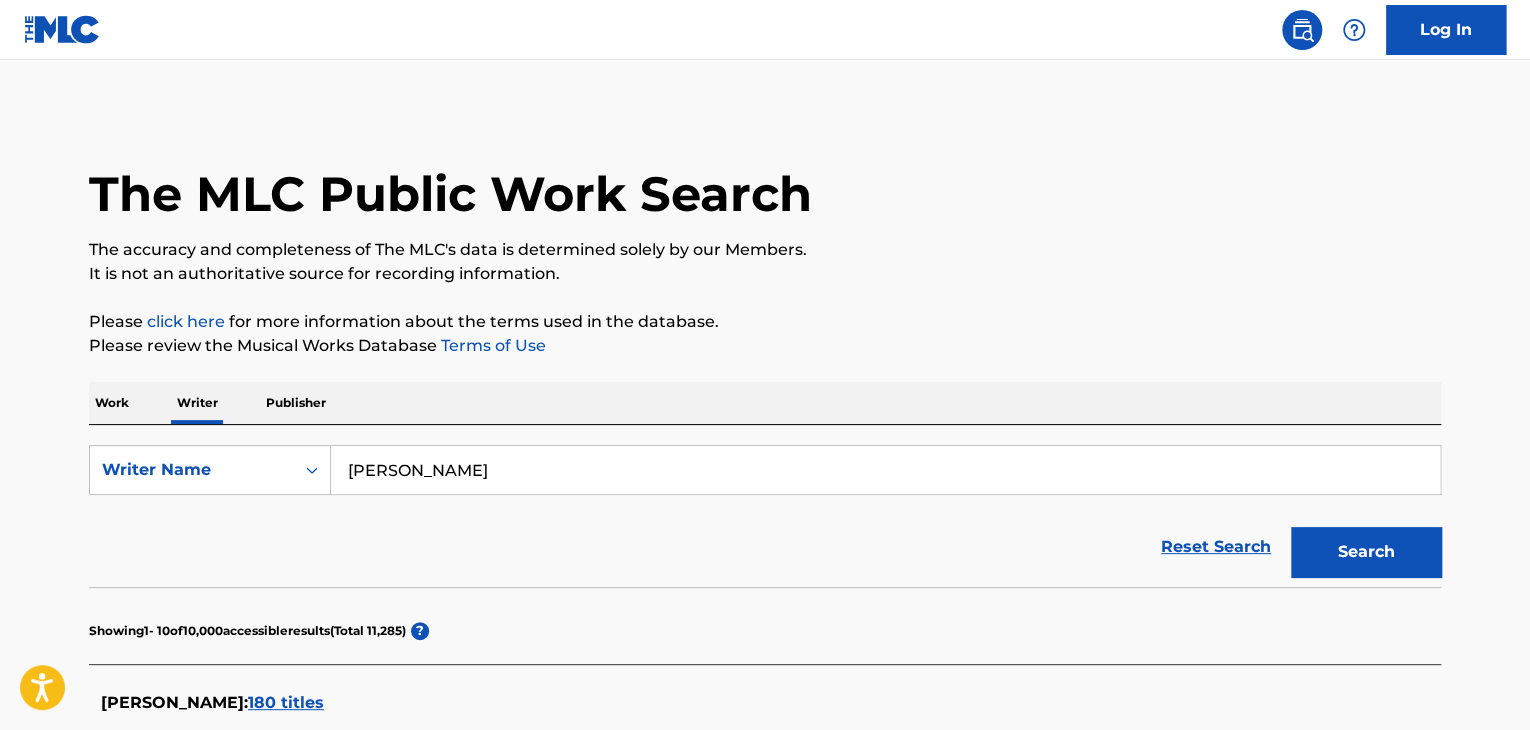 type on "[PERSON_NAME]" 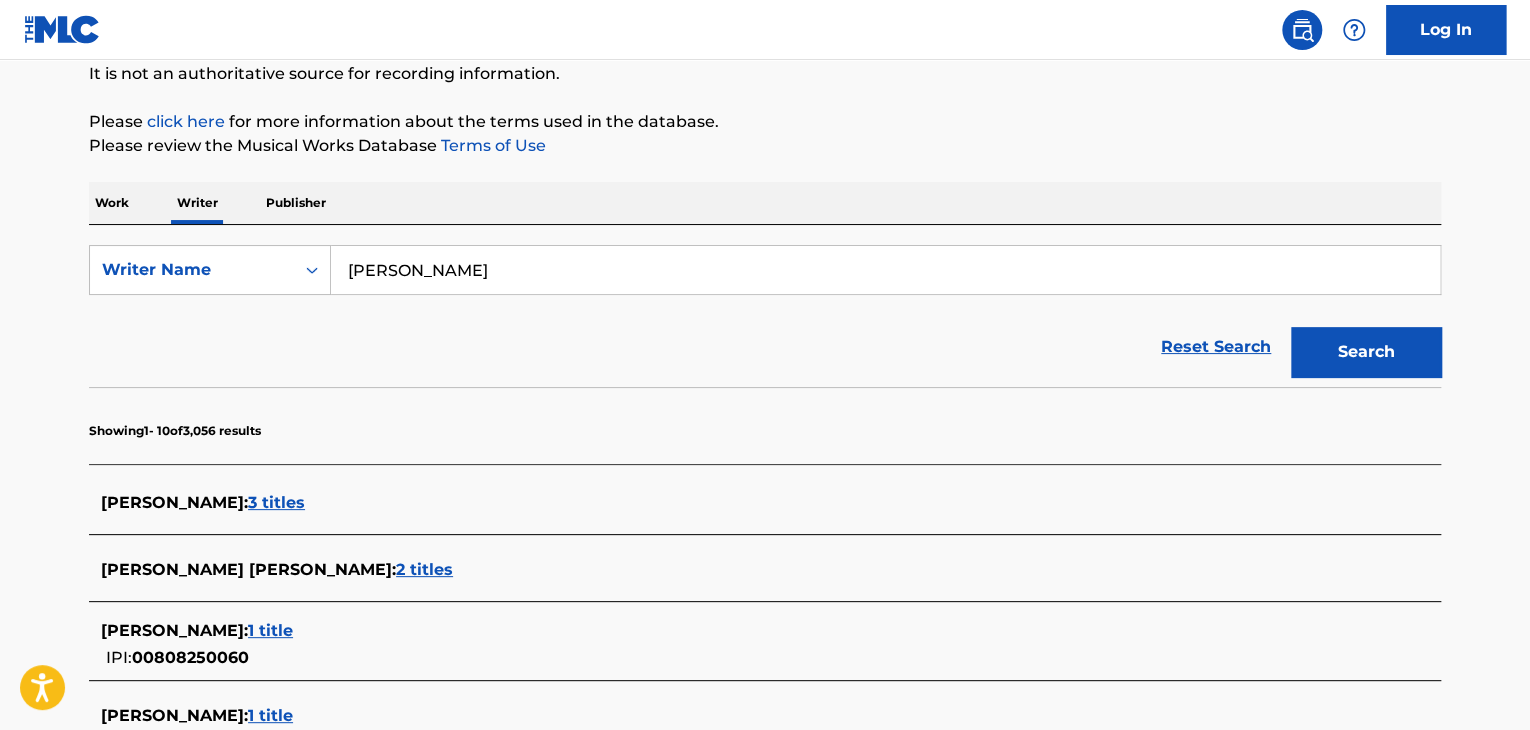 scroll, scrollTop: 0, scrollLeft: 0, axis: both 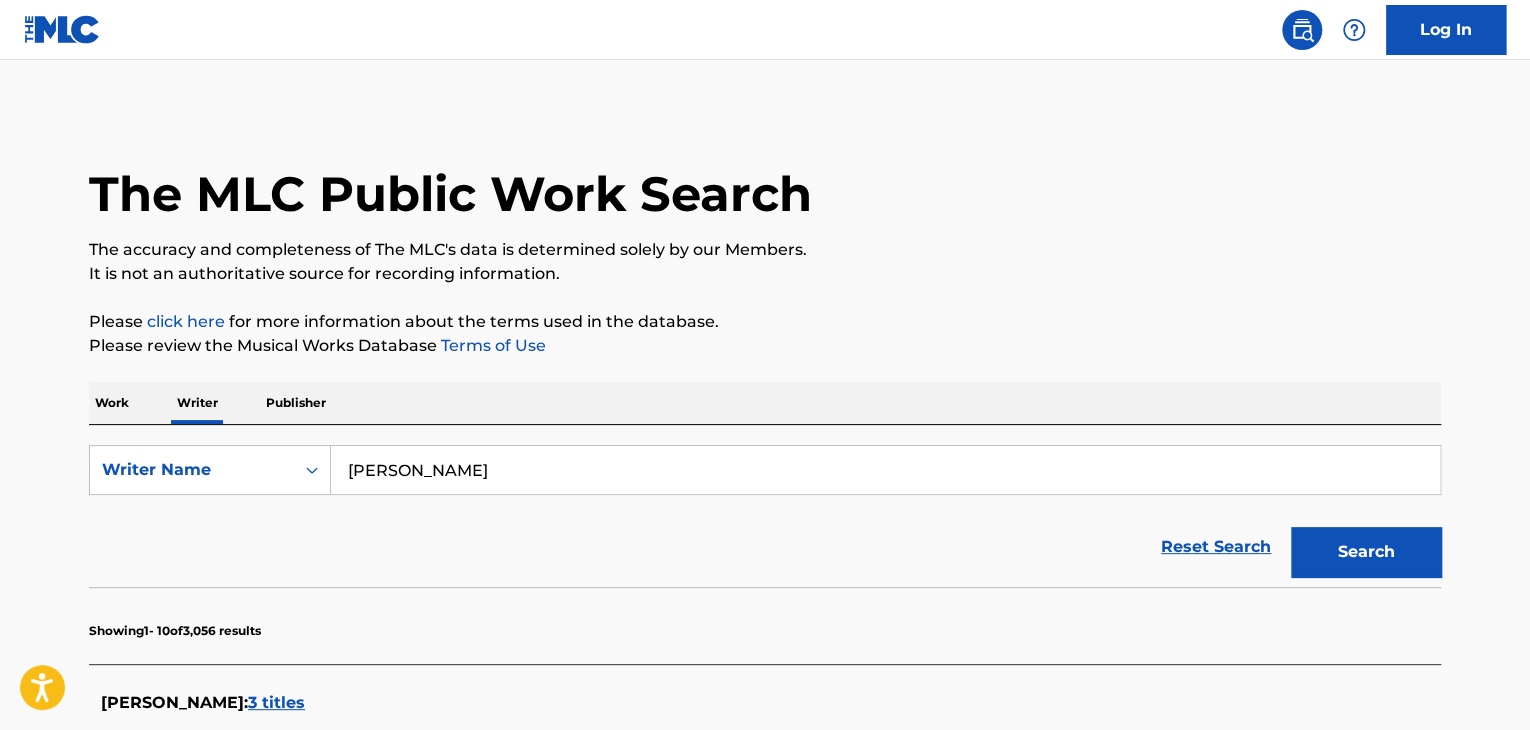 click on "Work" at bounding box center (112, 403) 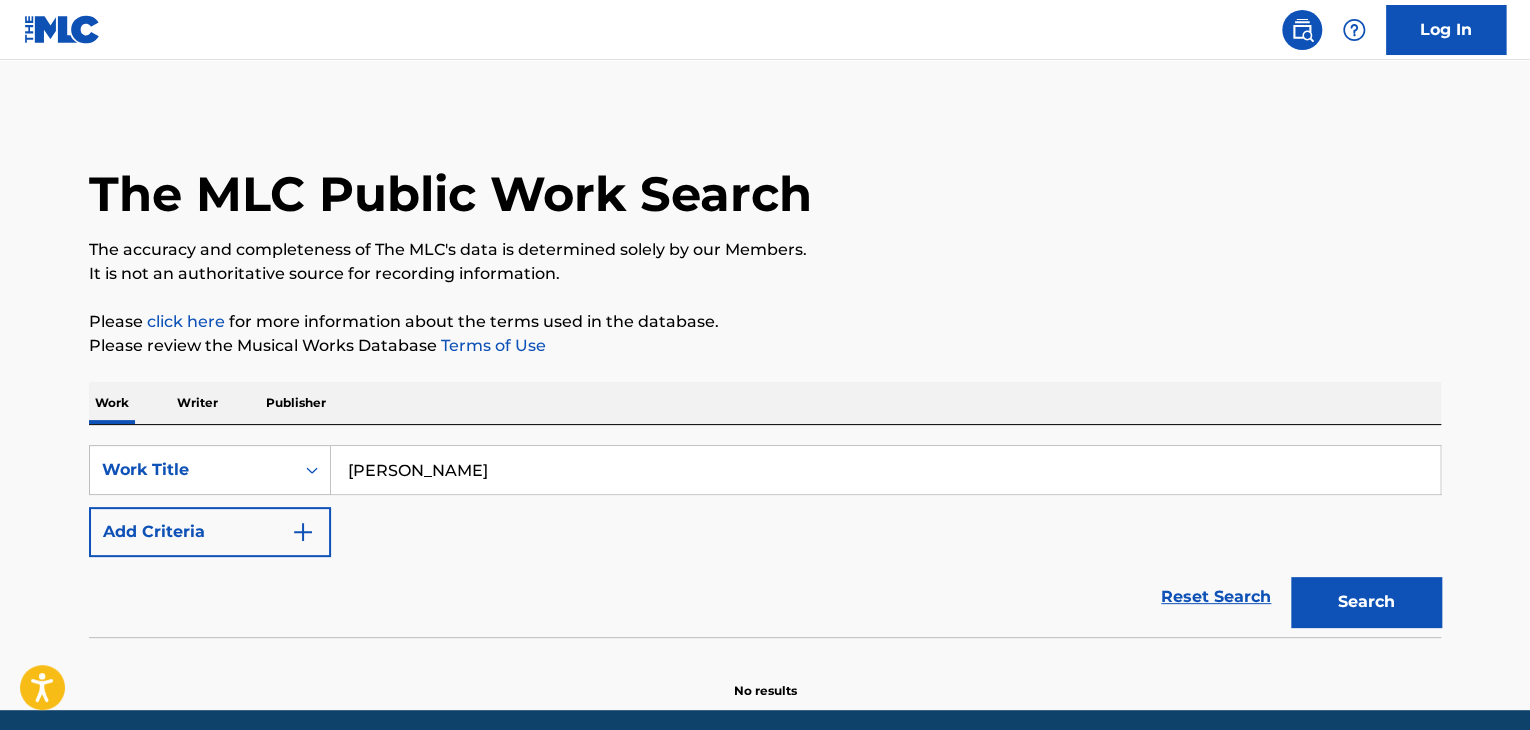 click on "Add Criteria" at bounding box center (210, 532) 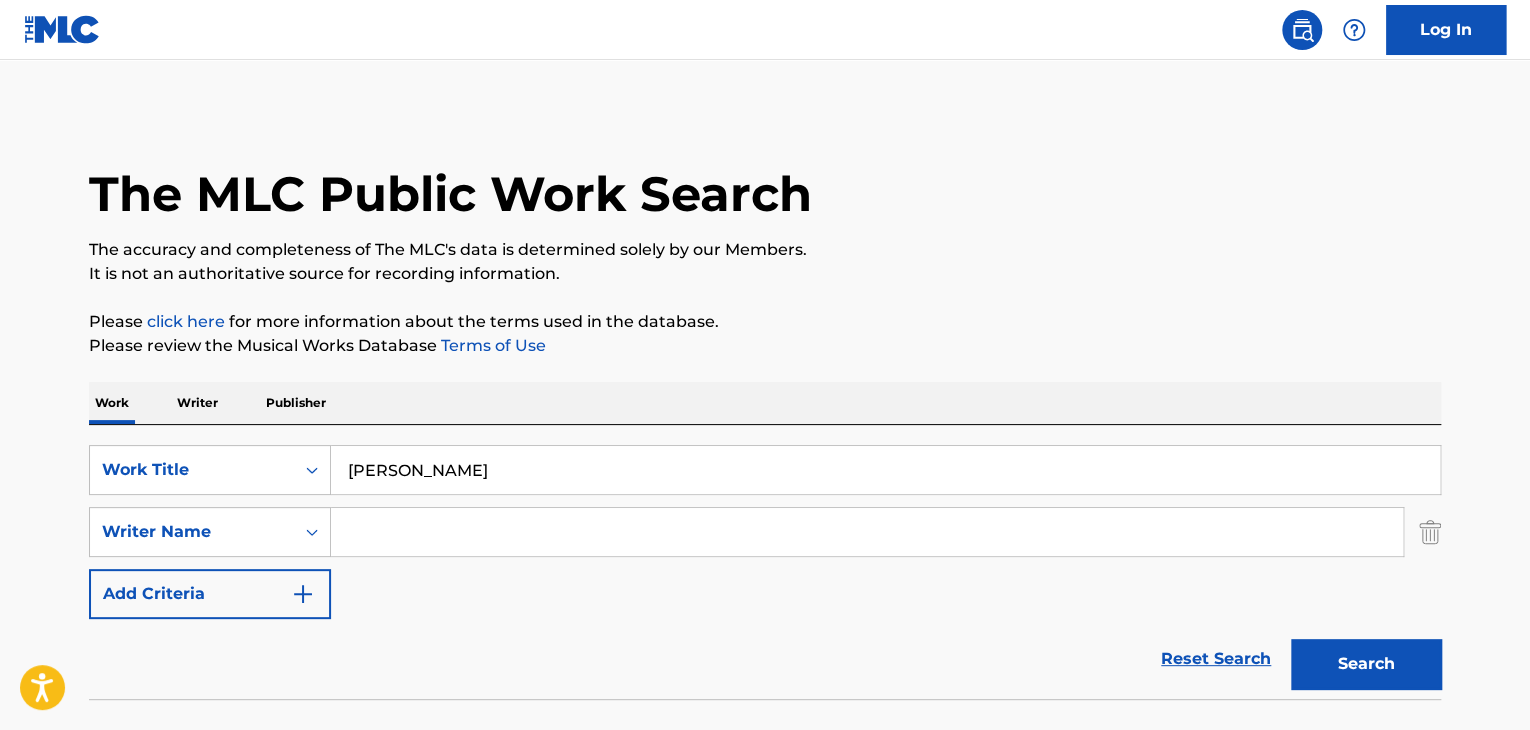 click at bounding box center (867, 532) 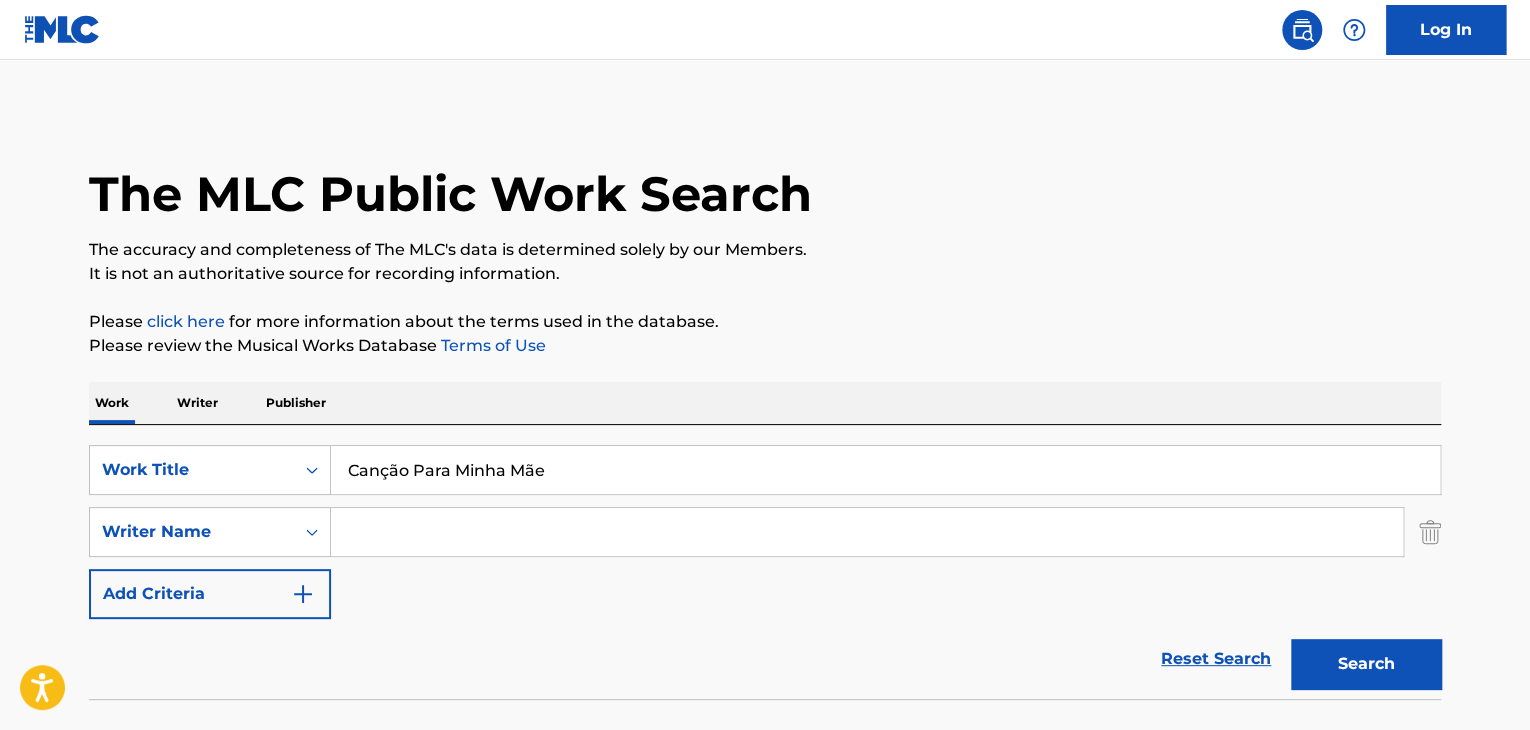 type on "Canção Para Minha Mãe" 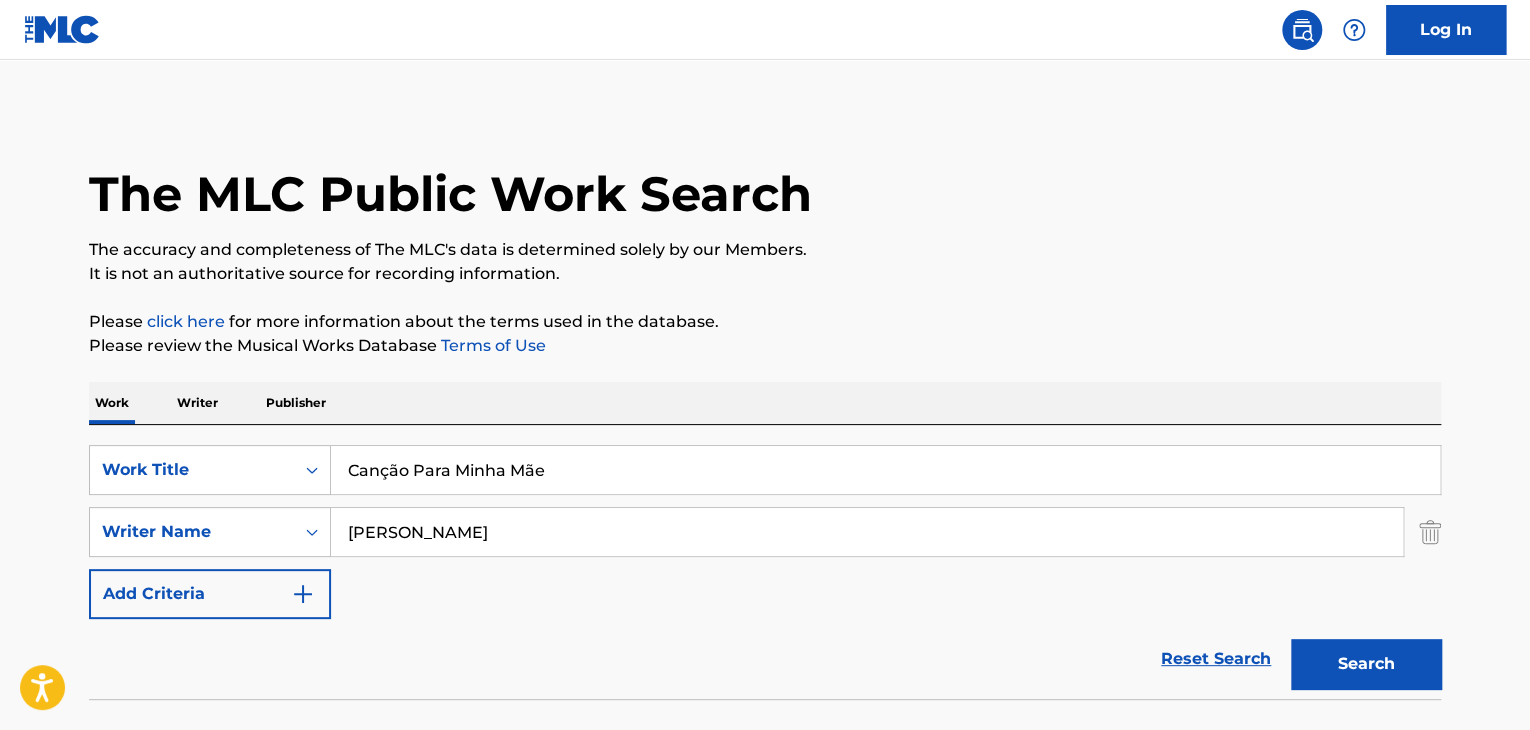type on "[PERSON_NAME]" 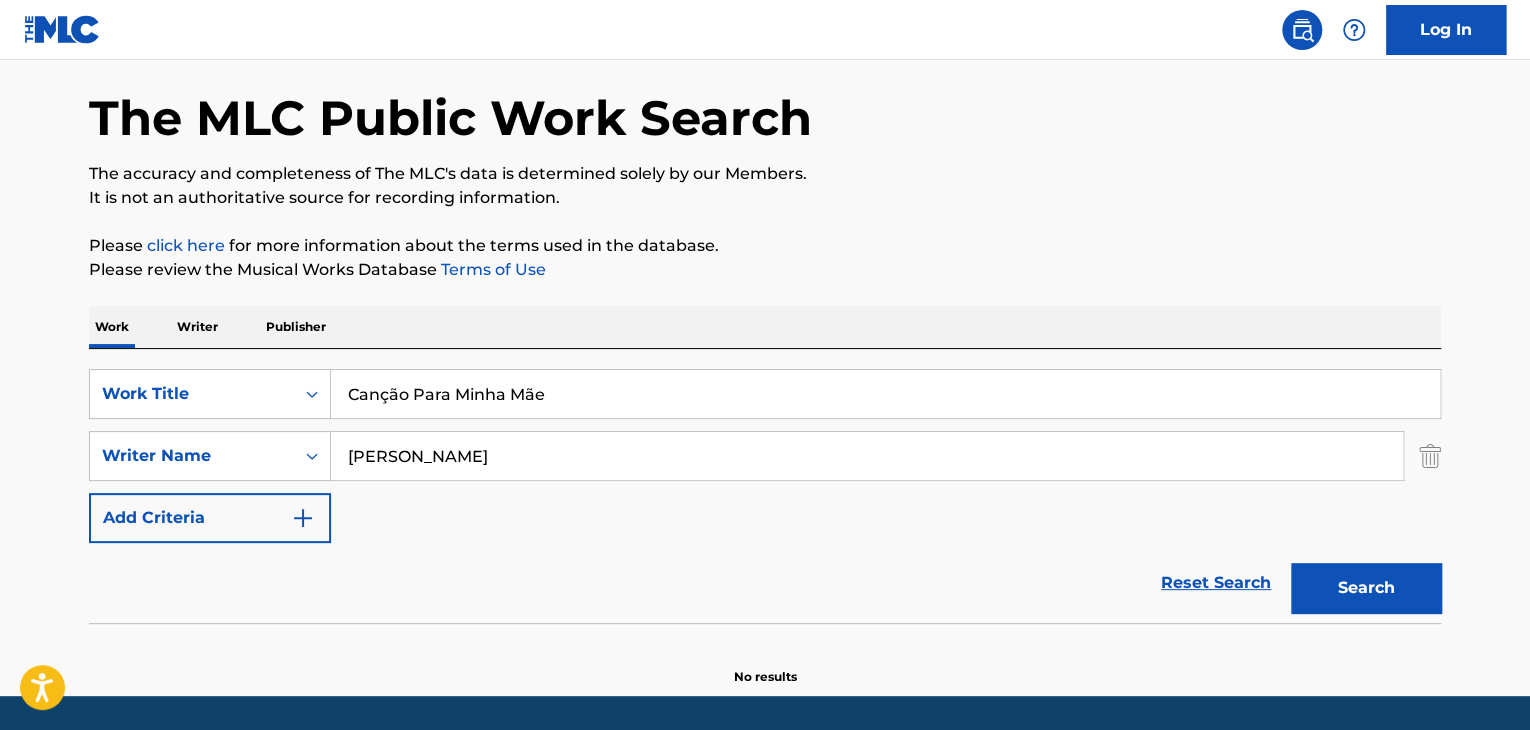 scroll, scrollTop: 138, scrollLeft: 0, axis: vertical 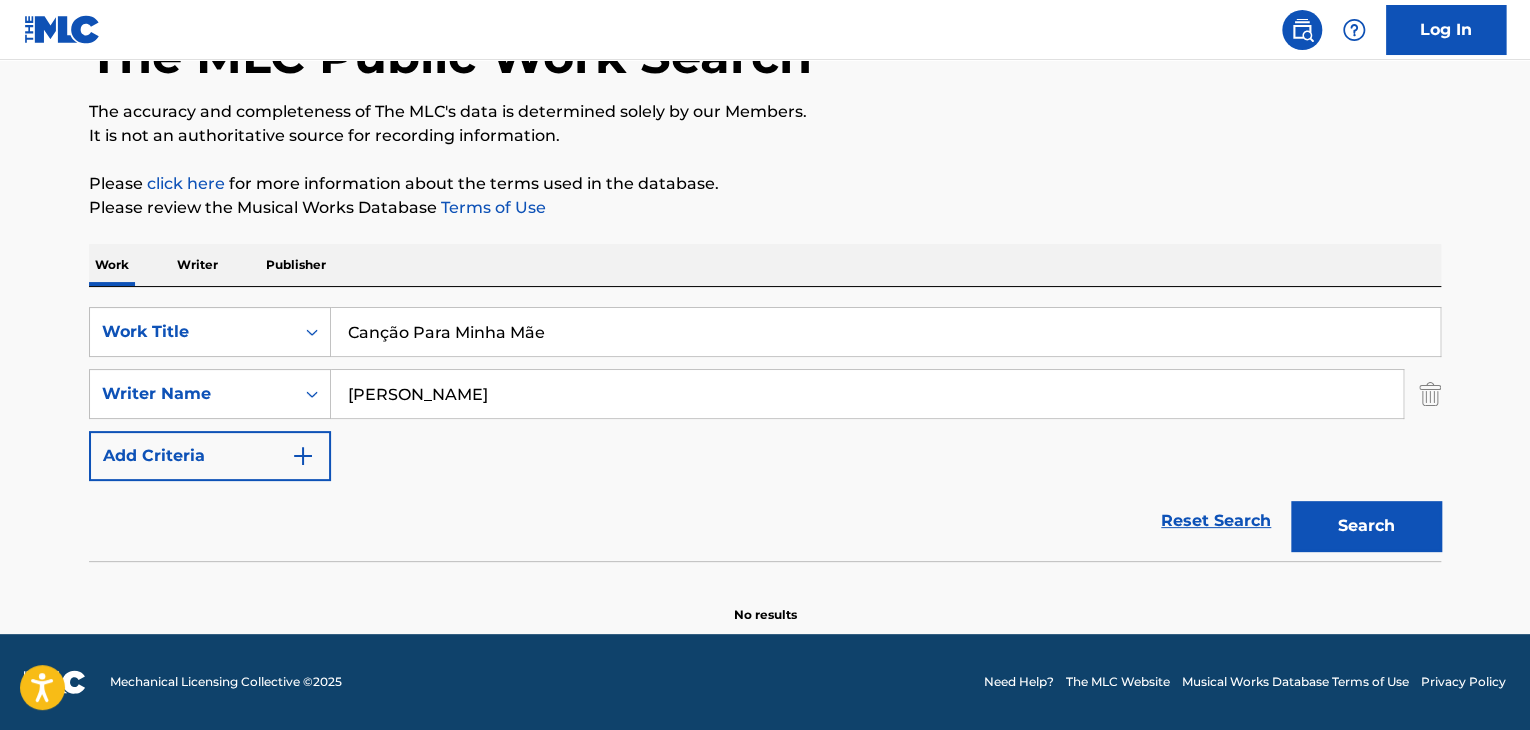 click on "Writer" at bounding box center [197, 265] 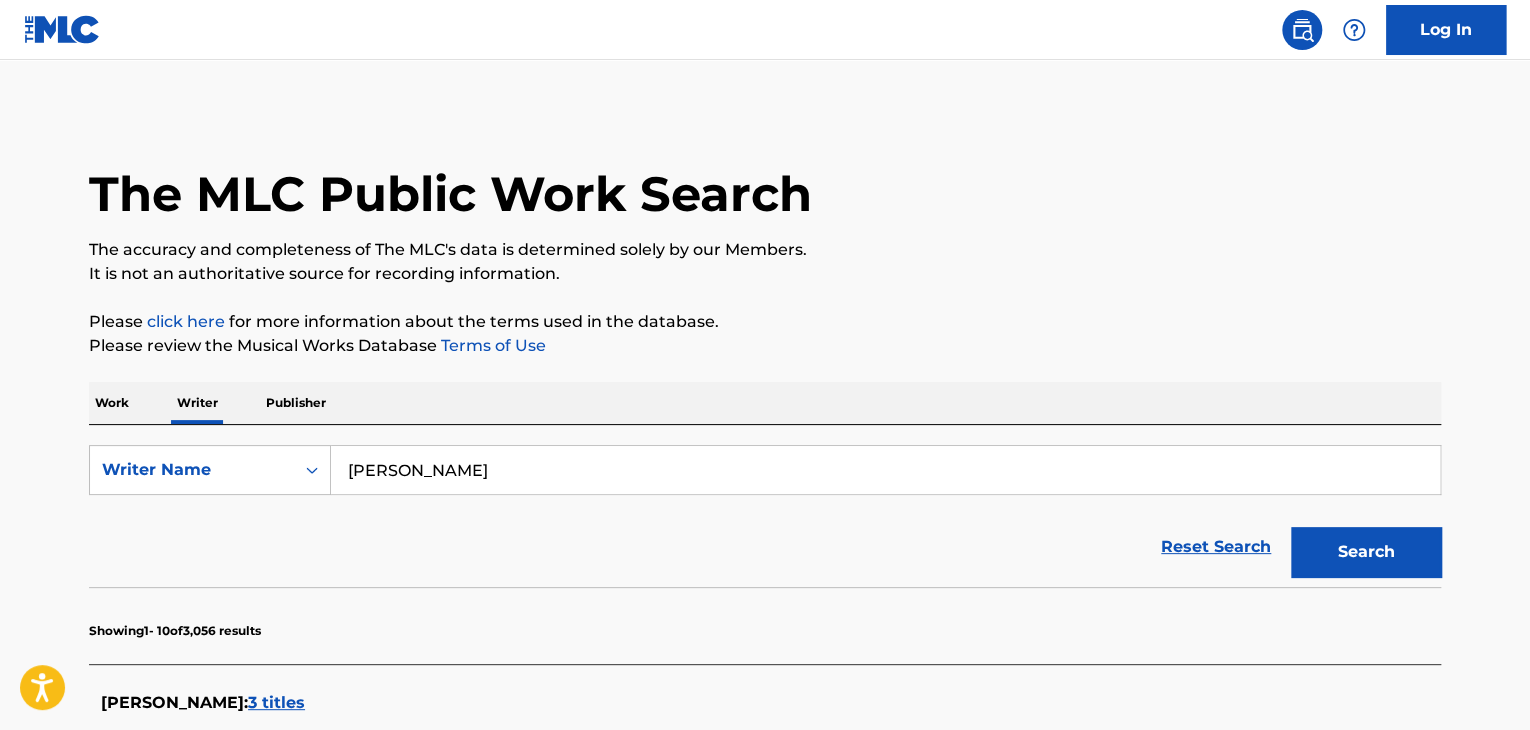click on "SearchWithCriteria62d273b2-44c5-4a1d-a240-0a93af86bd34 Writer Name [PERSON_NAME] Reset Search Search" at bounding box center (765, 516) 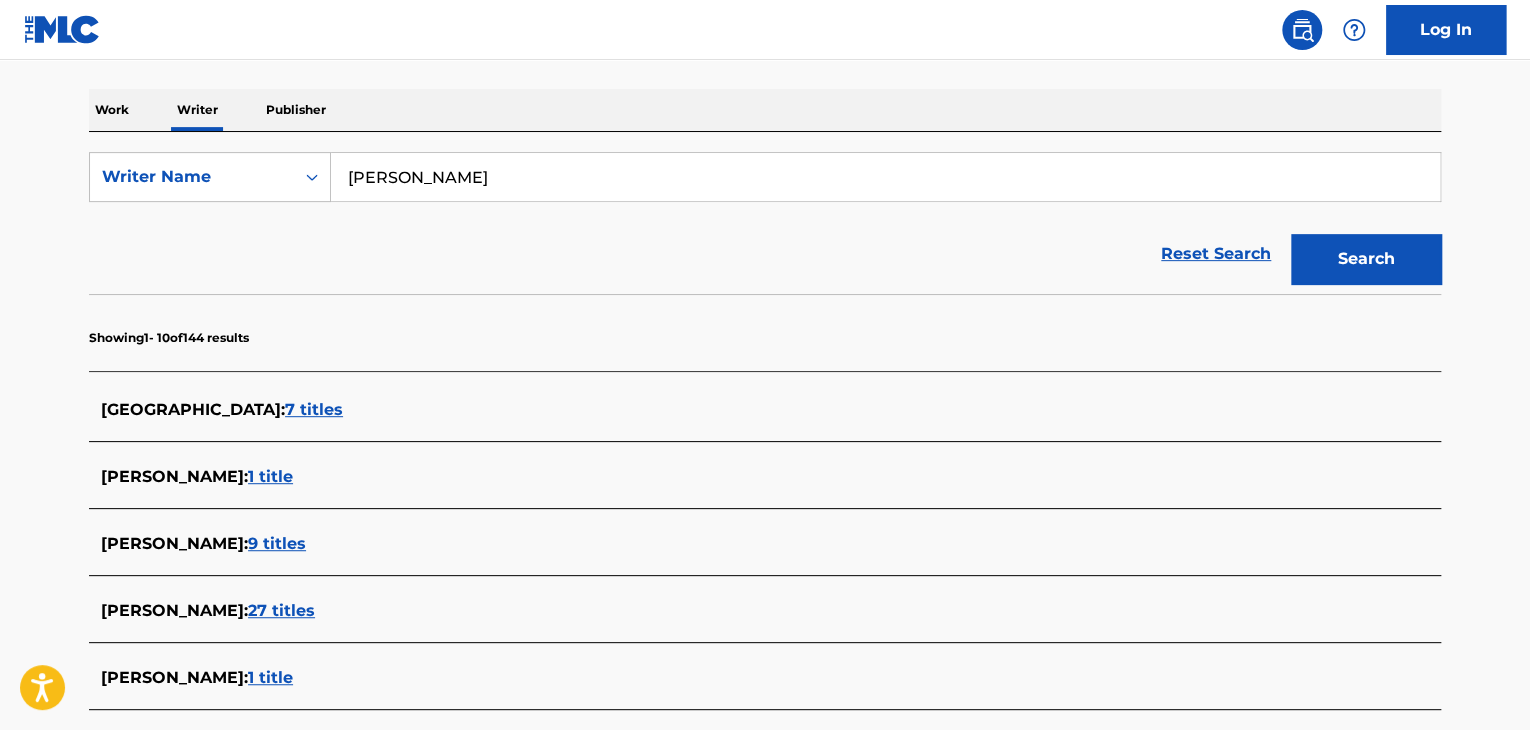 scroll, scrollTop: 291, scrollLeft: 0, axis: vertical 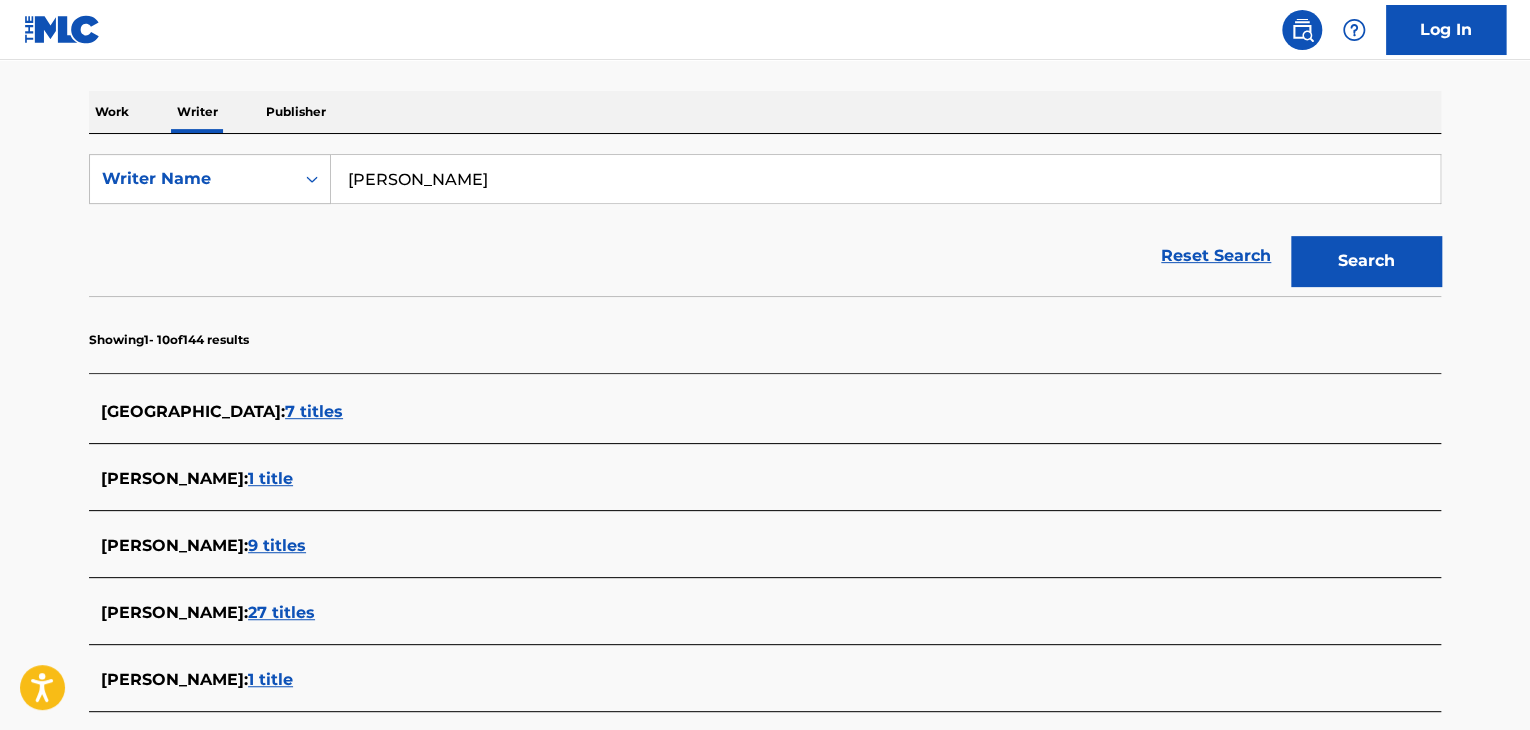 click on "[PERSON_NAME]" at bounding box center [885, 179] 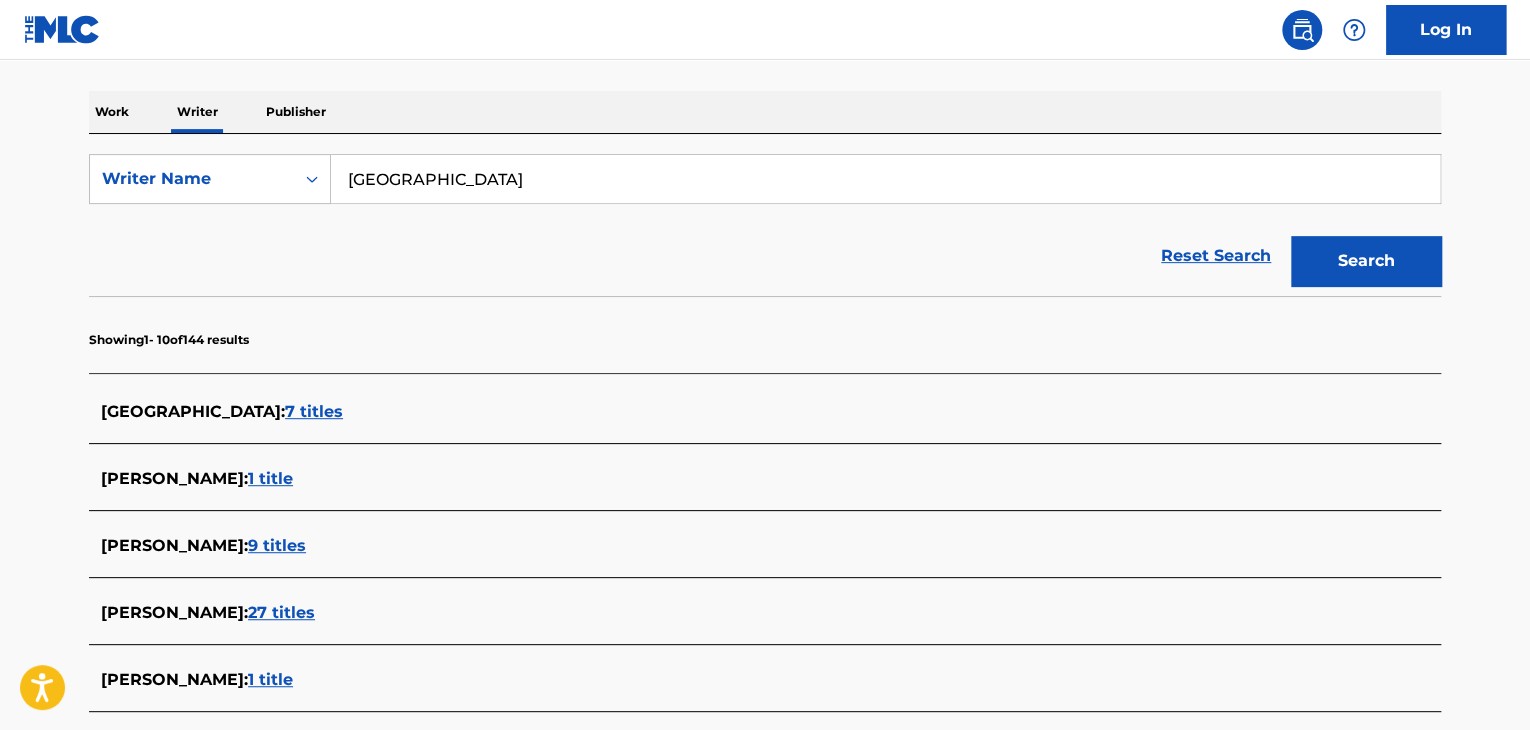 click on "Search" at bounding box center [1366, 261] 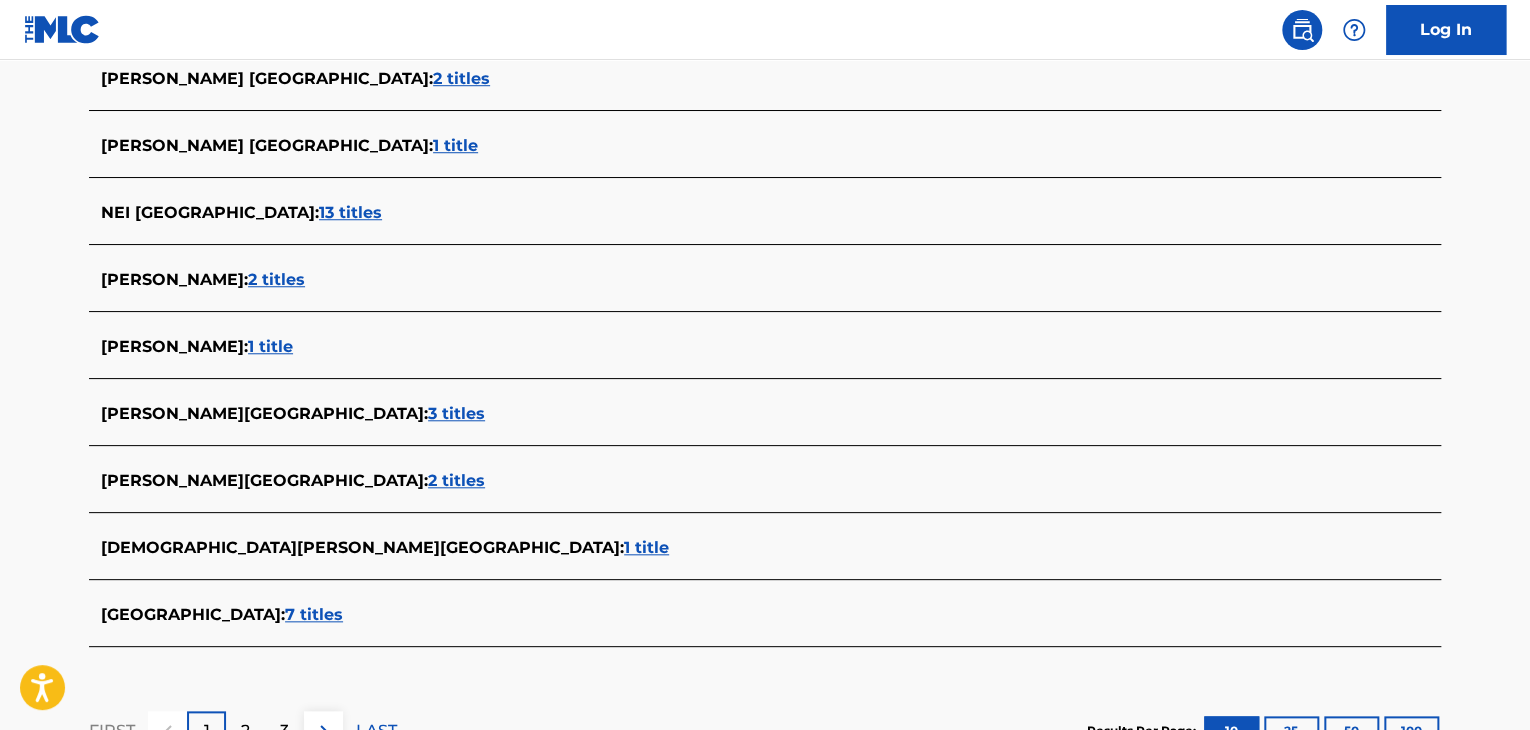 scroll, scrollTop: 391, scrollLeft: 0, axis: vertical 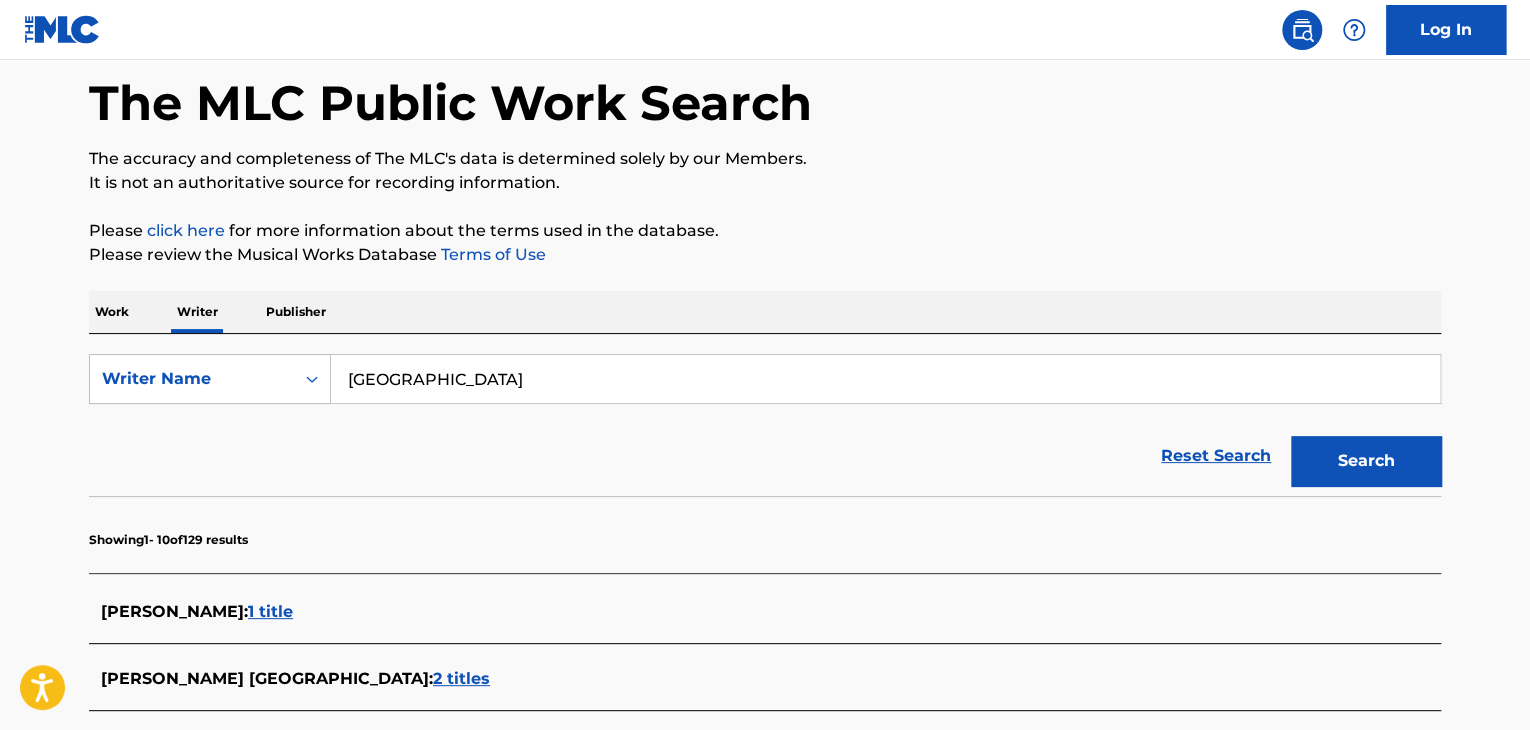 click on "[GEOGRAPHIC_DATA]" at bounding box center (885, 379) 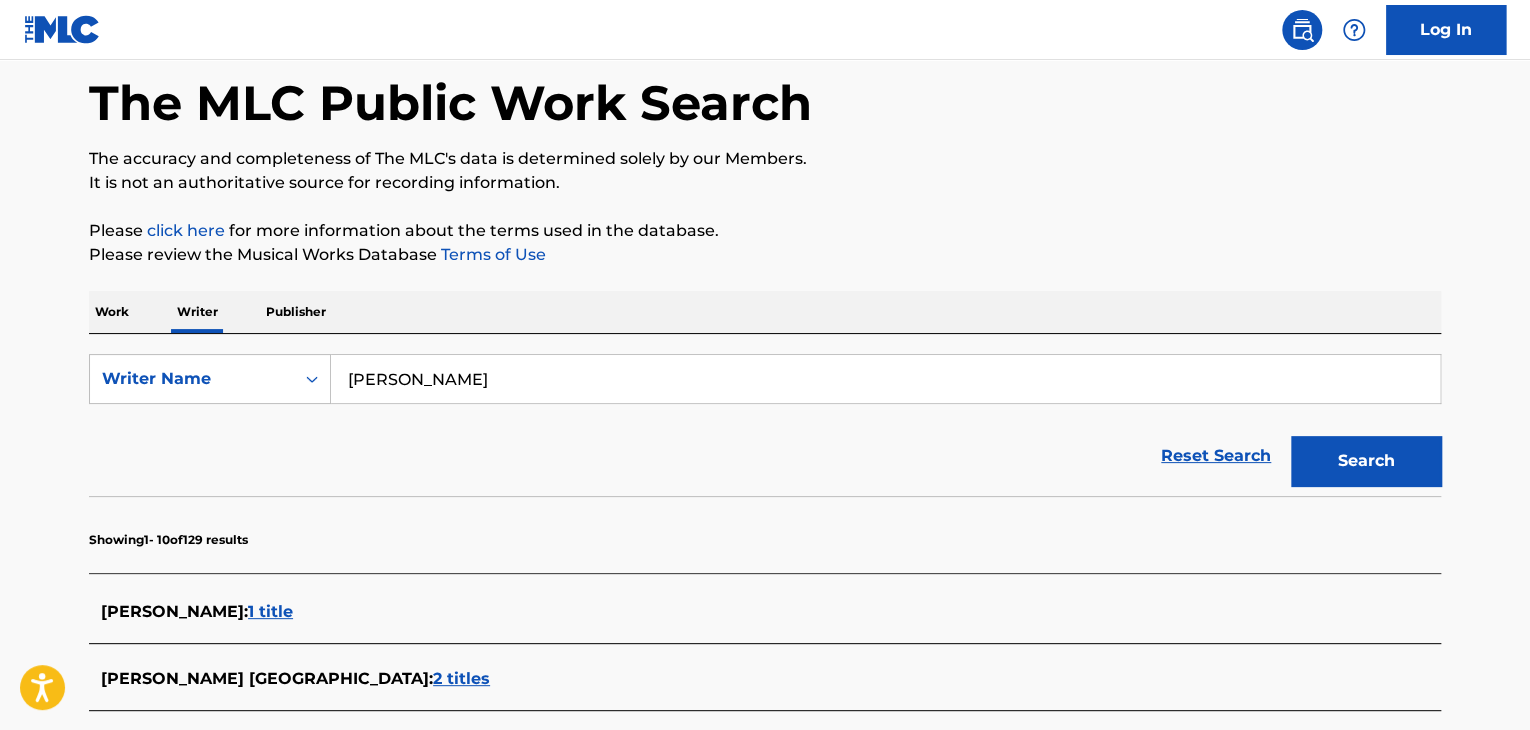type on "[PERSON_NAME]" 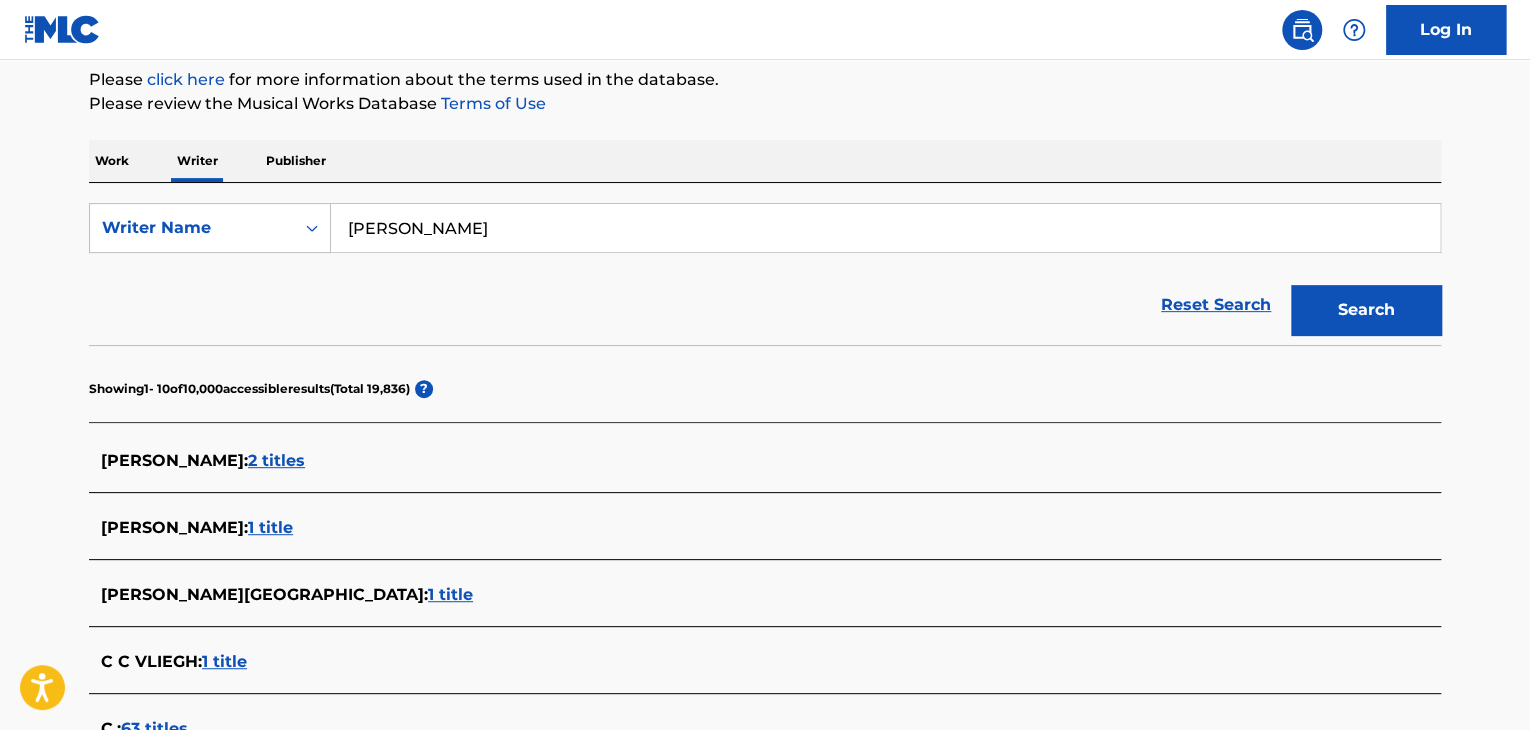 scroll, scrollTop: 291, scrollLeft: 0, axis: vertical 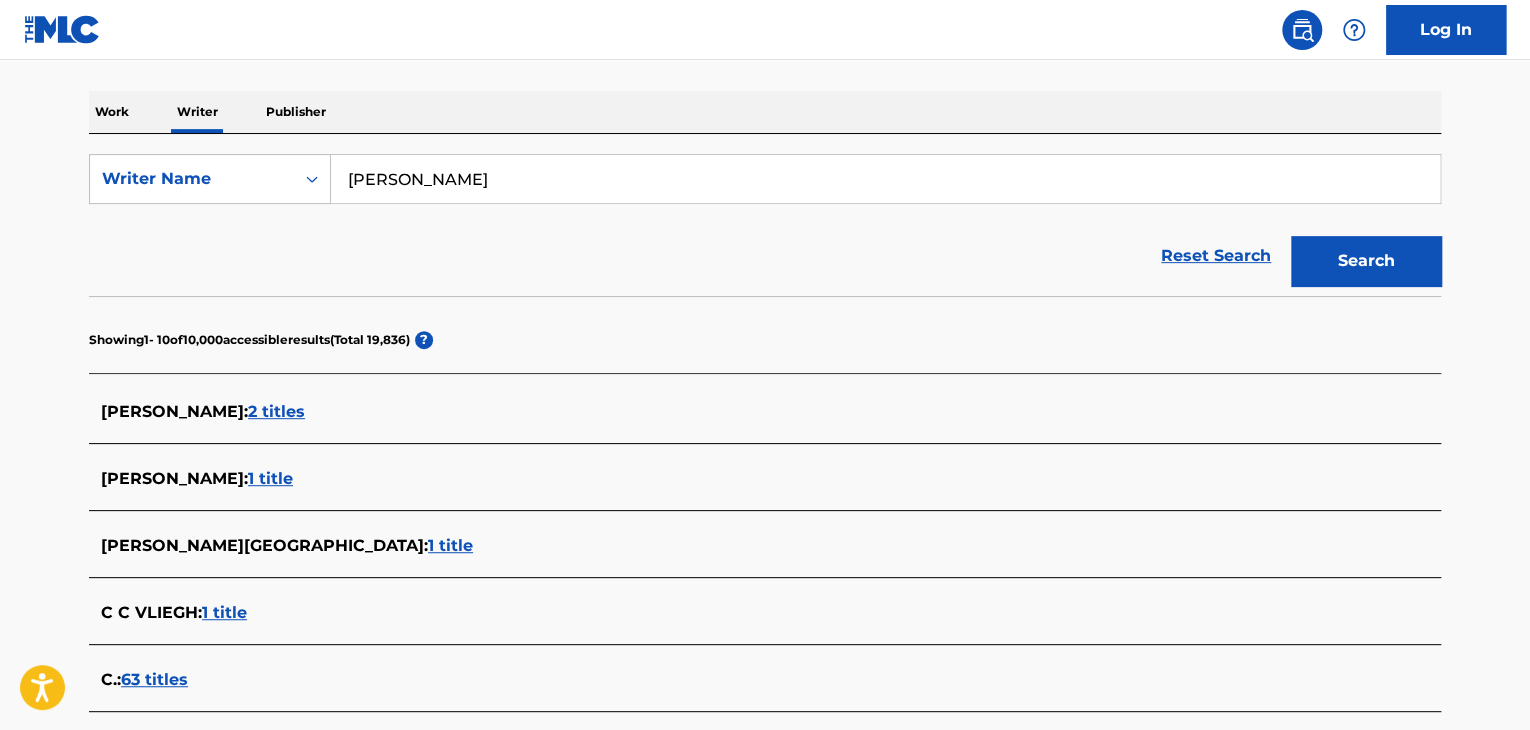 click on "2 titles" at bounding box center (276, 411) 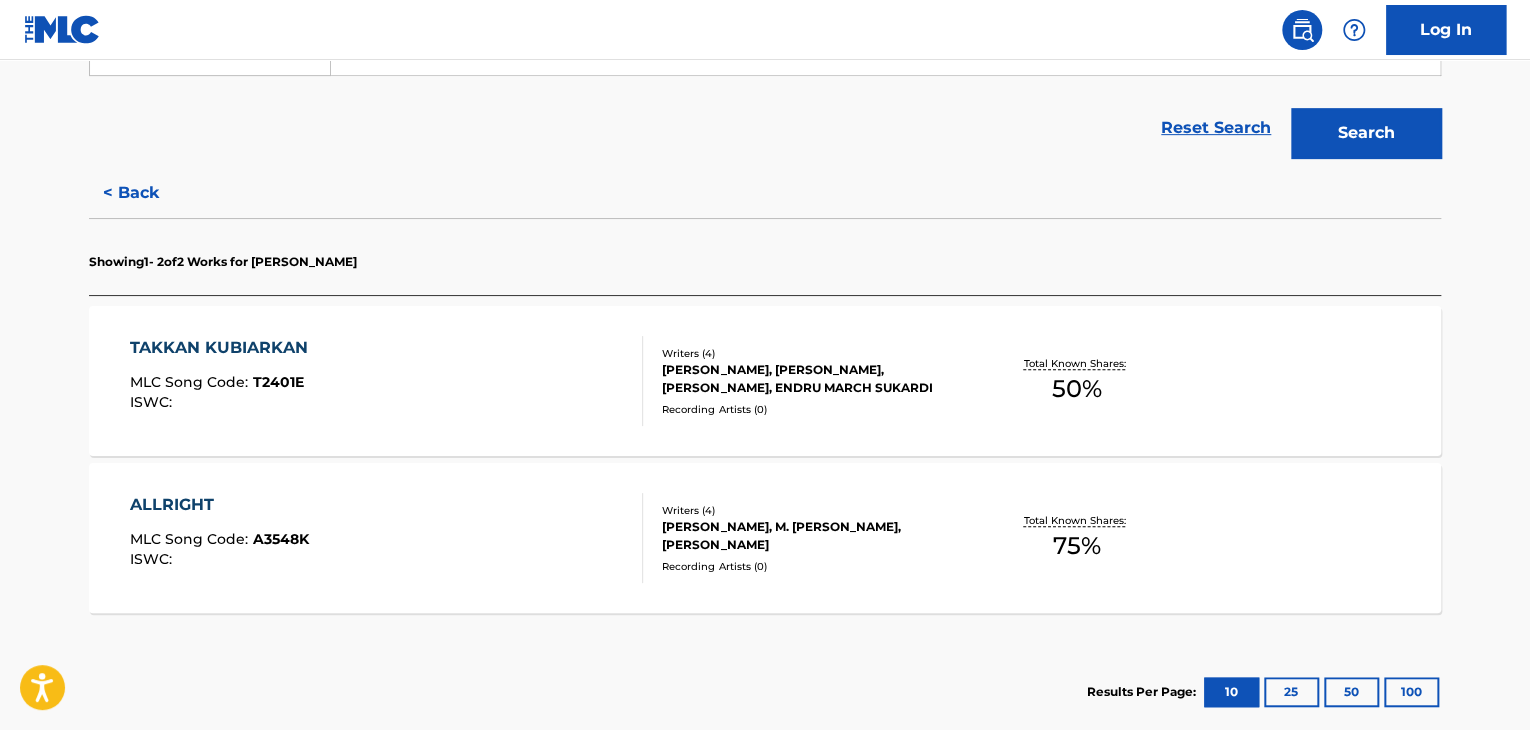 scroll, scrollTop: 491, scrollLeft: 0, axis: vertical 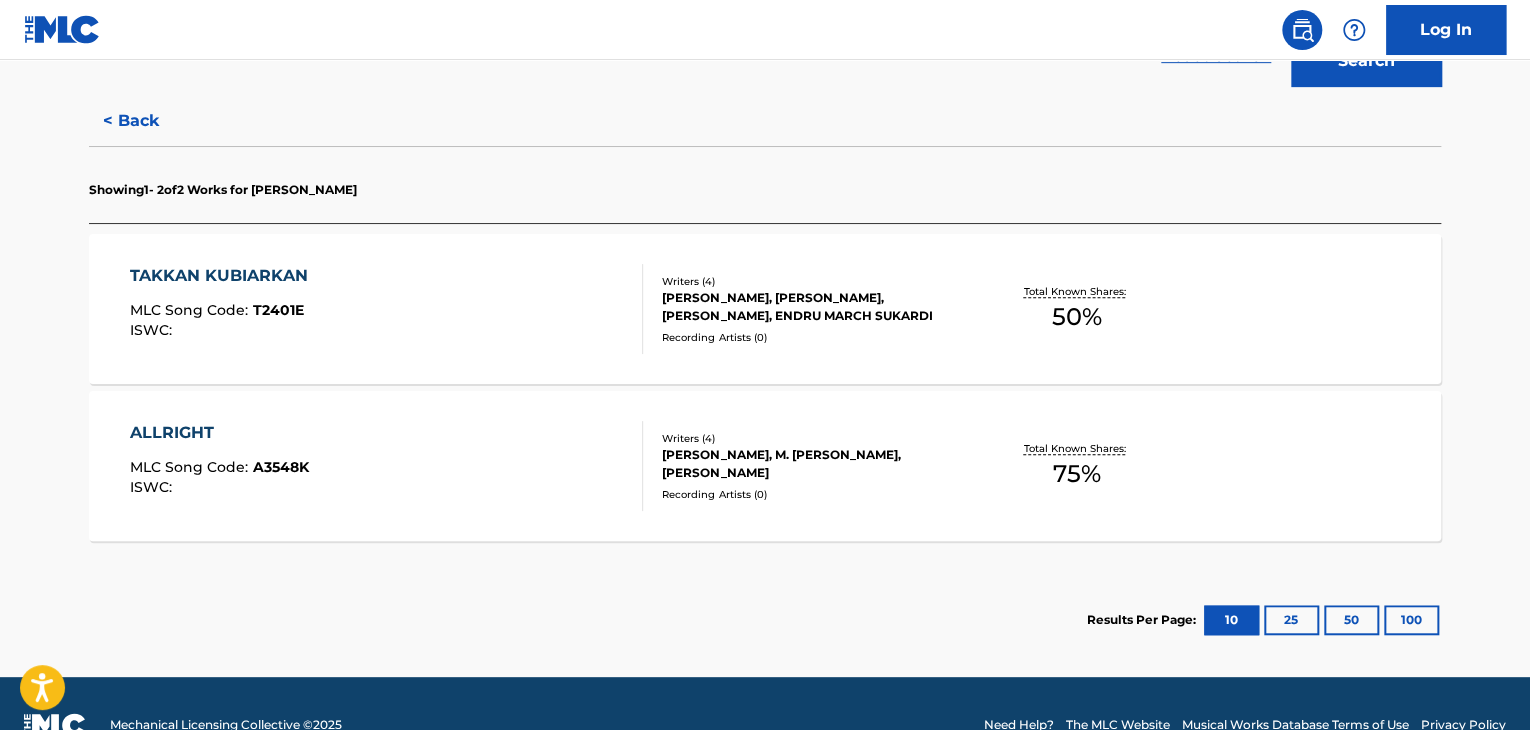 click on "TAKKAN KUBIARKAN MLC Song Code : T2401E ISWC :" at bounding box center (387, 309) 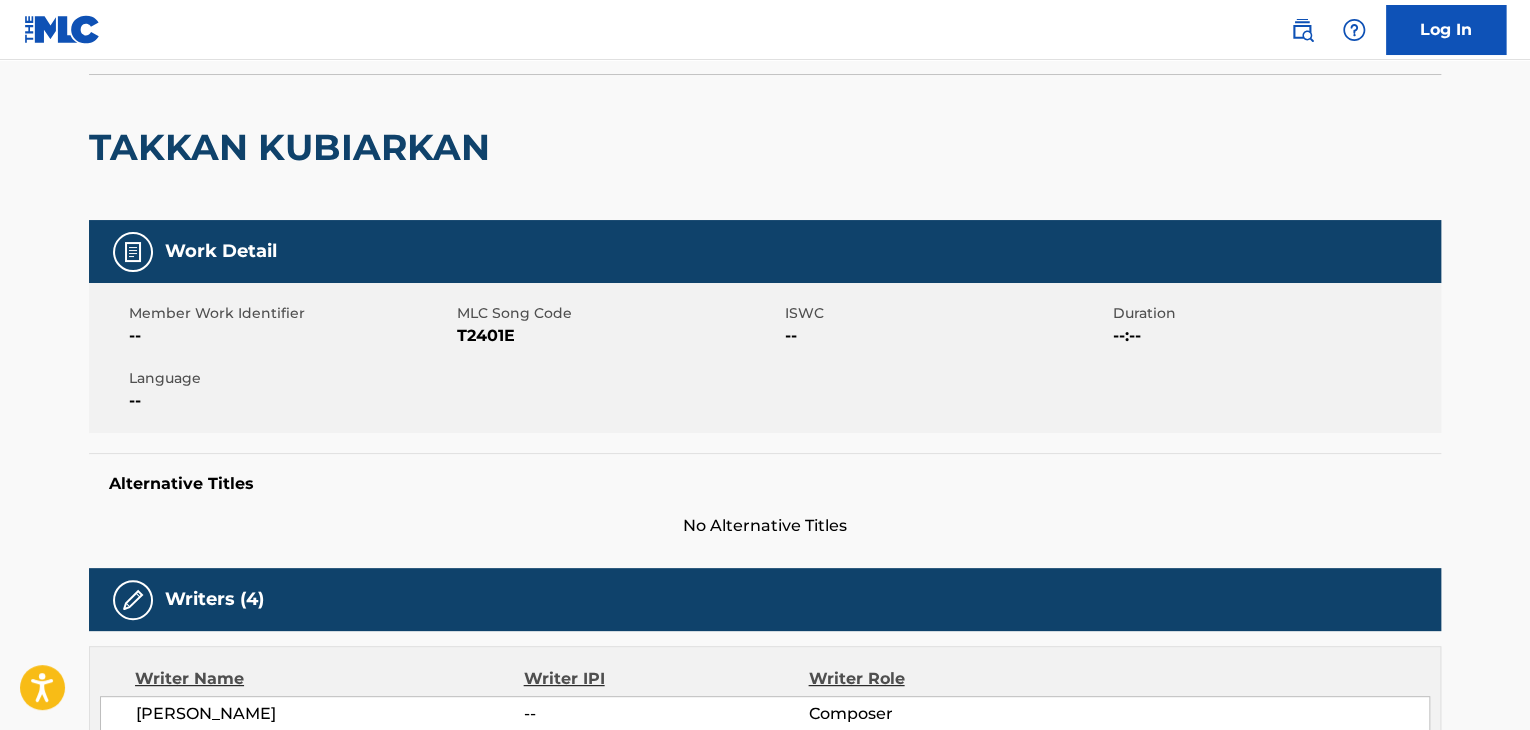 scroll, scrollTop: 0, scrollLeft: 0, axis: both 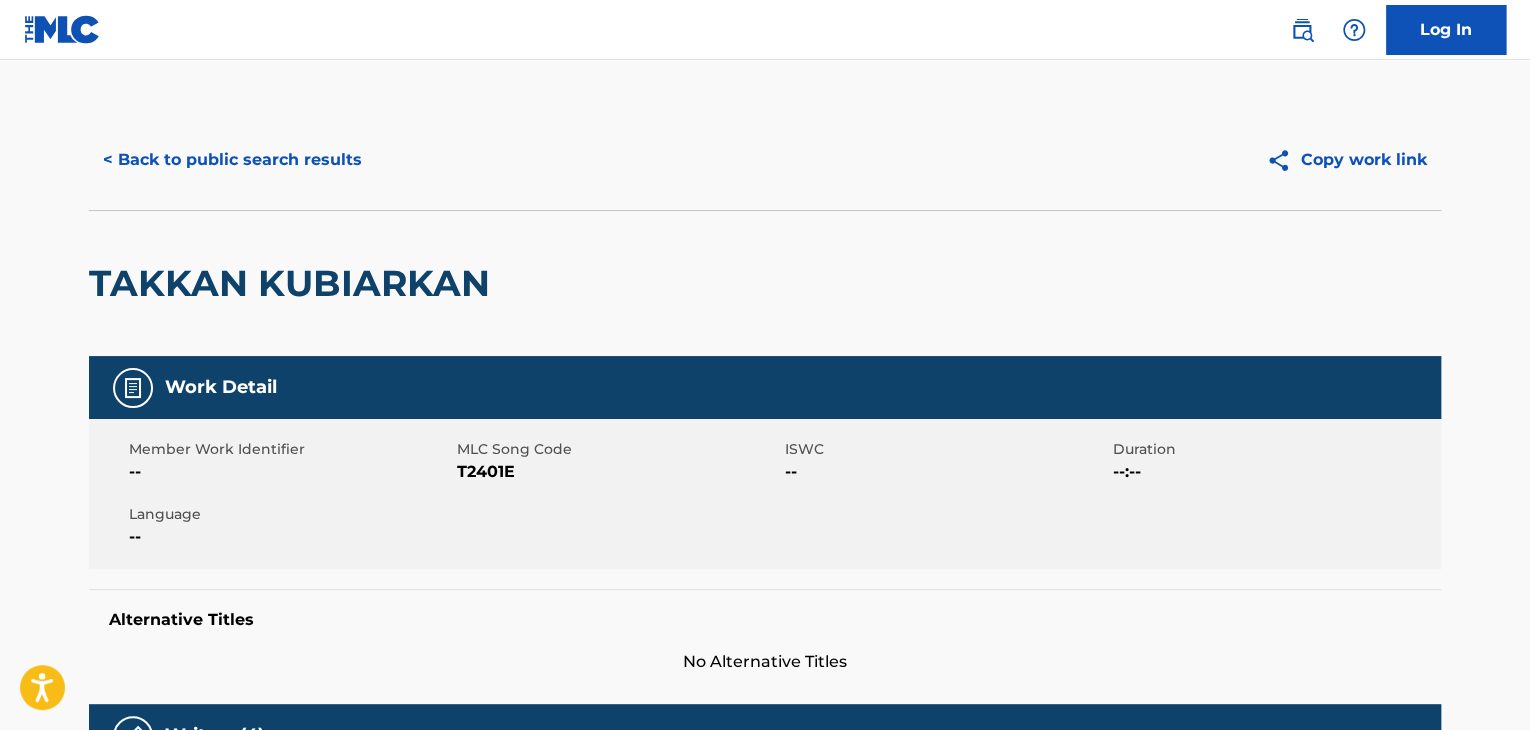 click on "< Back to public search results Copy work link" at bounding box center [765, 160] 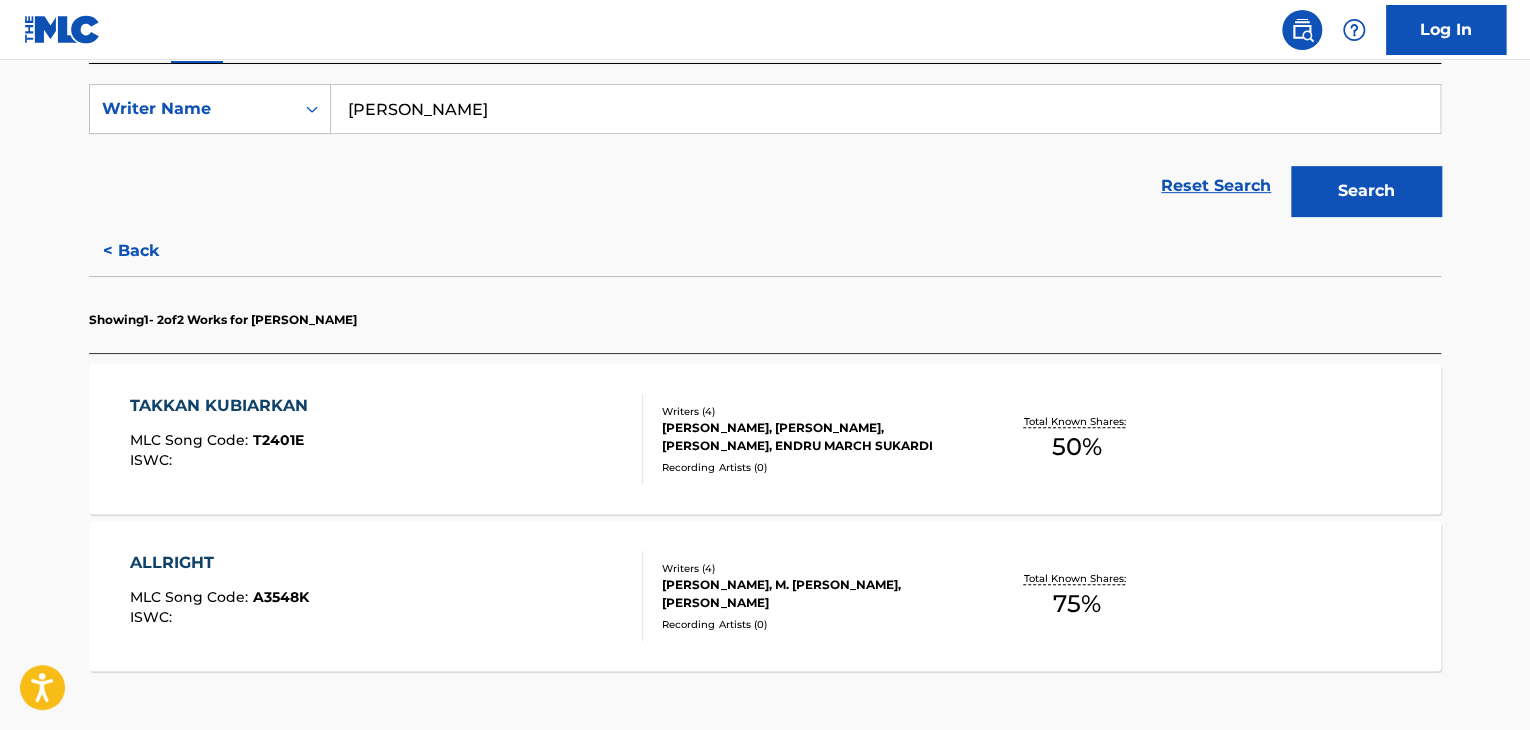 scroll, scrollTop: 424, scrollLeft: 0, axis: vertical 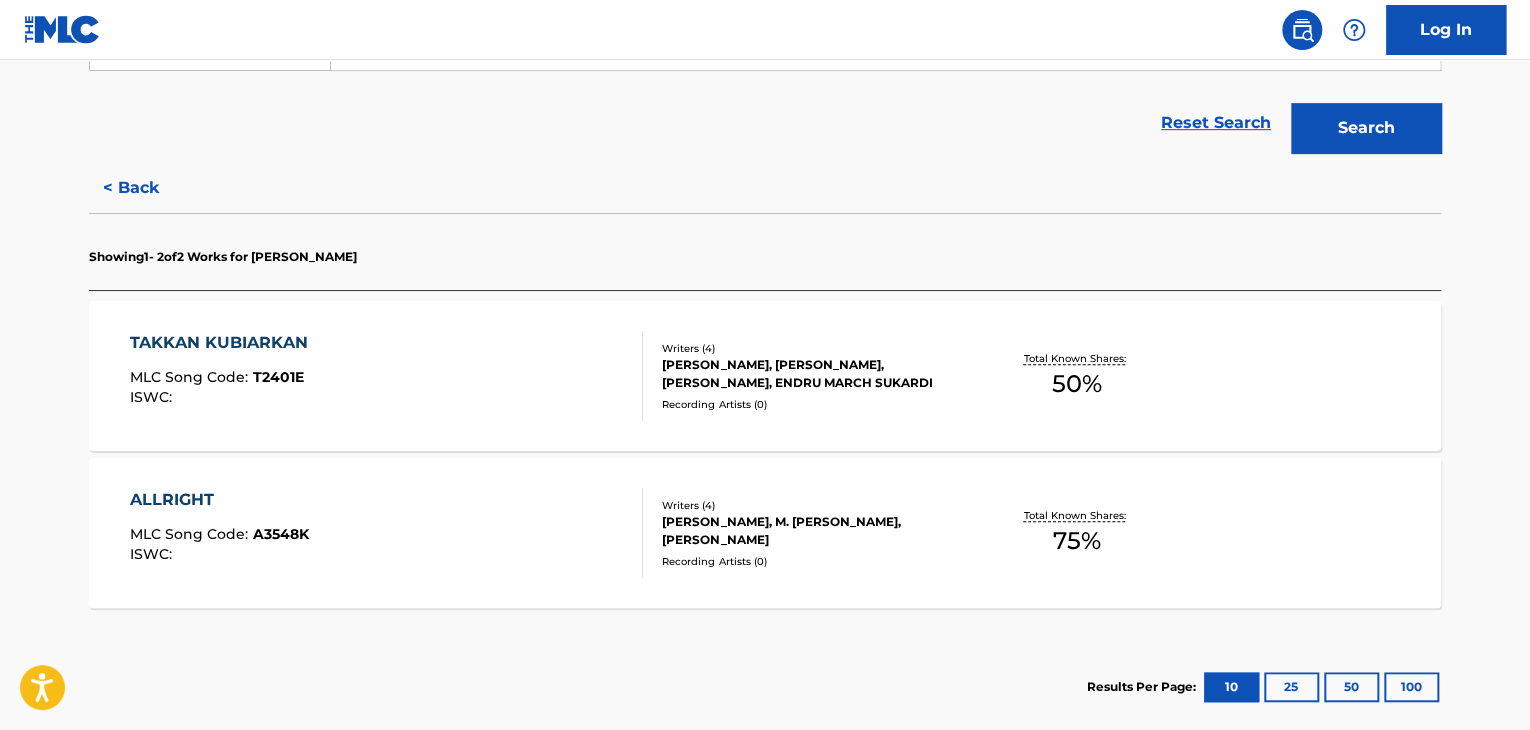 click on "ALLRIGHT MLC Song Code : A3548K ISWC : Writers ( 4 ) [PERSON_NAME], M. [PERSON_NAME], [PERSON_NAME] SUKARDI Recording Artists ( 0 ) Total Known Shares: 75 %" at bounding box center [765, 533] 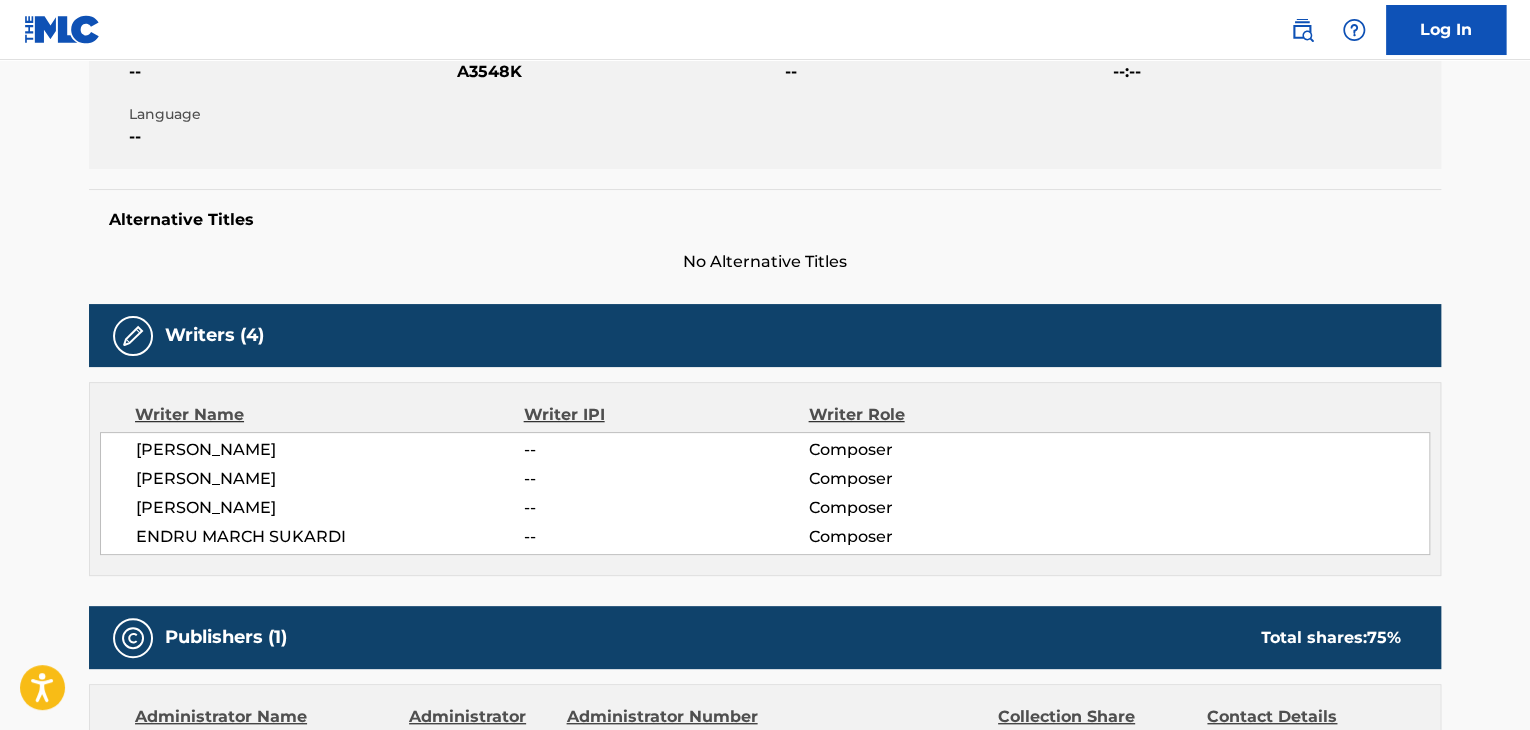 scroll, scrollTop: 0, scrollLeft: 0, axis: both 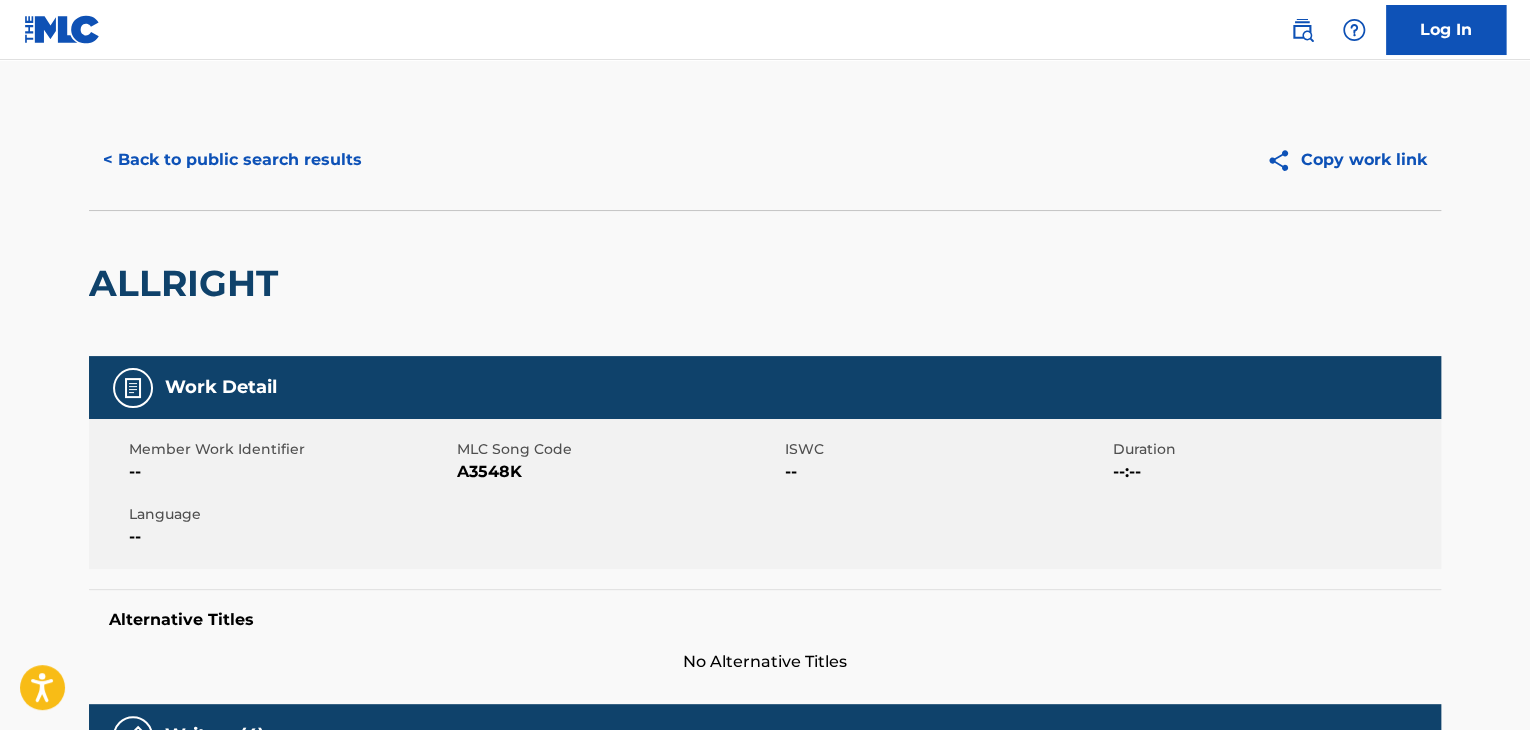 click on "< Back to public search results Copy work link" at bounding box center [765, 160] 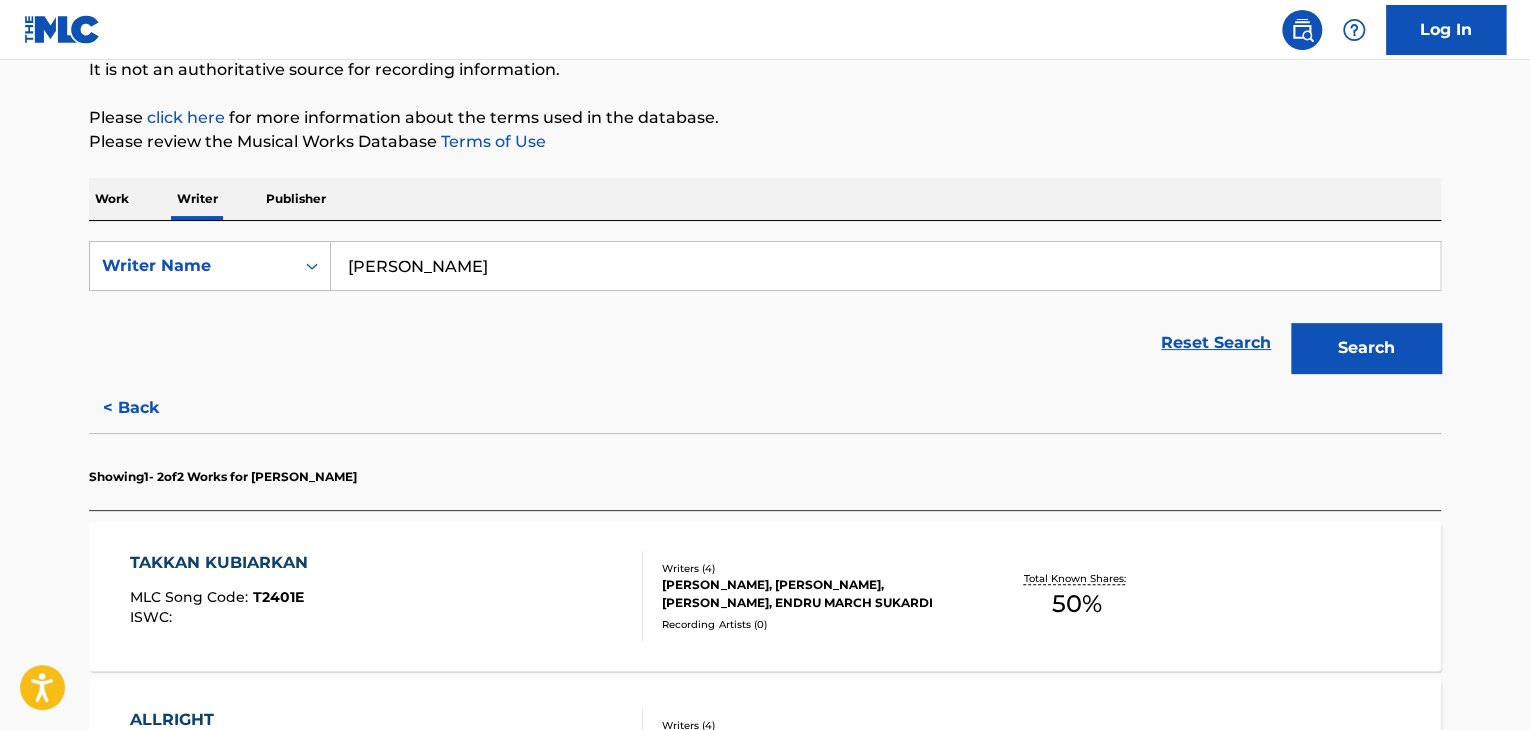scroll, scrollTop: 324, scrollLeft: 0, axis: vertical 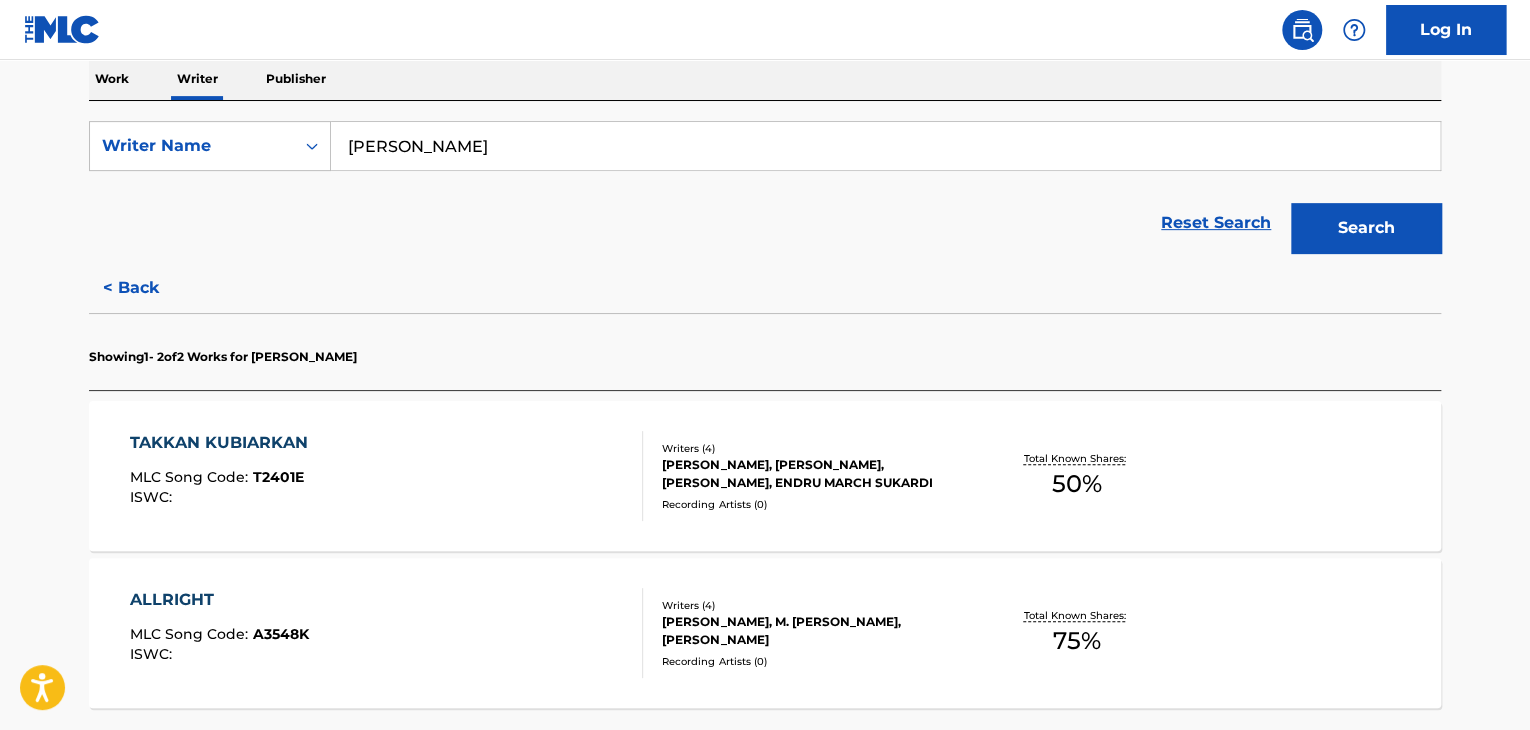 click on "< Back" at bounding box center (149, 288) 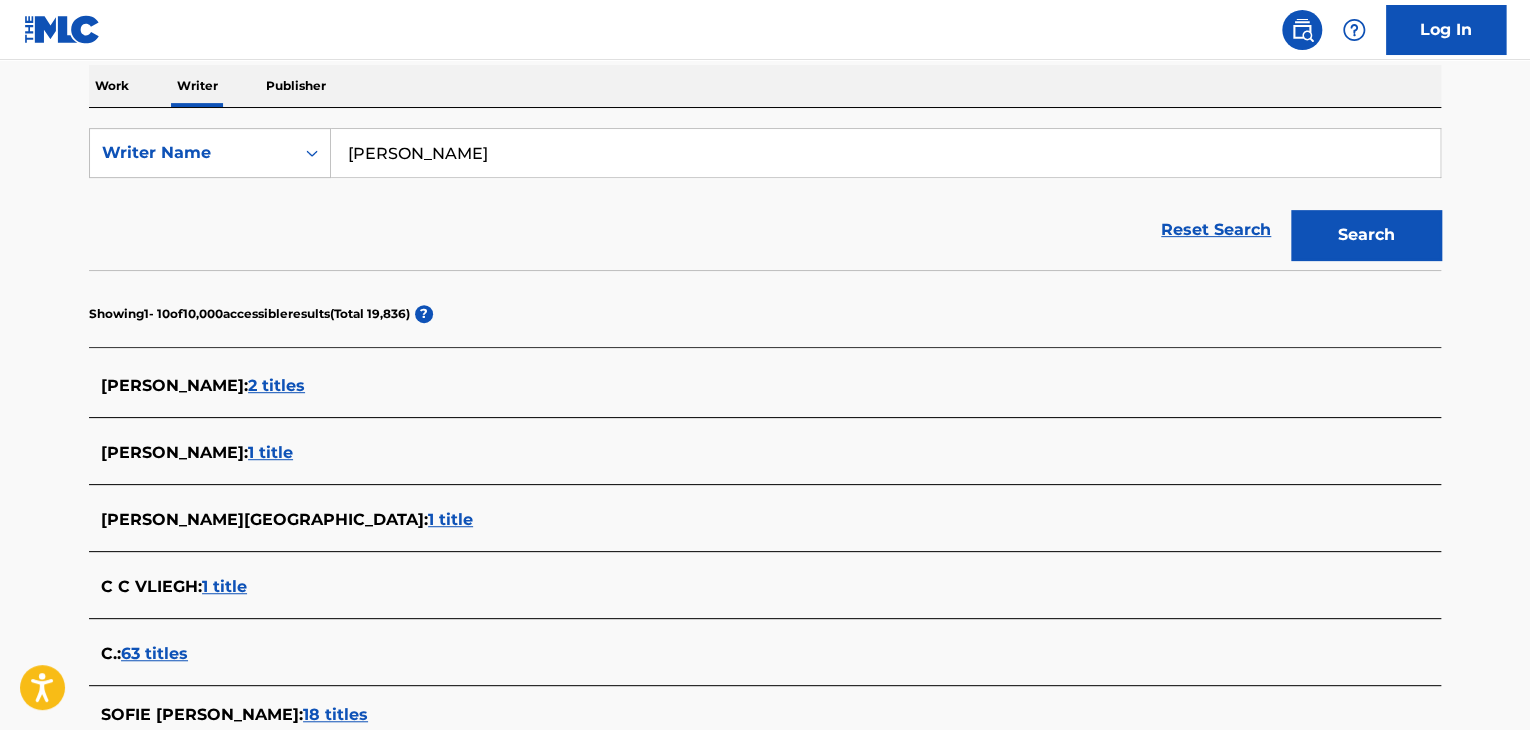 scroll, scrollTop: 224, scrollLeft: 0, axis: vertical 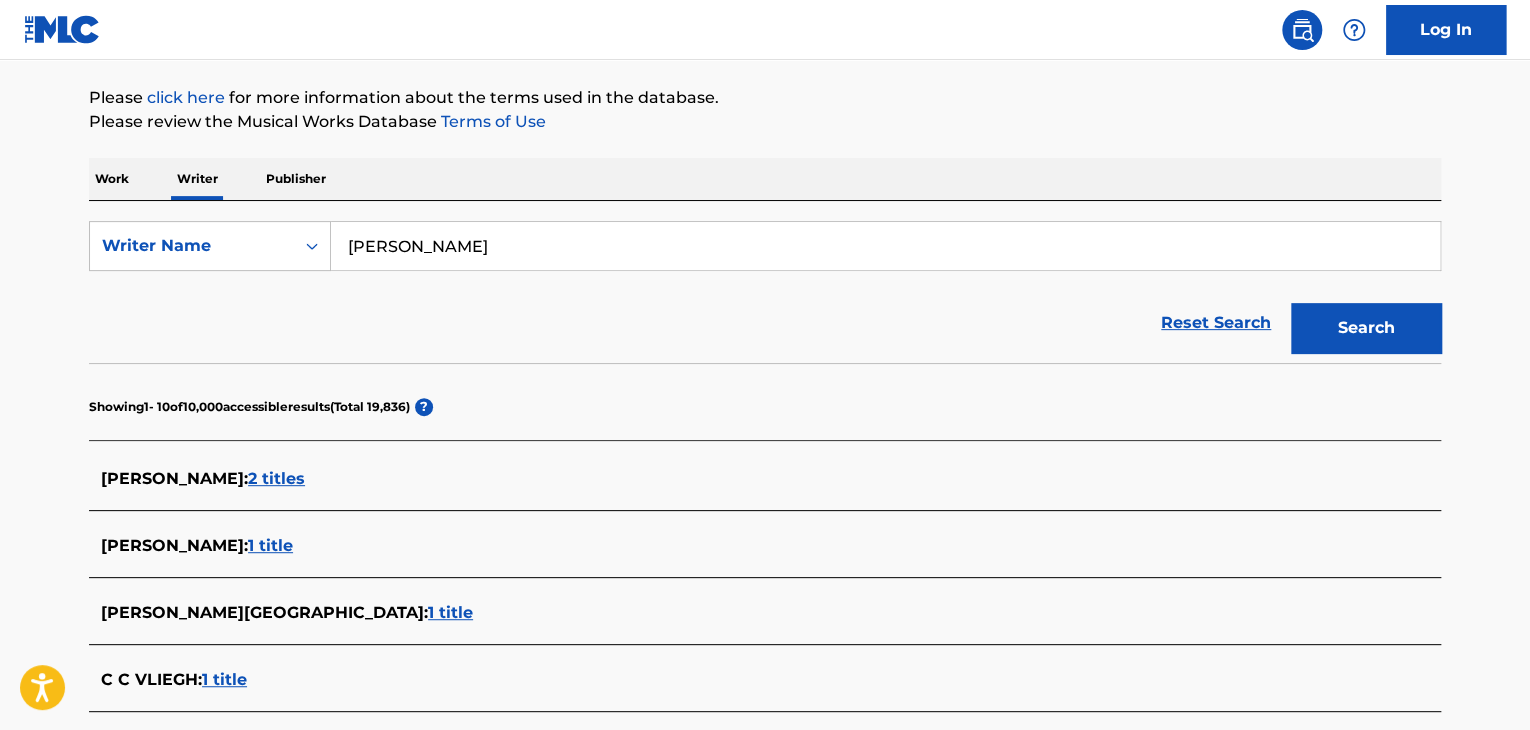 click on "Work" at bounding box center (112, 179) 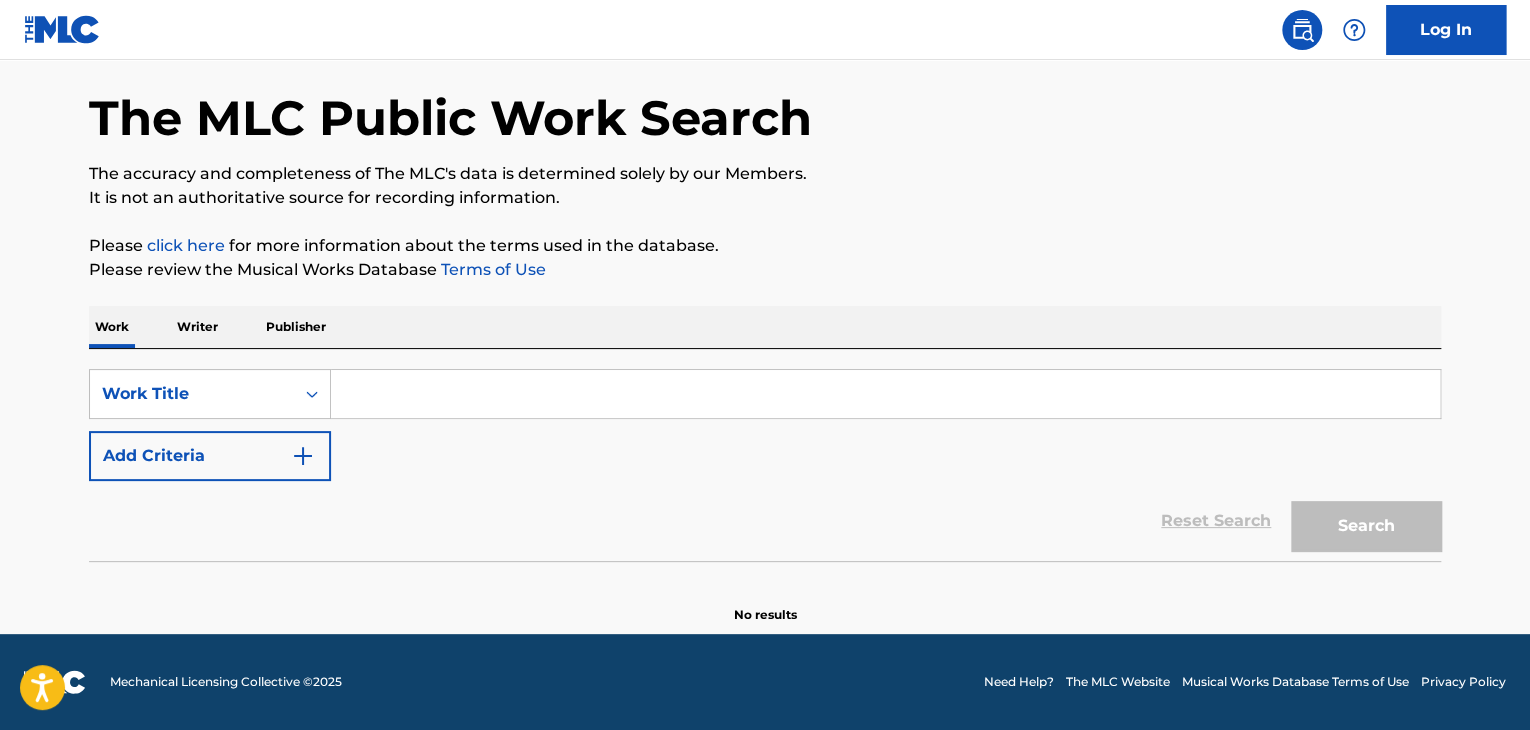scroll, scrollTop: 0, scrollLeft: 0, axis: both 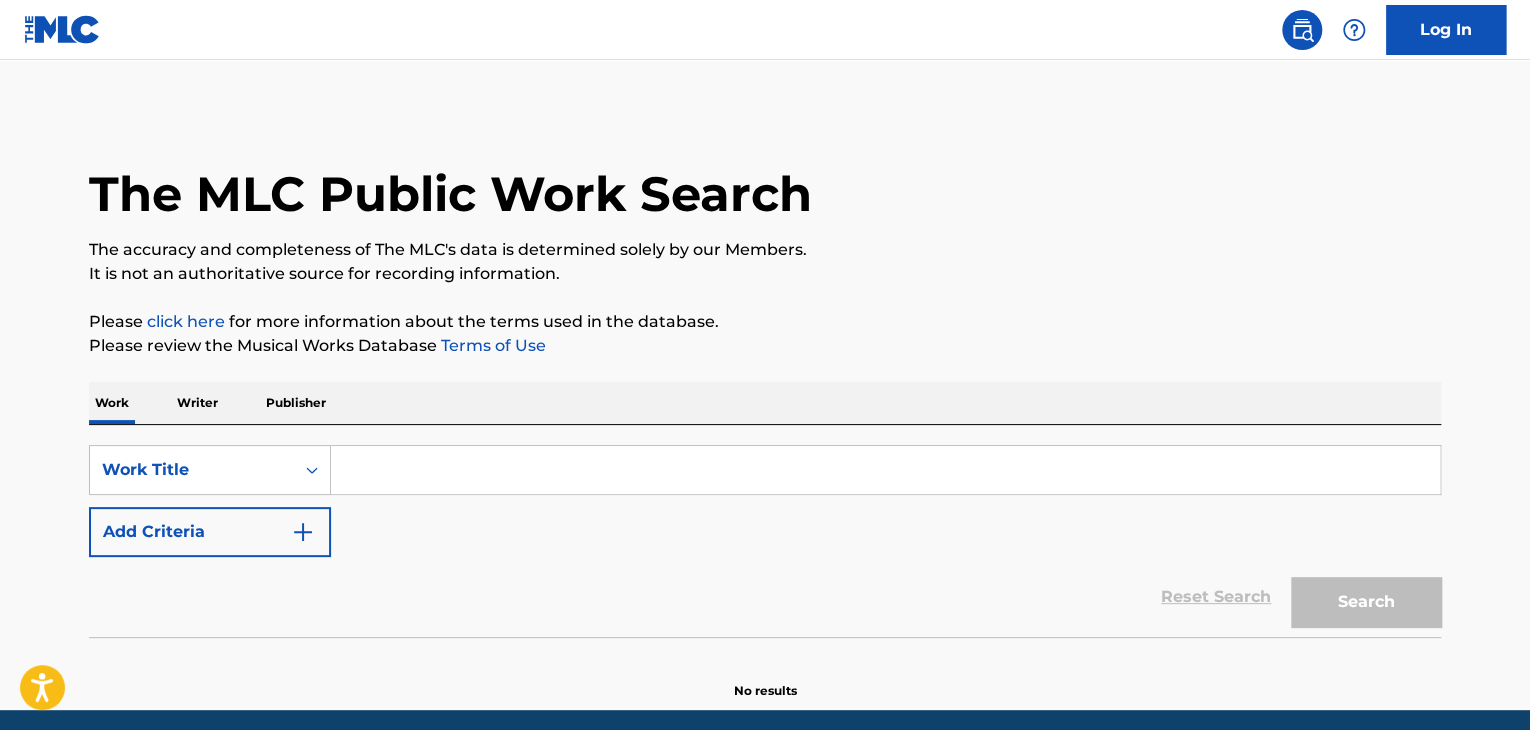 click at bounding box center [885, 470] 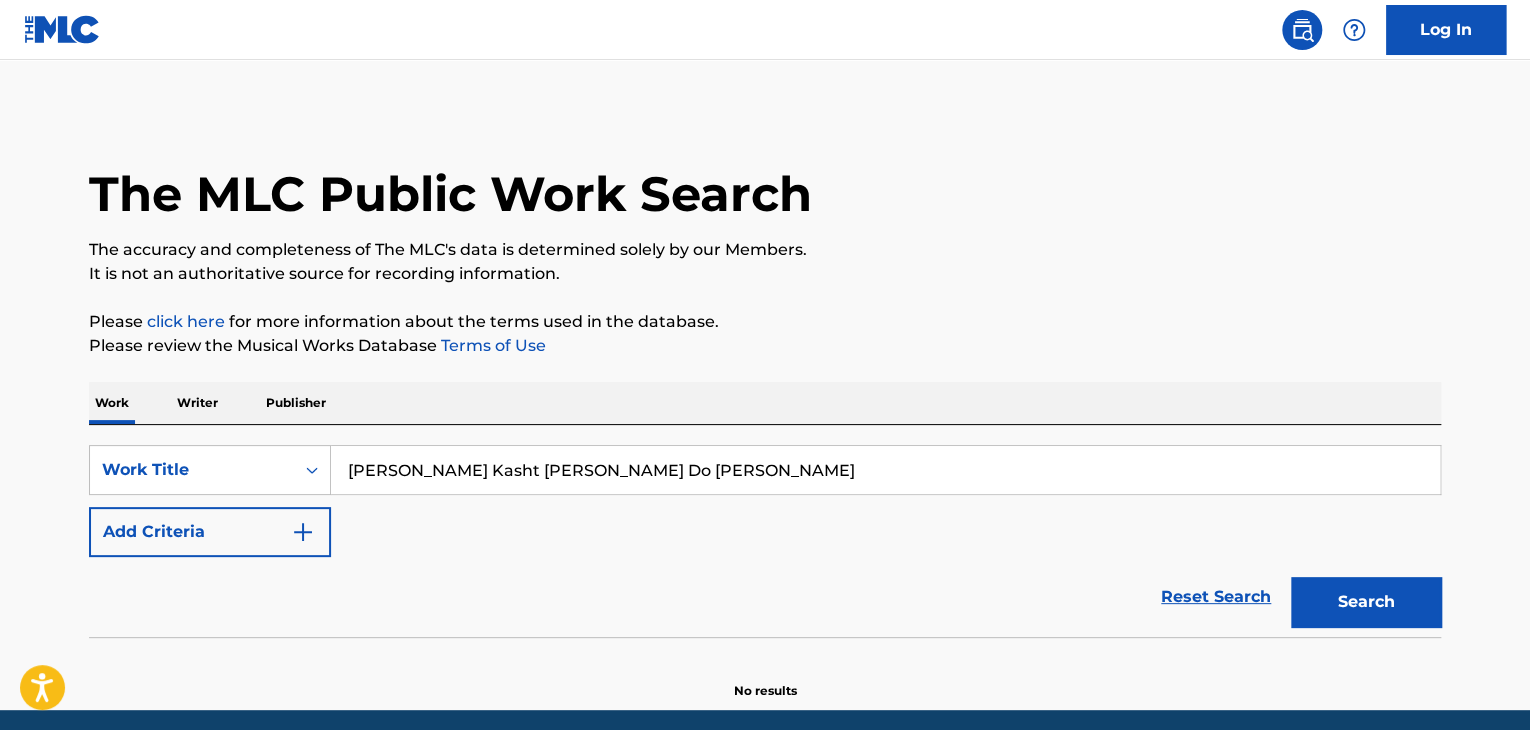 type on "[PERSON_NAME] Kasht [PERSON_NAME] Do [PERSON_NAME]" 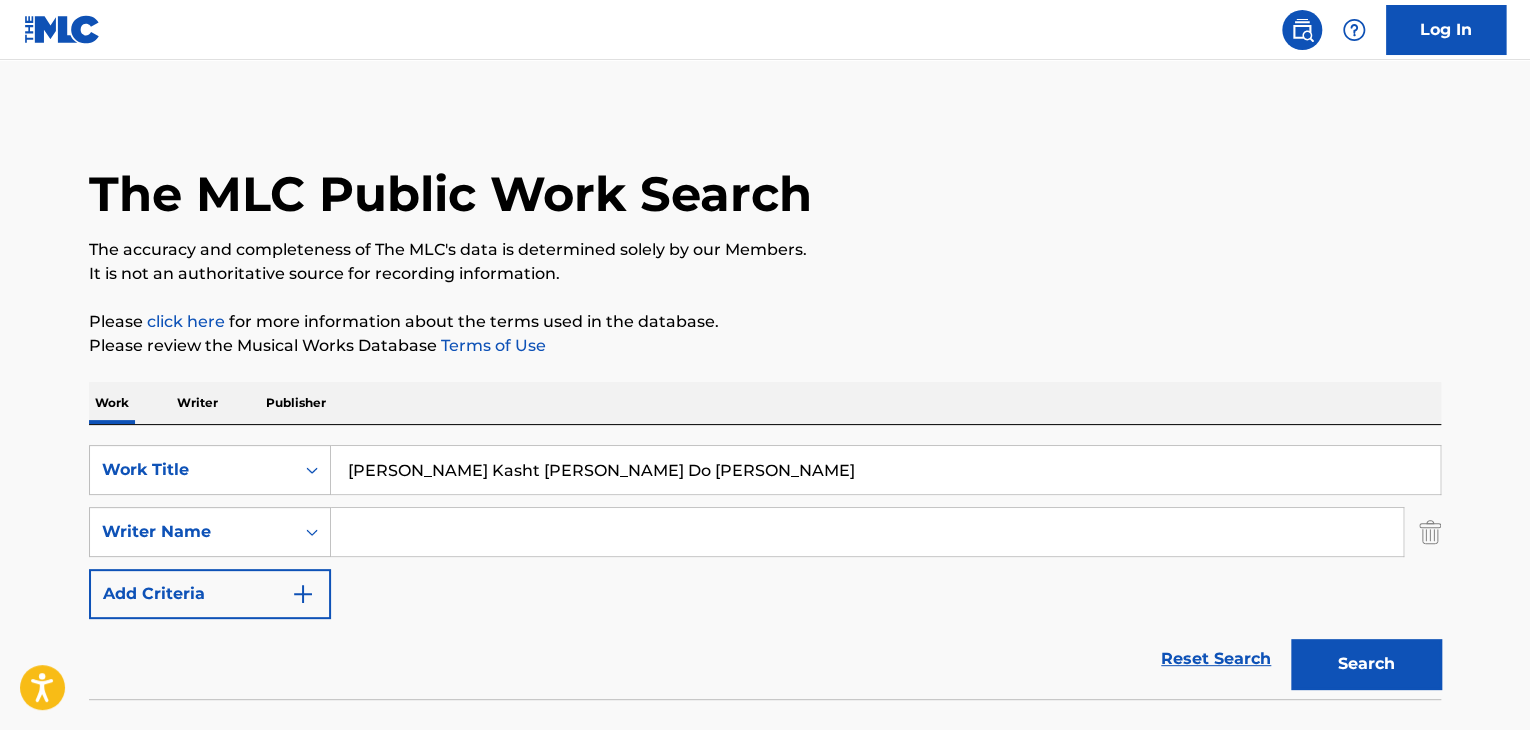 click at bounding box center [867, 532] 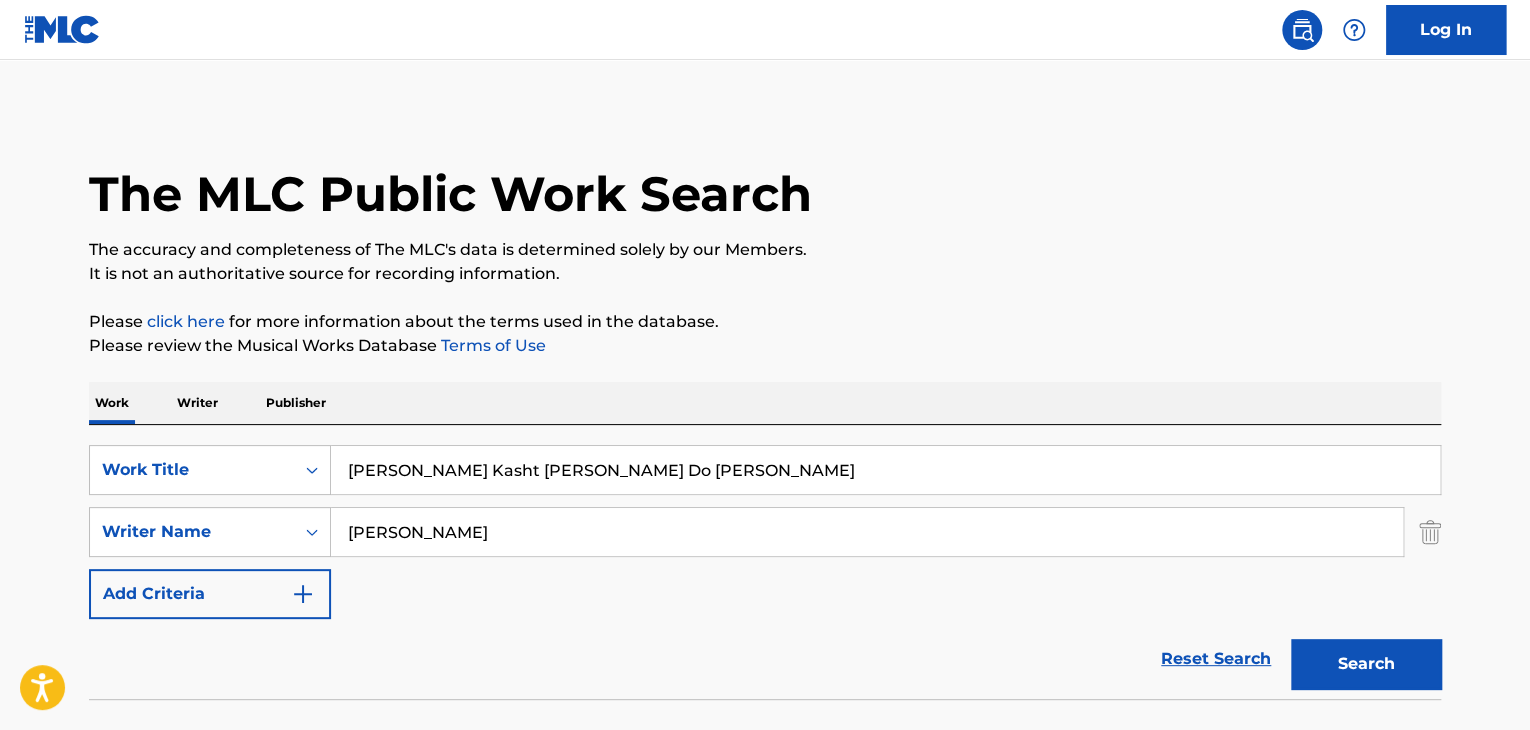 click on "Search" at bounding box center (1366, 664) 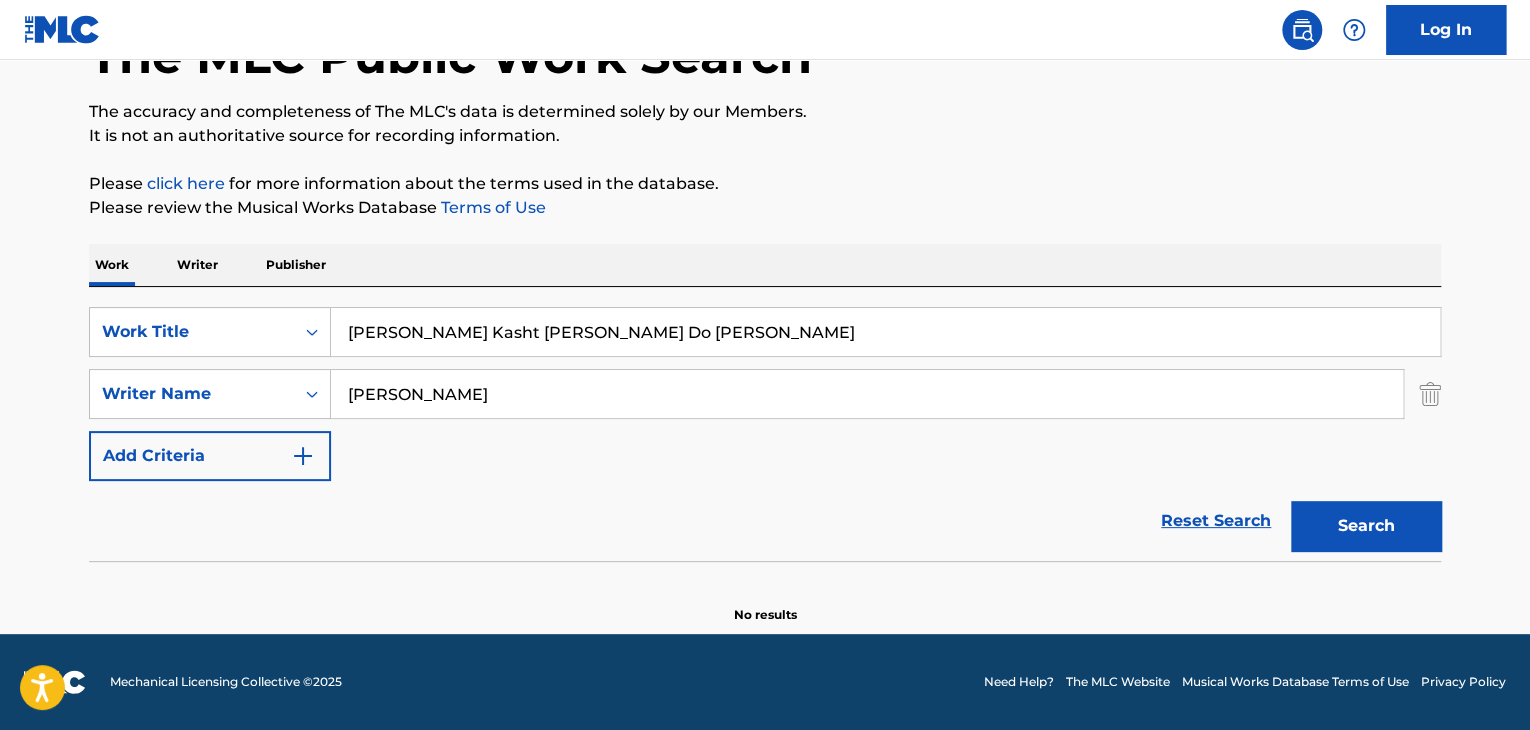 click on "[PERSON_NAME]" at bounding box center [867, 394] 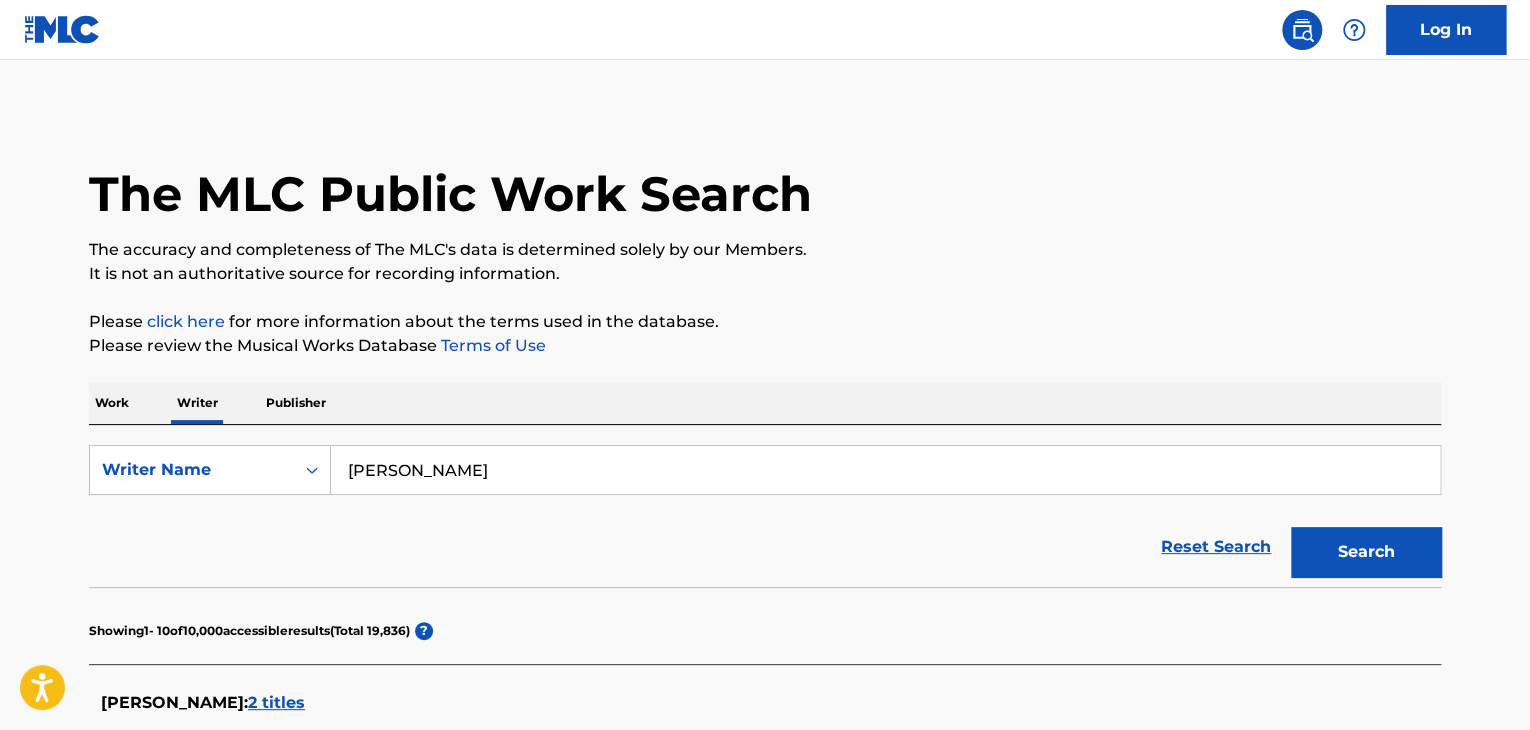 click on "[PERSON_NAME]" at bounding box center [885, 470] 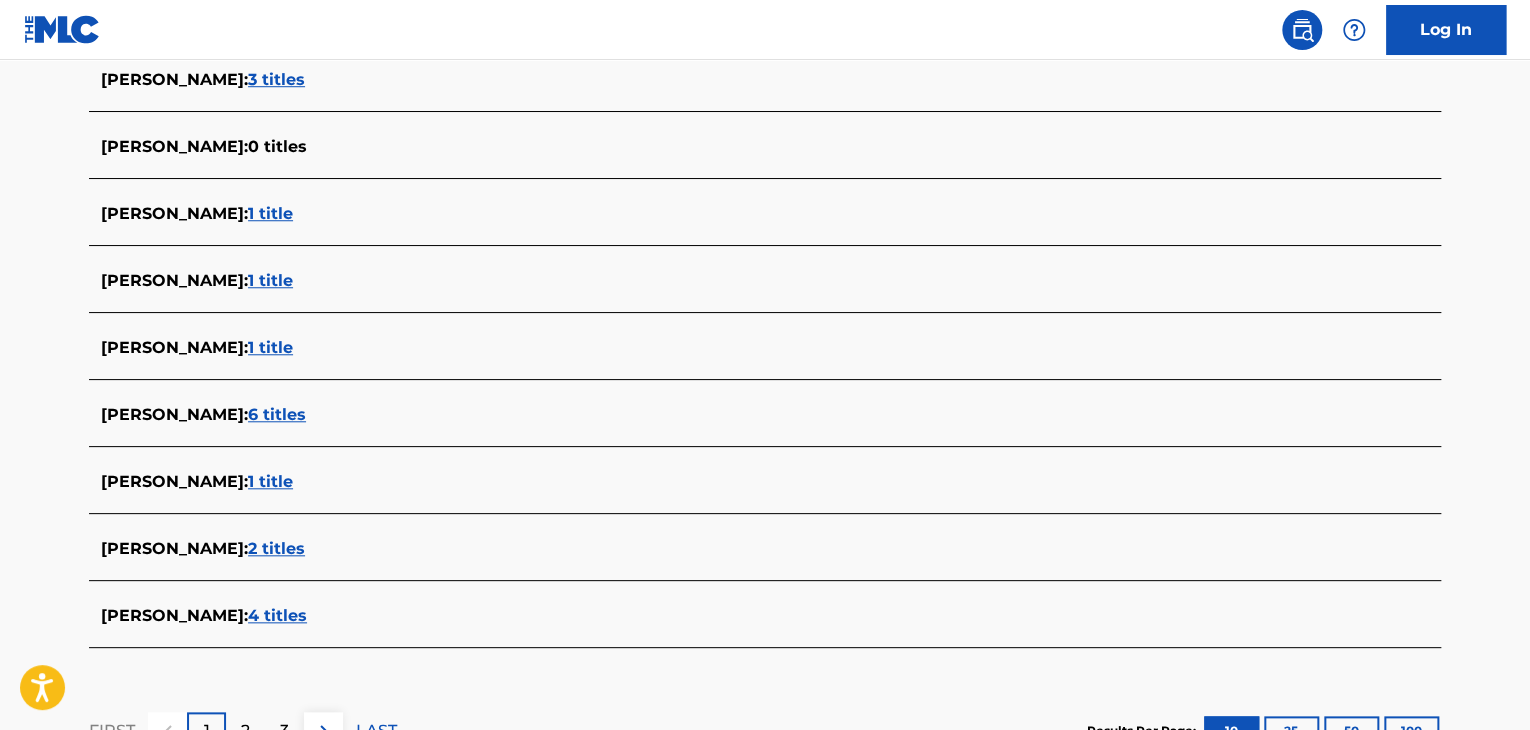 scroll, scrollTop: 800, scrollLeft: 0, axis: vertical 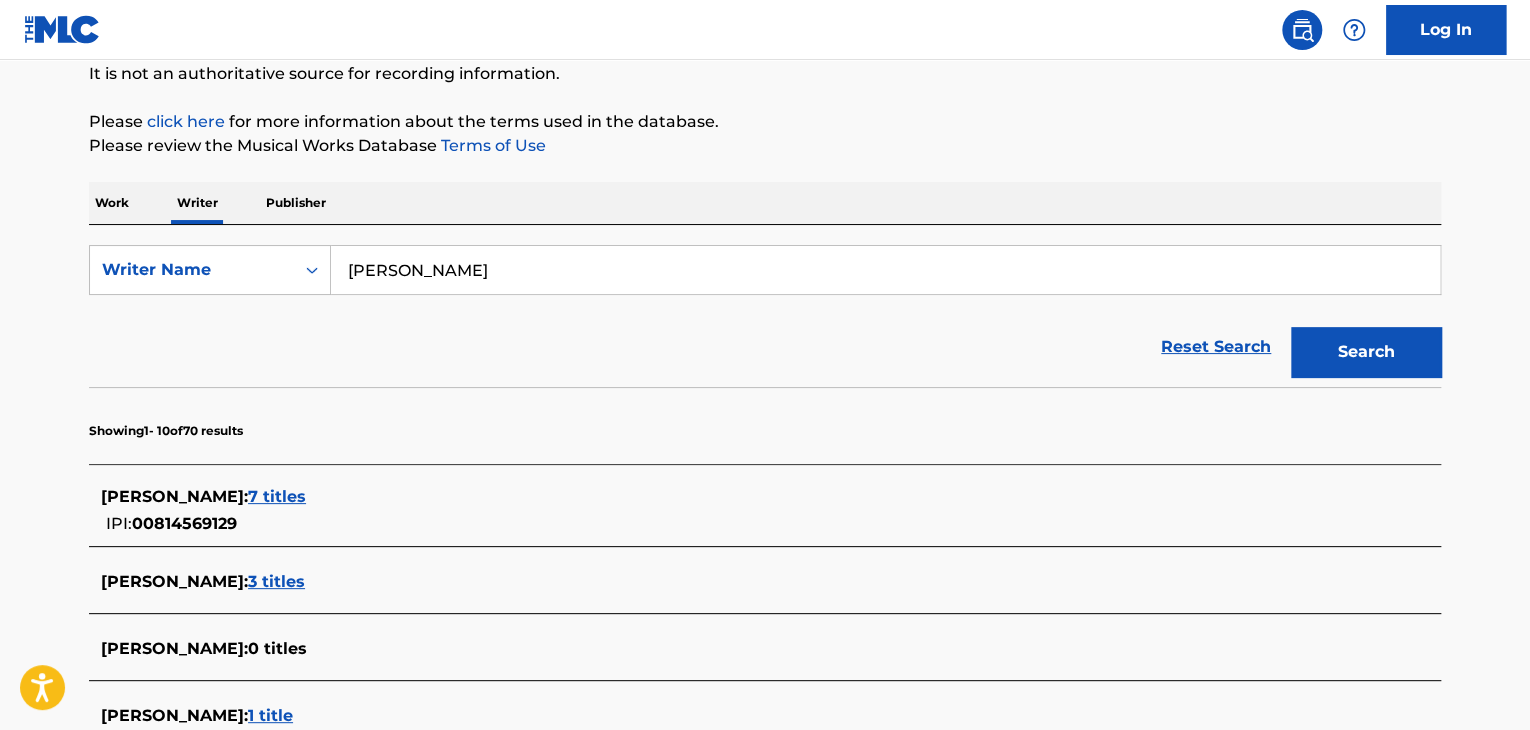 click on "Work" at bounding box center [112, 203] 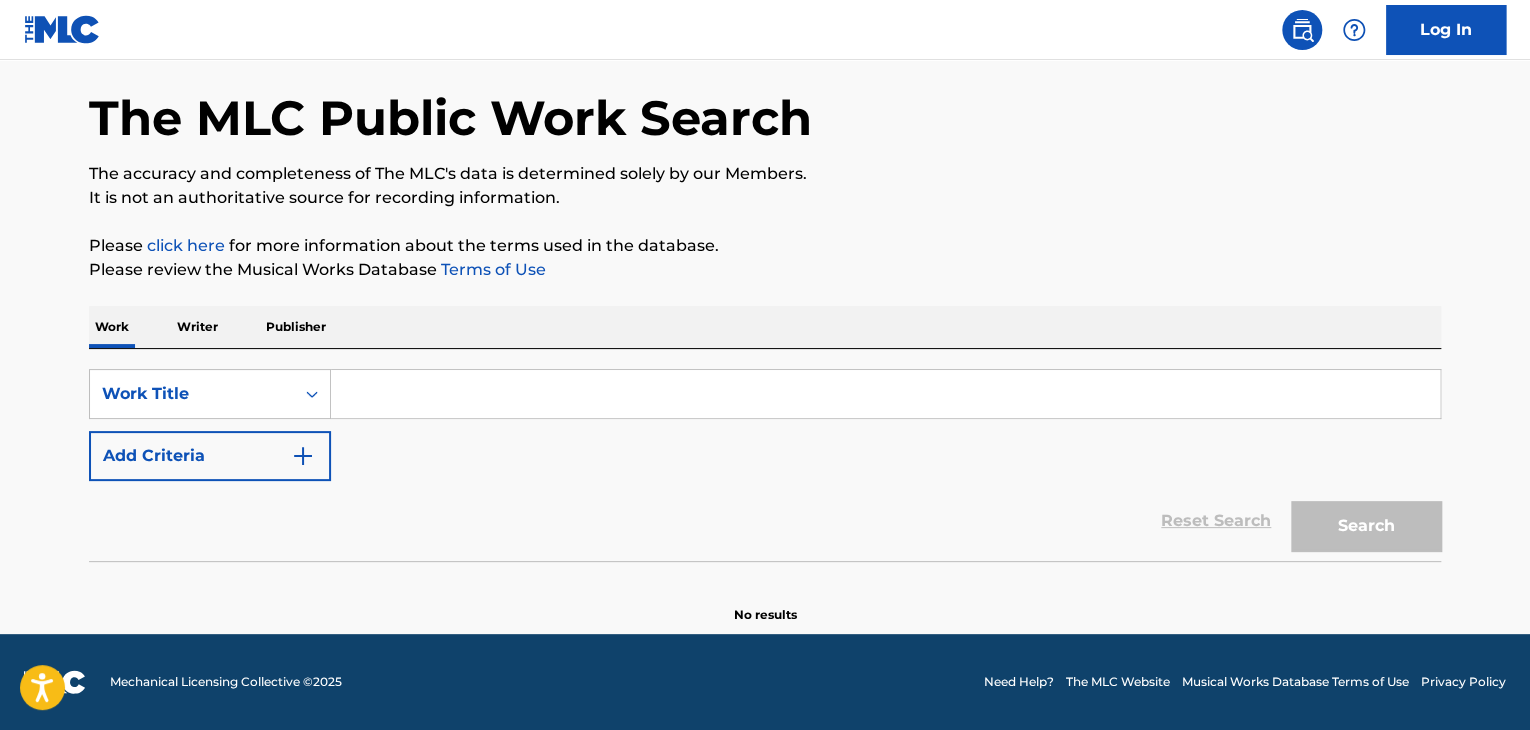 scroll, scrollTop: 0, scrollLeft: 0, axis: both 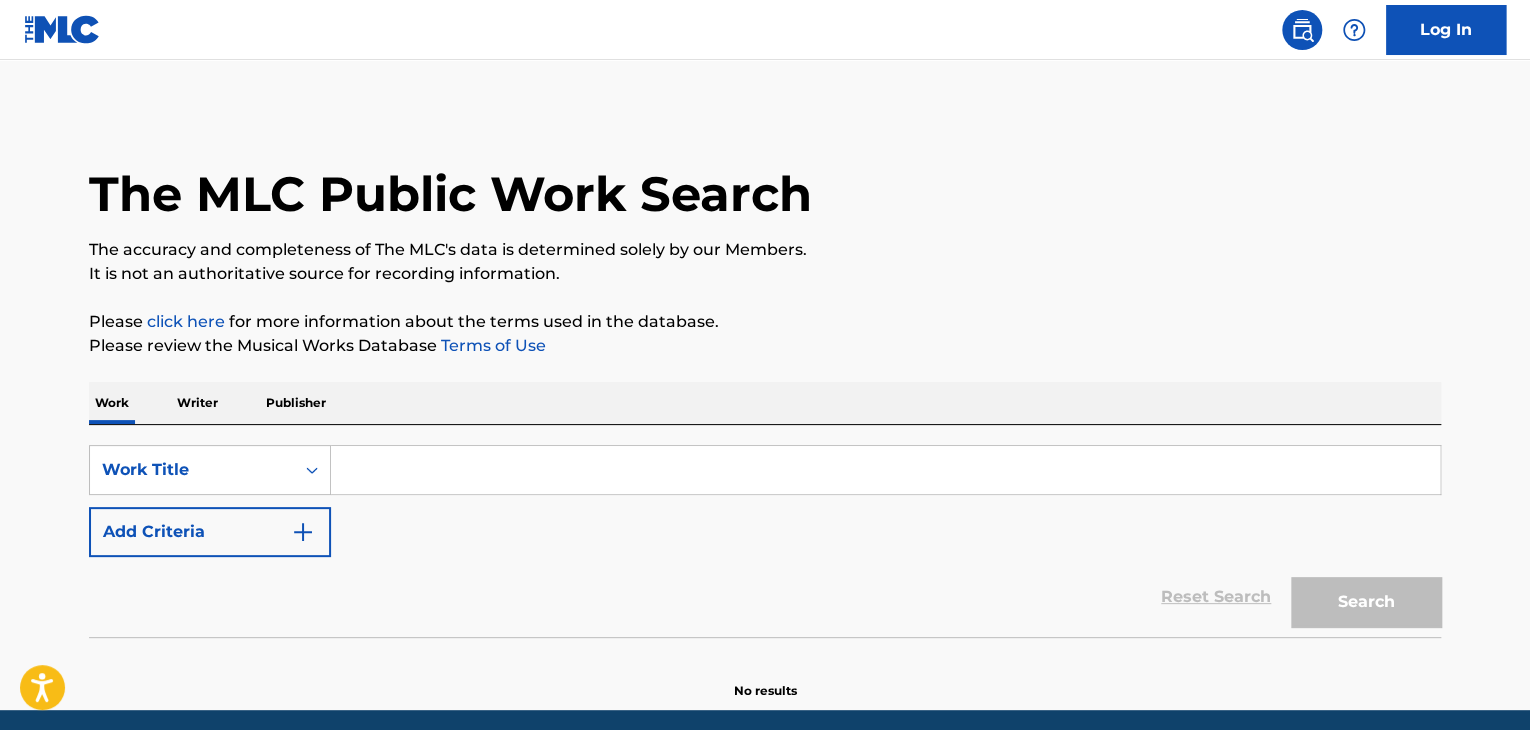 click at bounding box center (885, 470) 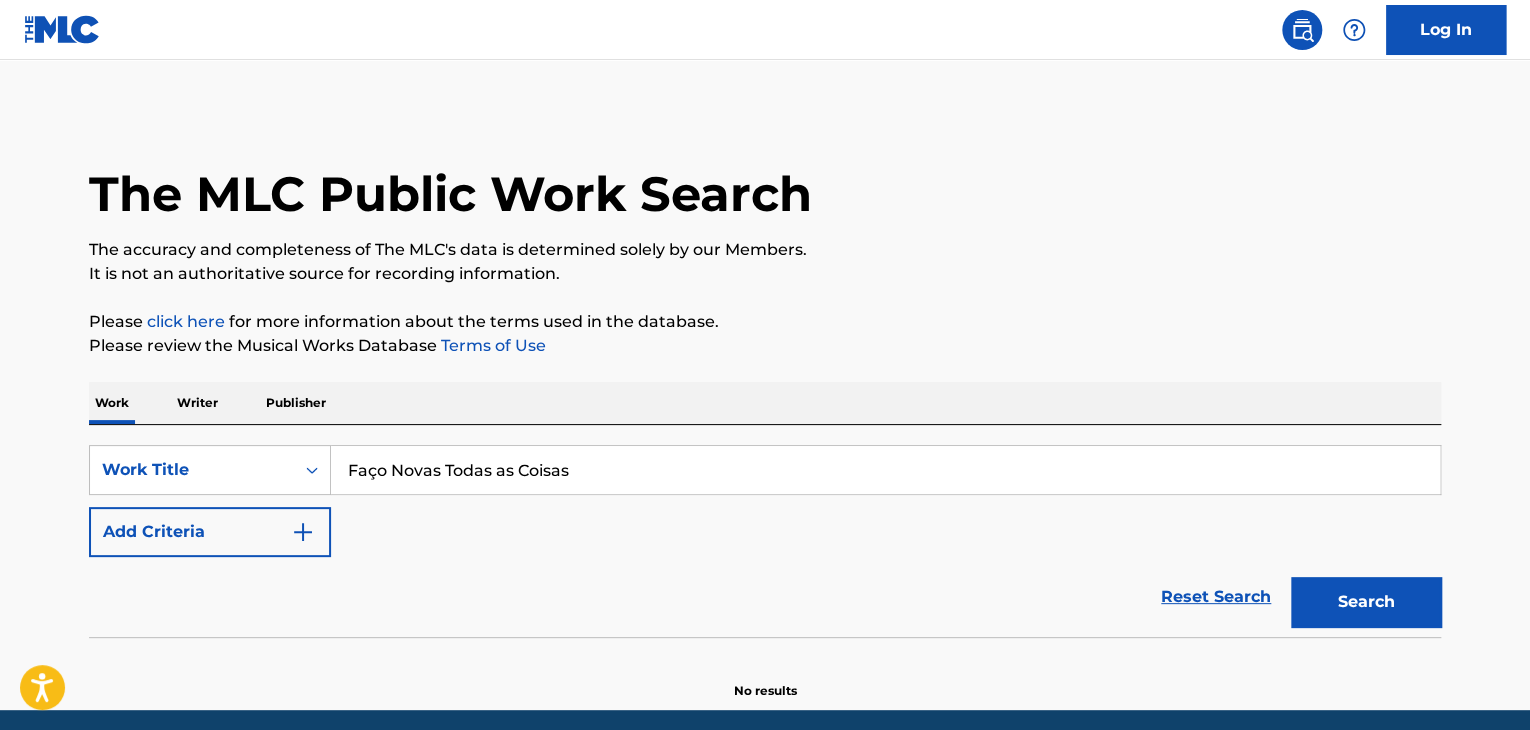 type on "Faço Novas Todas as Coisas" 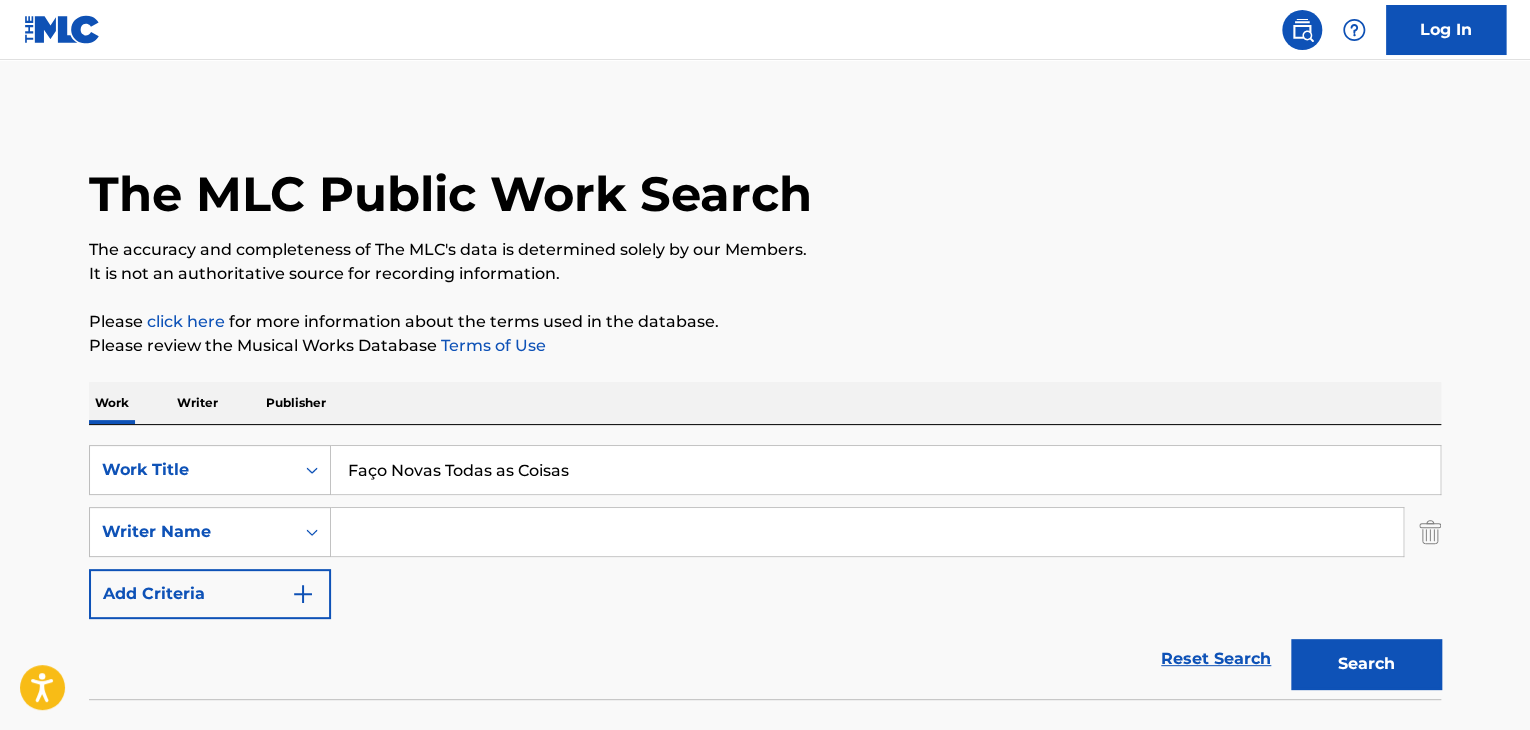 click at bounding box center [867, 532] 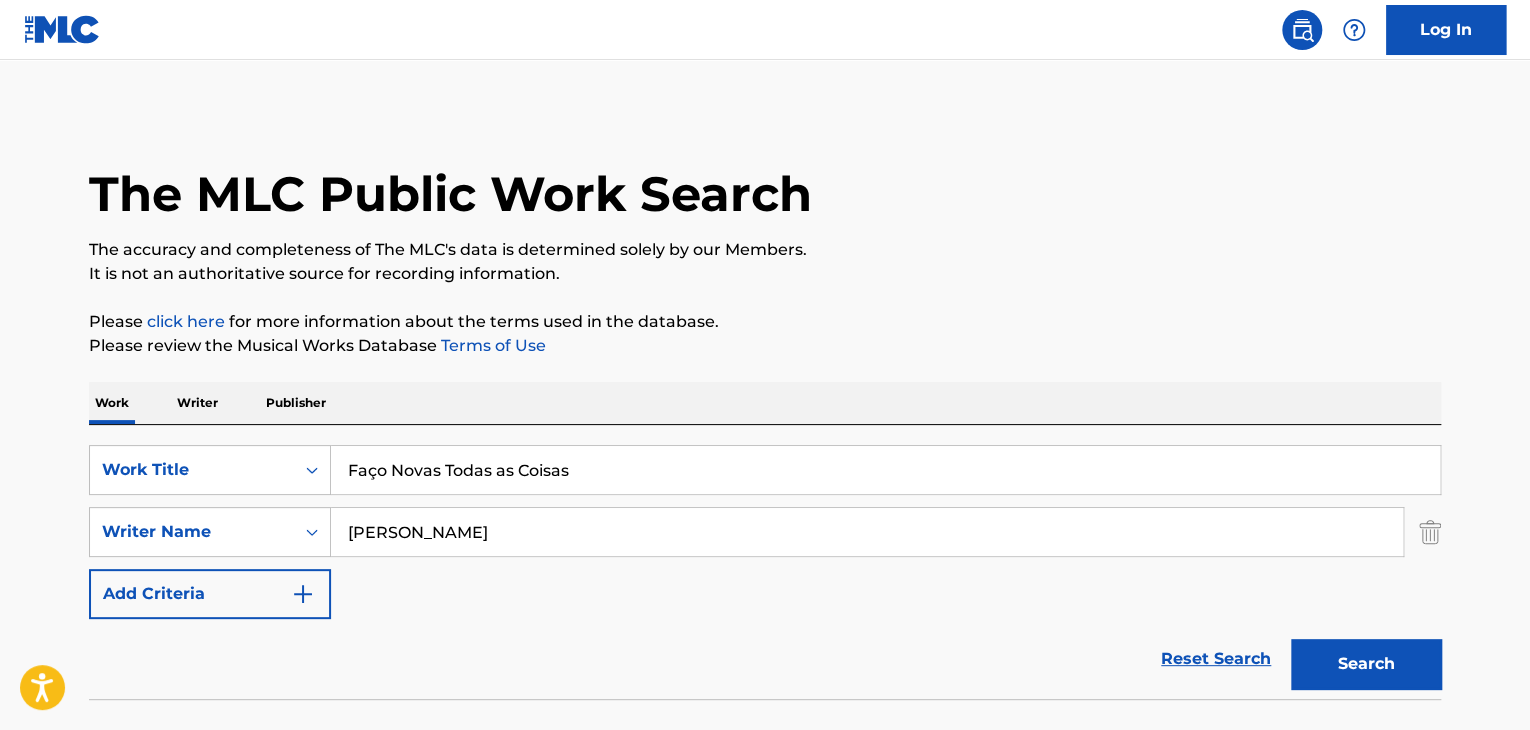 type on "[PERSON_NAME]" 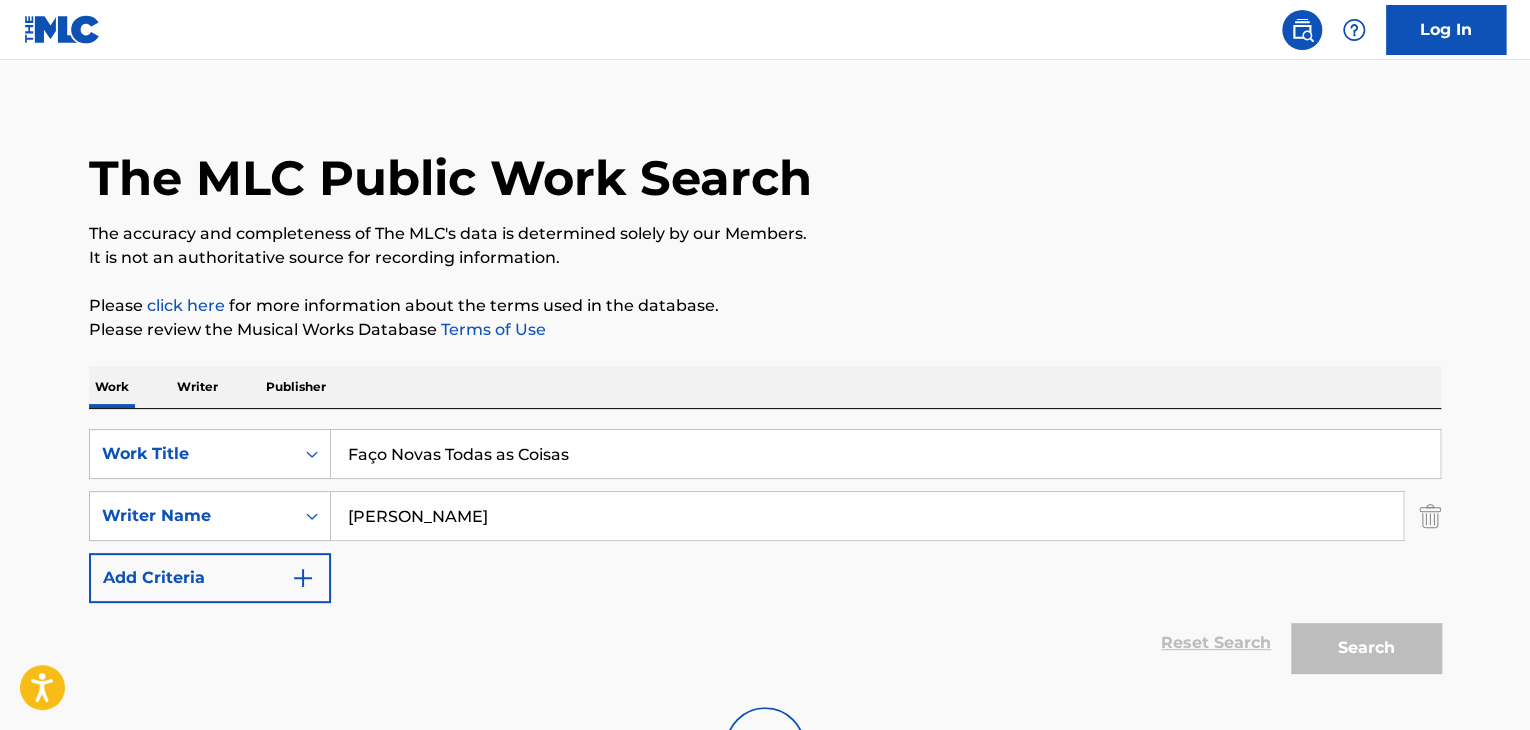 scroll, scrollTop: 138, scrollLeft: 0, axis: vertical 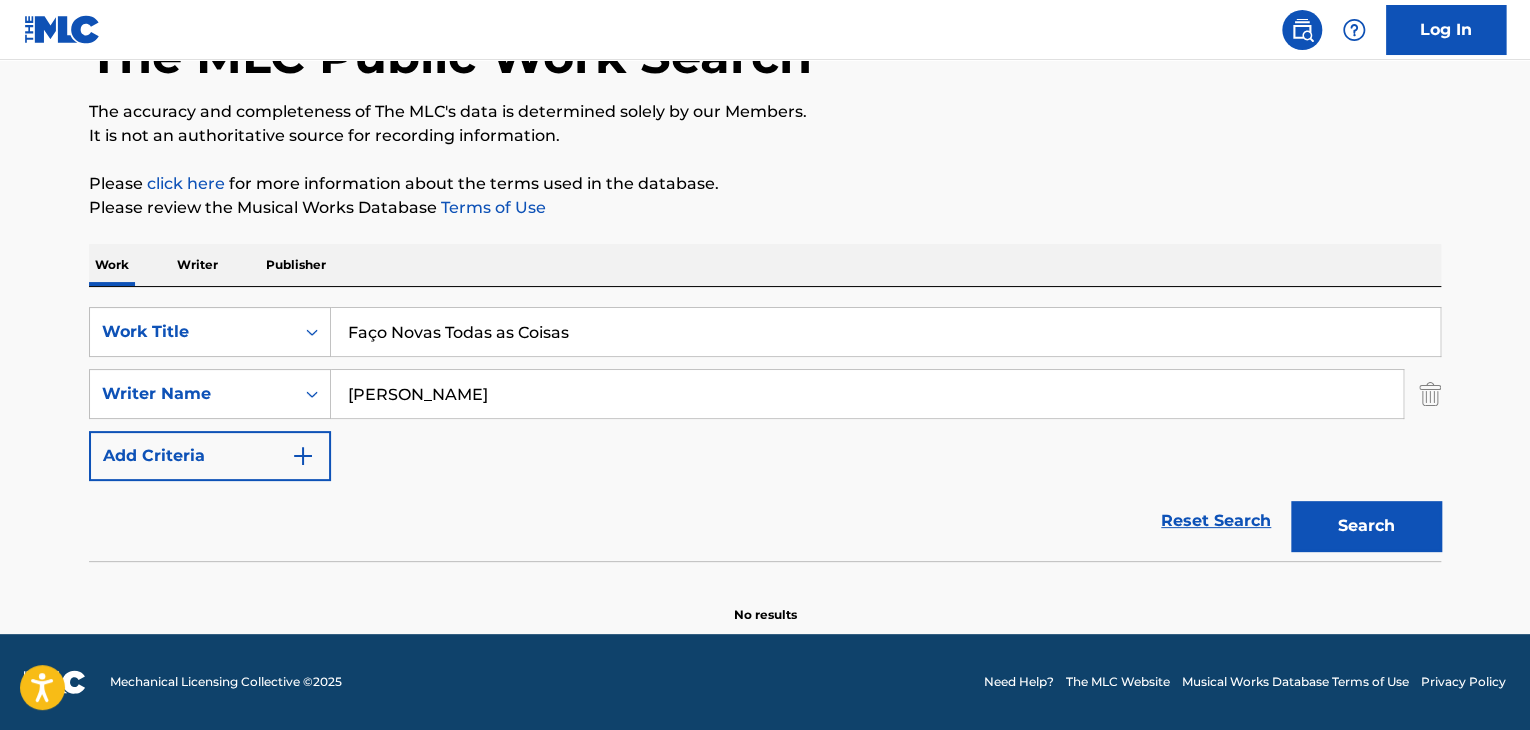 click on "Writer" at bounding box center [197, 265] 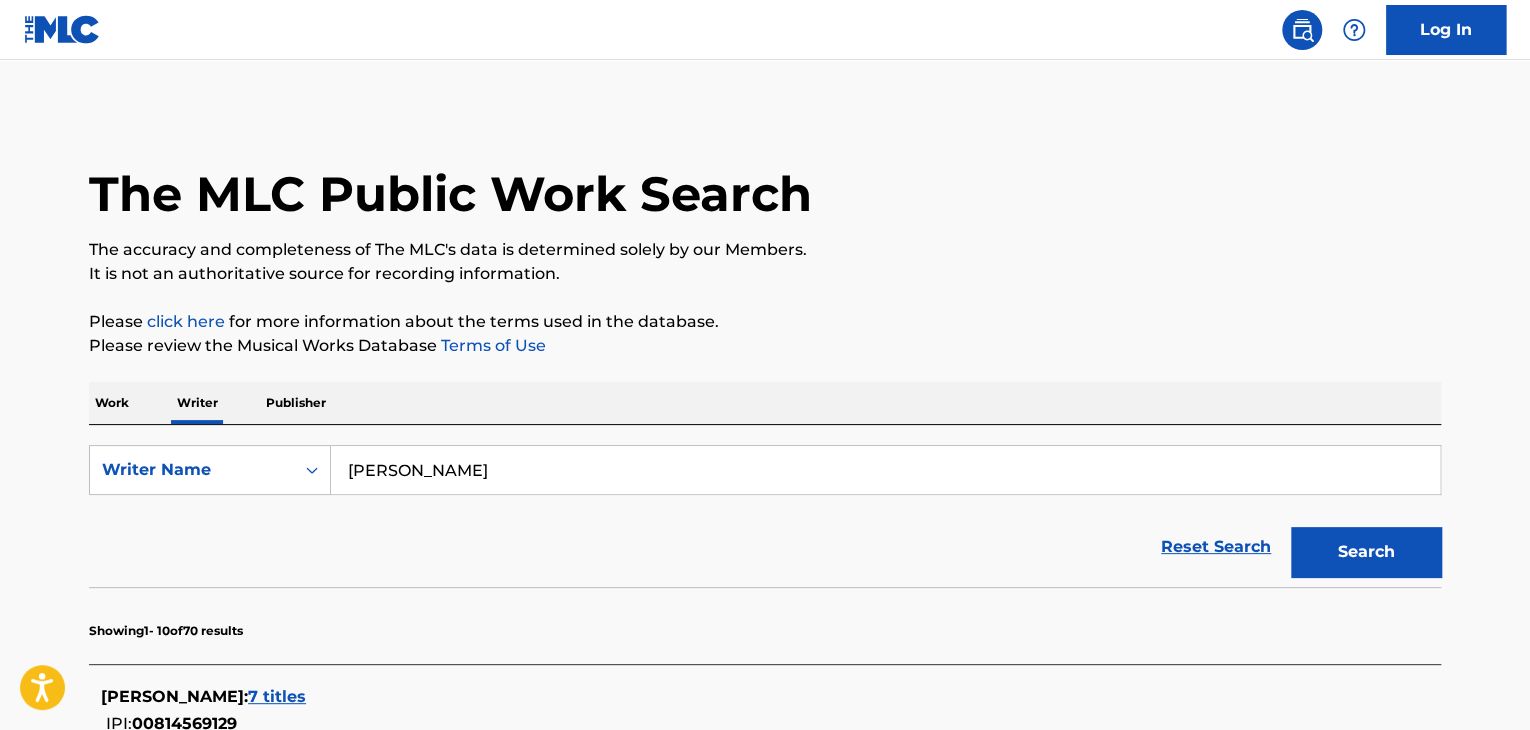 click on "[PERSON_NAME]" at bounding box center [885, 470] 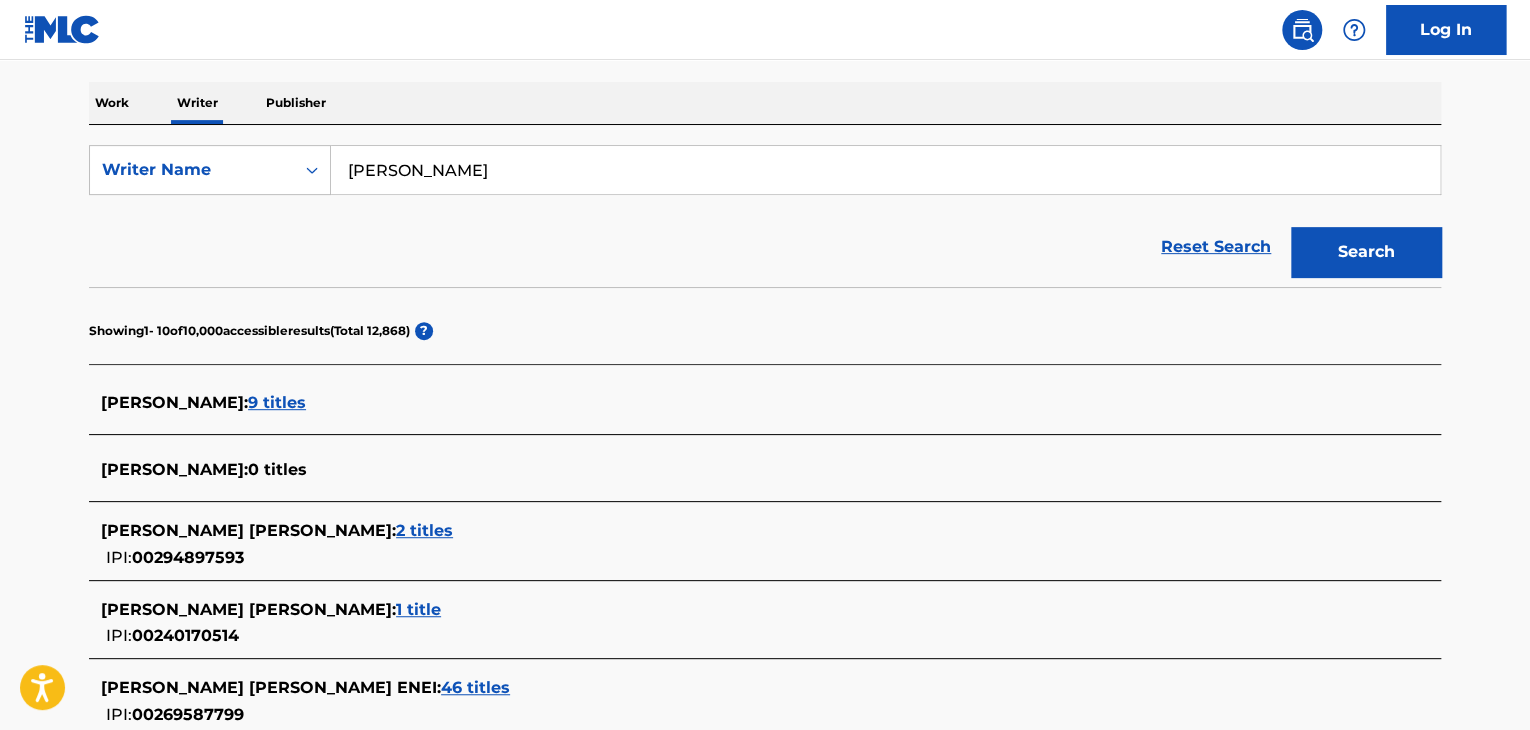 scroll, scrollTop: 0, scrollLeft: 0, axis: both 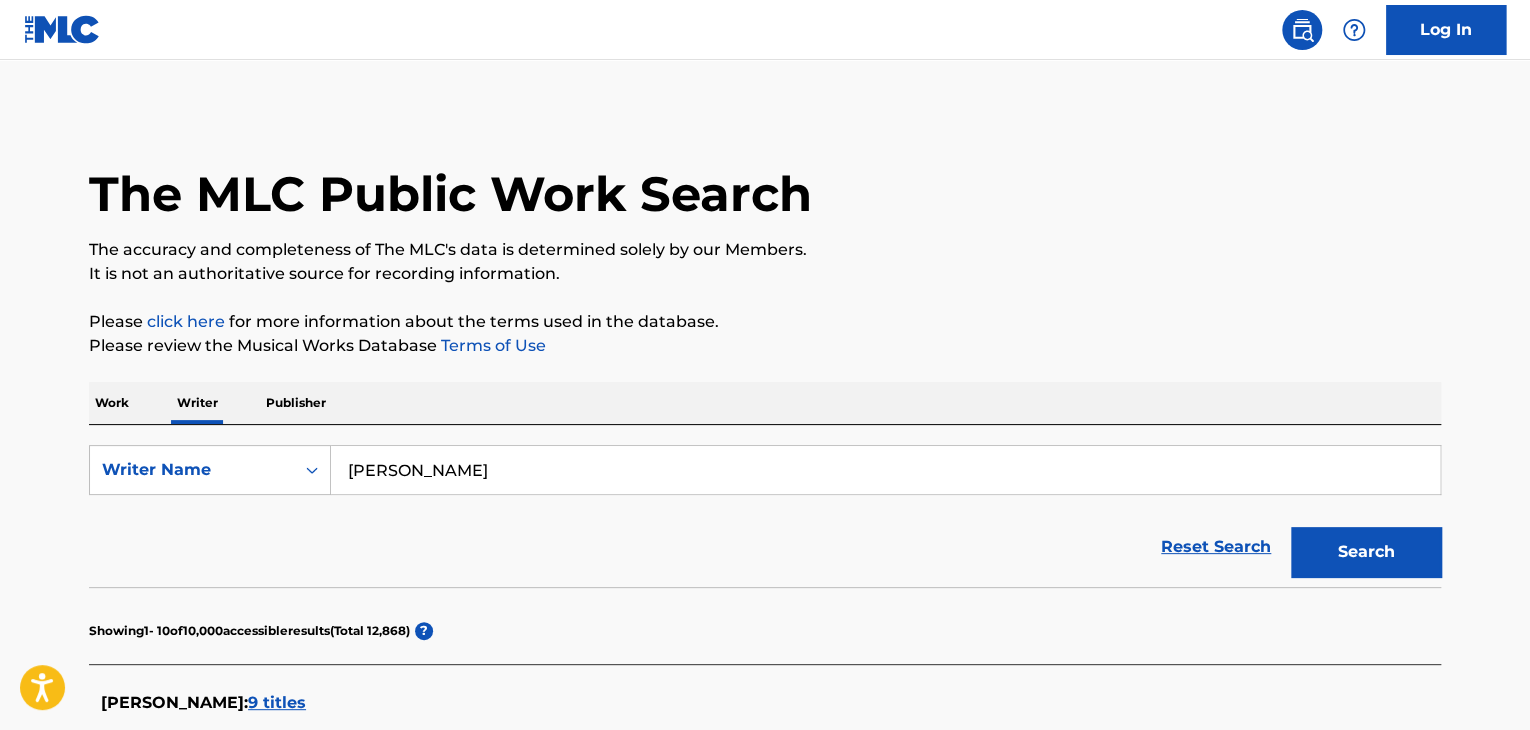 click on "Work" at bounding box center [112, 403] 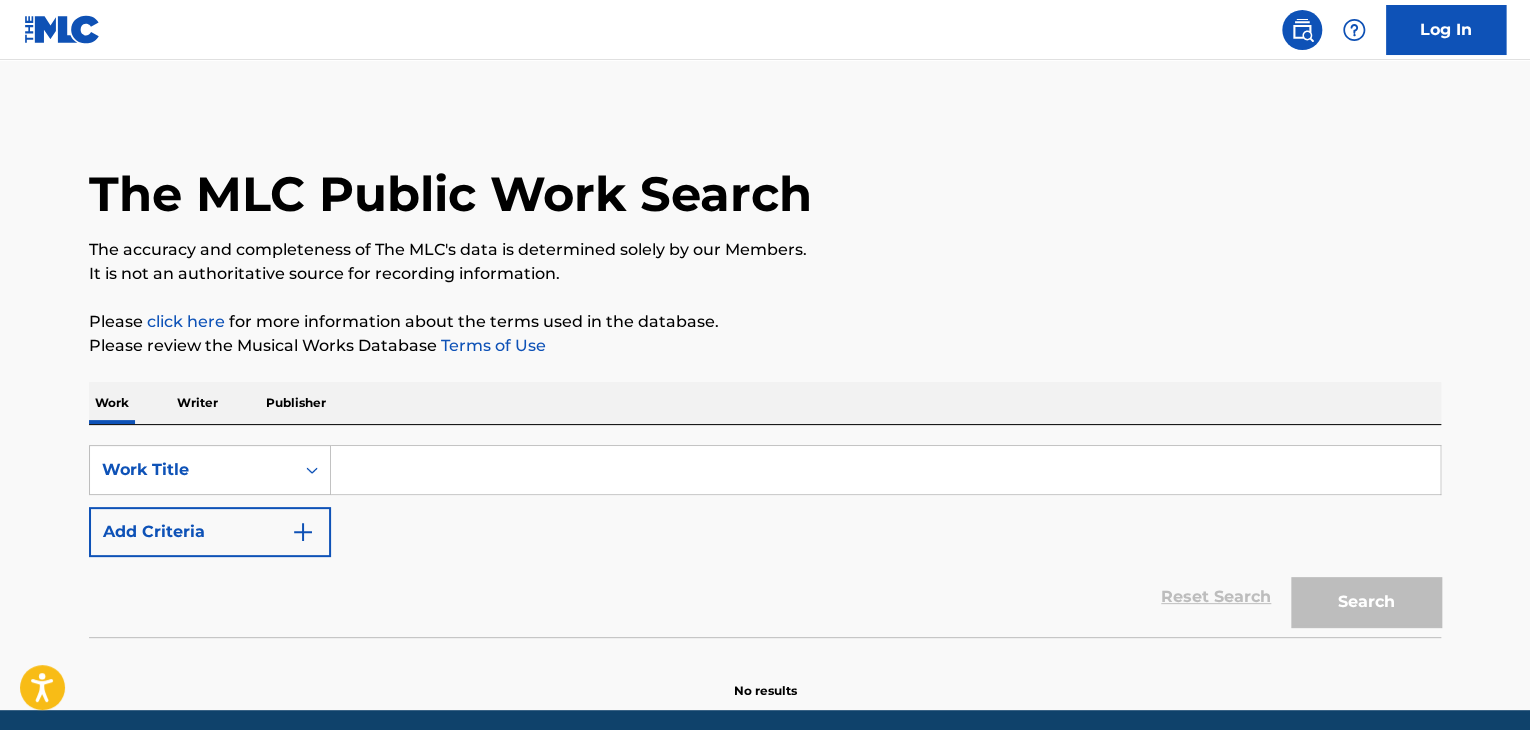 click at bounding box center (885, 470) 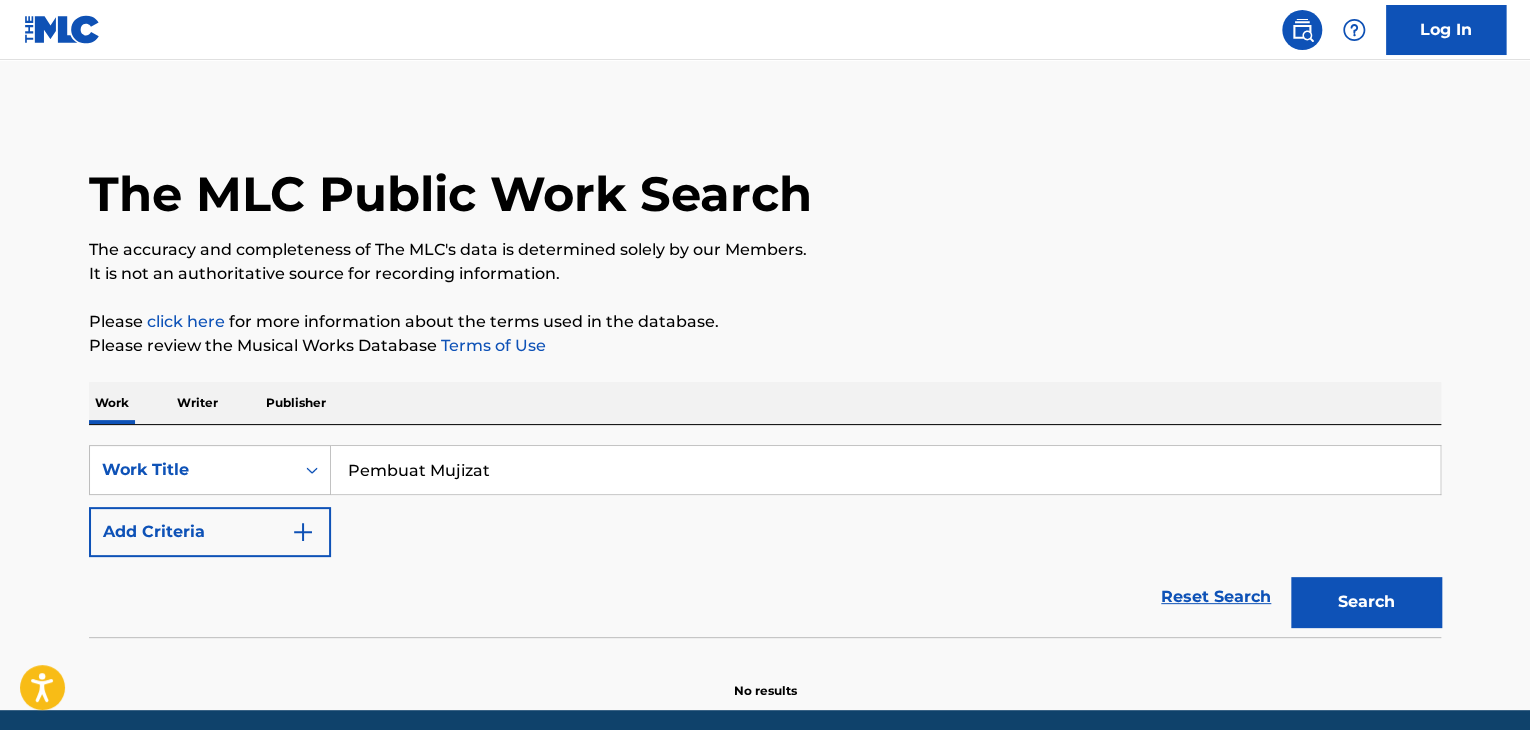 type on "Pembuat Mujizat" 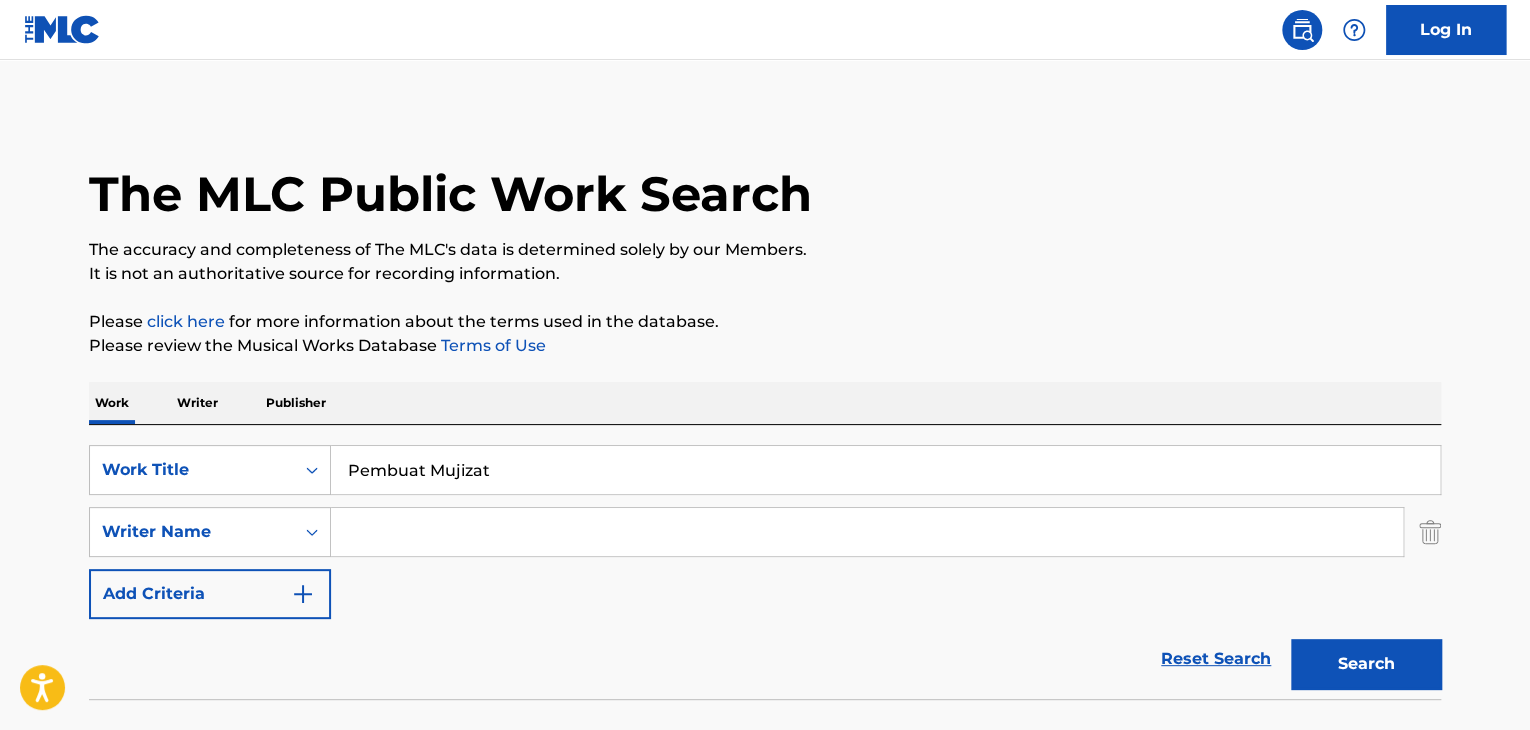 click at bounding box center (867, 532) 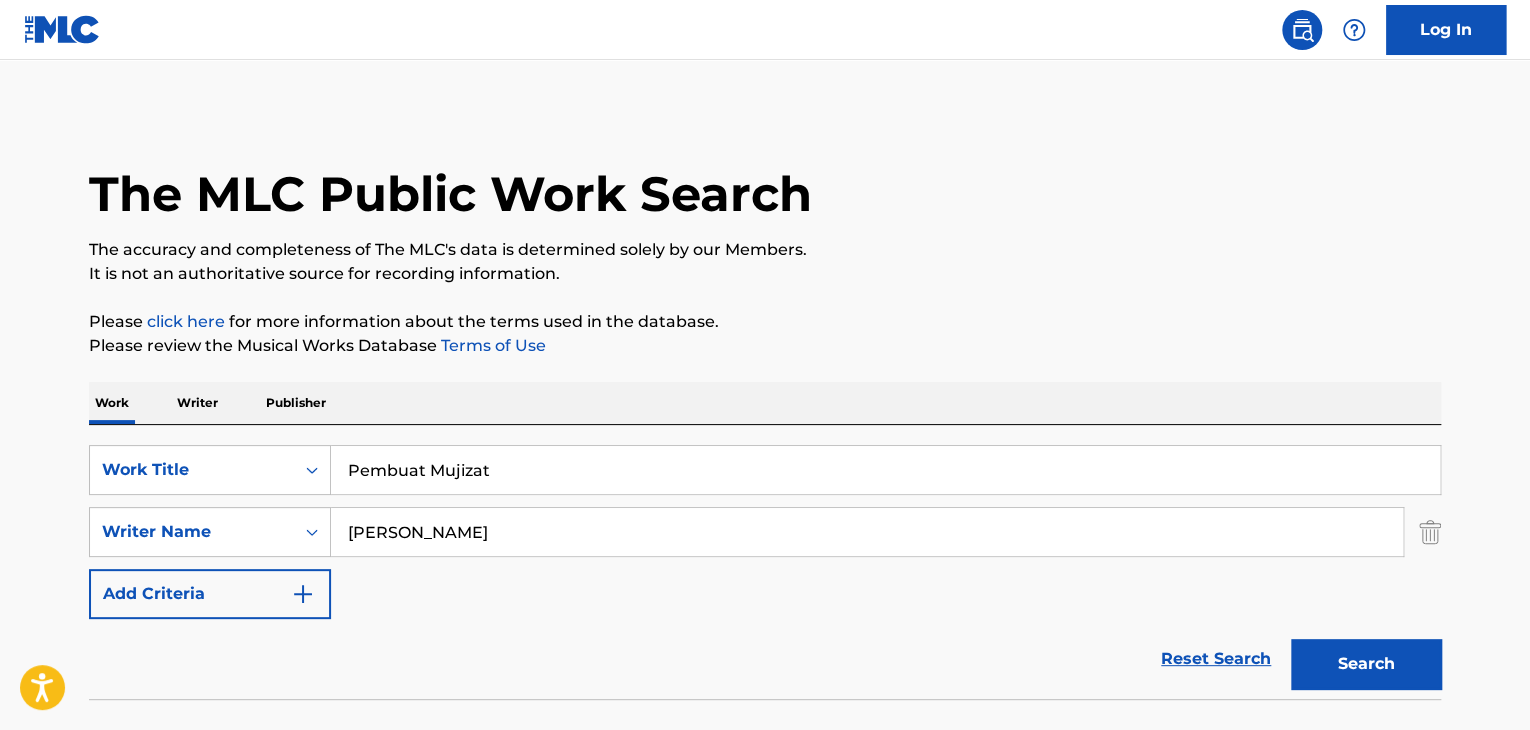 type on "[PERSON_NAME]" 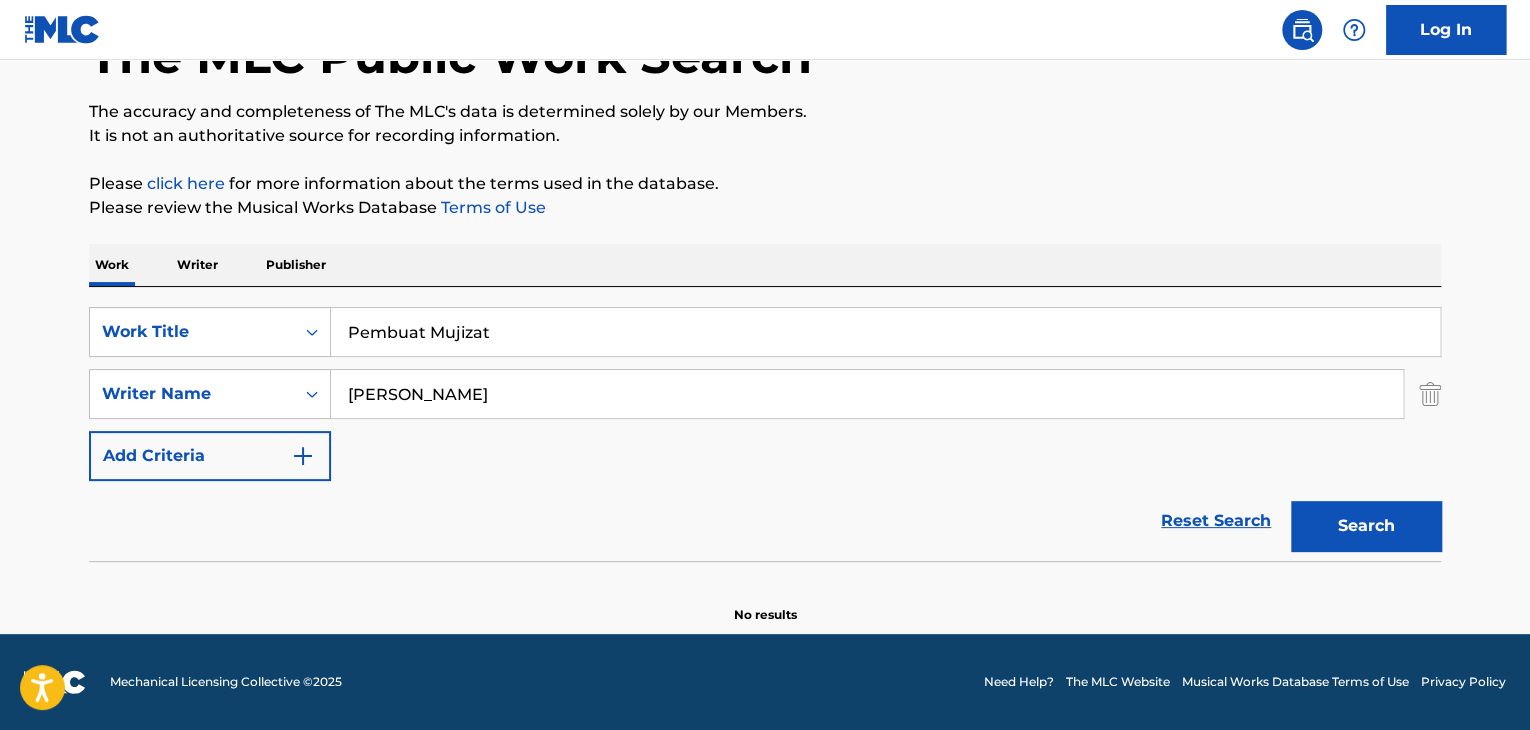 click on "Writer" at bounding box center [197, 265] 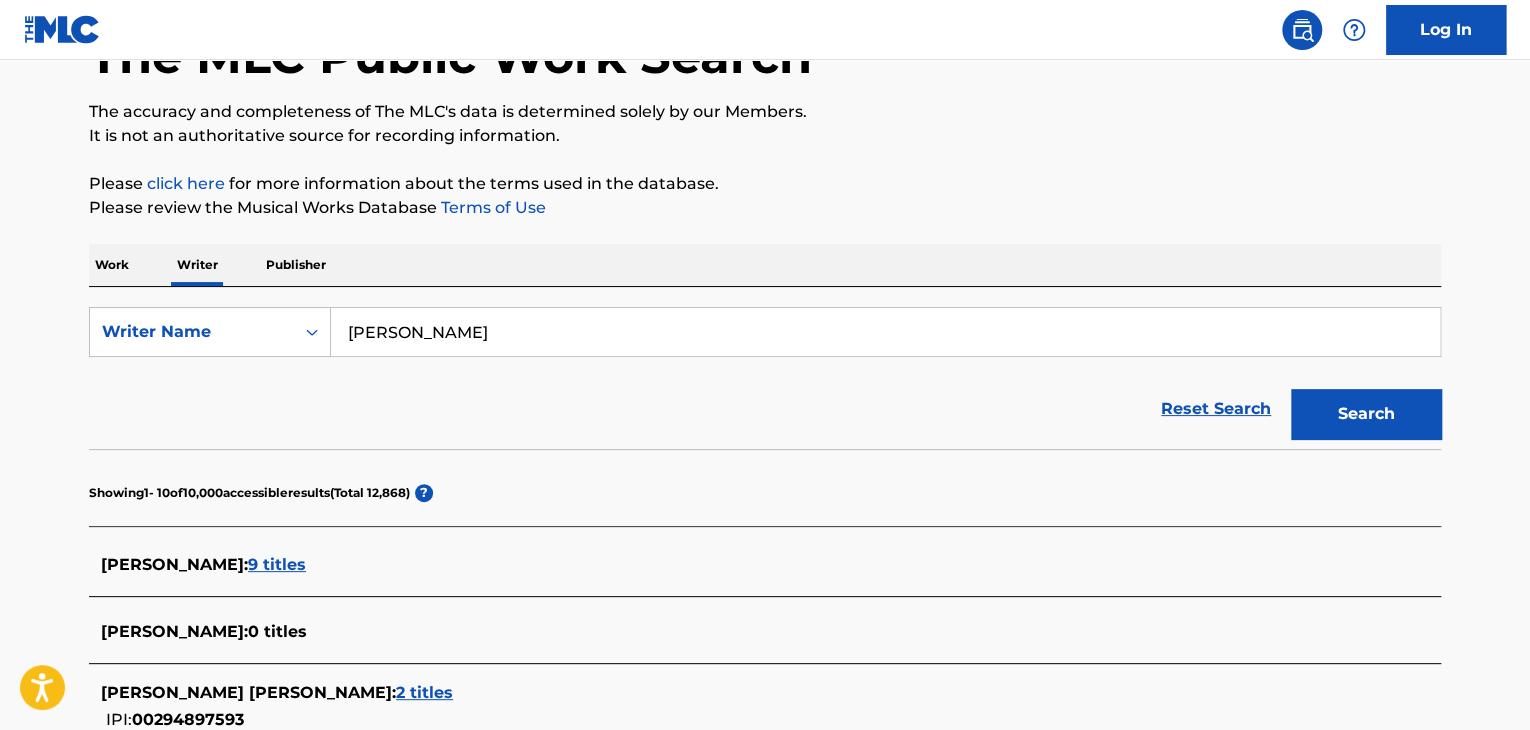 scroll, scrollTop: 0, scrollLeft: 0, axis: both 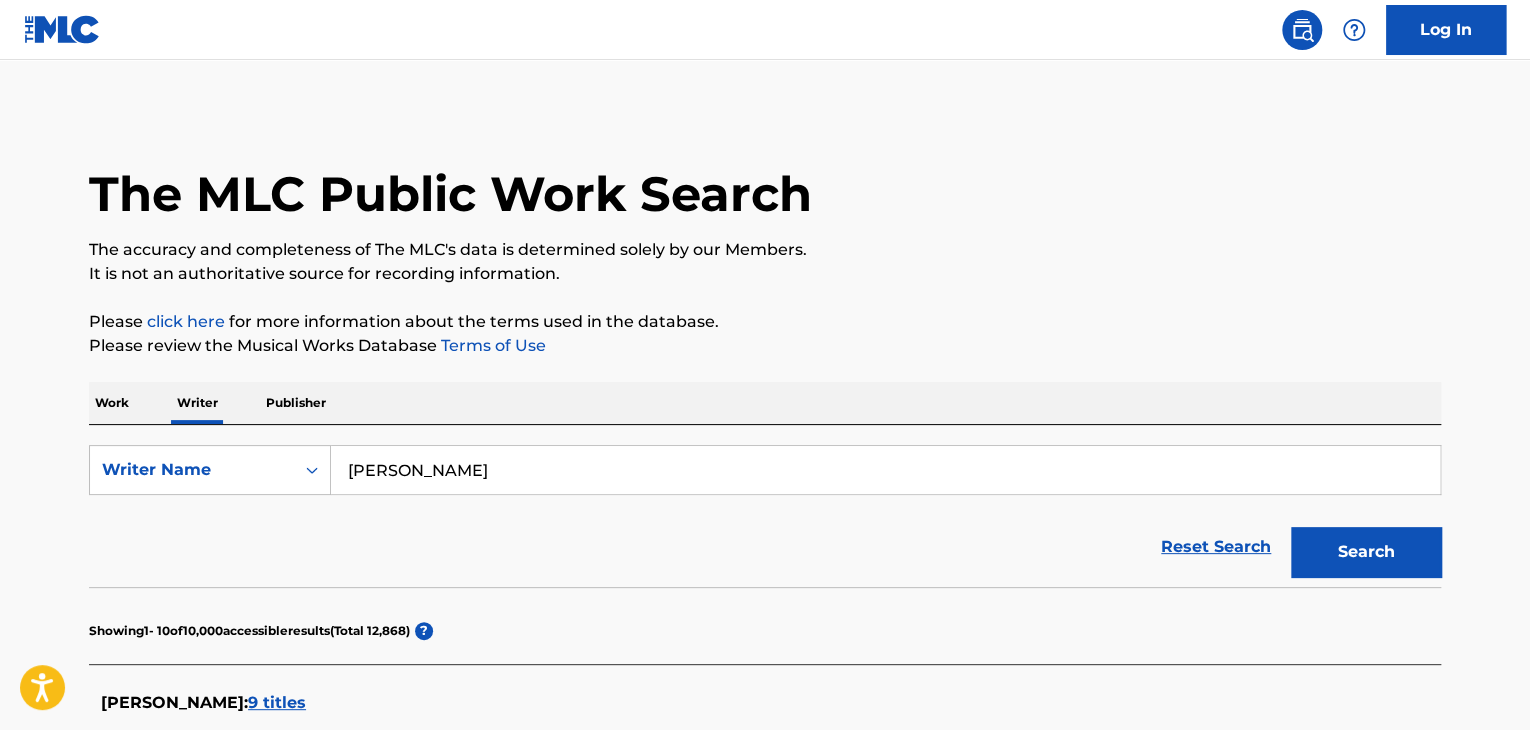 click on "[PERSON_NAME]" at bounding box center [885, 470] 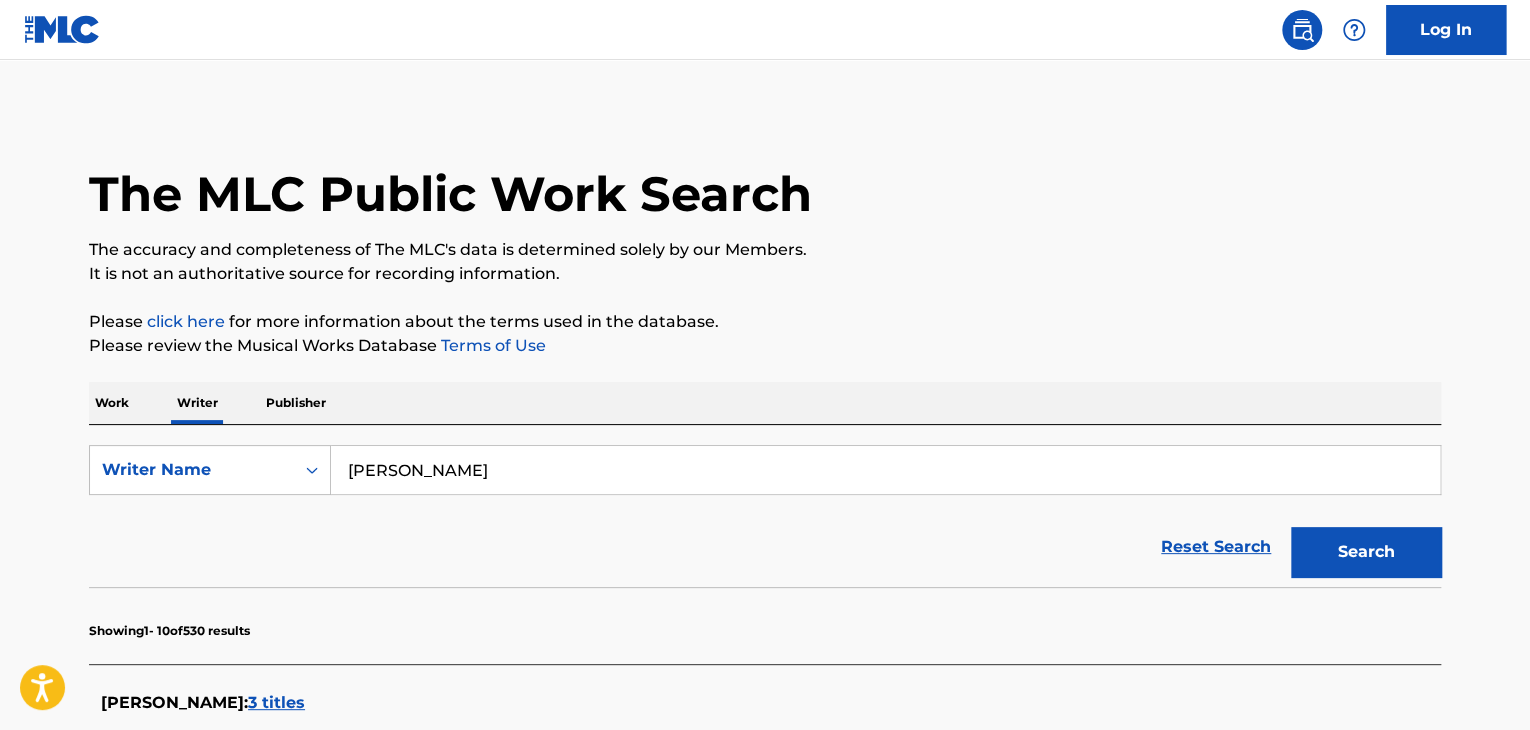scroll, scrollTop: 0, scrollLeft: 0, axis: both 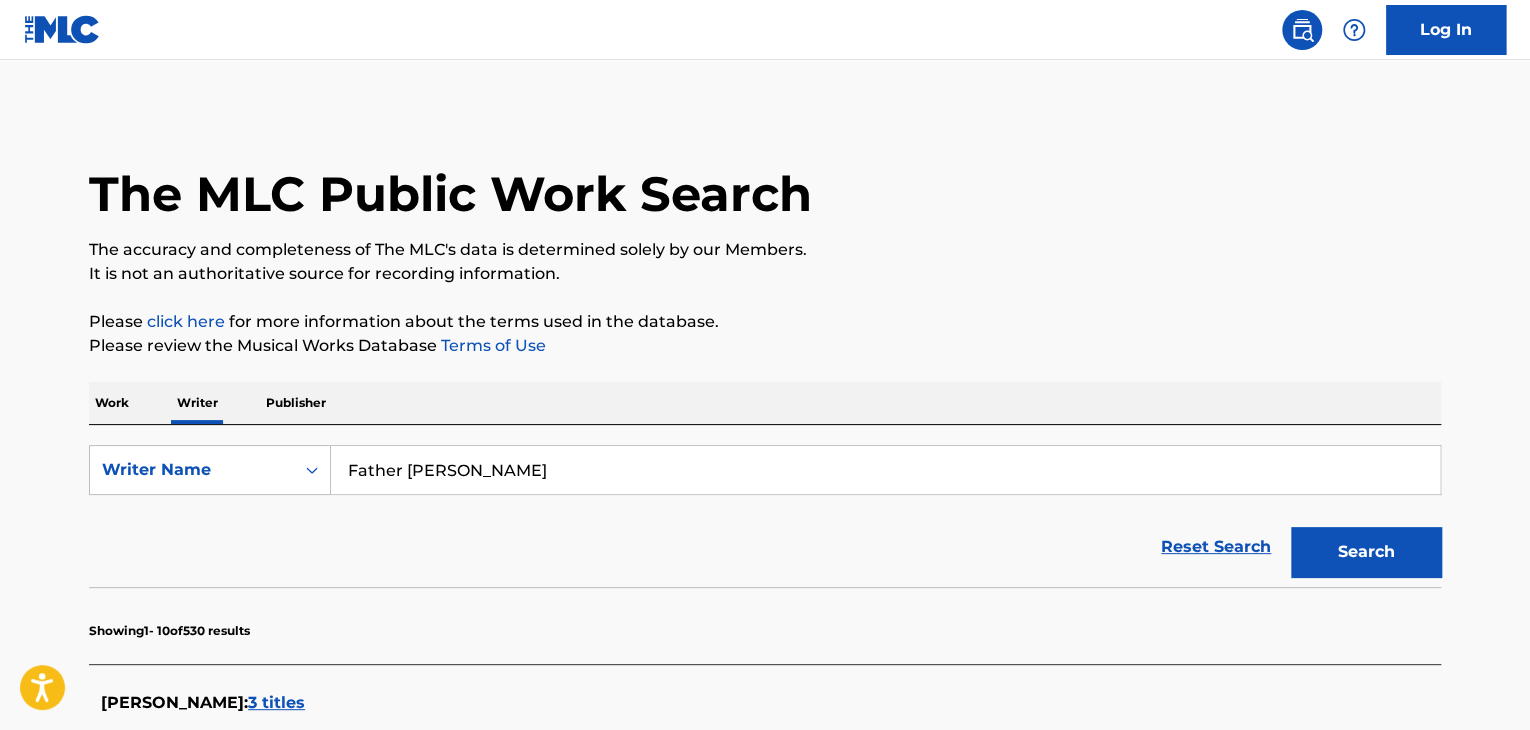 type on "Father [PERSON_NAME]" 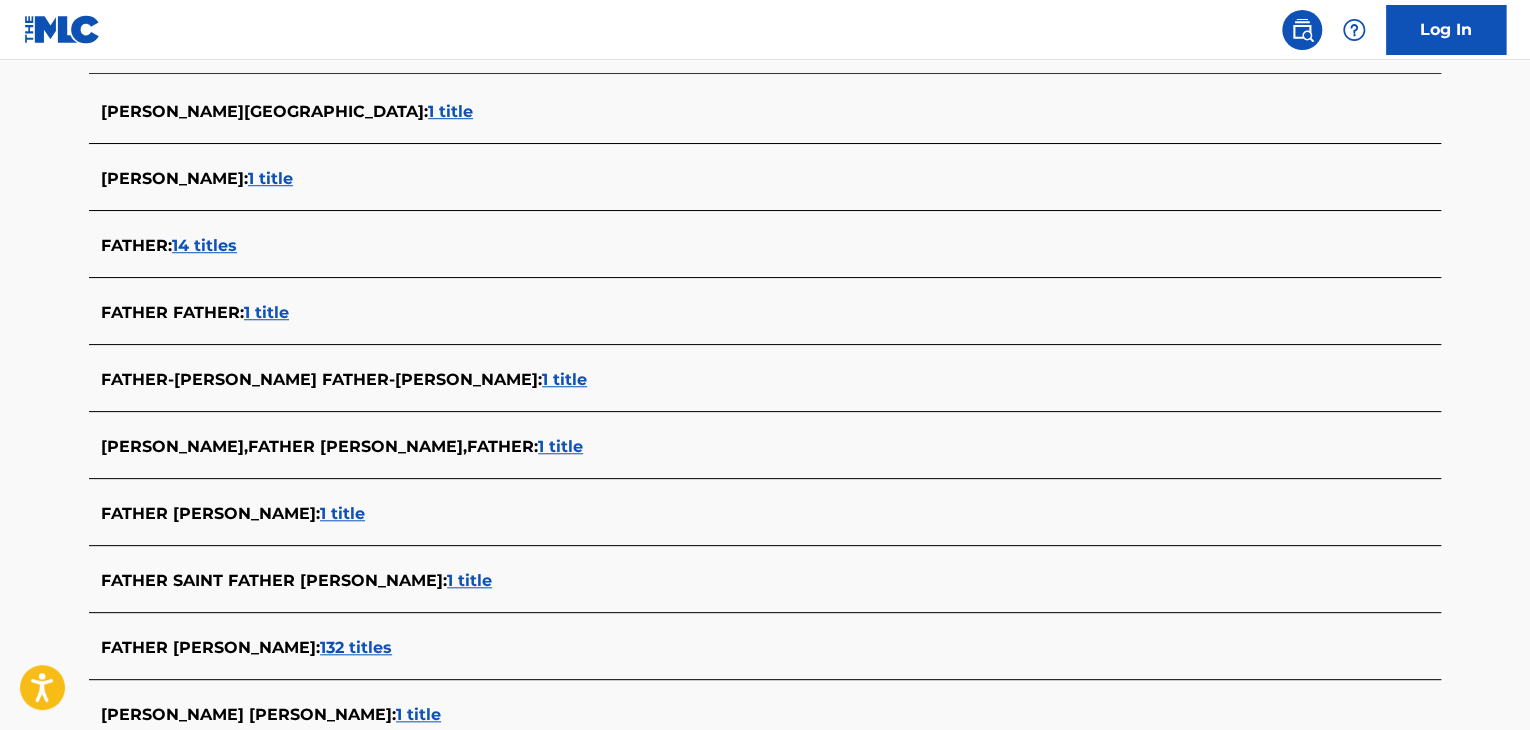 scroll, scrollTop: 691, scrollLeft: 0, axis: vertical 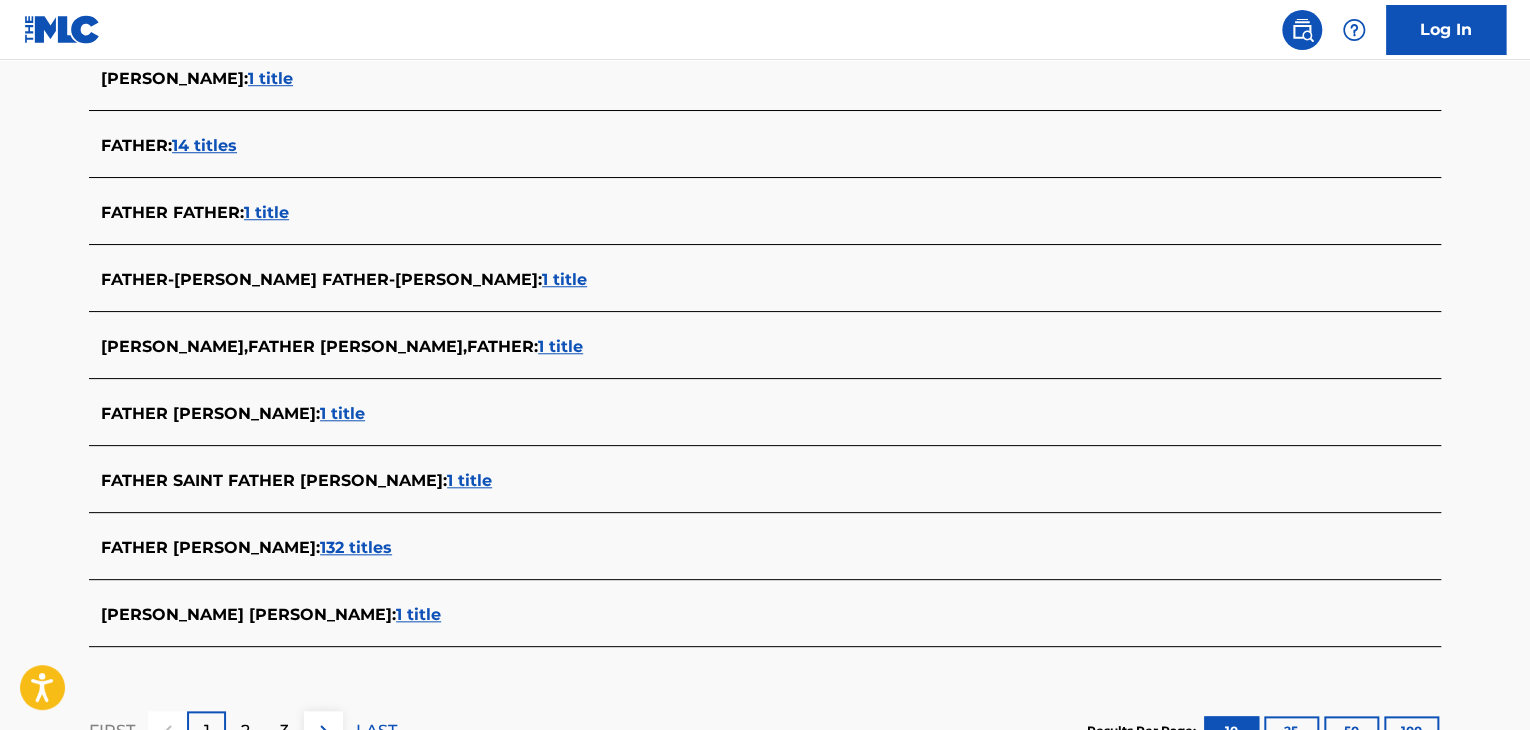 click on "132 titles" at bounding box center [356, 547] 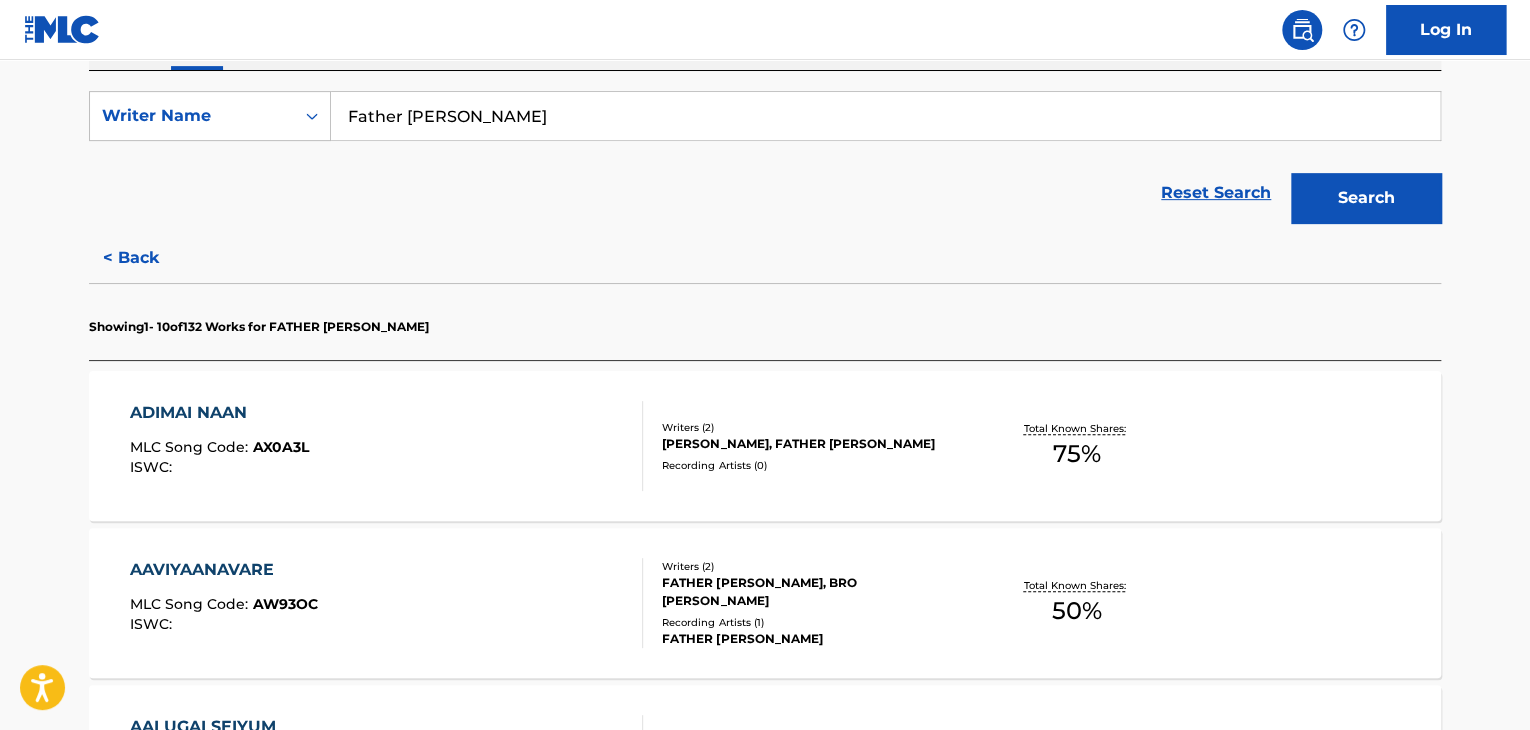 scroll, scrollTop: 0, scrollLeft: 0, axis: both 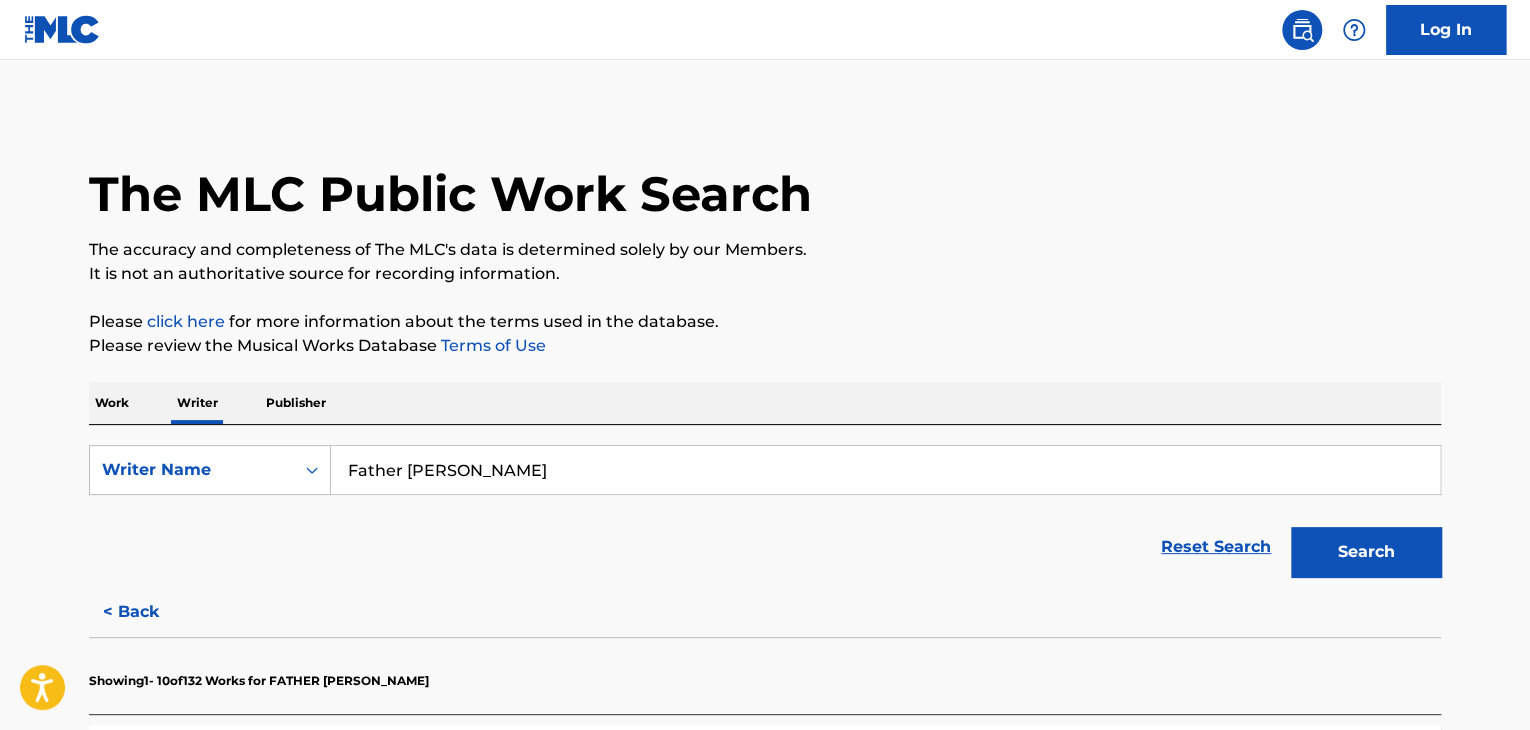 click on "Work" at bounding box center [112, 403] 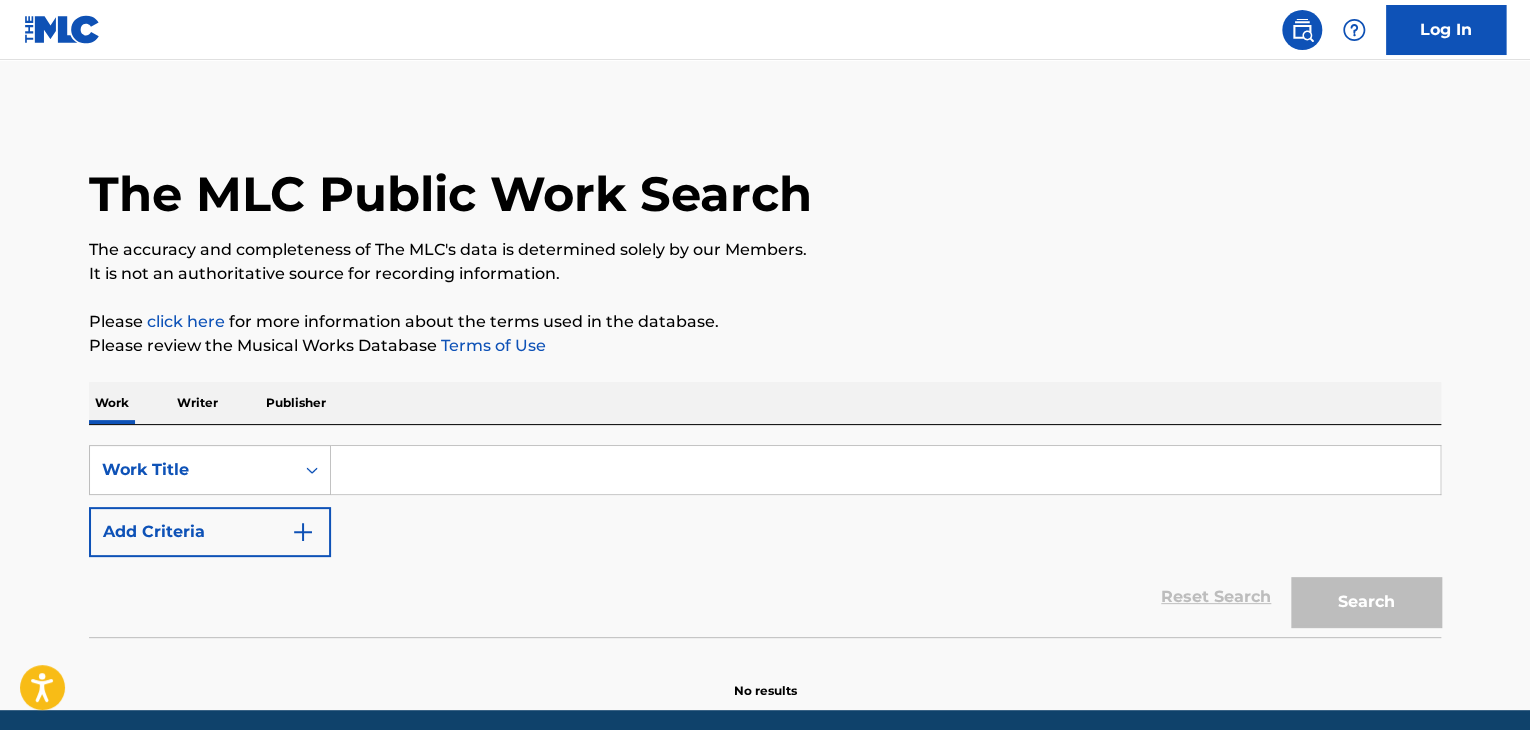 click at bounding box center (885, 470) 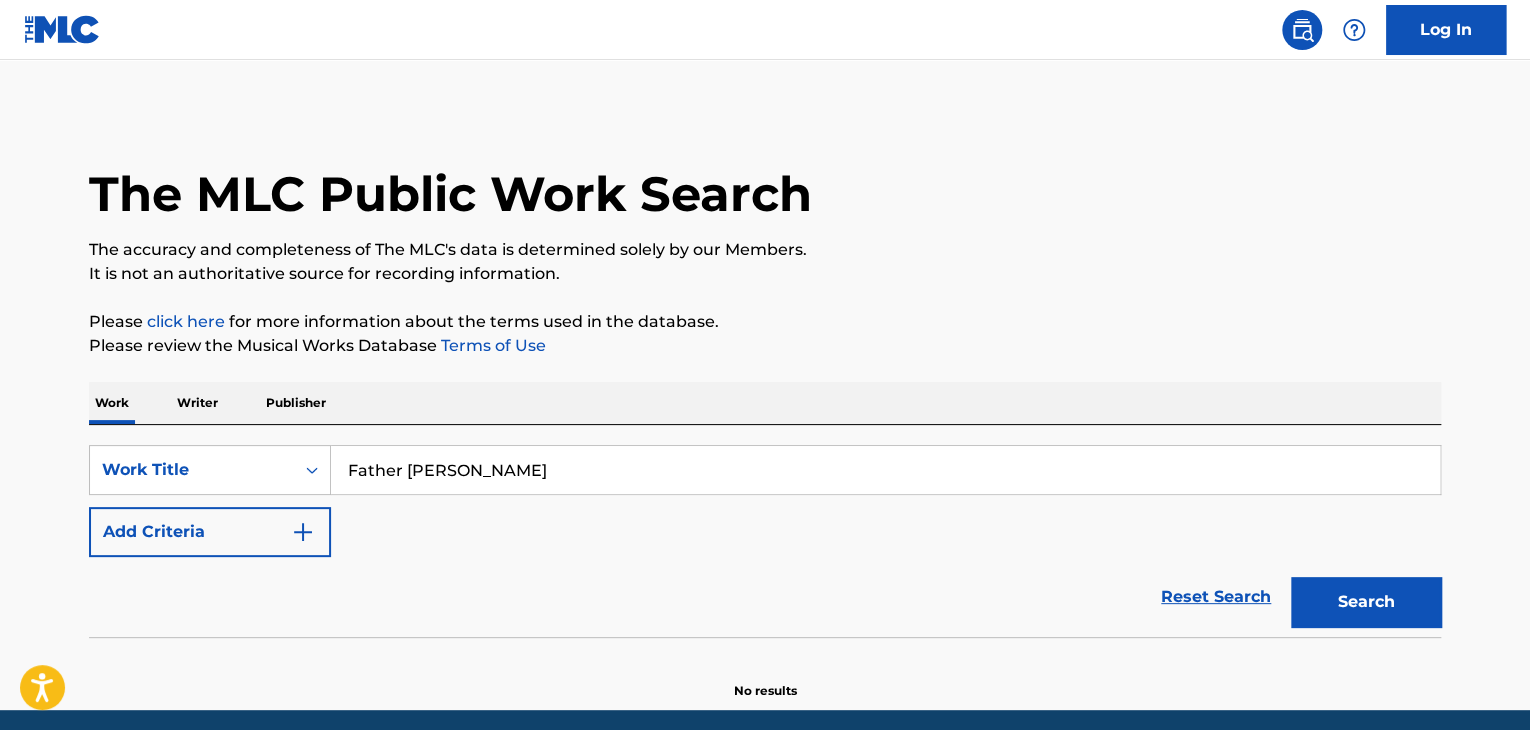 click on "Father [PERSON_NAME]" at bounding box center [885, 470] 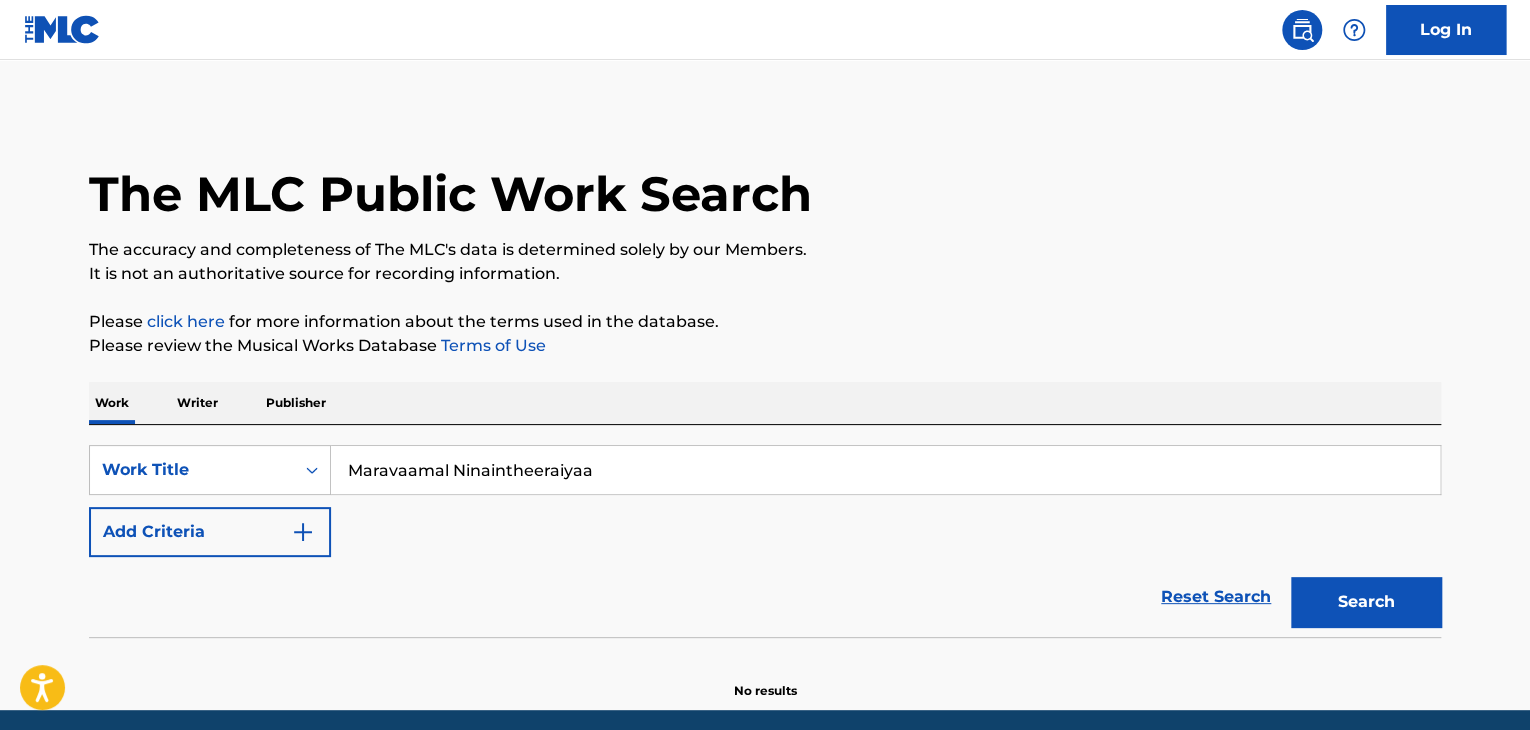 type on "Maravaamal Ninaintheeraiyaa" 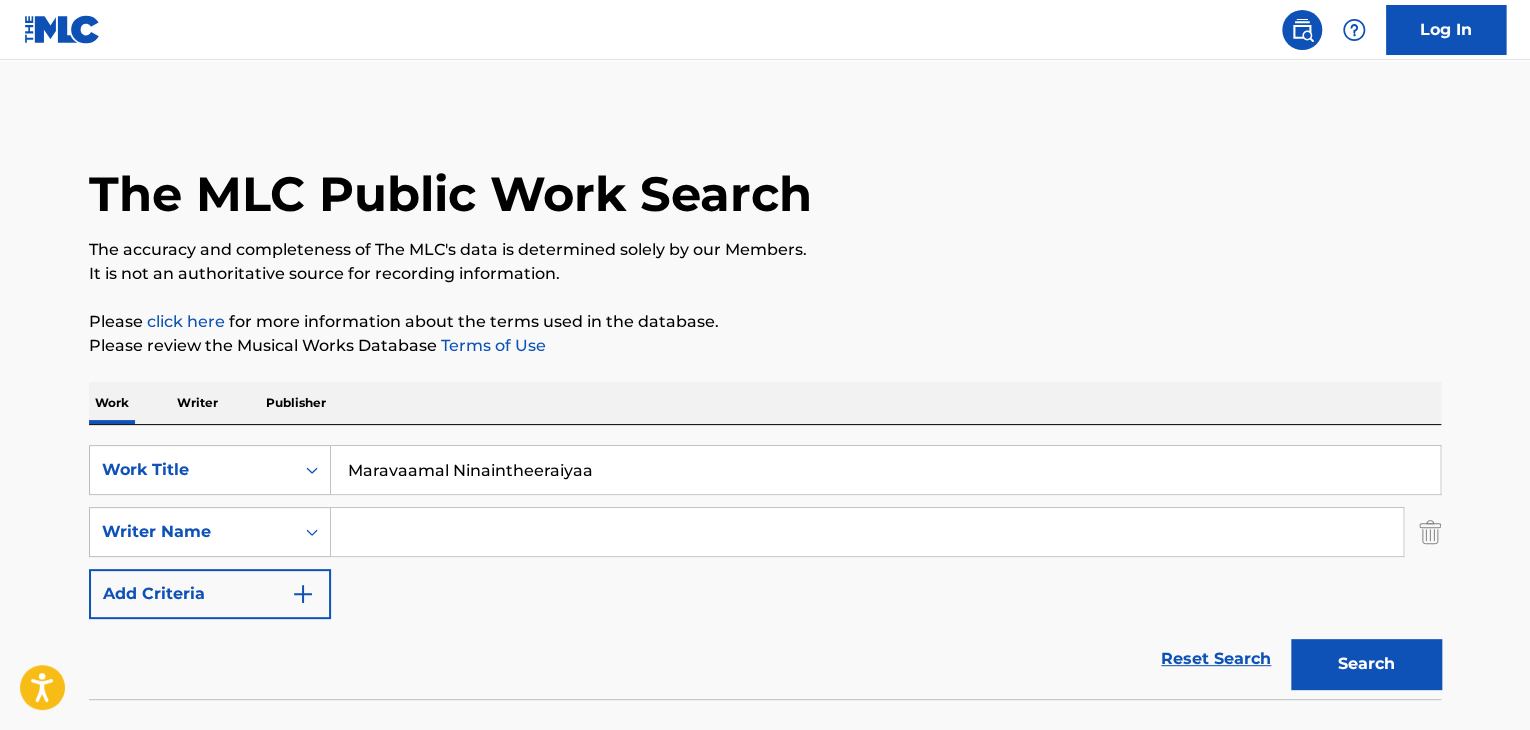 click at bounding box center (867, 532) 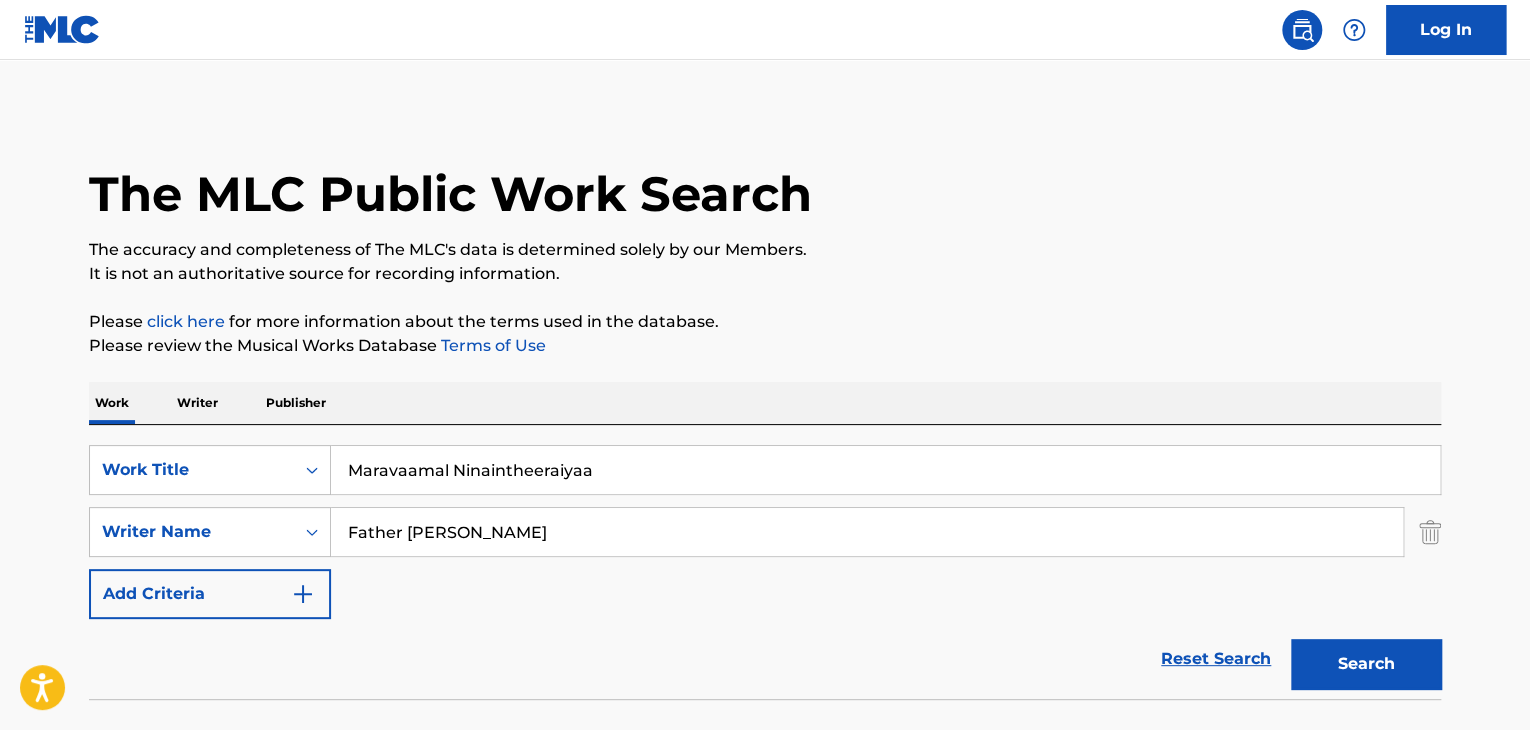 type on "Father [PERSON_NAME]" 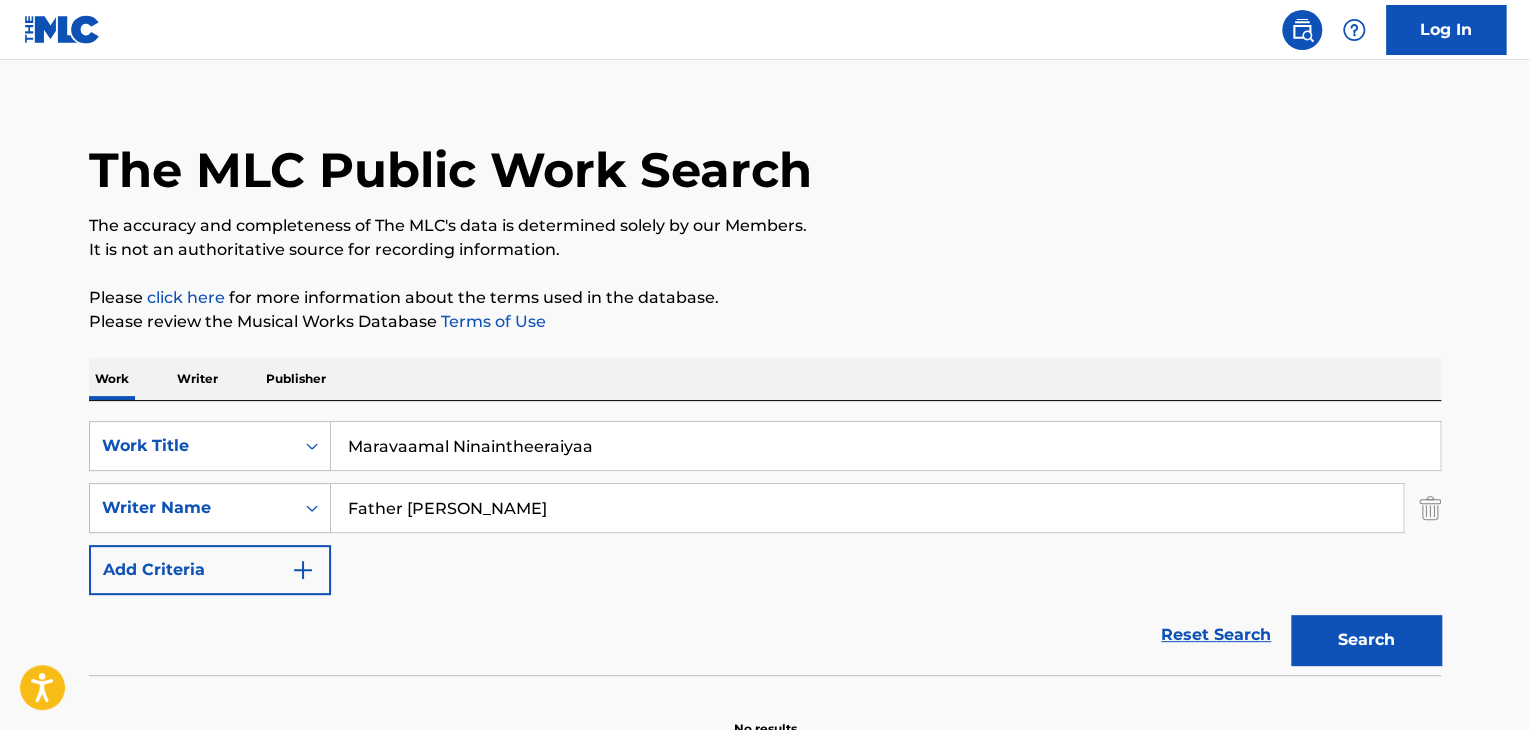 scroll, scrollTop: 138, scrollLeft: 0, axis: vertical 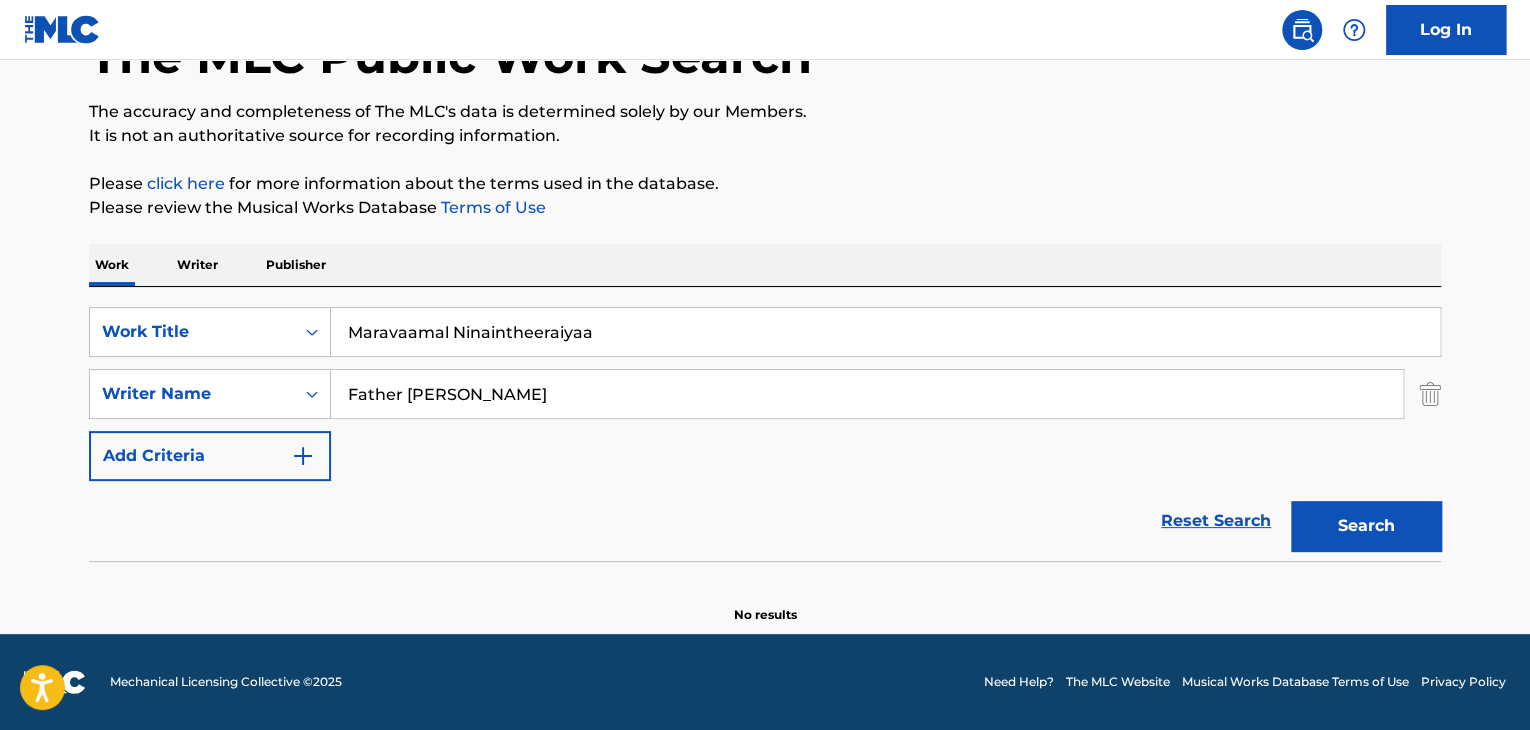 click on "Writer" at bounding box center [197, 265] 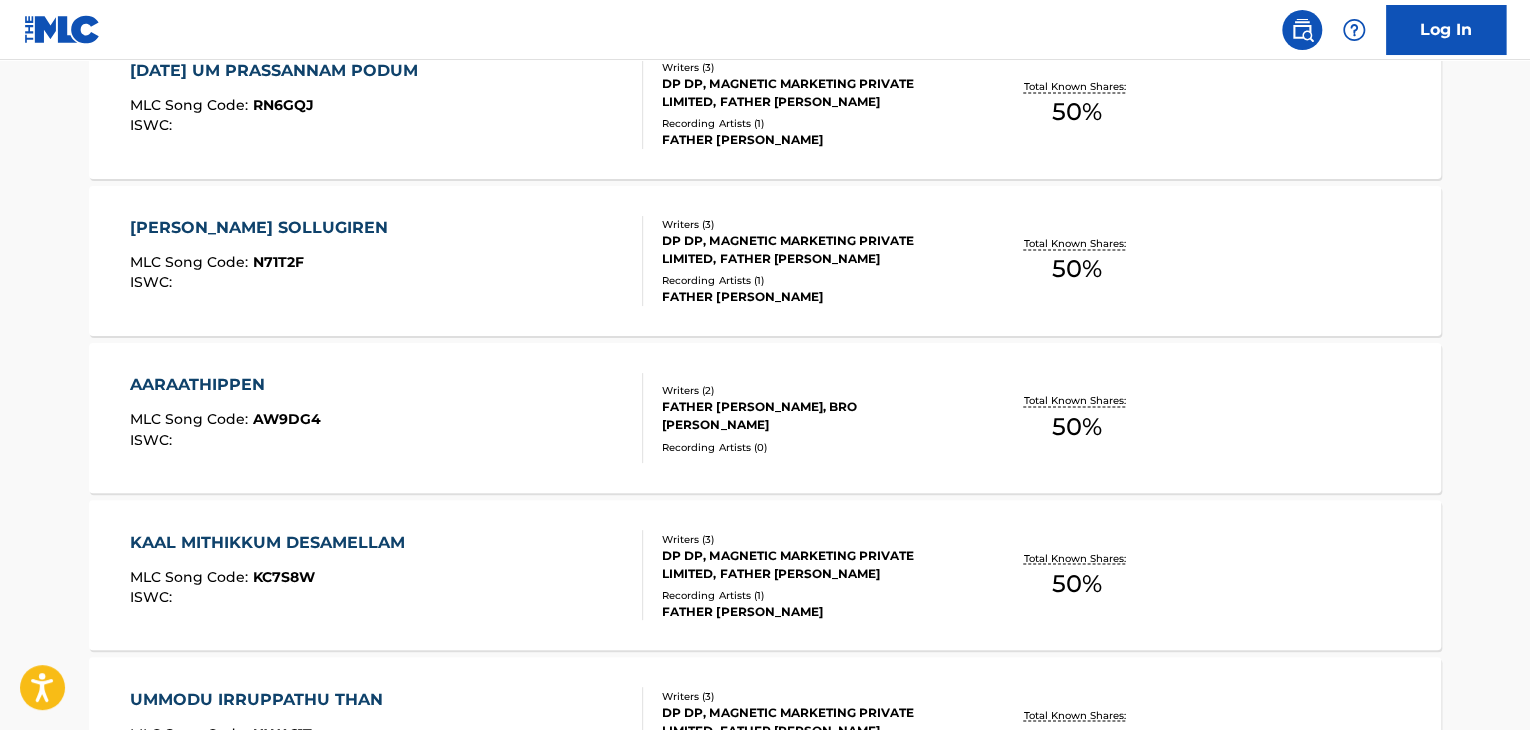 scroll, scrollTop: 1700, scrollLeft: 0, axis: vertical 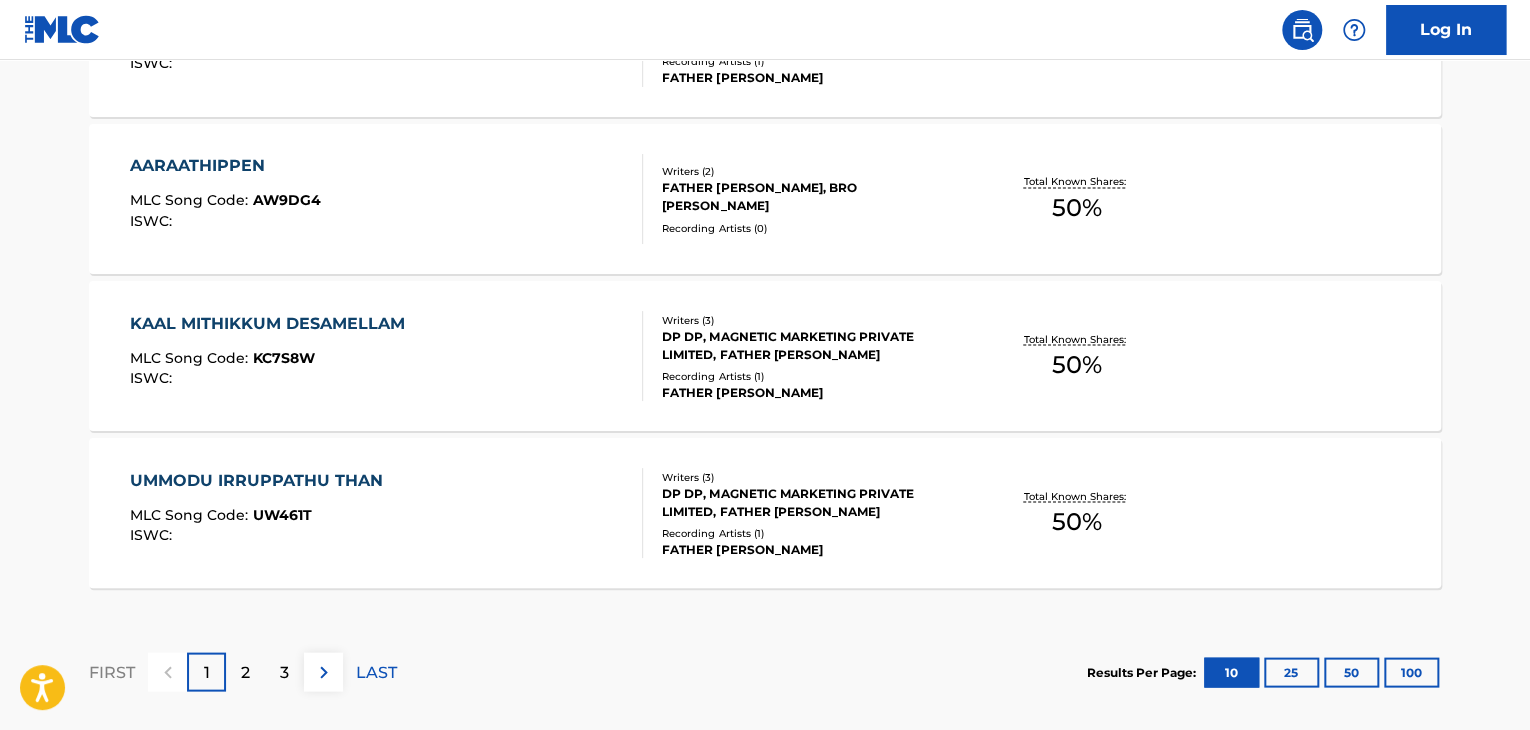 click on "KAAL MITHIKKUM DESAMELLAM MLC Song Code : KC7S8W ISWC :" at bounding box center (387, 356) 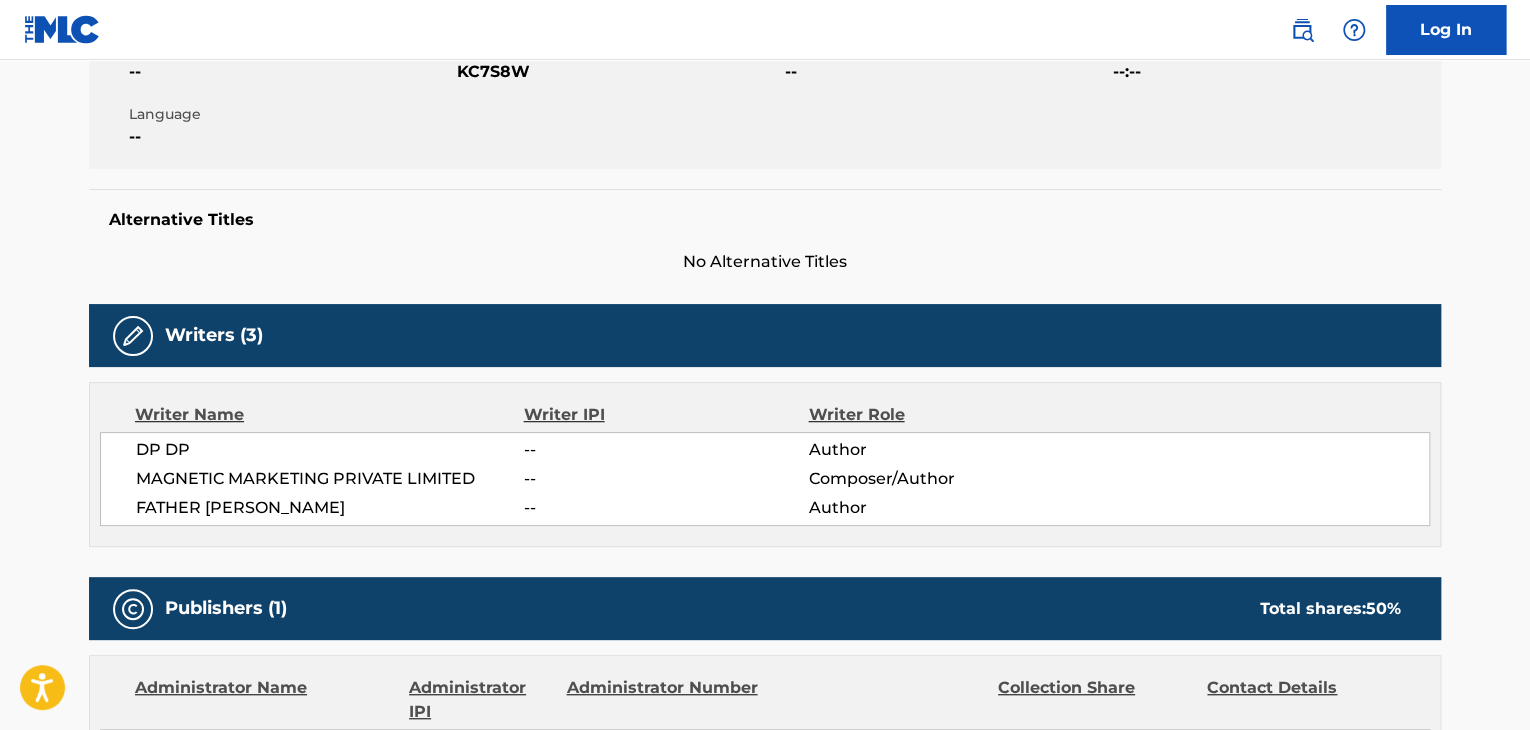 scroll, scrollTop: 0, scrollLeft: 0, axis: both 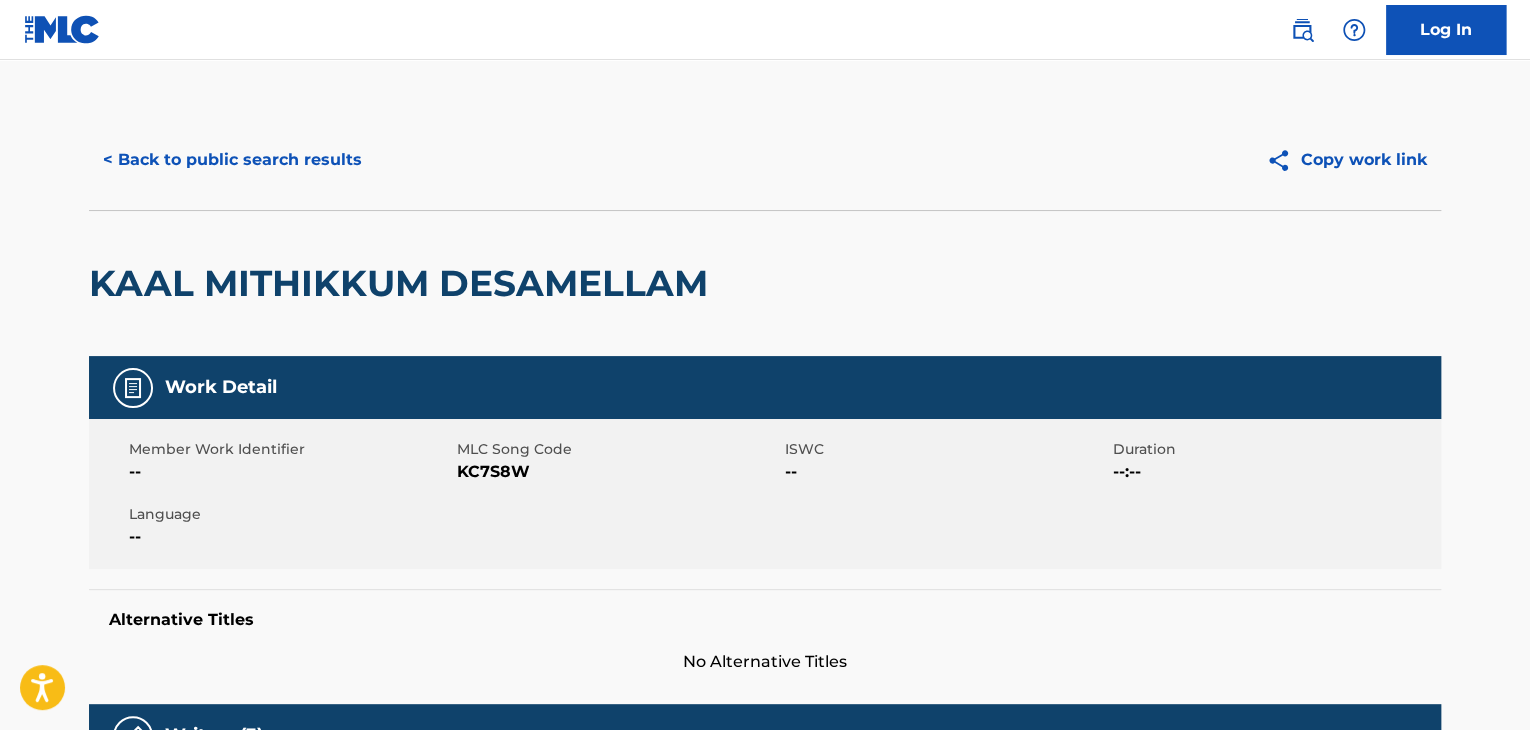 click on "< Back to public search results" at bounding box center [232, 160] 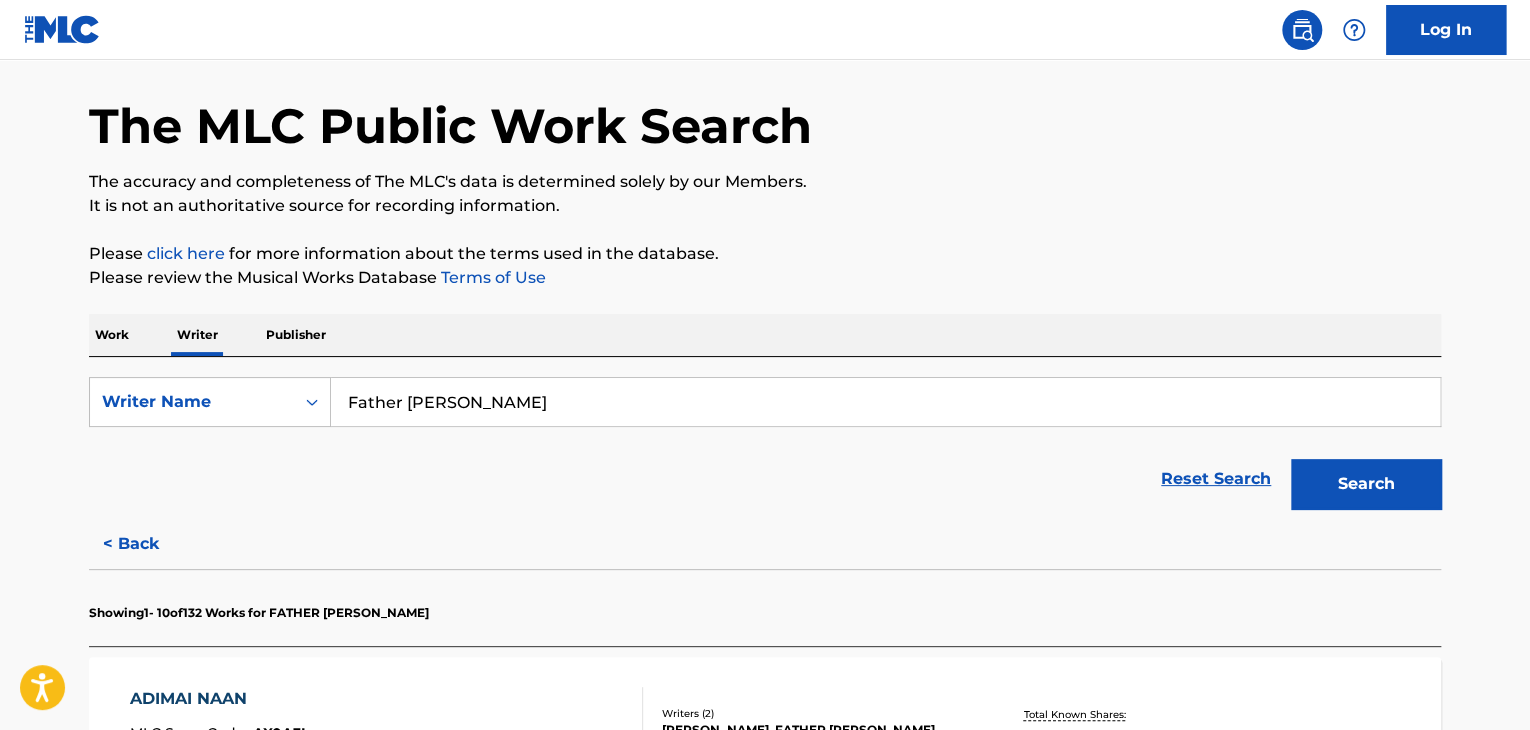 scroll, scrollTop: 424, scrollLeft: 0, axis: vertical 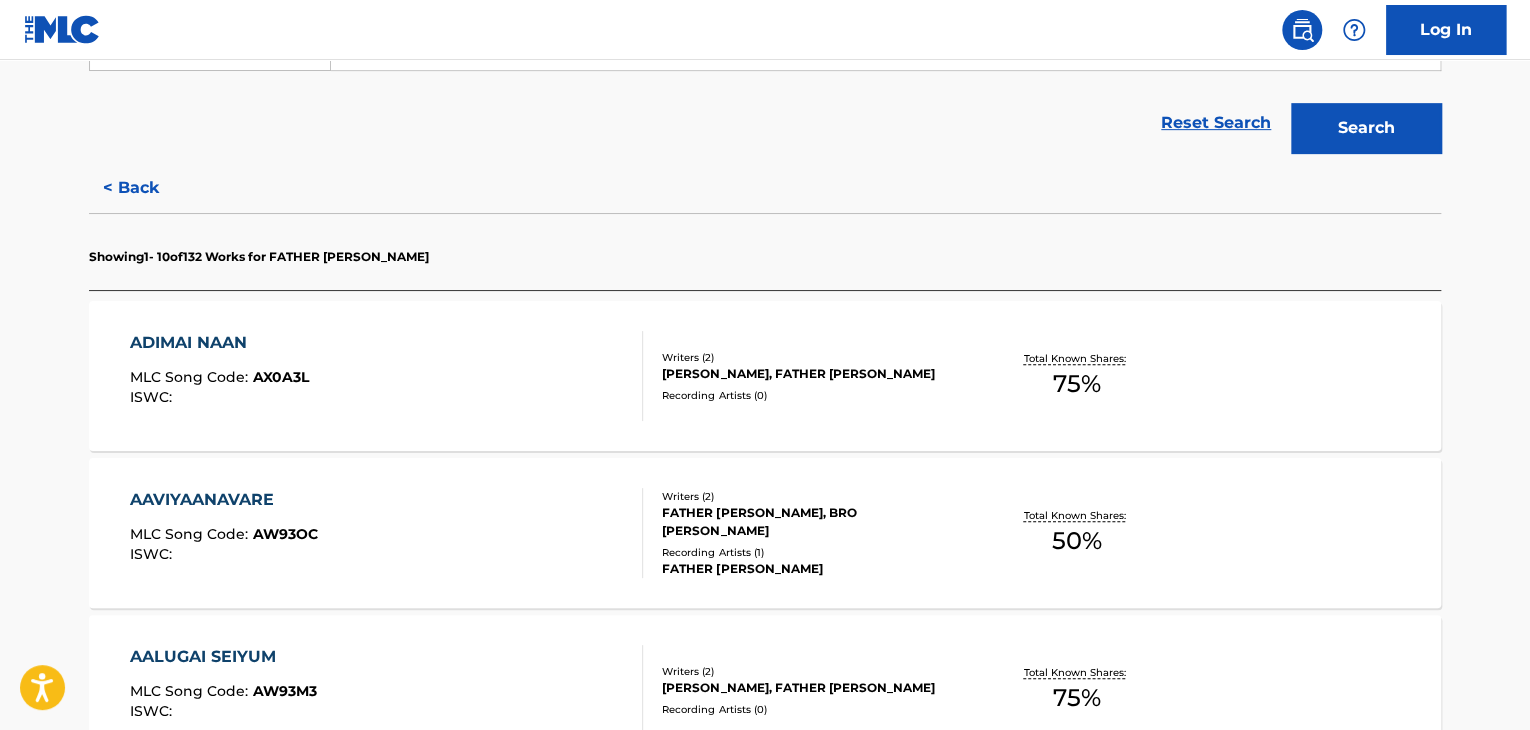 click on "ADIMAI NAAN MLC Song Code : AX0A3L ISWC :" at bounding box center (387, 376) 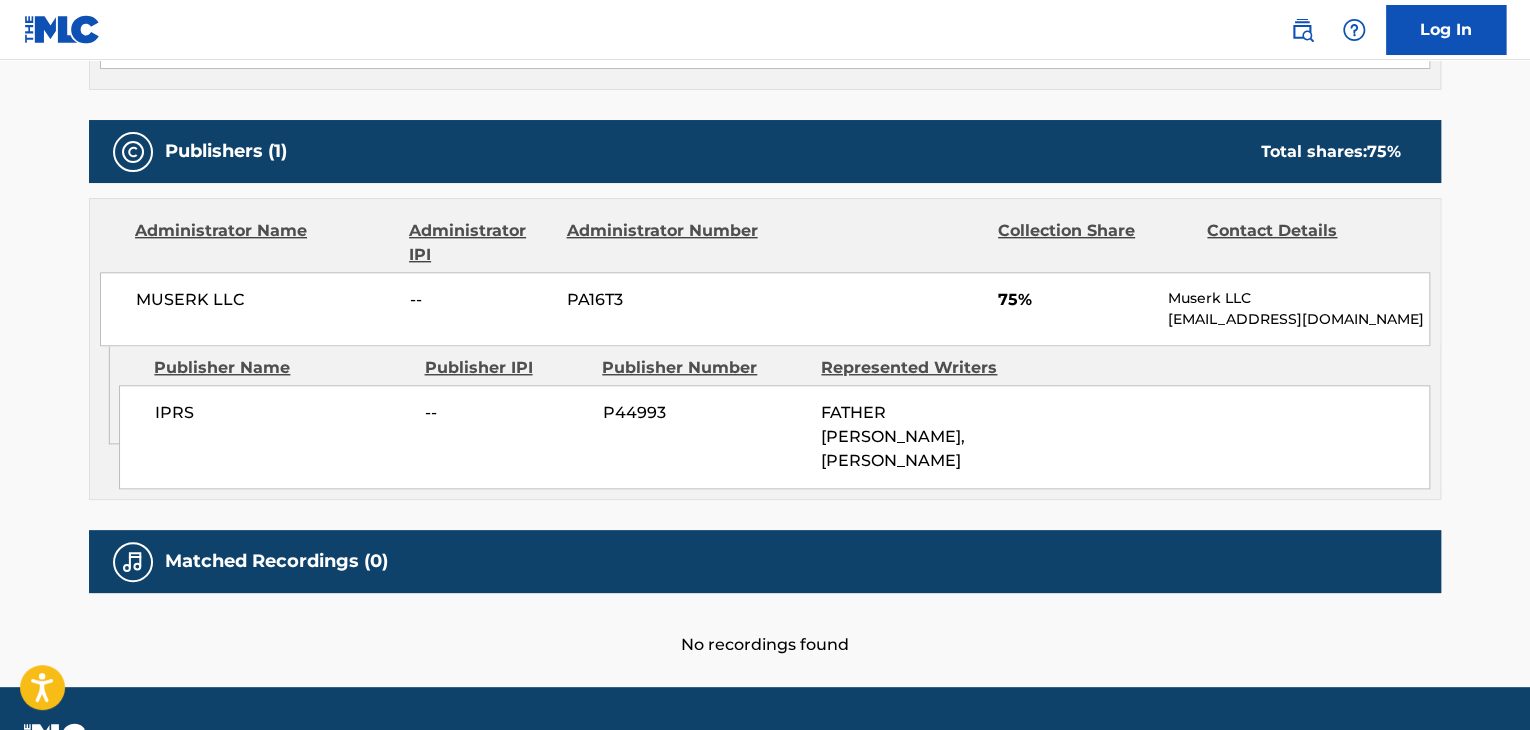 scroll, scrollTop: 779, scrollLeft: 0, axis: vertical 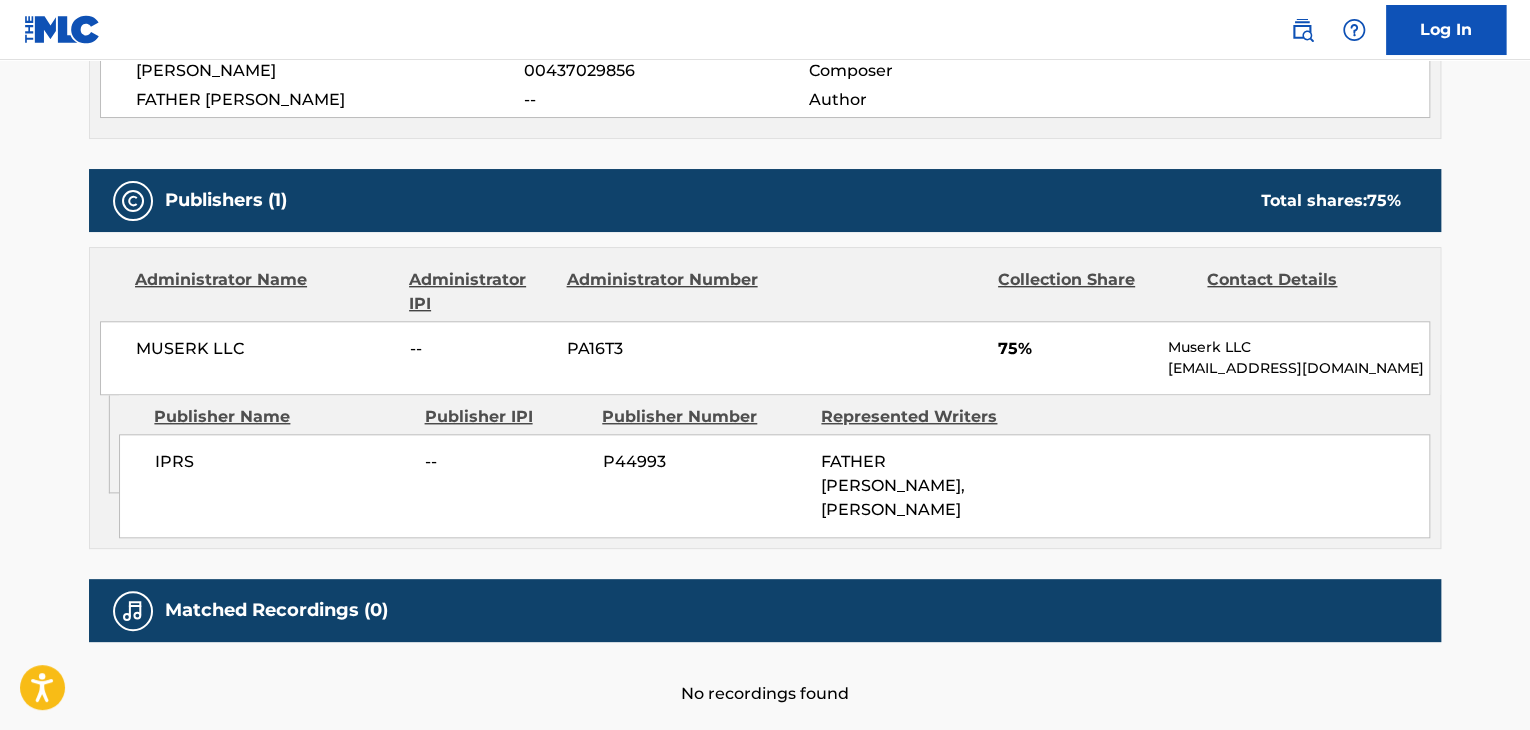 click on "MUSERK LLC" at bounding box center [265, 349] 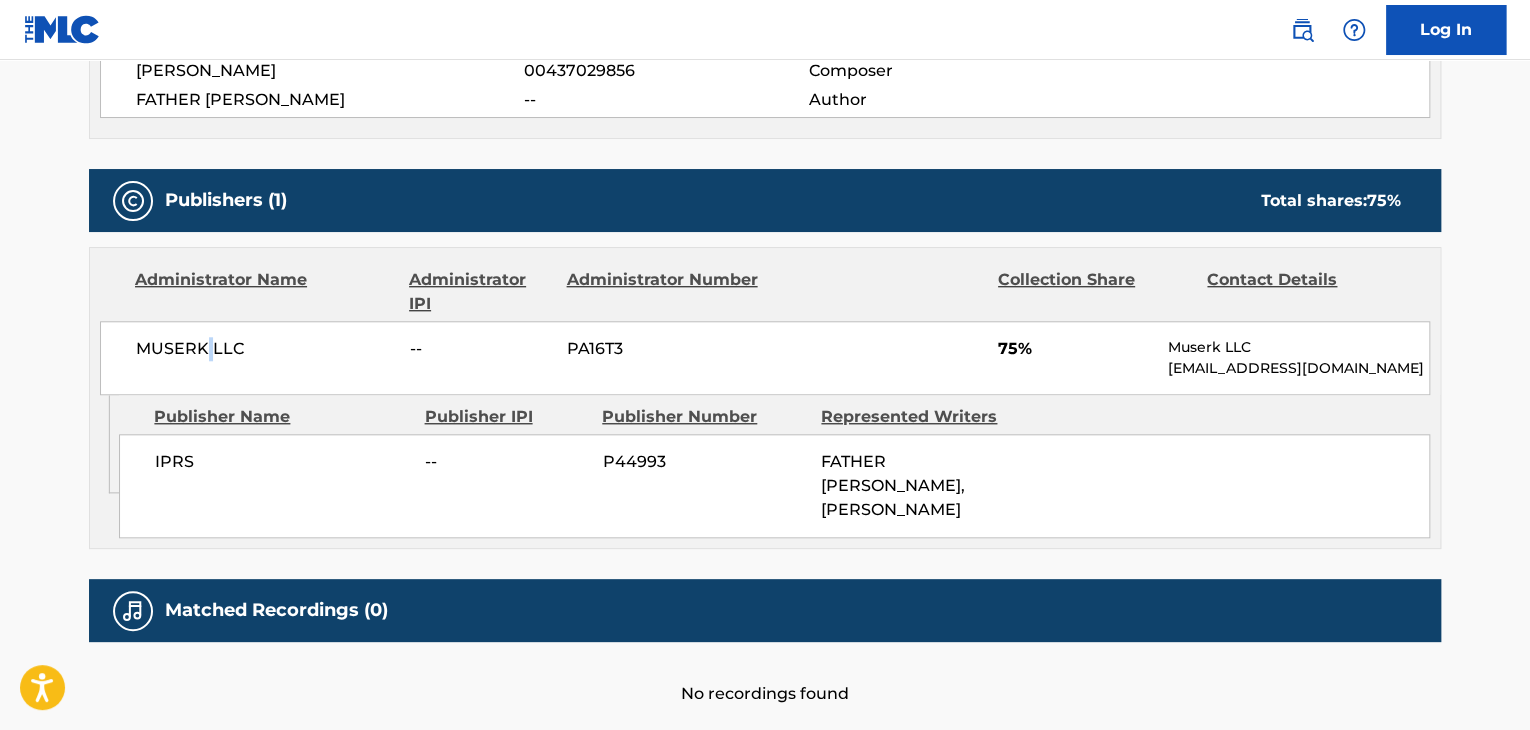 click on "MUSERK LLC" at bounding box center (265, 349) 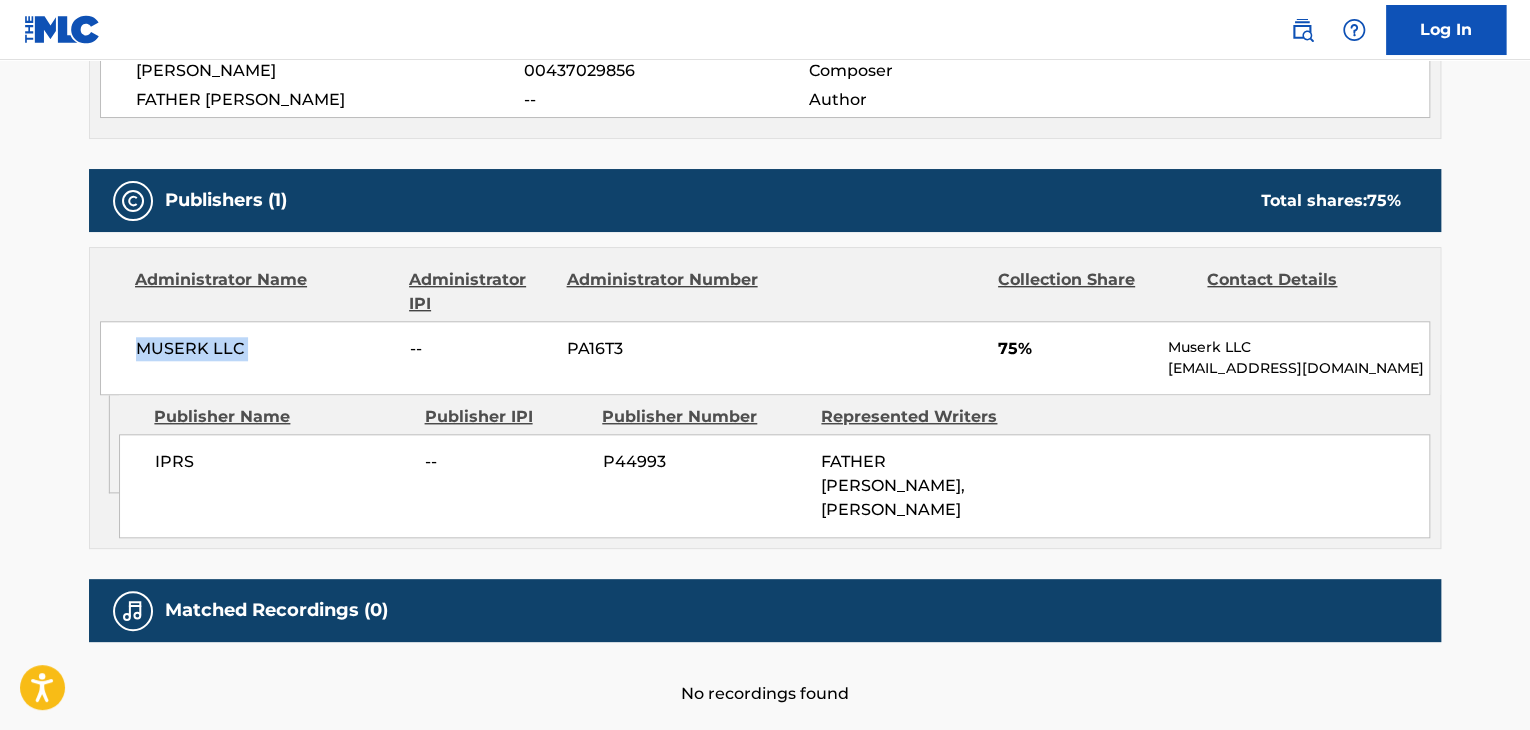 click on "MUSERK LLC" at bounding box center [265, 349] 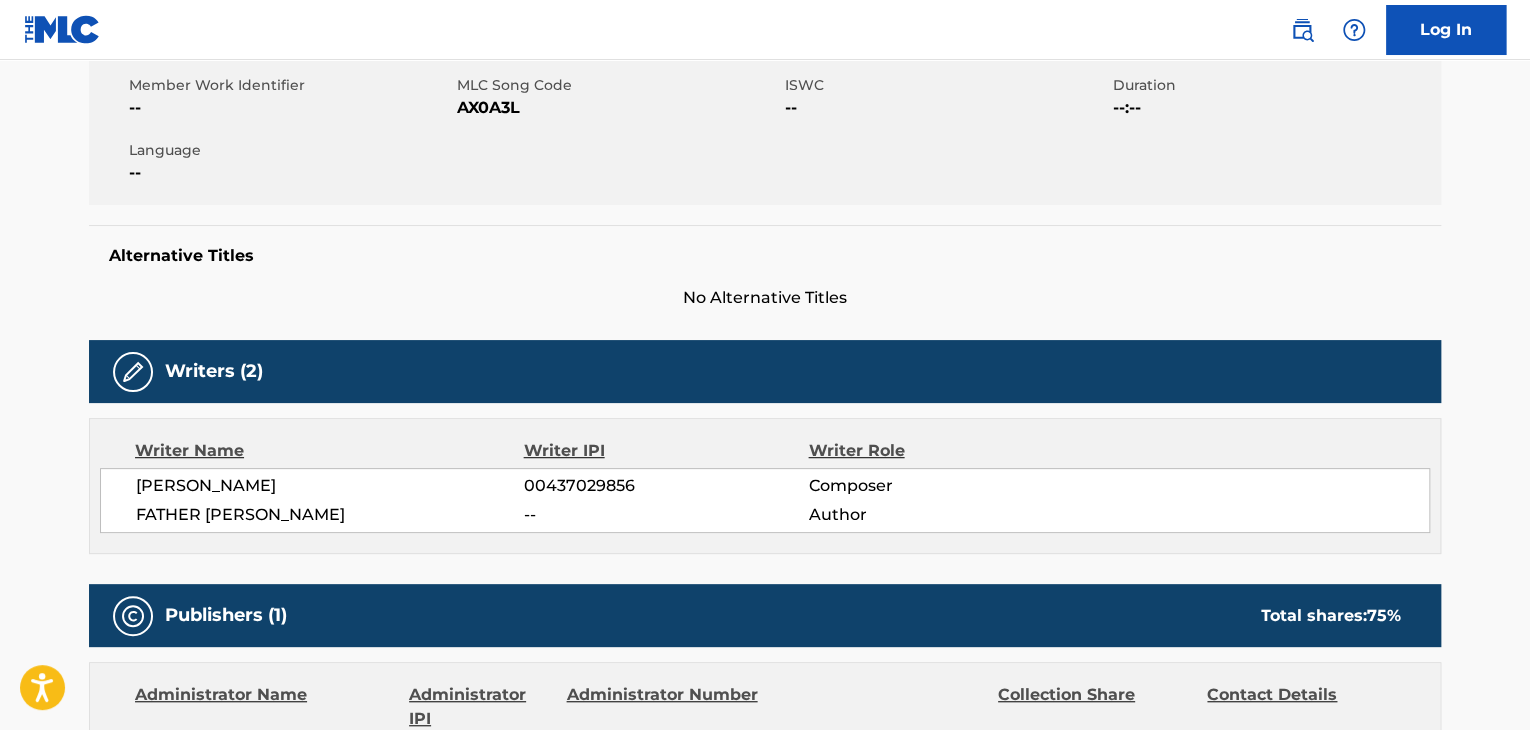 scroll, scrollTop: 179, scrollLeft: 0, axis: vertical 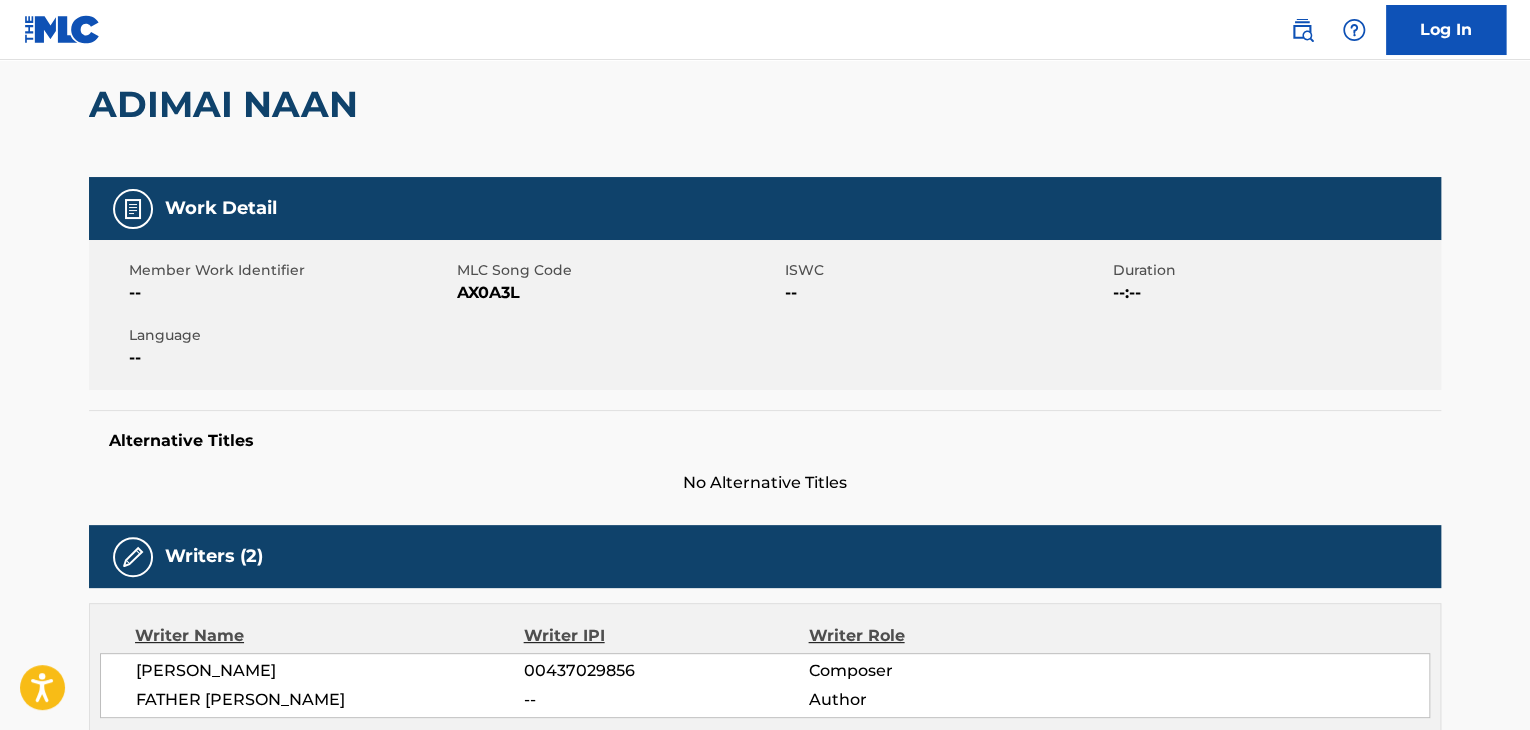click on "AX0A3L" at bounding box center [618, 293] 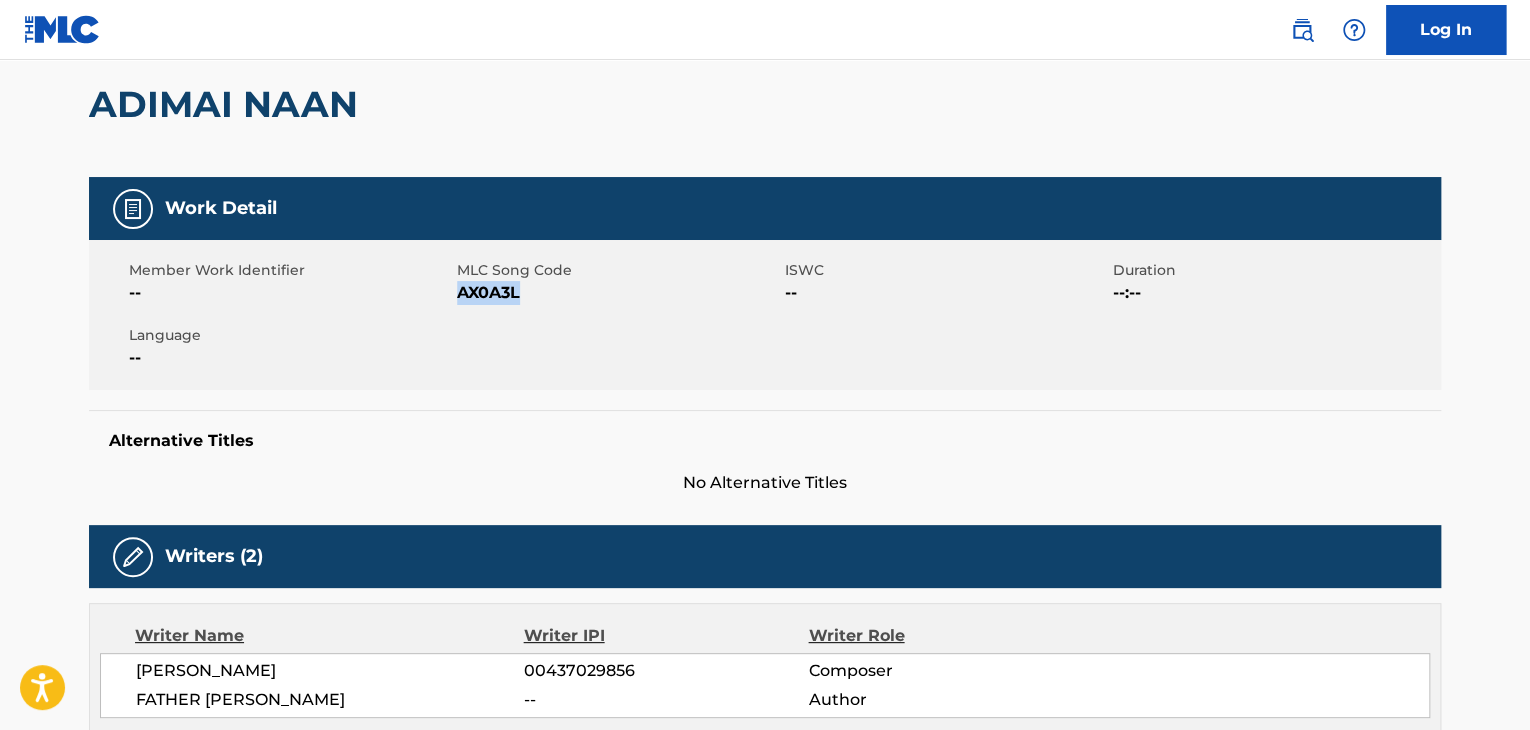 click on "AX0A3L" at bounding box center (618, 293) 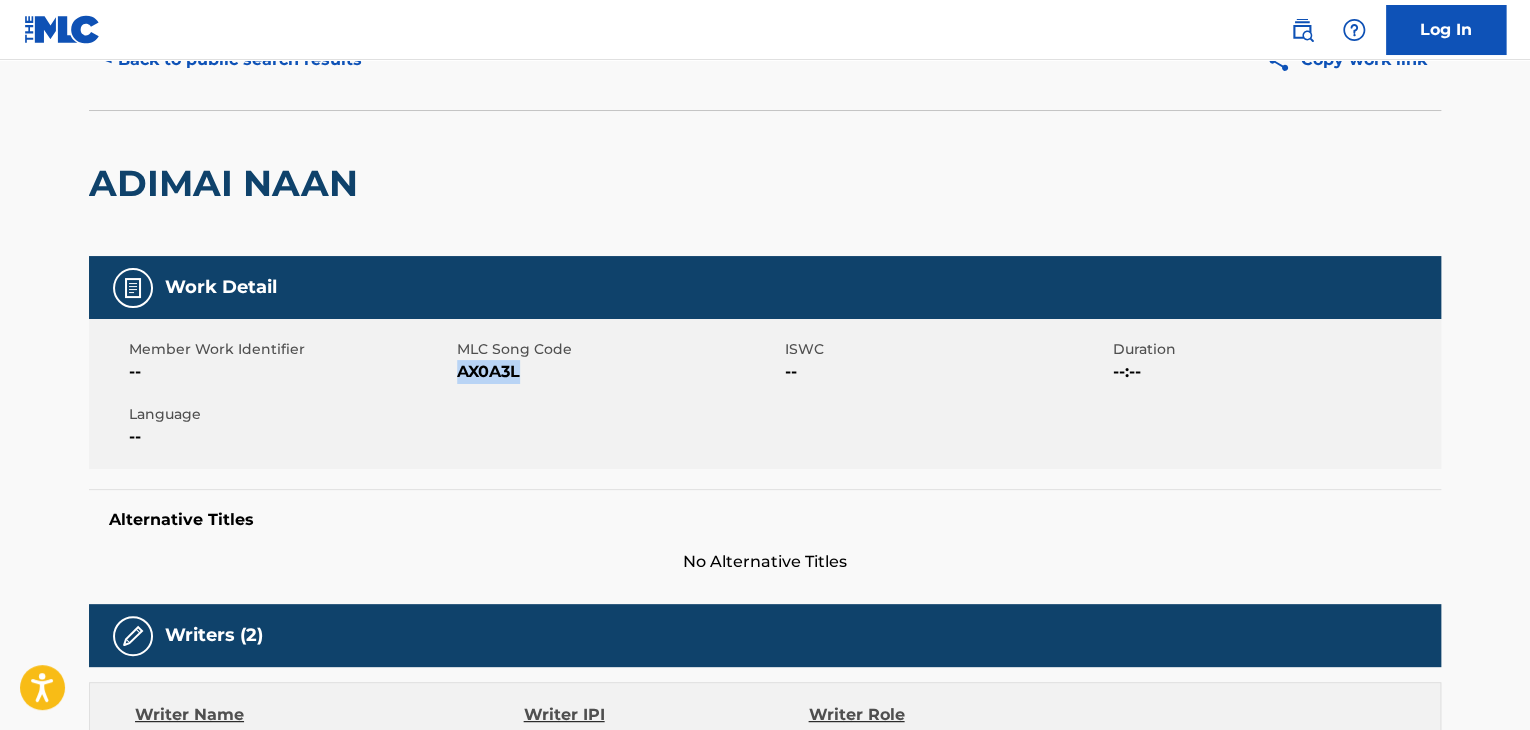 scroll, scrollTop: 0, scrollLeft: 0, axis: both 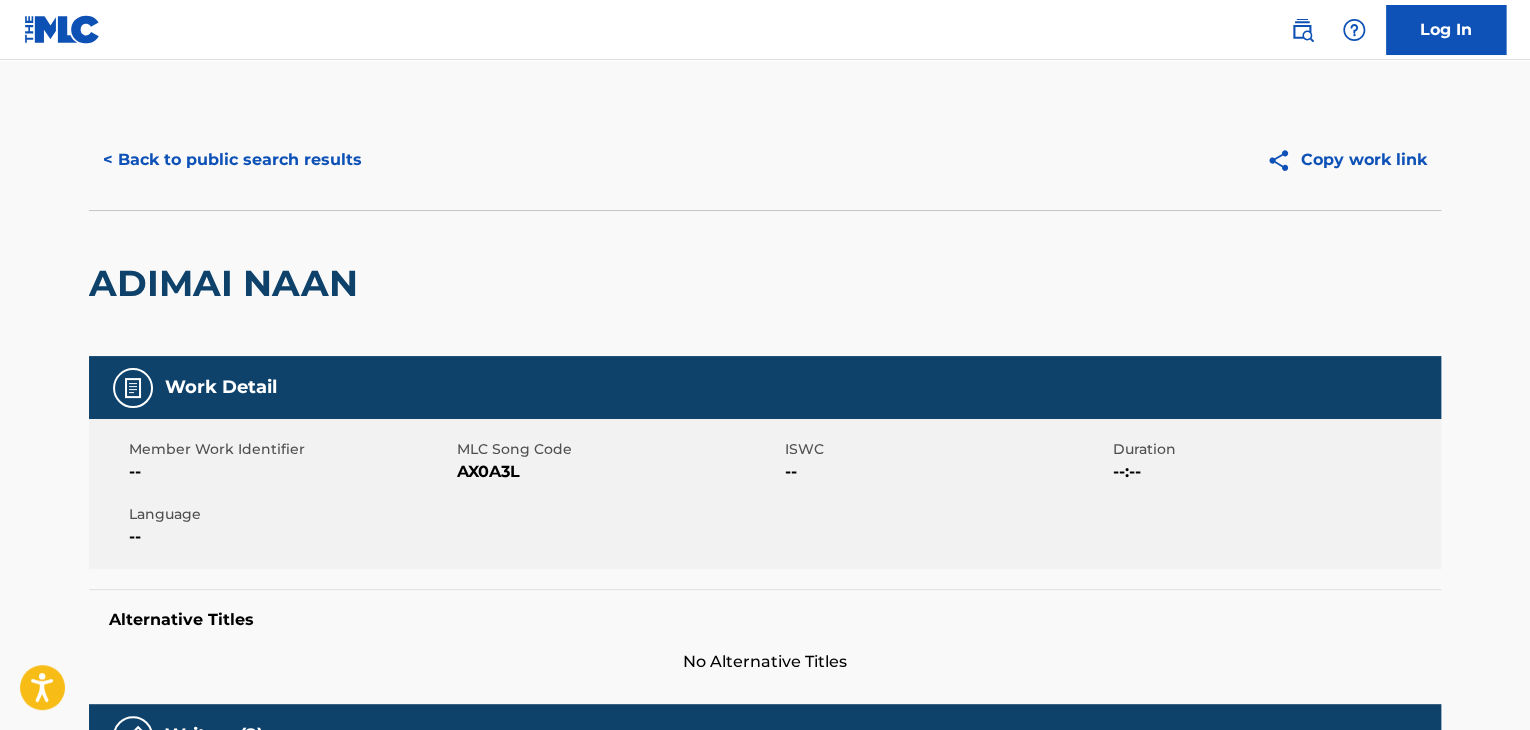 click on "< Back to public search results Copy work link" at bounding box center [765, 160] 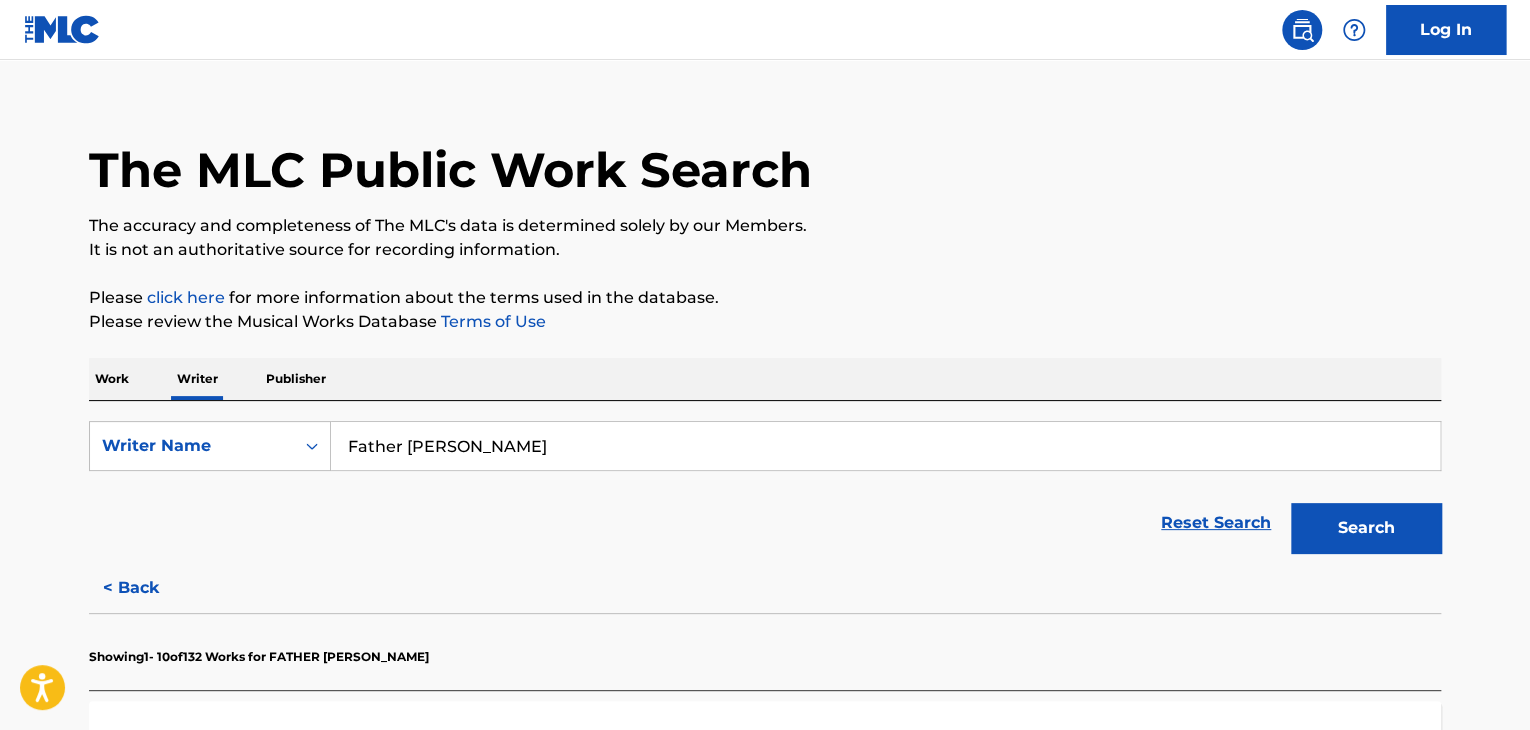 click on "Work" at bounding box center (112, 379) 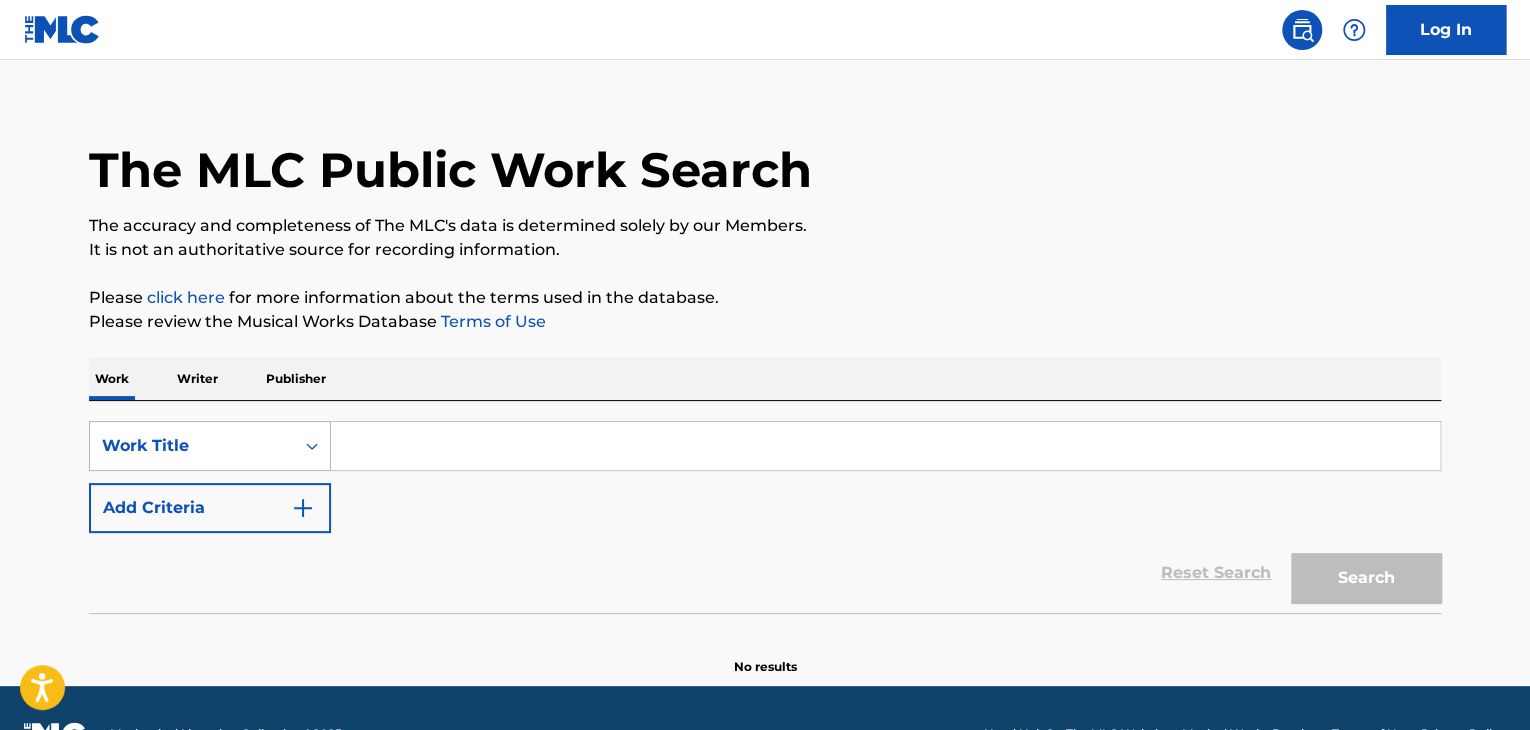 scroll, scrollTop: 0, scrollLeft: 0, axis: both 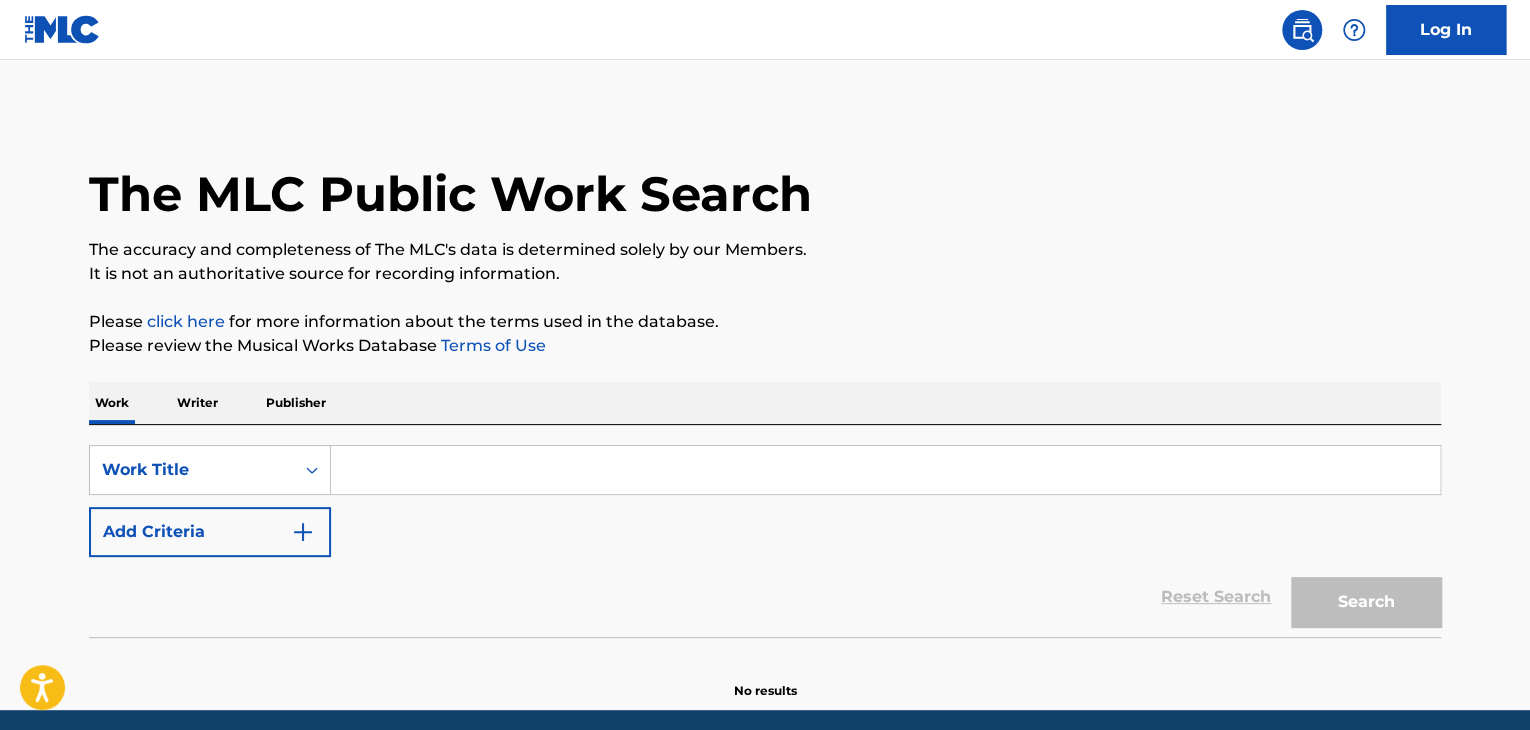 click at bounding box center [885, 470] 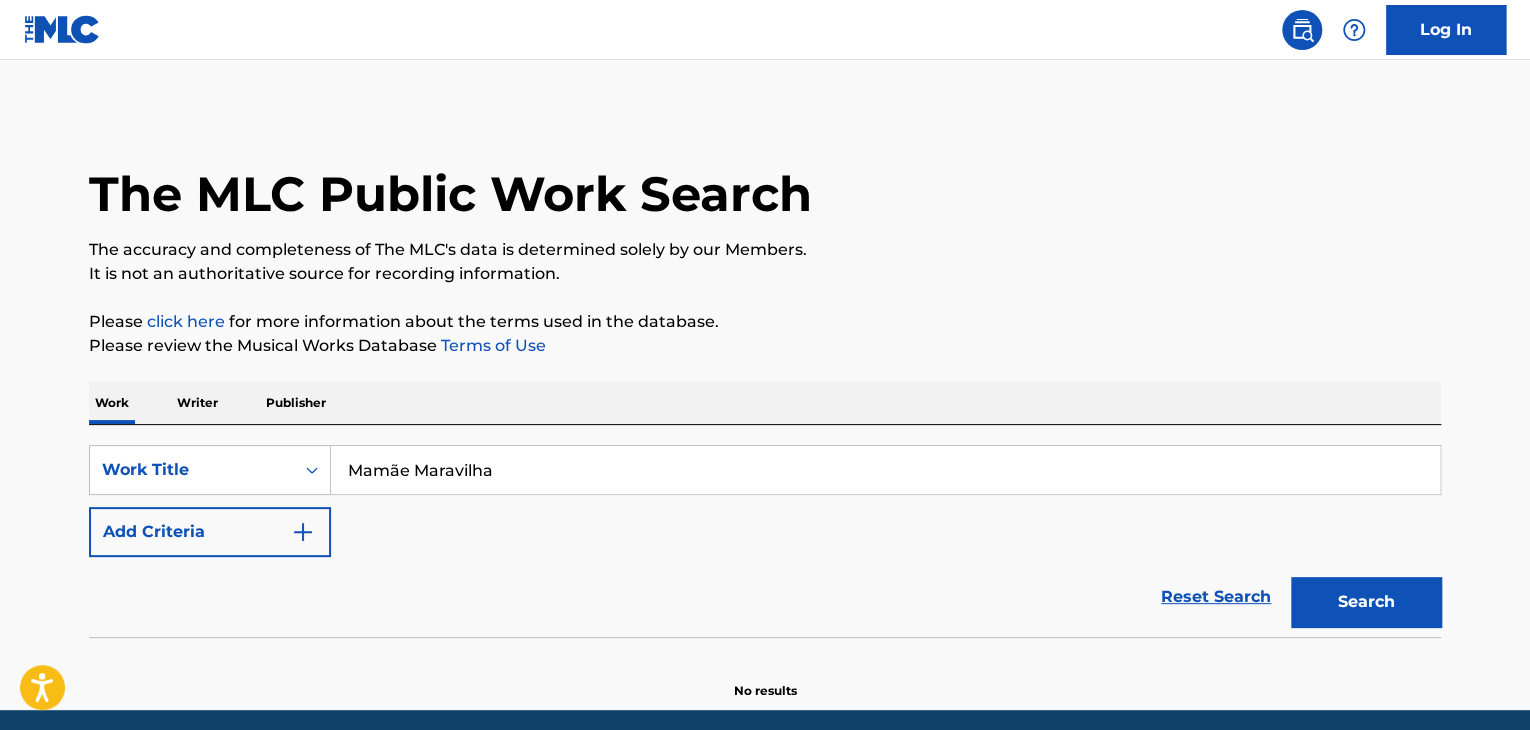 type on "Mamãe Maravilha" 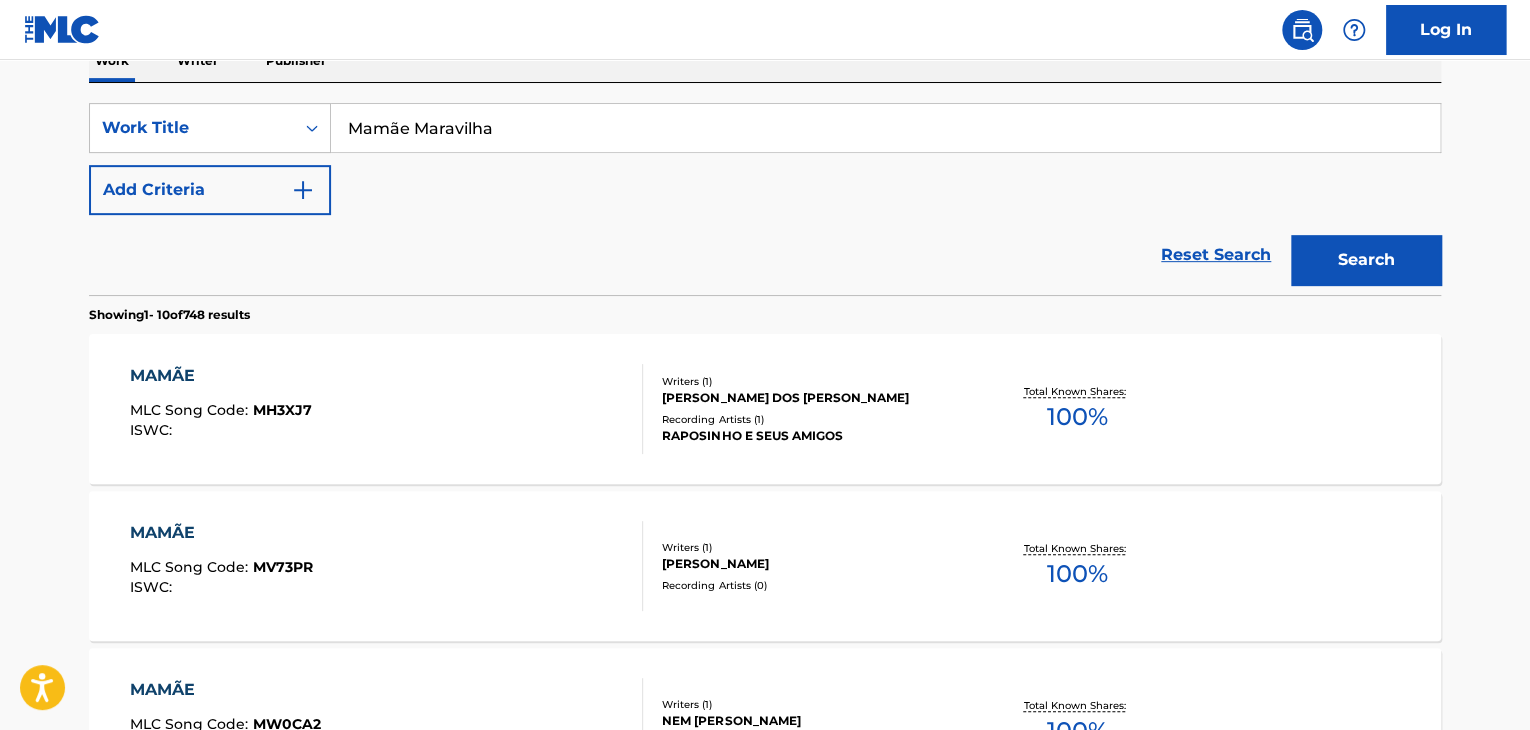 scroll, scrollTop: 100, scrollLeft: 0, axis: vertical 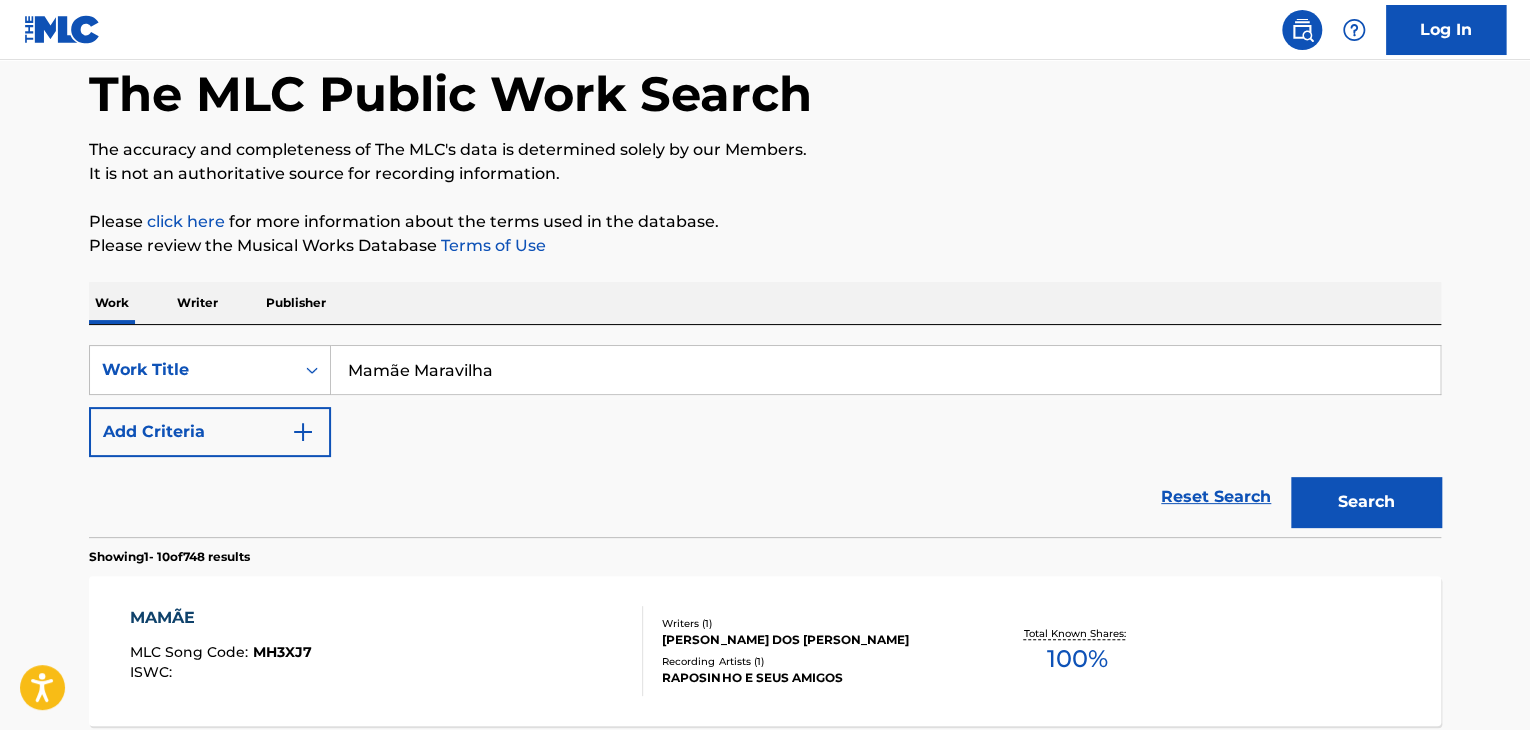 click on "Writer" at bounding box center [197, 303] 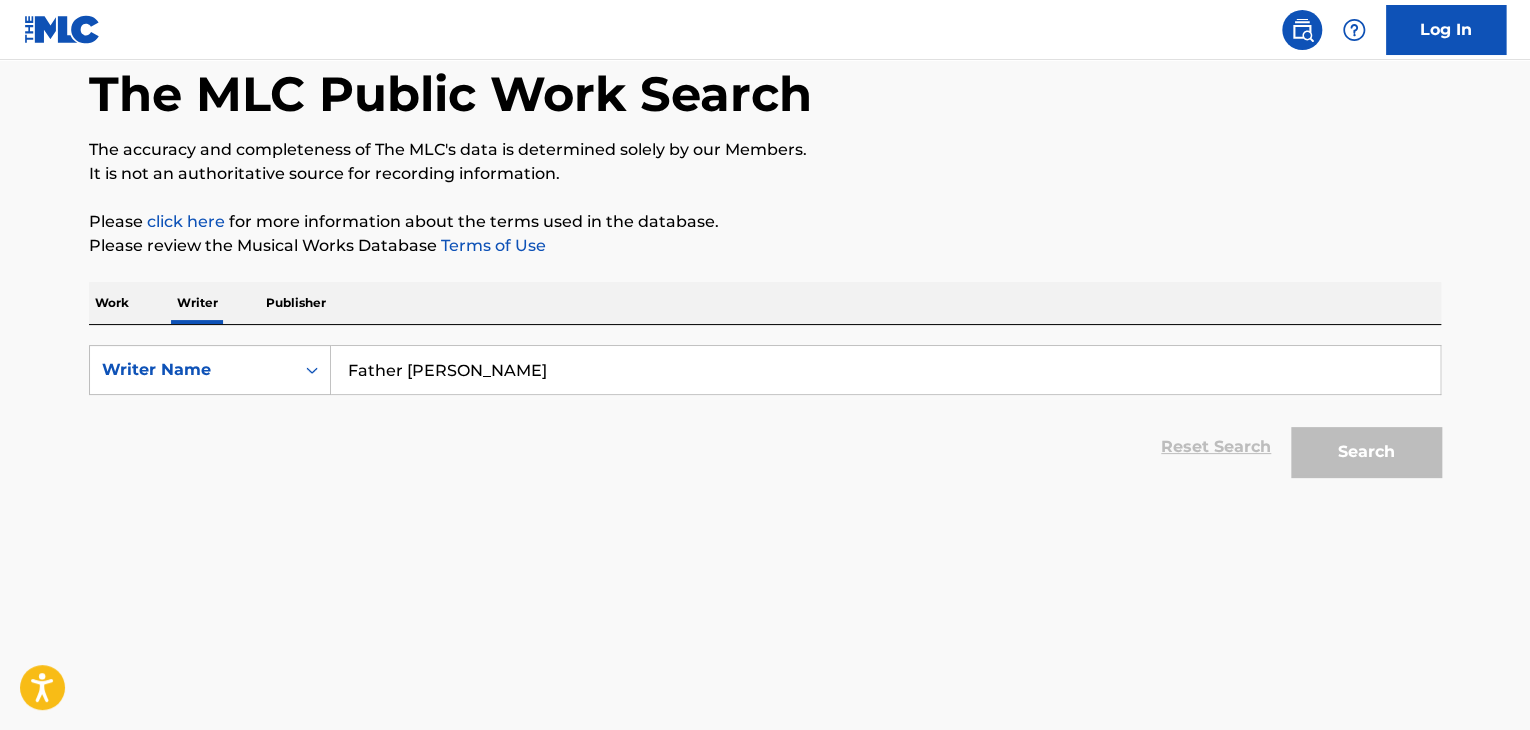 scroll, scrollTop: 0, scrollLeft: 0, axis: both 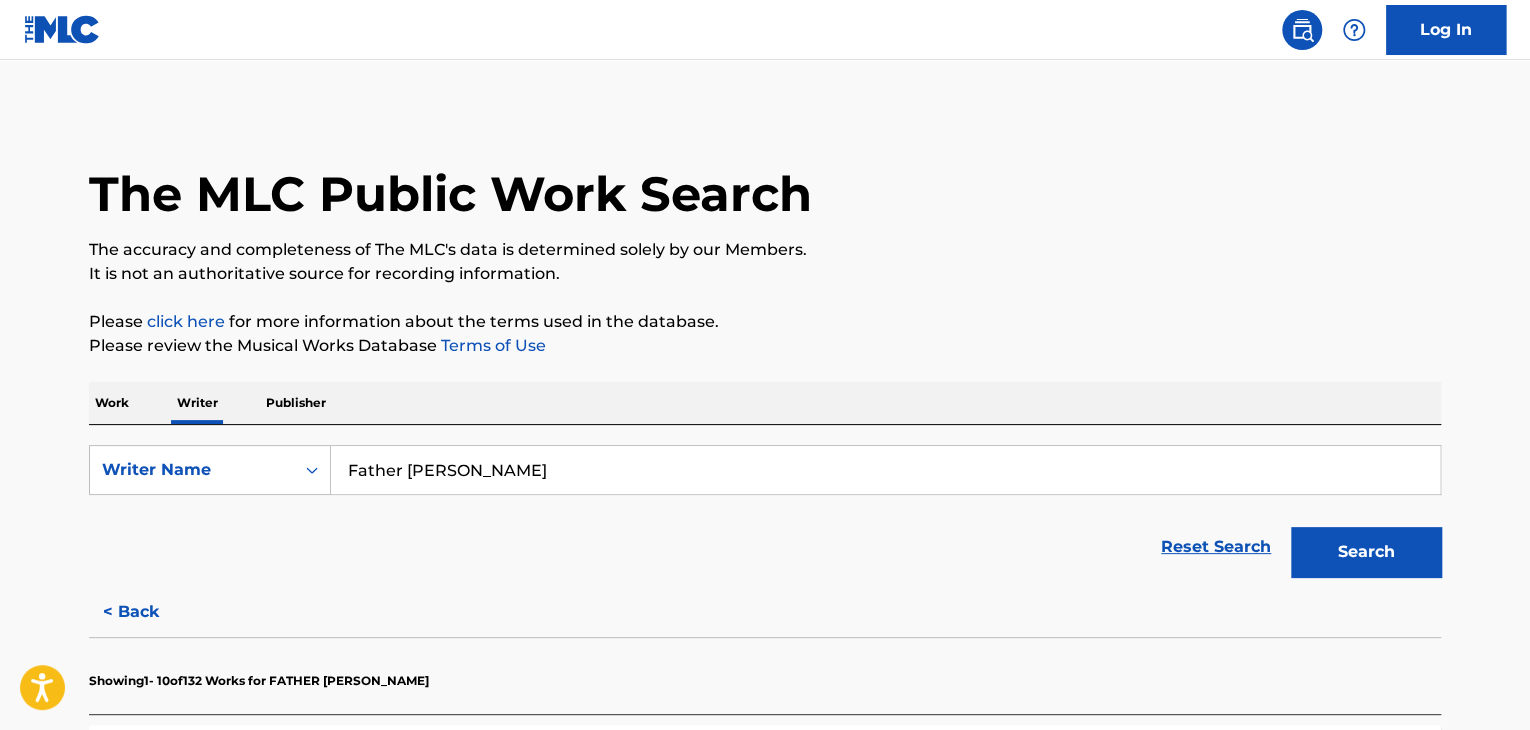 click on "Father [PERSON_NAME]" at bounding box center [885, 470] 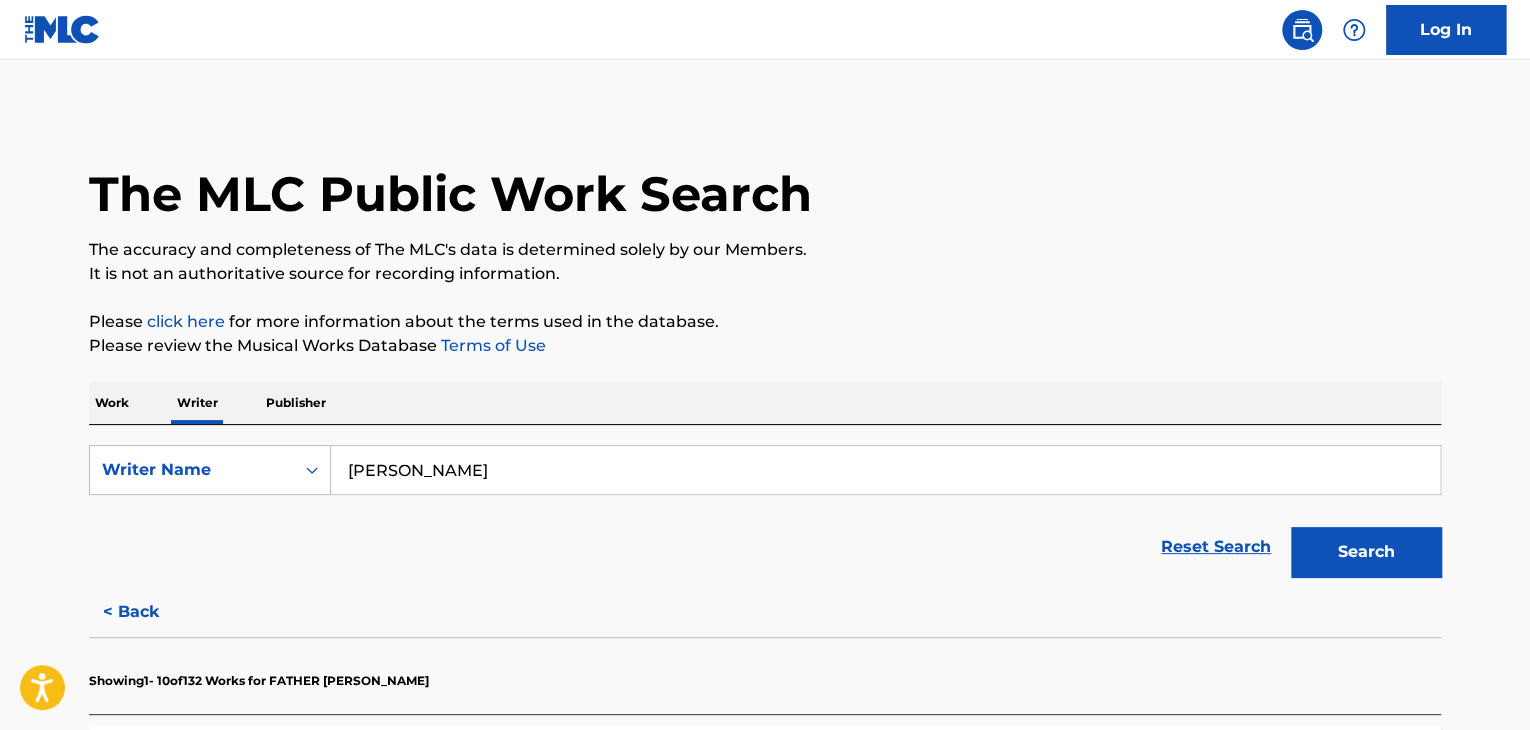 click on "Search" at bounding box center [1366, 552] 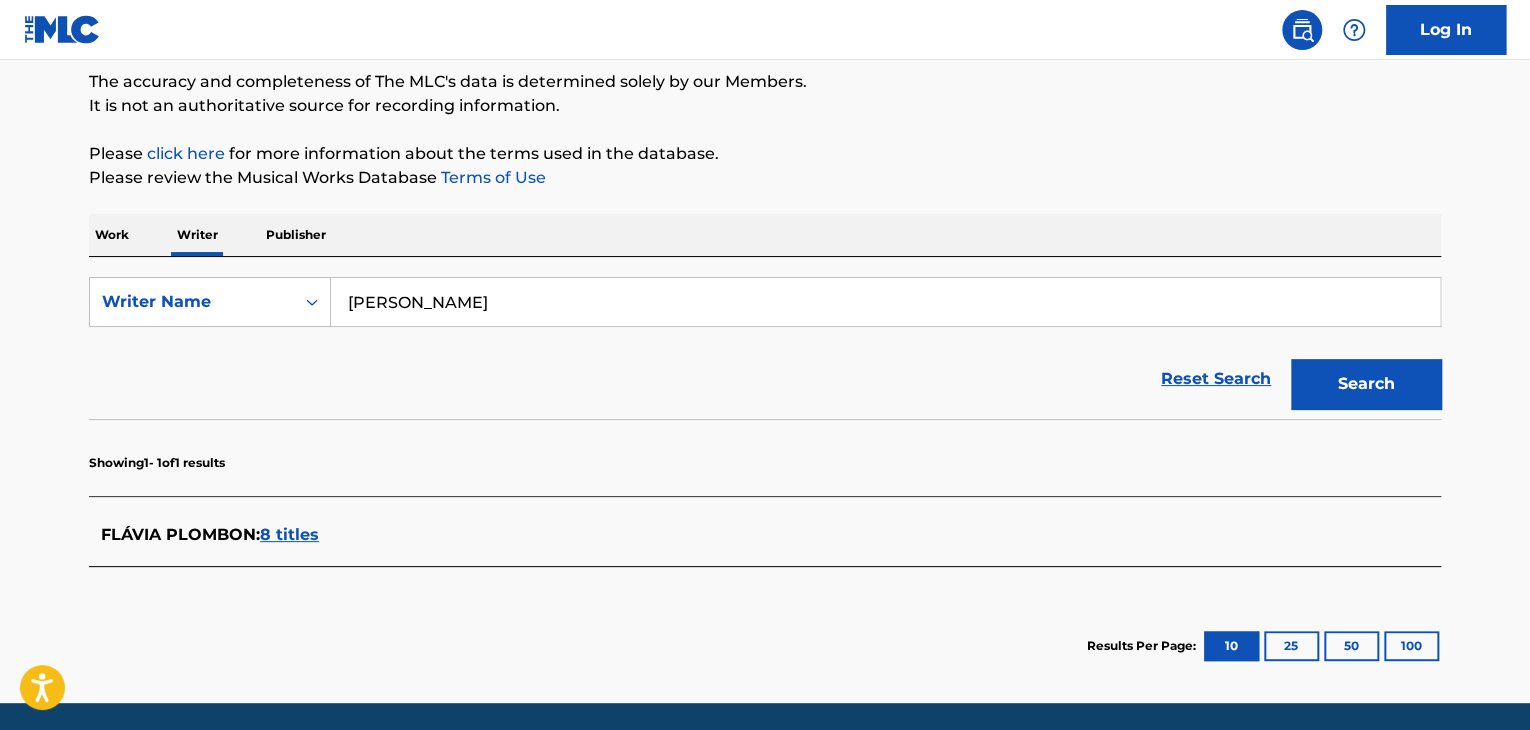 scroll, scrollTop: 200, scrollLeft: 0, axis: vertical 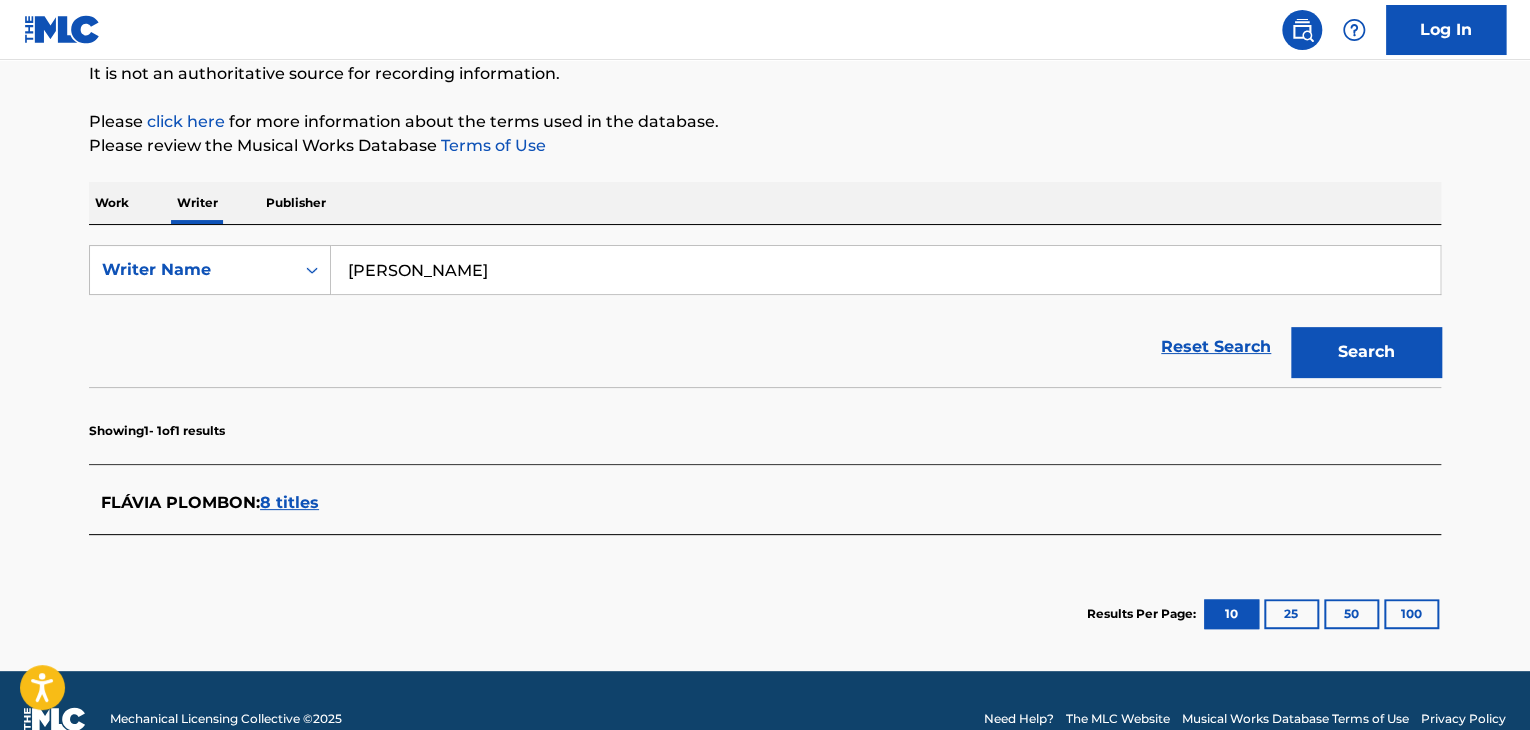 click on "[PERSON_NAME]" at bounding box center [885, 270] 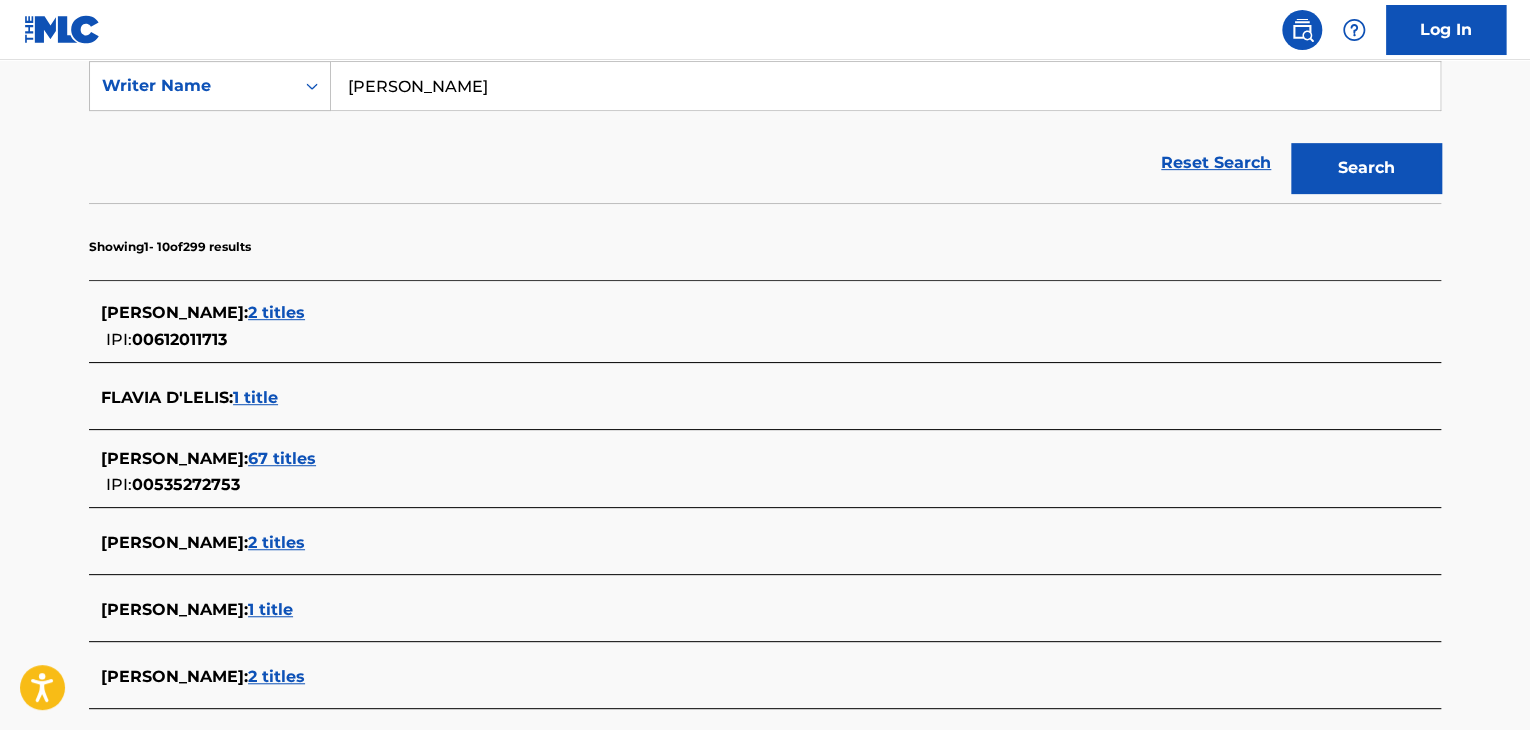scroll, scrollTop: 300, scrollLeft: 0, axis: vertical 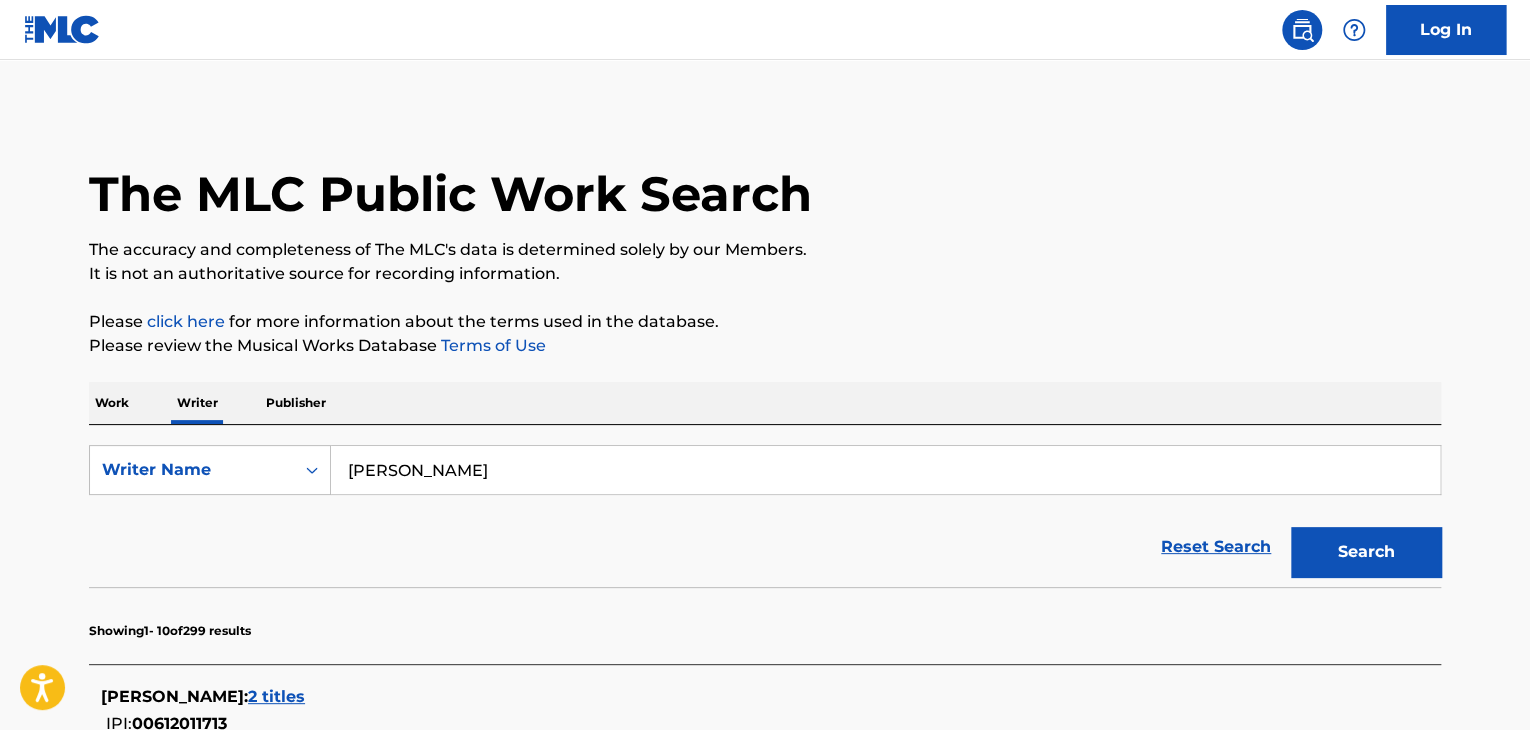 click on "[PERSON_NAME]" at bounding box center [885, 470] 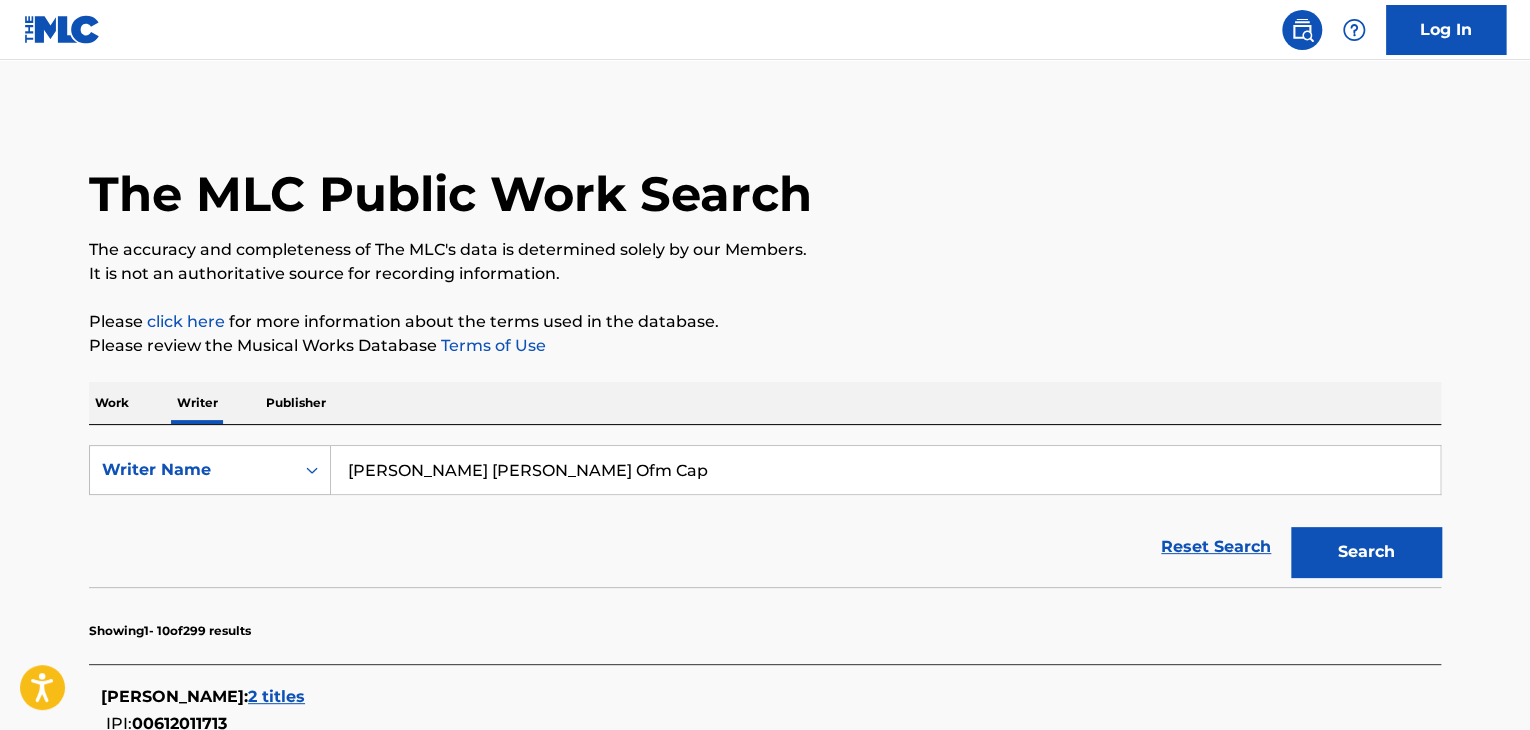 click on "Search" at bounding box center [1366, 552] 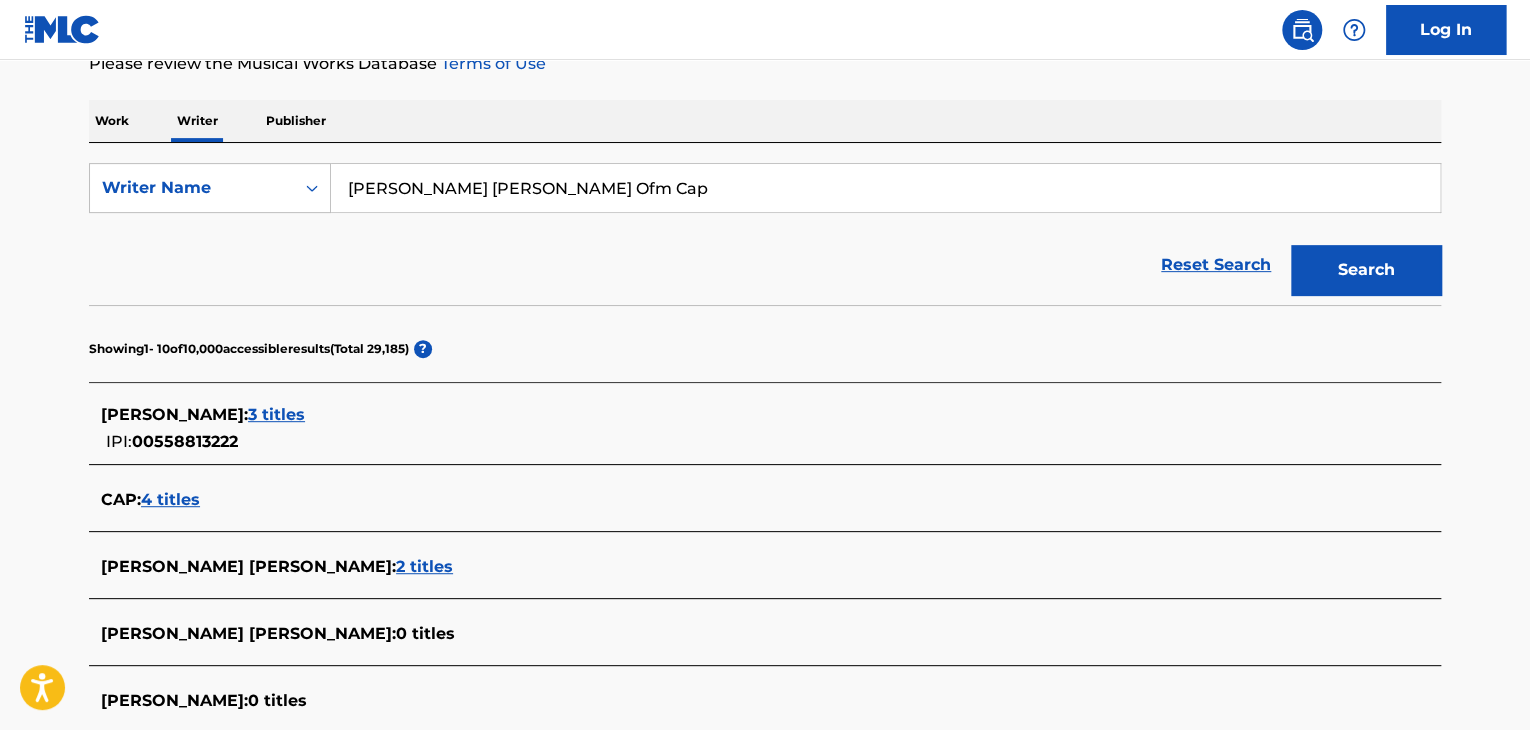 scroll, scrollTop: 0, scrollLeft: 0, axis: both 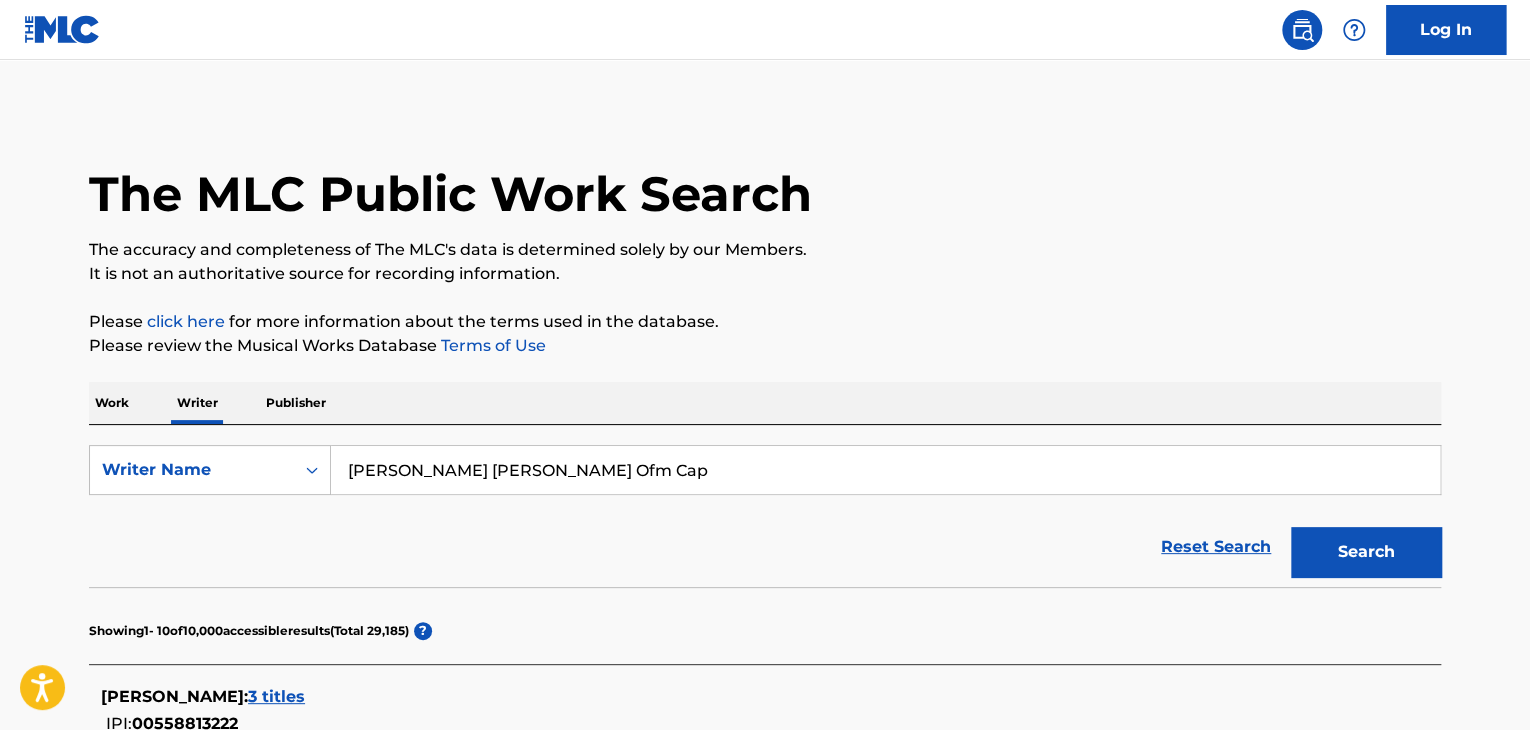 click on "[PERSON_NAME] [PERSON_NAME] Ofm Cap" at bounding box center (885, 470) 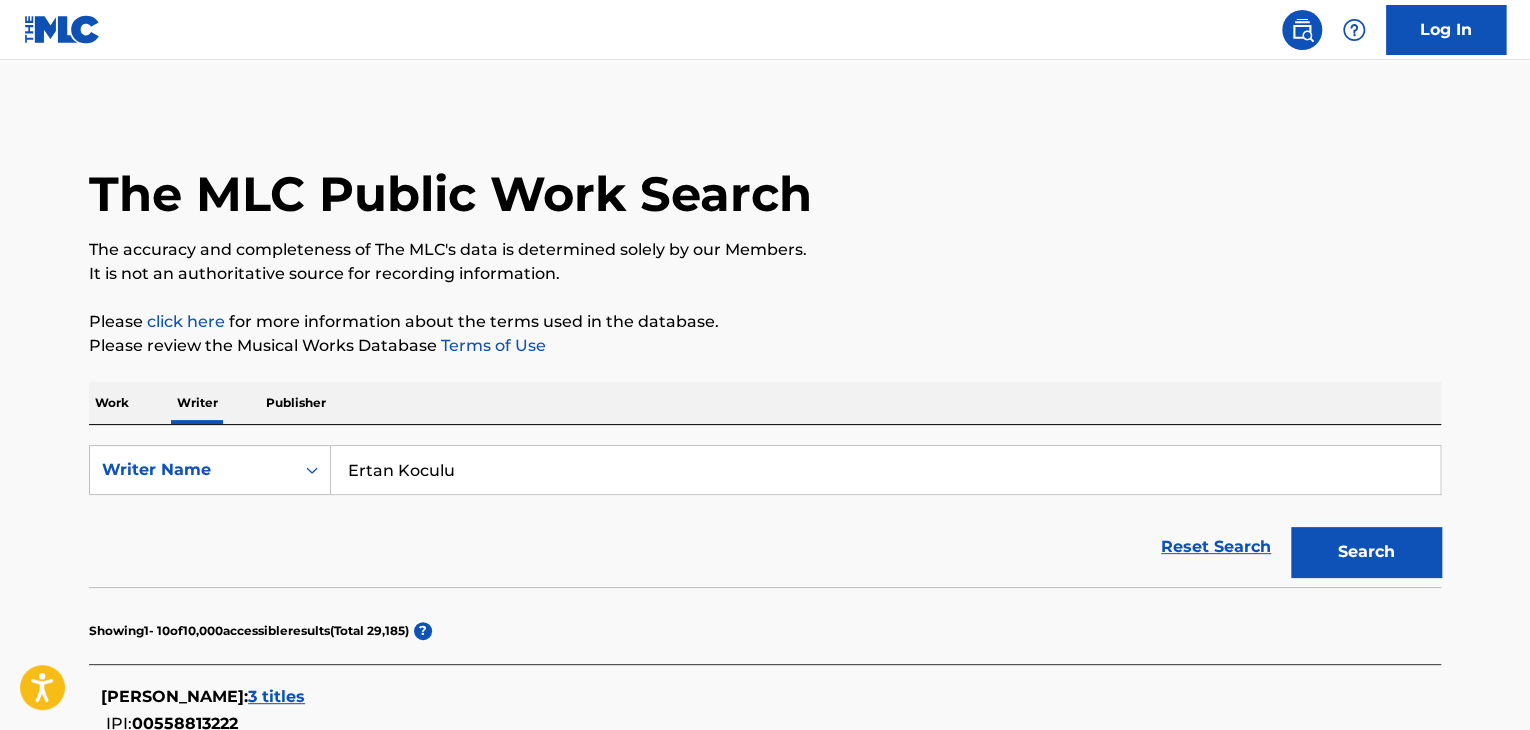 type on "Ertan Koculu" 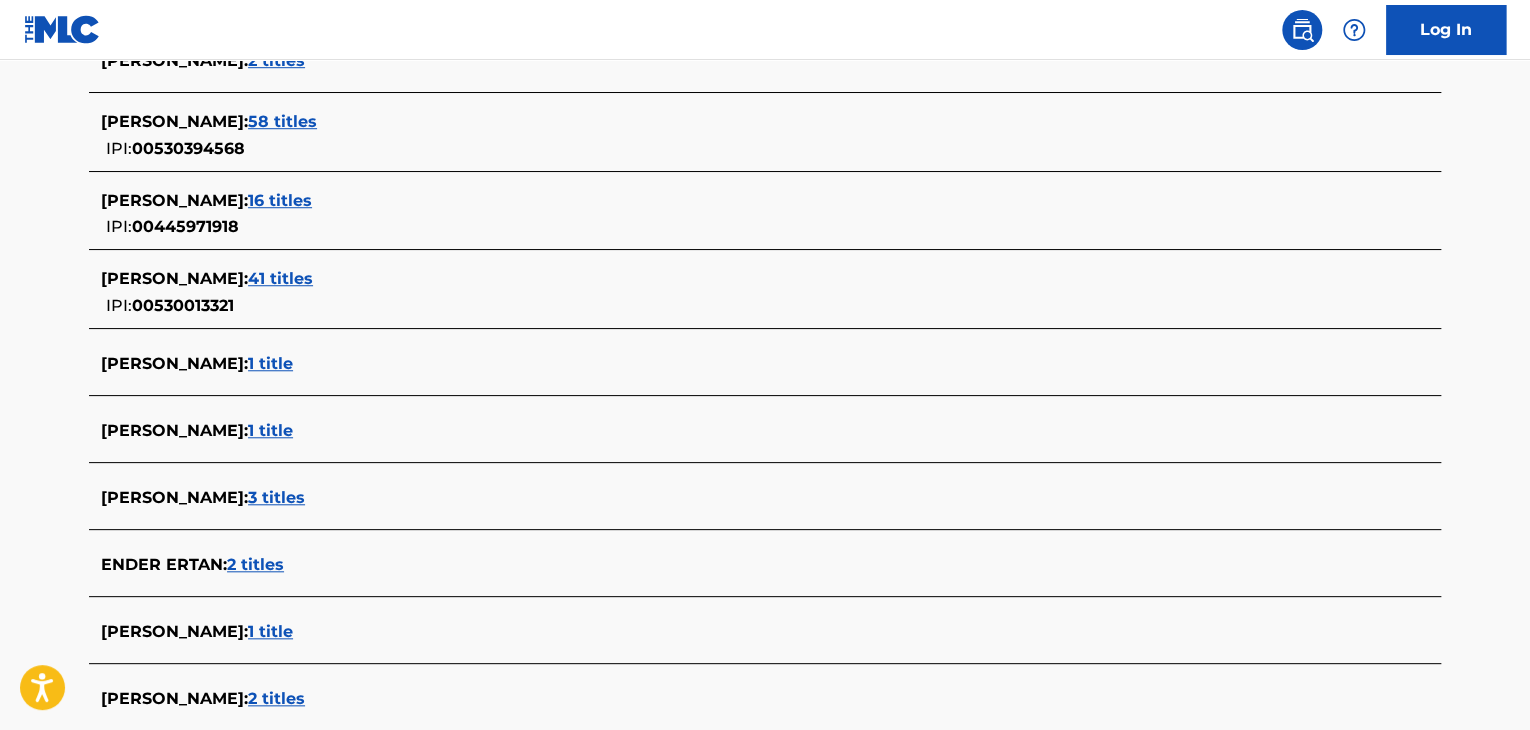 scroll, scrollTop: 691, scrollLeft: 0, axis: vertical 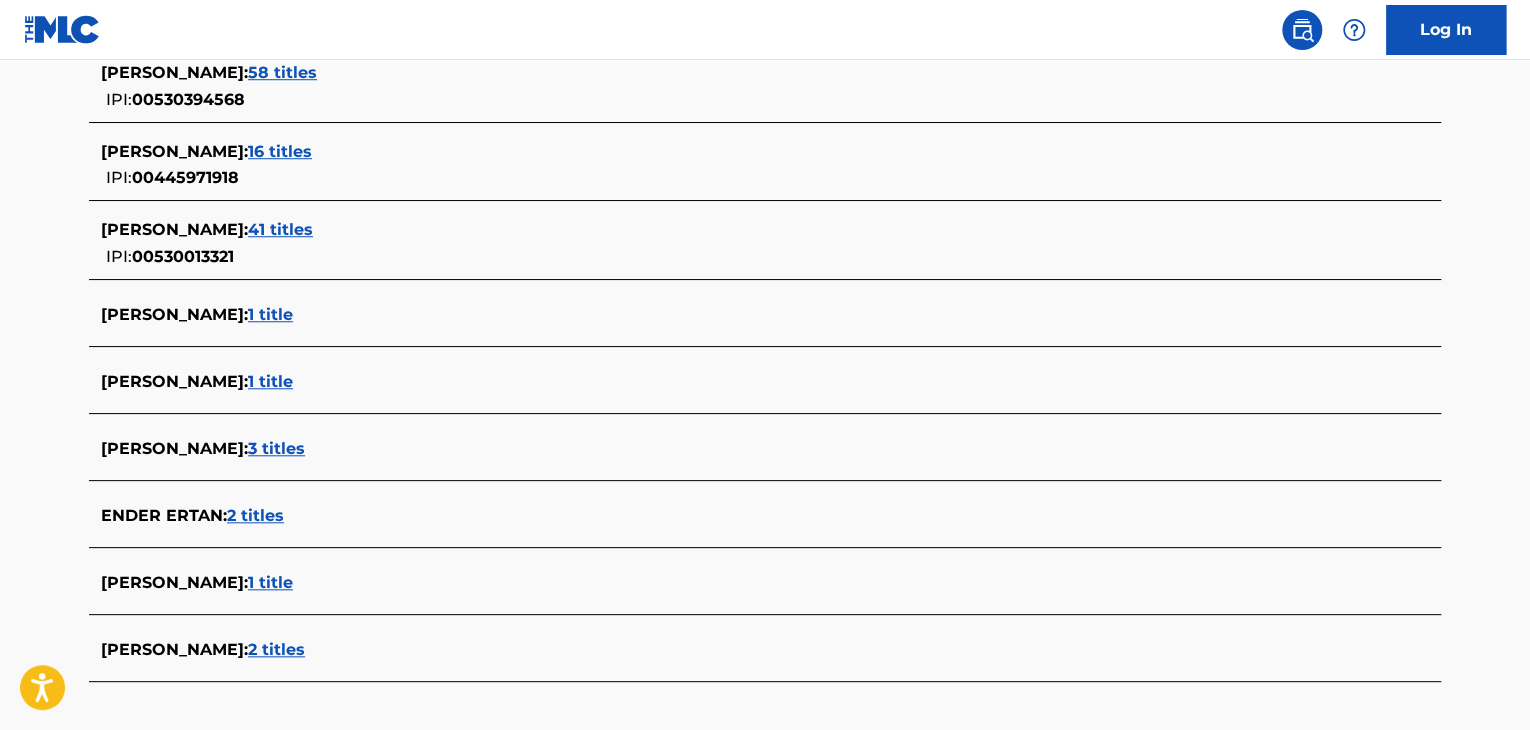 click on "2 titles" at bounding box center (276, 649) 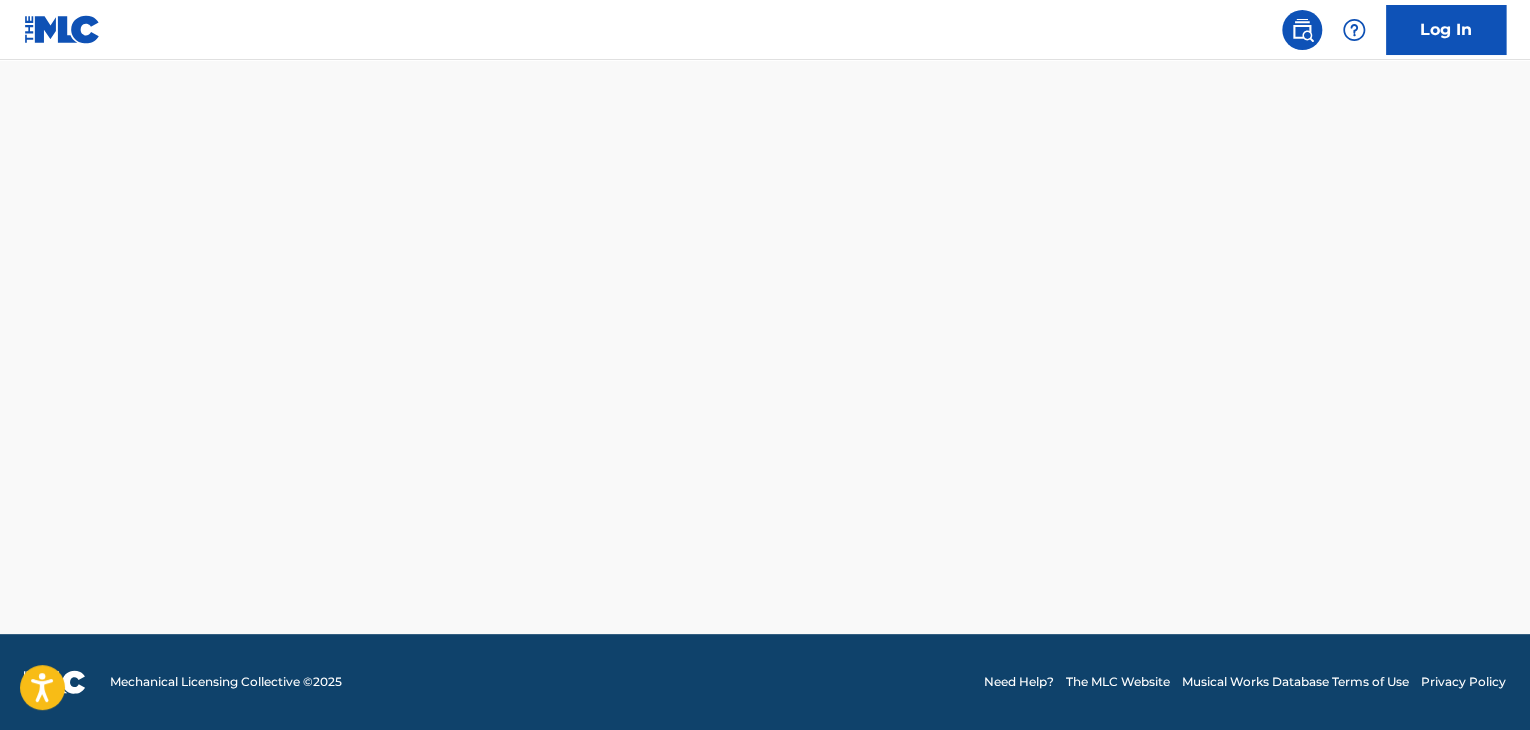 scroll, scrollTop: 533, scrollLeft: 0, axis: vertical 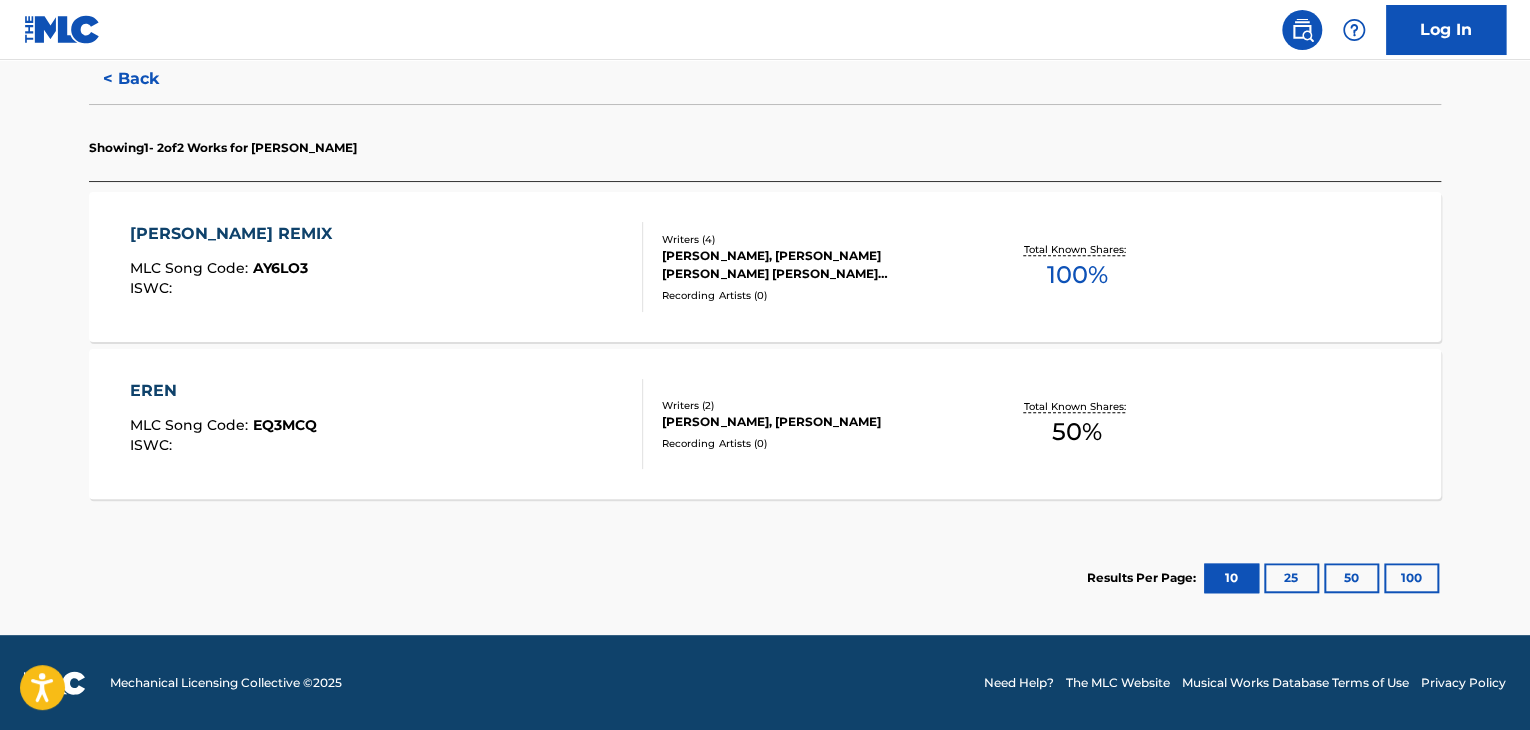 click on "[PERSON_NAME] REMIX MLC Song Code : AY6LO3 ISWC :" at bounding box center [387, 267] 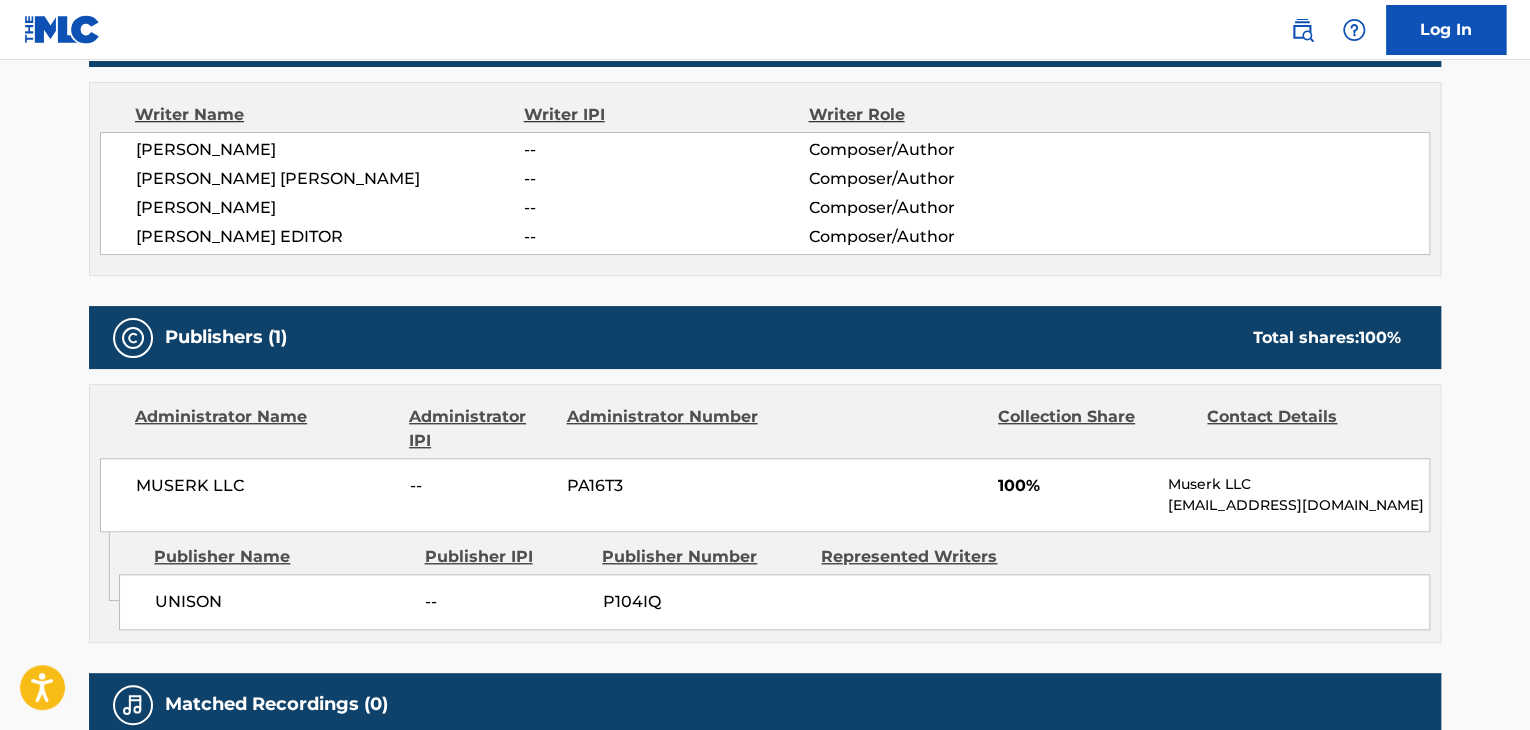 scroll, scrollTop: 894, scrollLeft: 0, axis: vertical 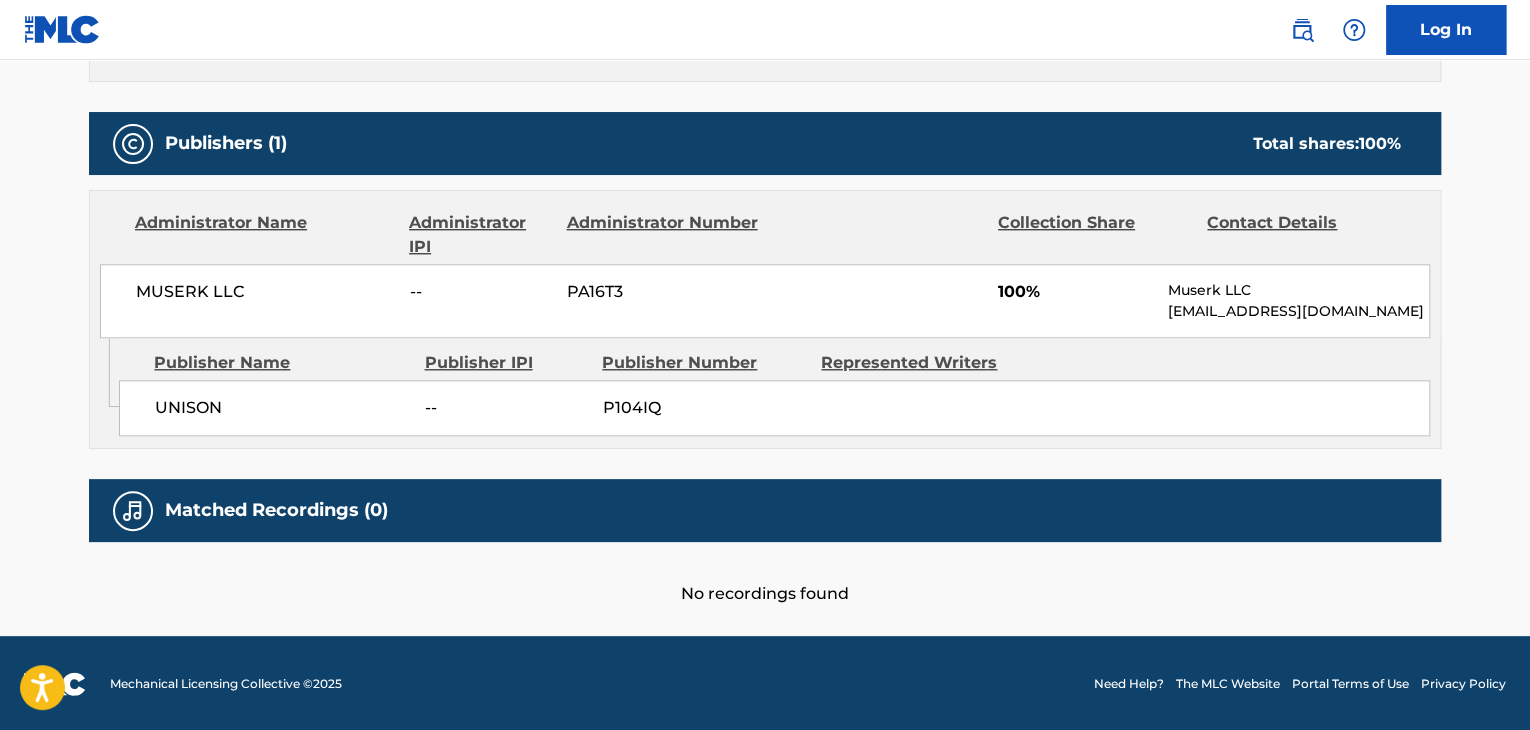 click on "MUSERK LLC" at bounding box center (265, 292) 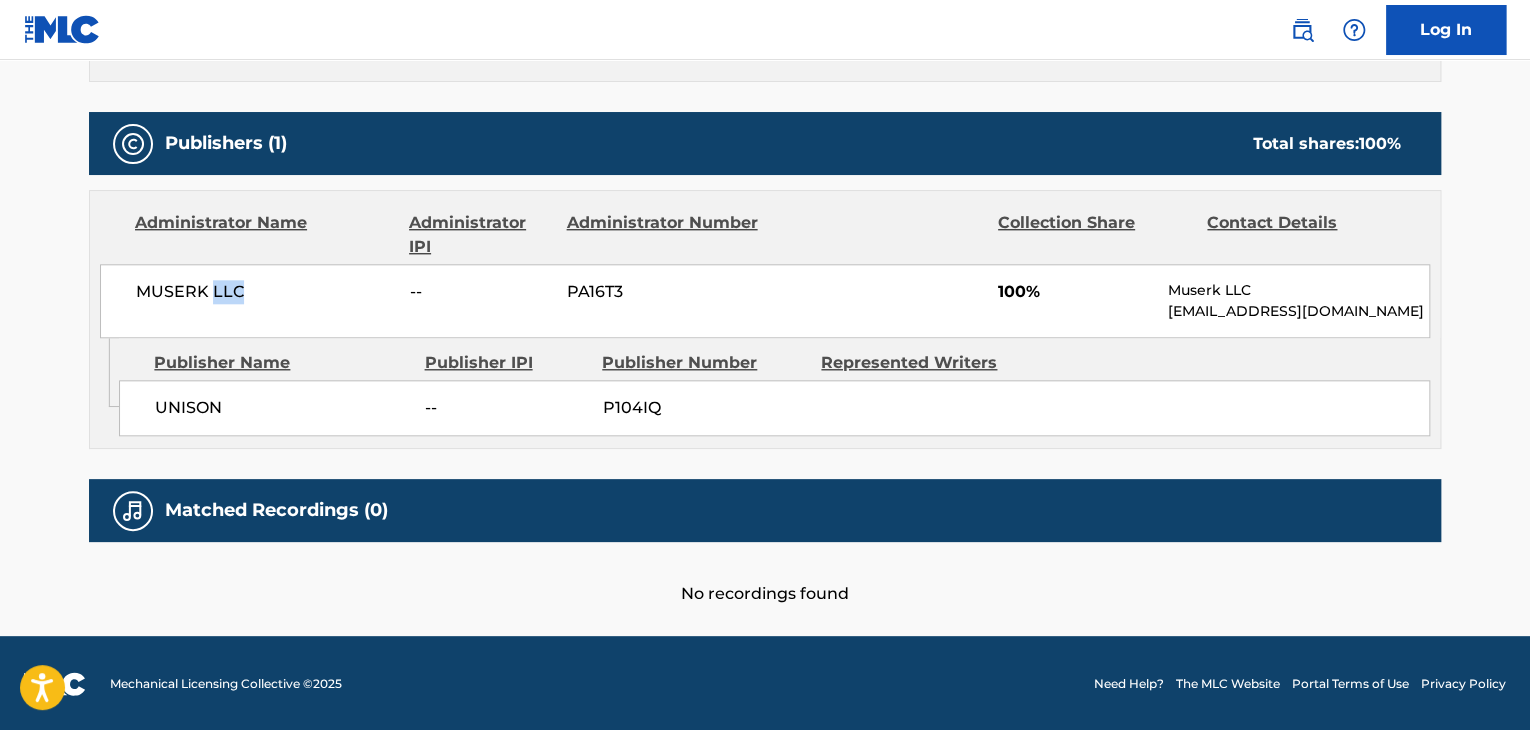 click on "MUSERK LLC" at bounding box center (265, 292) 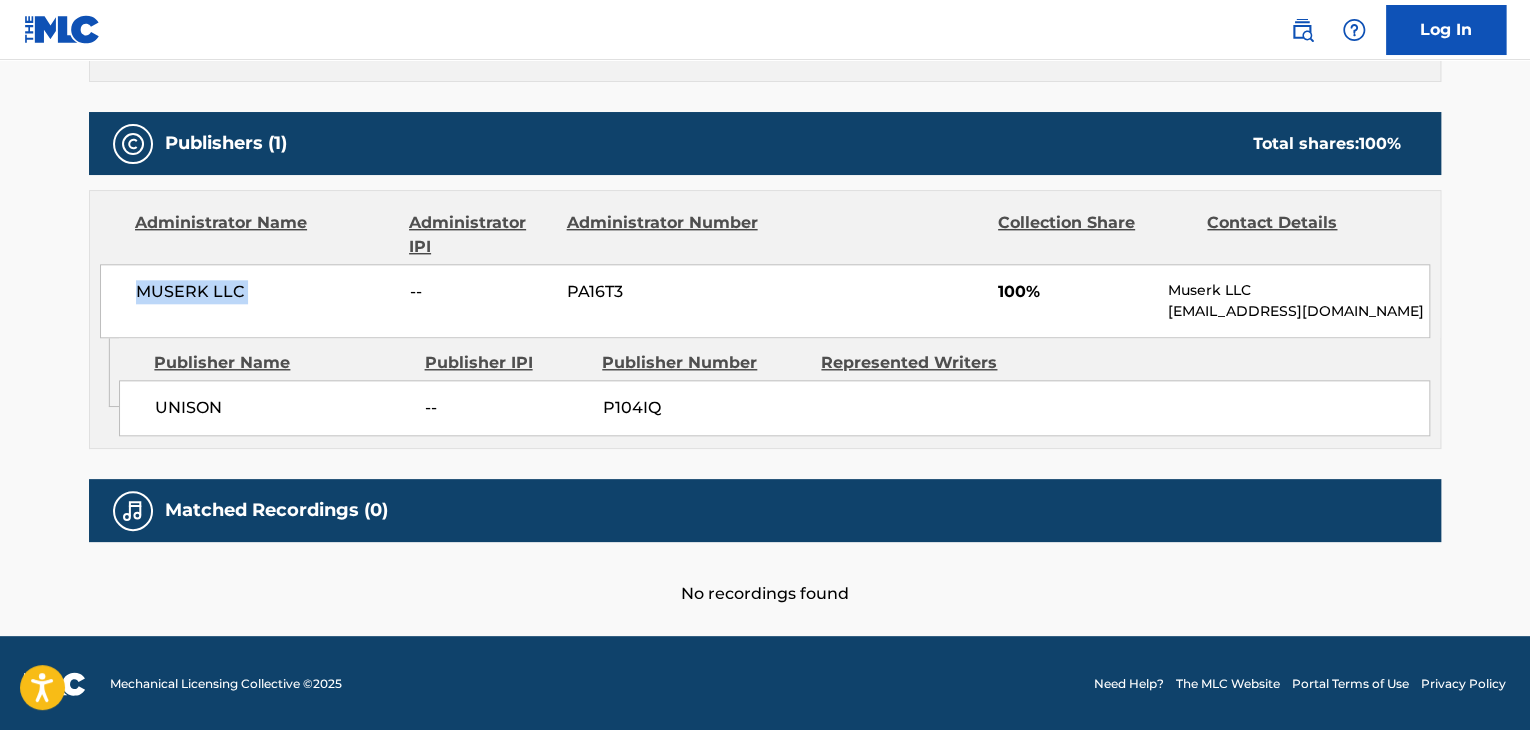 click on "MUSERK LLC" at bounding box center (265, 292) 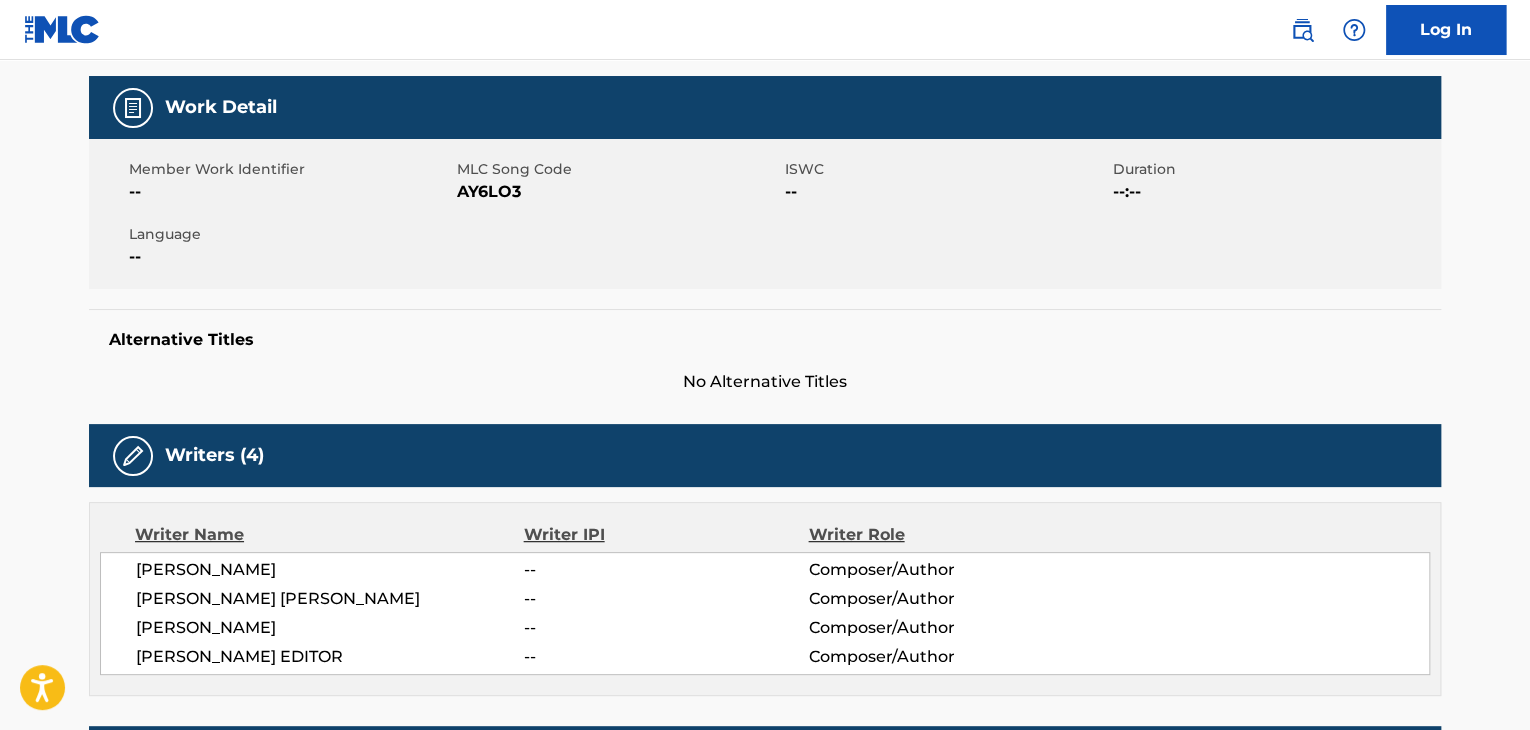 scroll, scrollTop: 94, scrollLeft: 0, axis: vertical 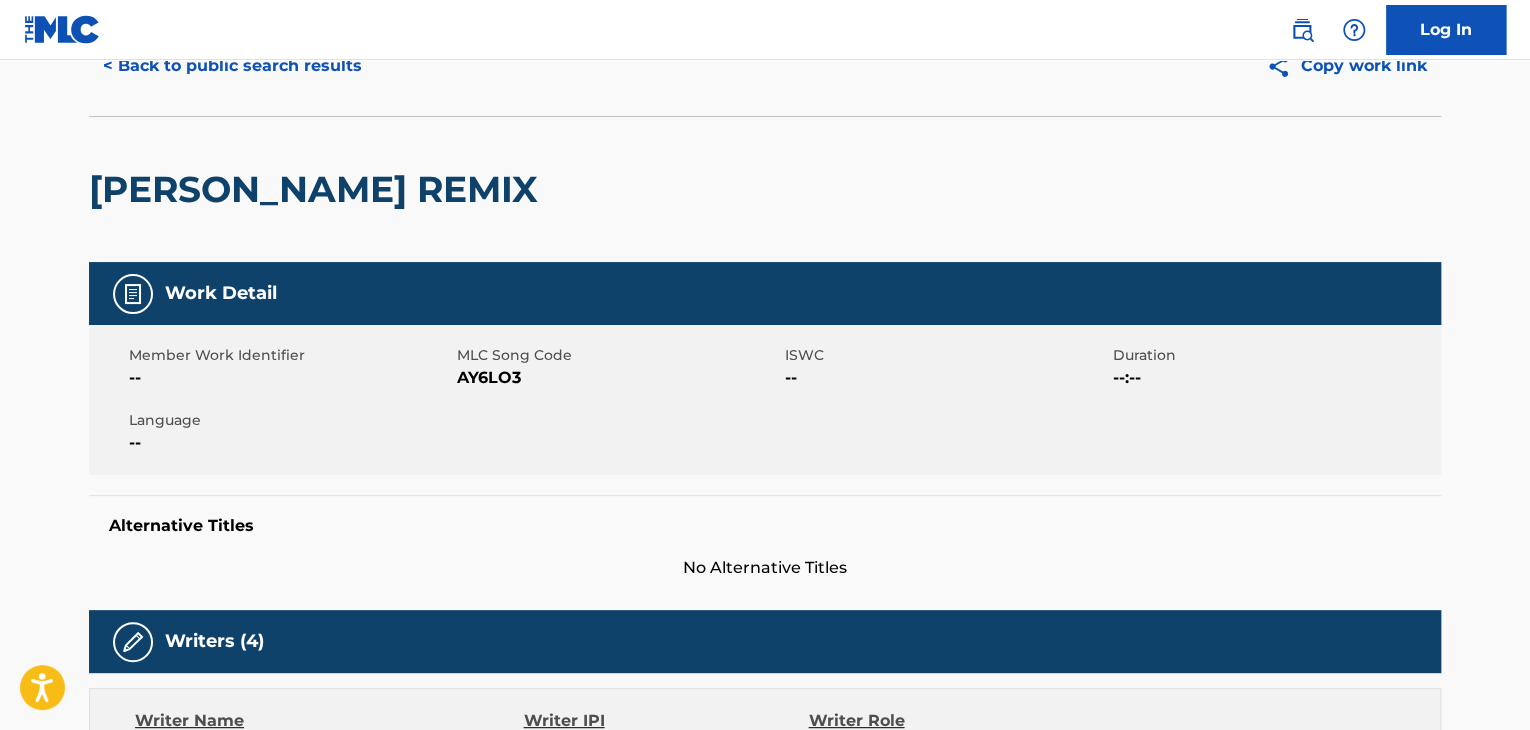 click on "AY6LO3" at bounding box center (618, 378) 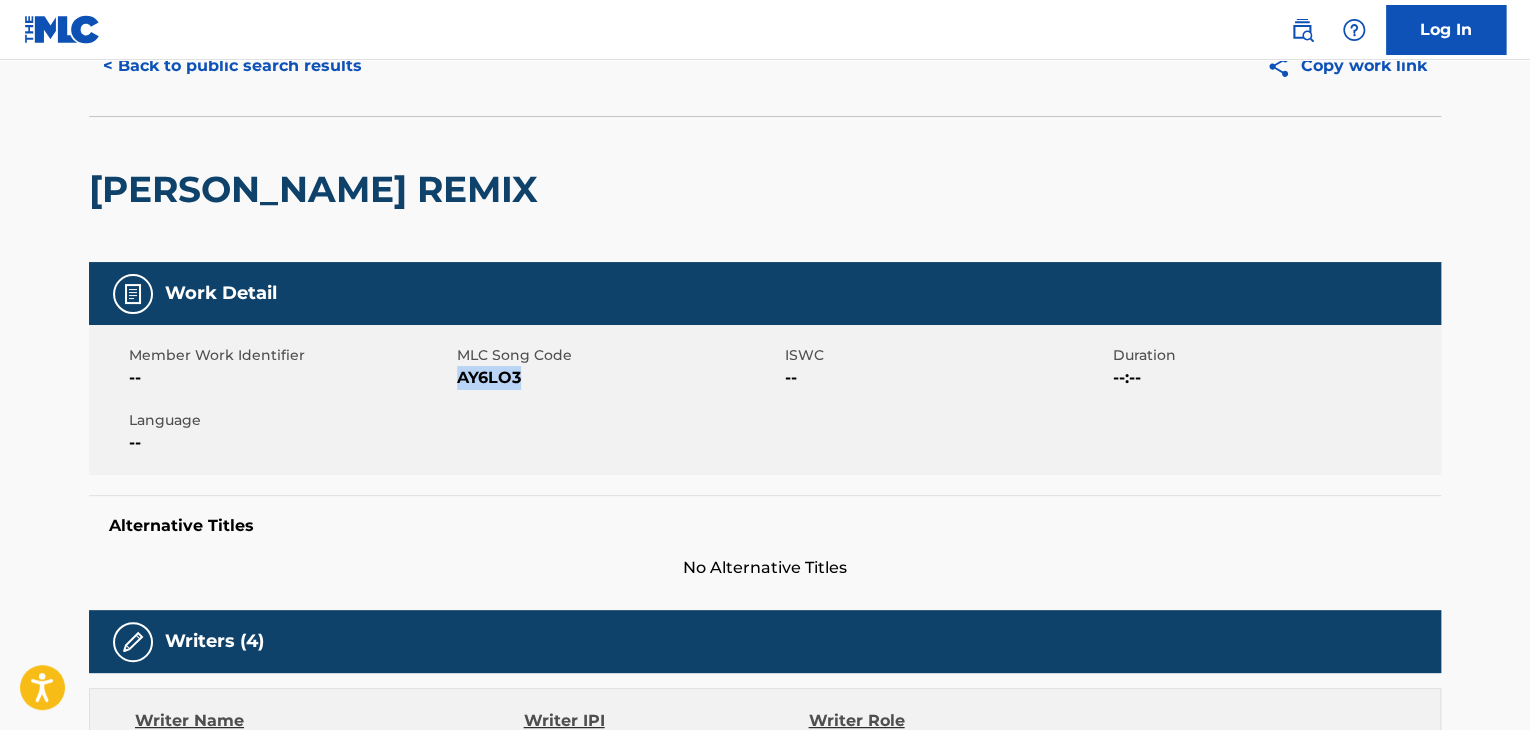 click on "AY6LO3" at bounding box center [618, 378] 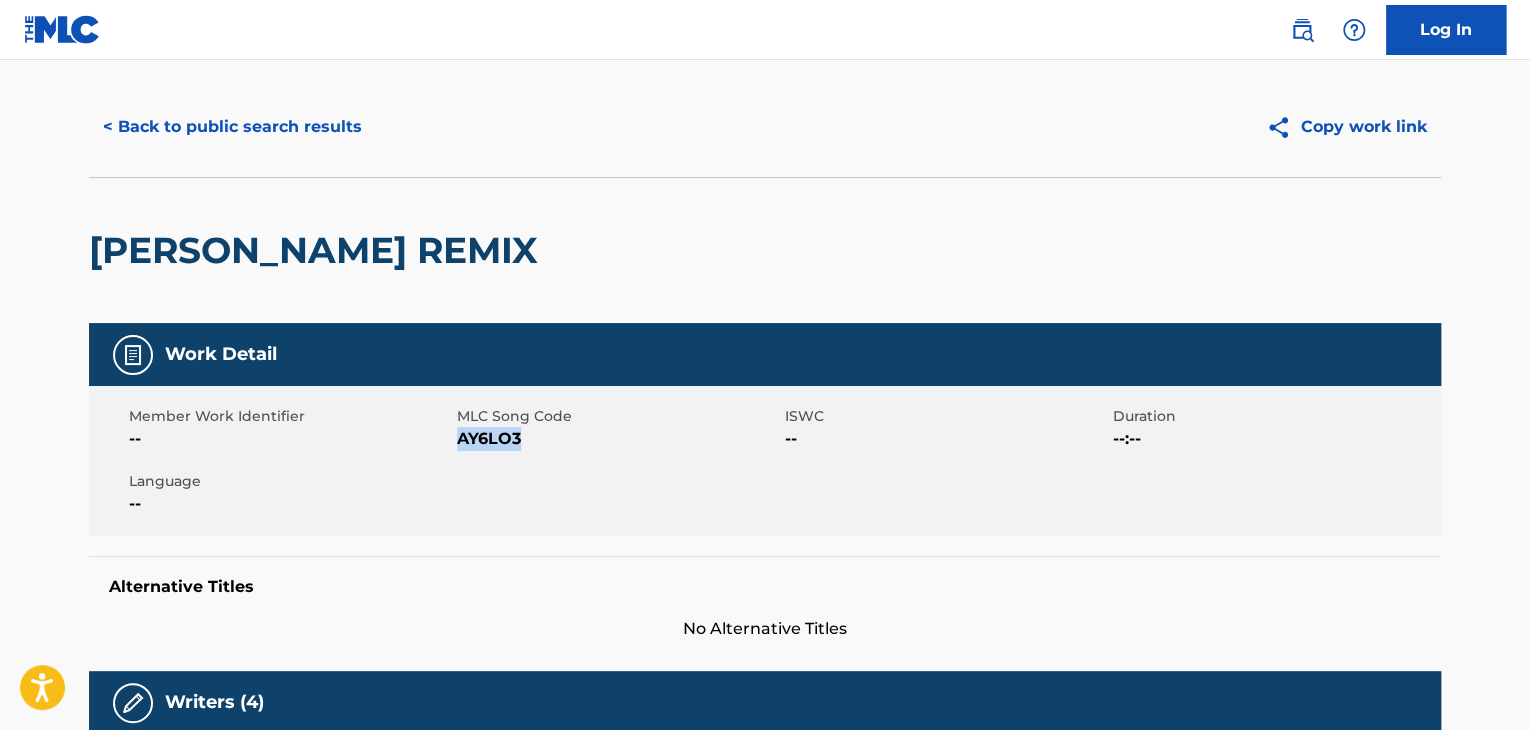 scroll, scrollTop: 0, scrollLeft: 0, axis: both 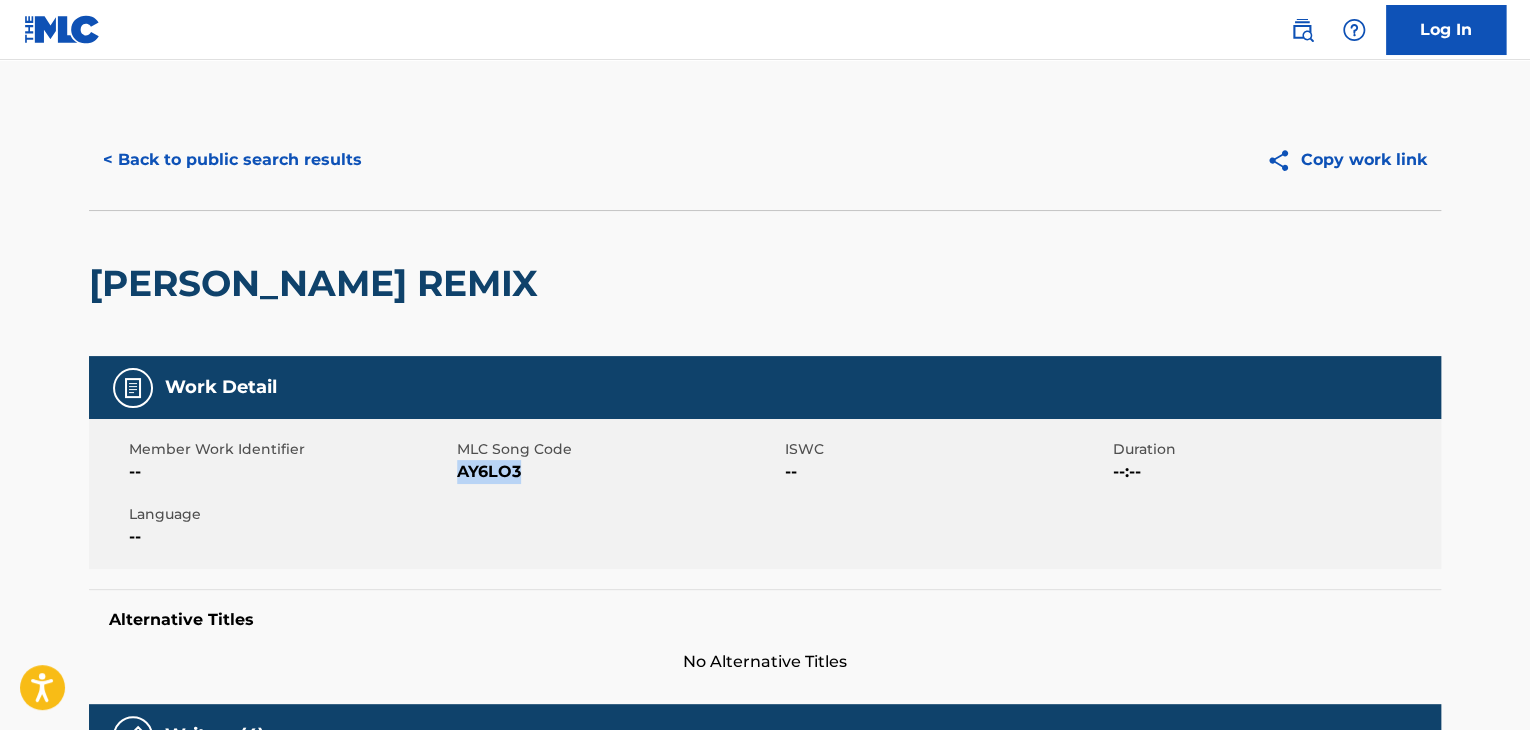 click on "< Back to public search results" at bounding box center (232, 160) 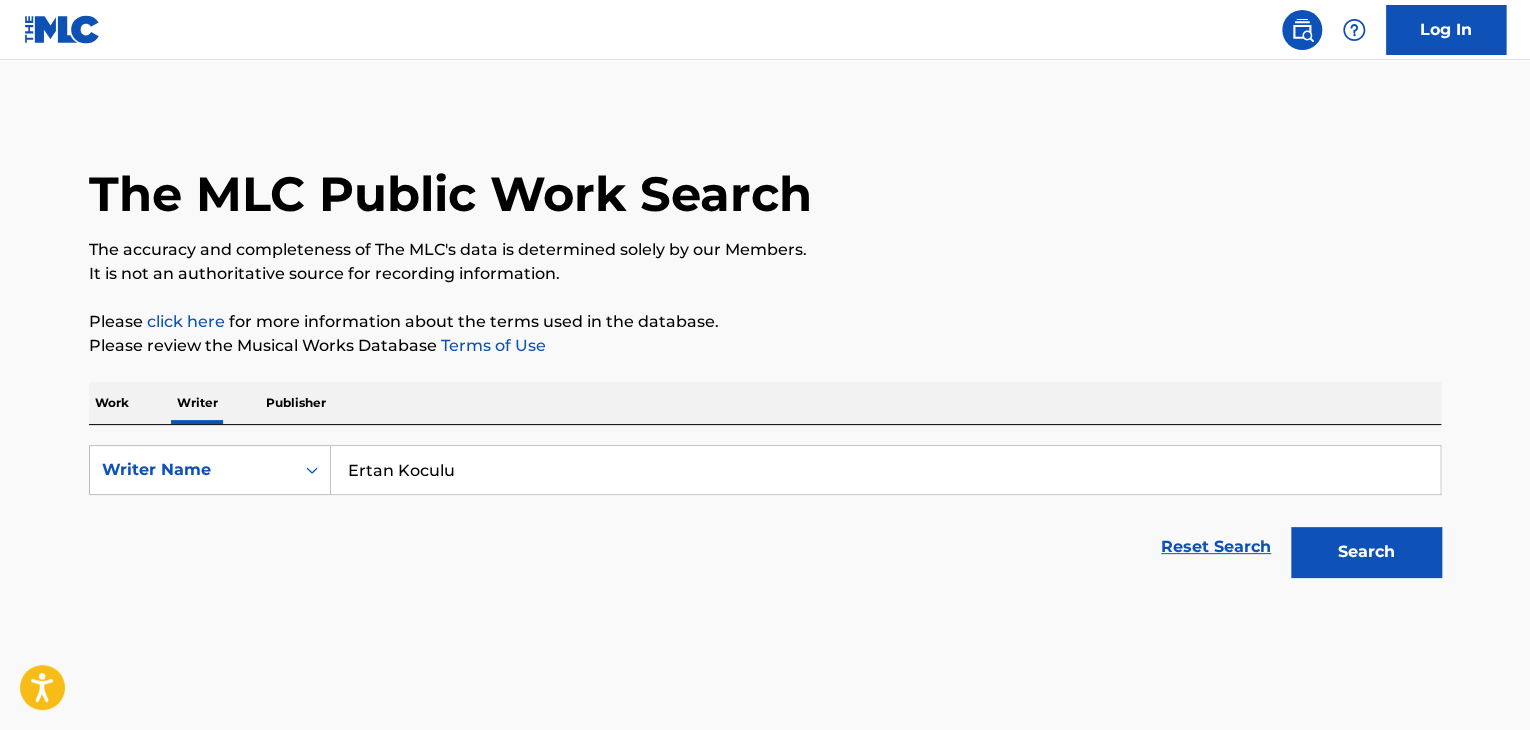 scroll, scrollTop: 24, scrollLeft: 0, axis: vertical 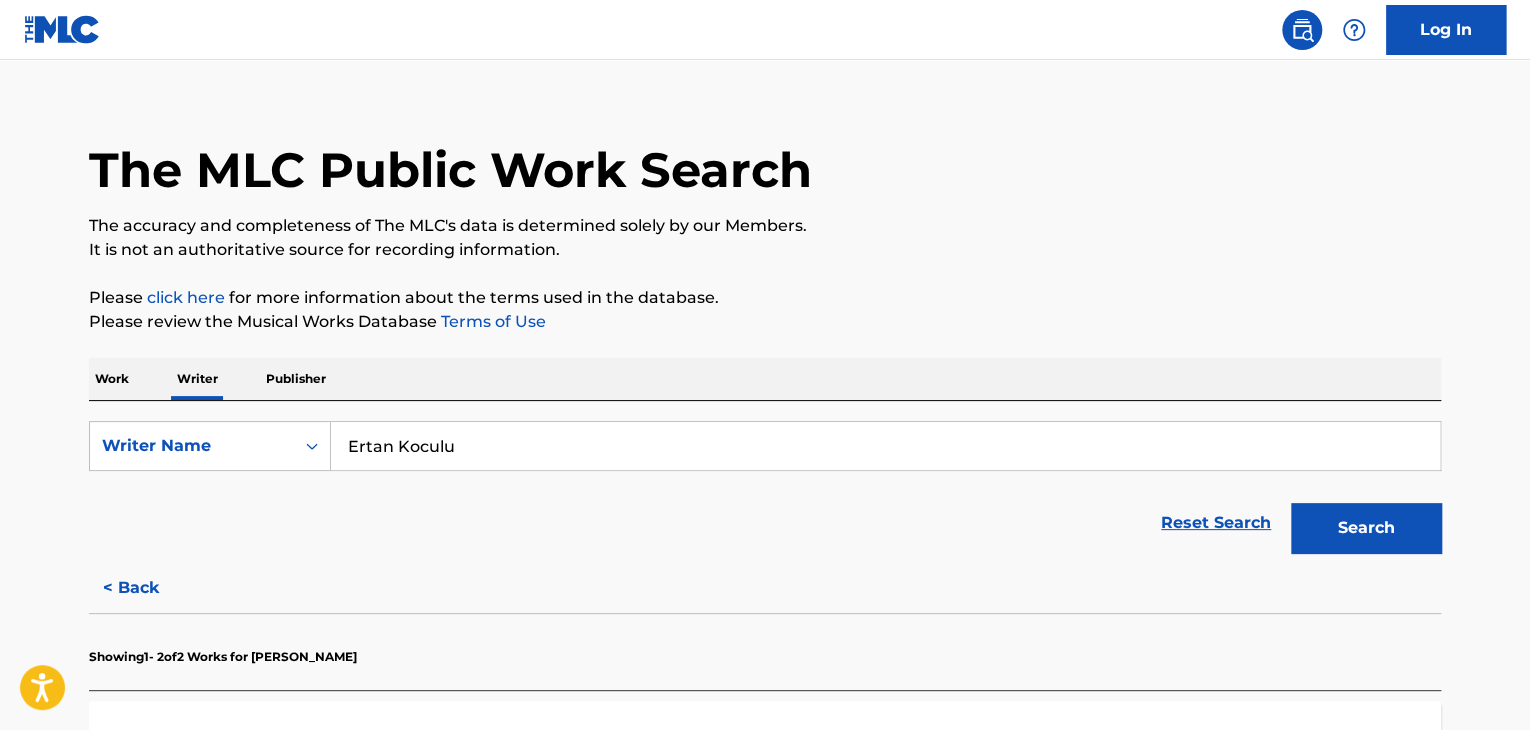 click on "Work" at bounding box center [112, 379] 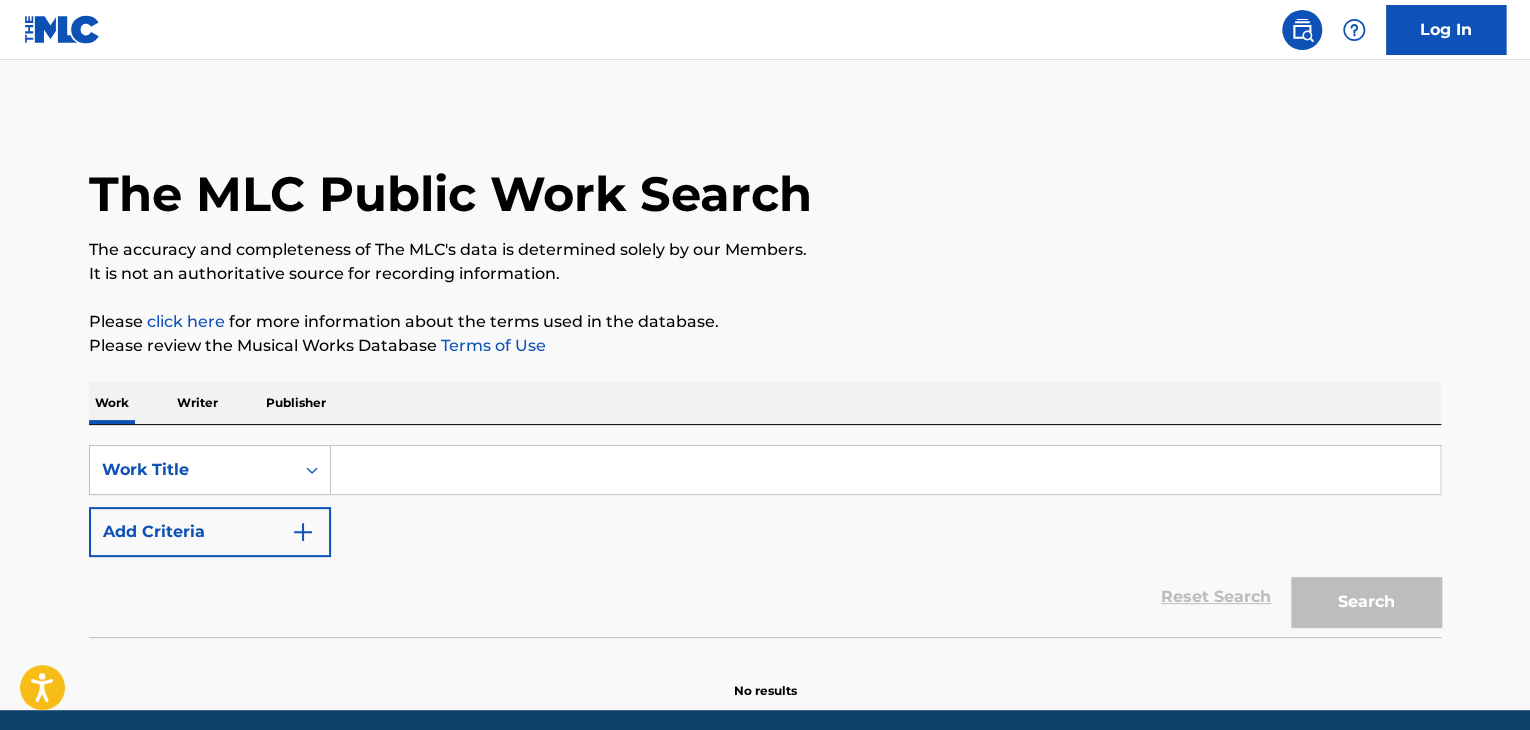 click at bounding box center (885, 470) 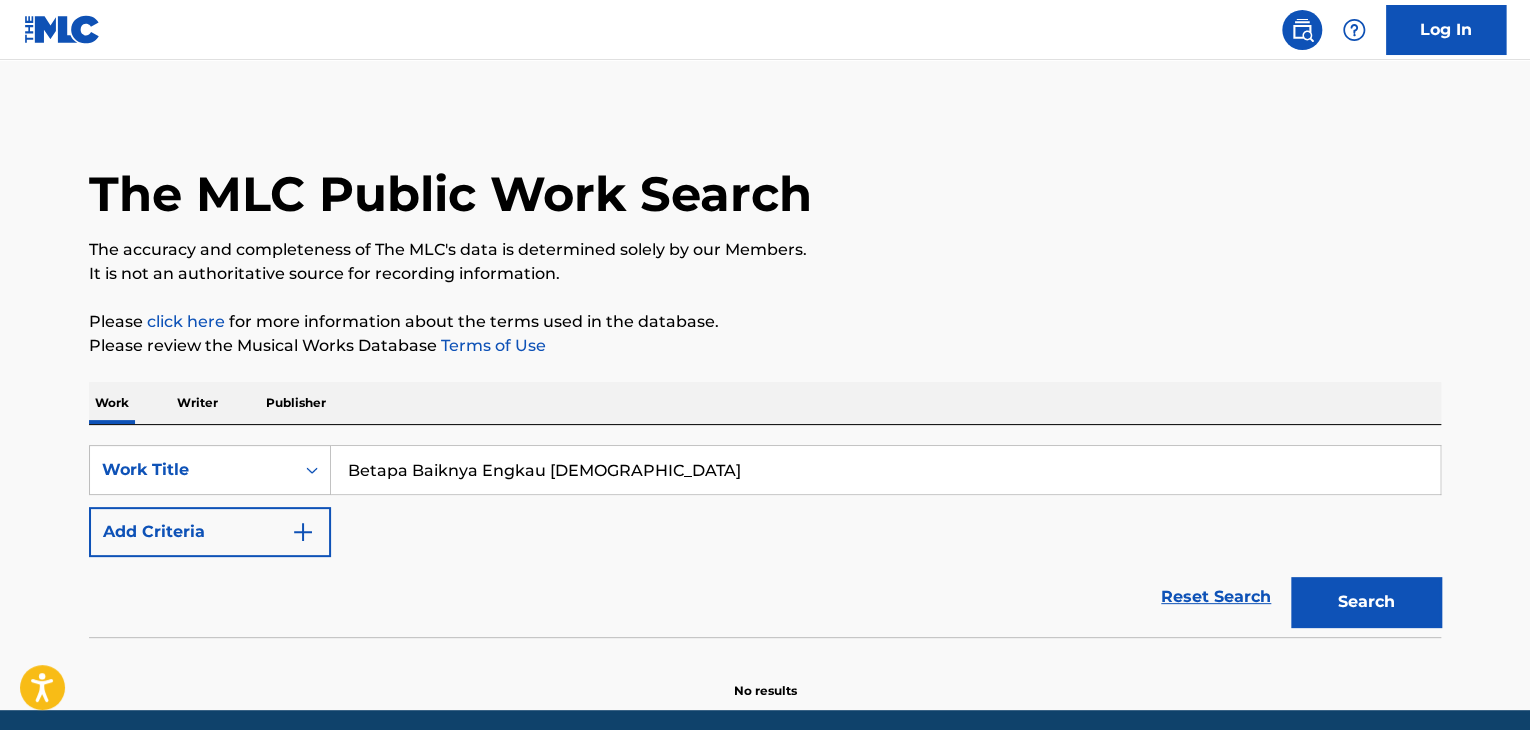 click on "Search" at bounding box center (1366, 602) 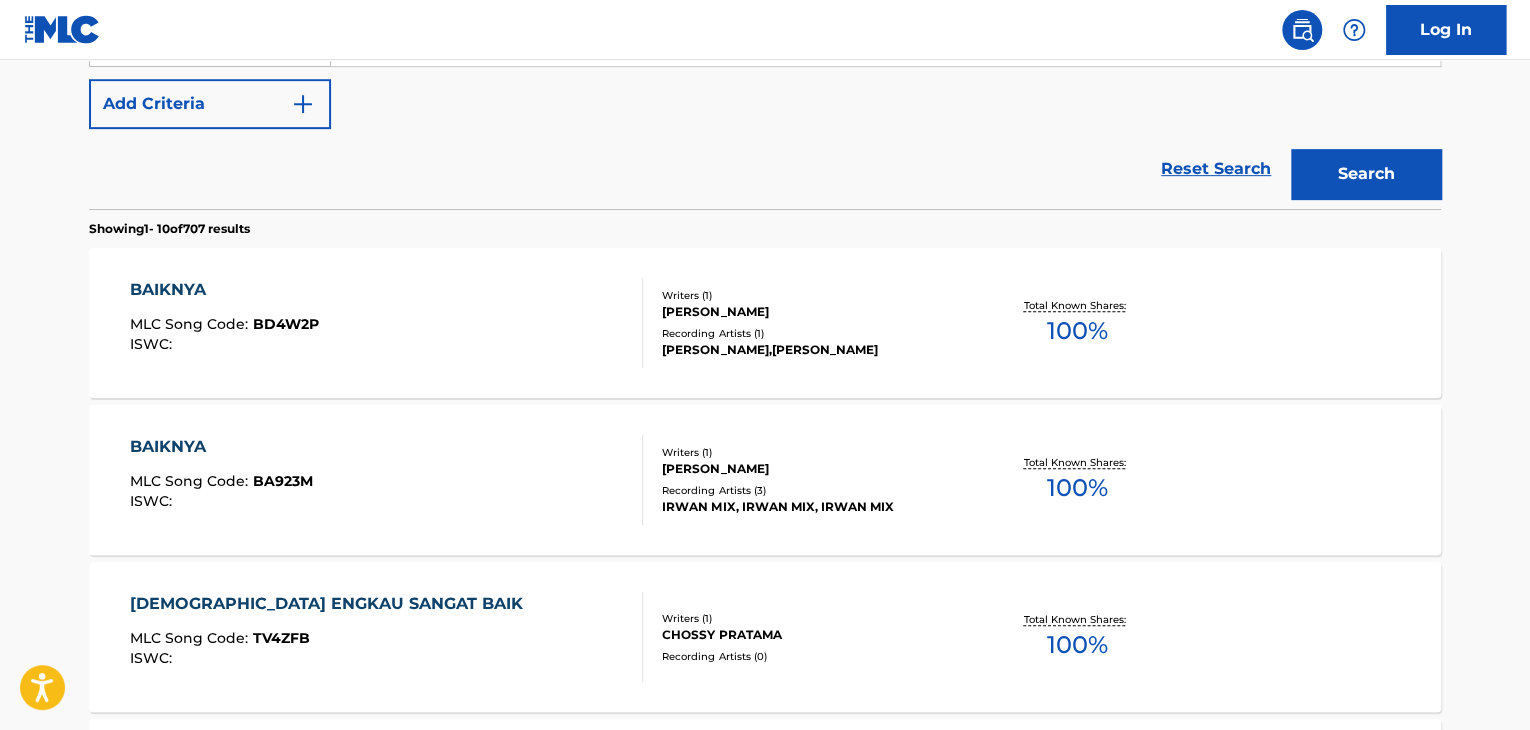 scroll, scrollTop: 241, scrollLeft: 0, axis: vertical 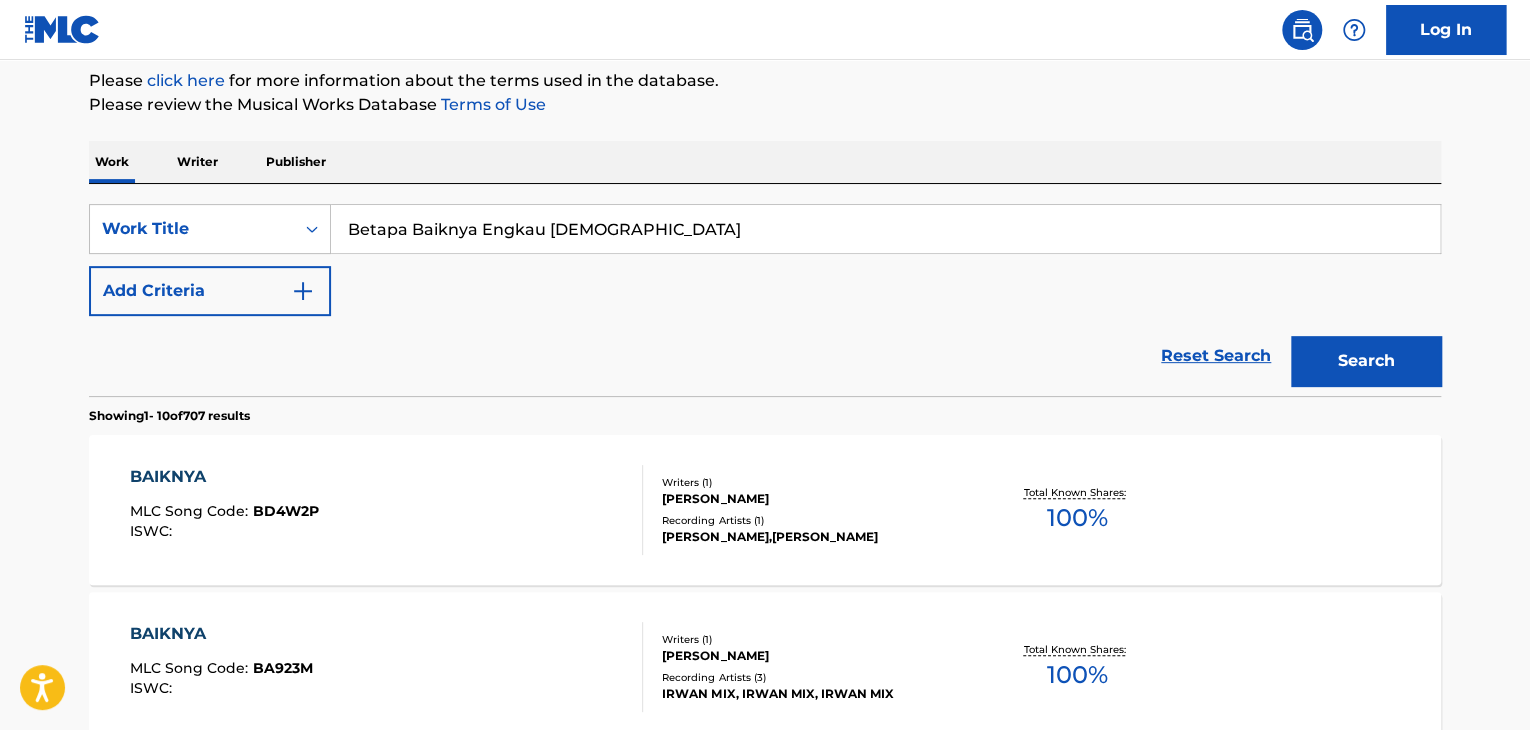 click on "Betapa Baiknya Engkau [DEMOGRAPHIC_DATA]" at bounding box center (885, 229) 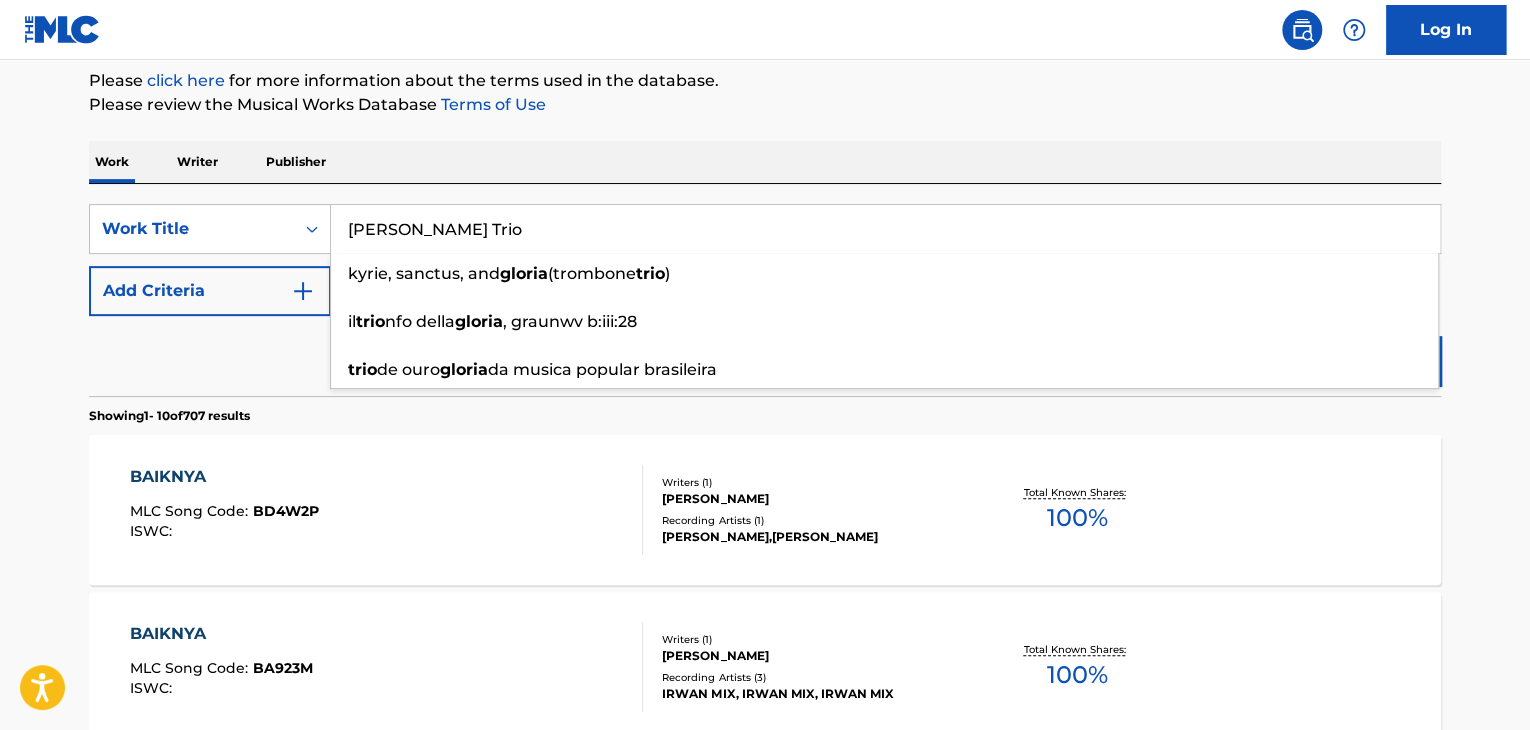 type on "[PERSON_NAME] Trio" 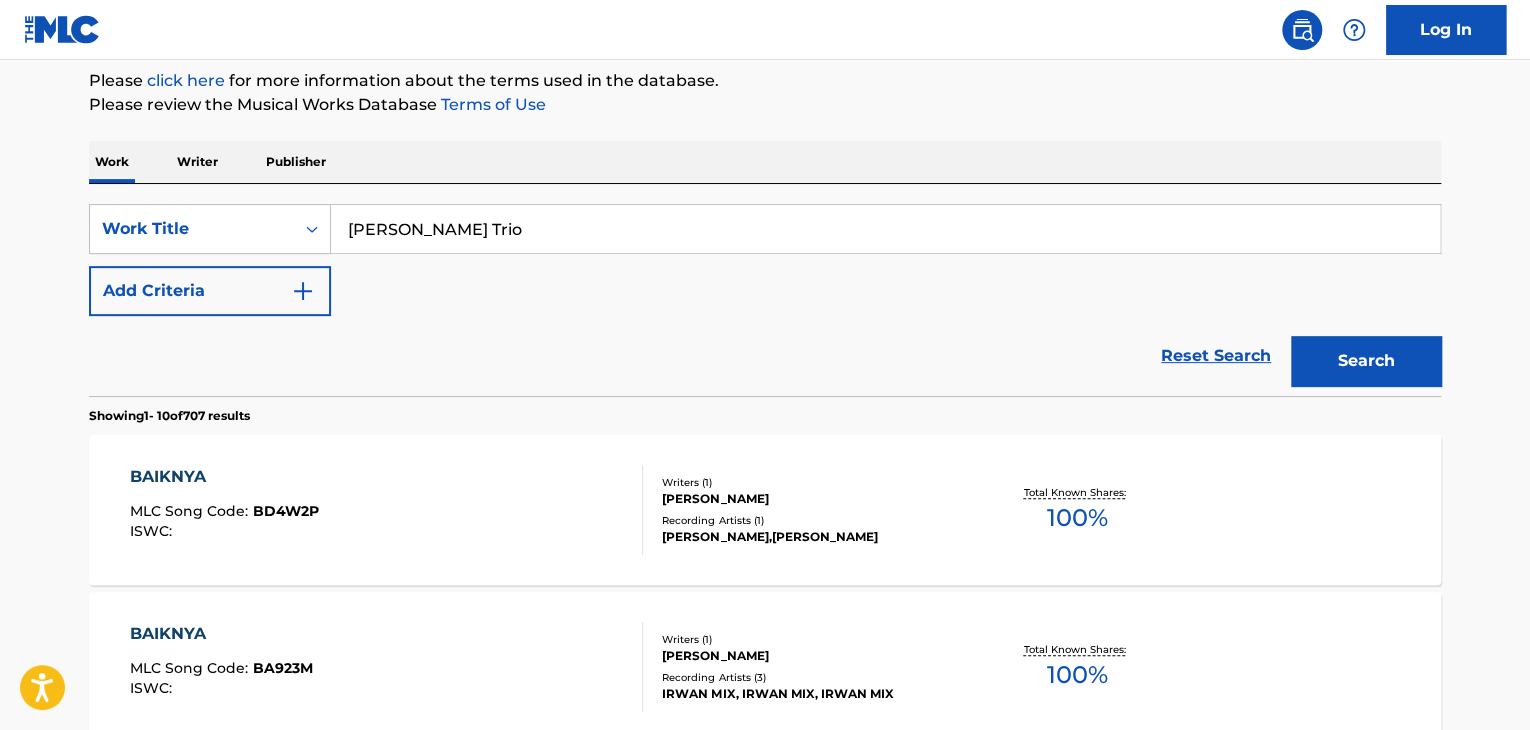 click on "Writer" at bounding box center (197, 162) 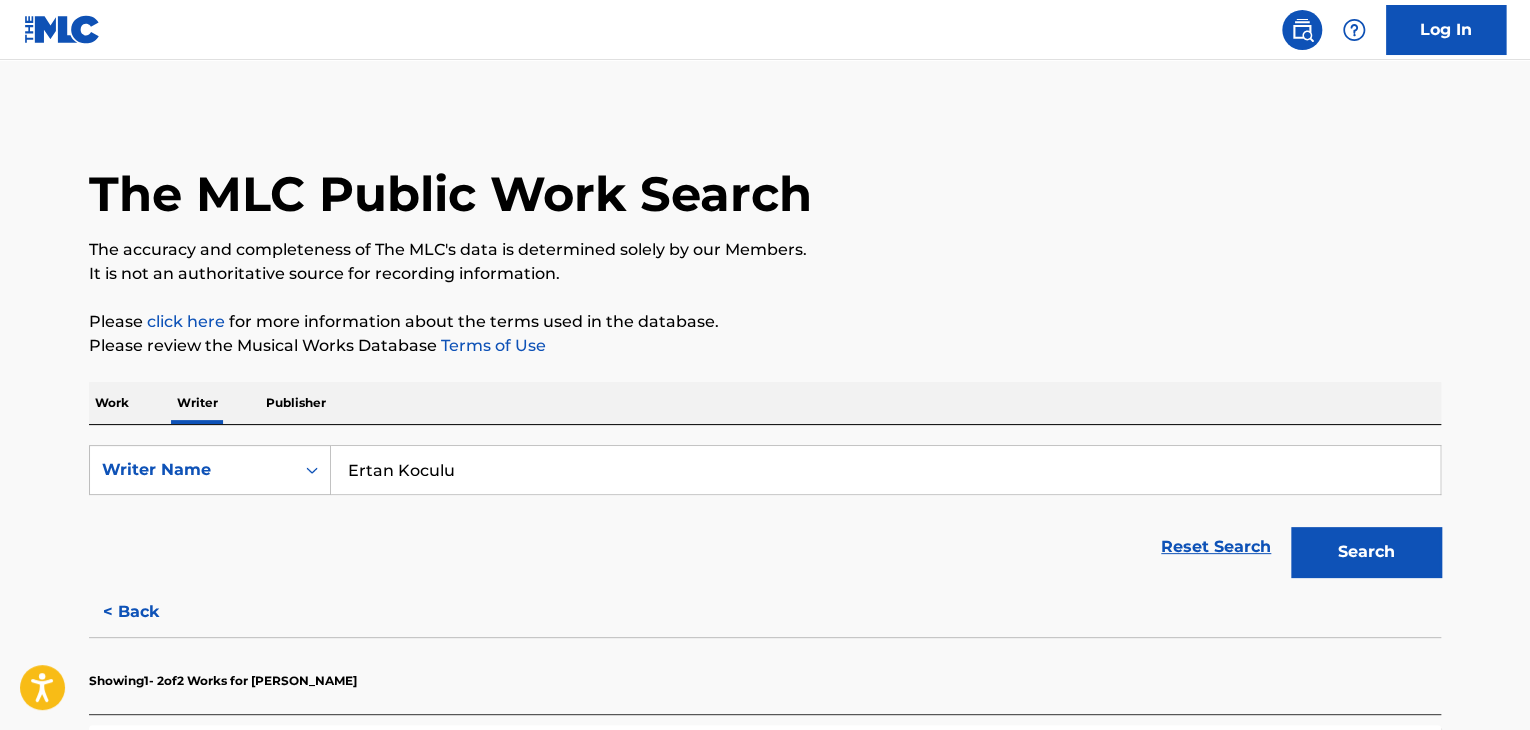 click on "Ertan Koculu" at bounding box center (885, 470) 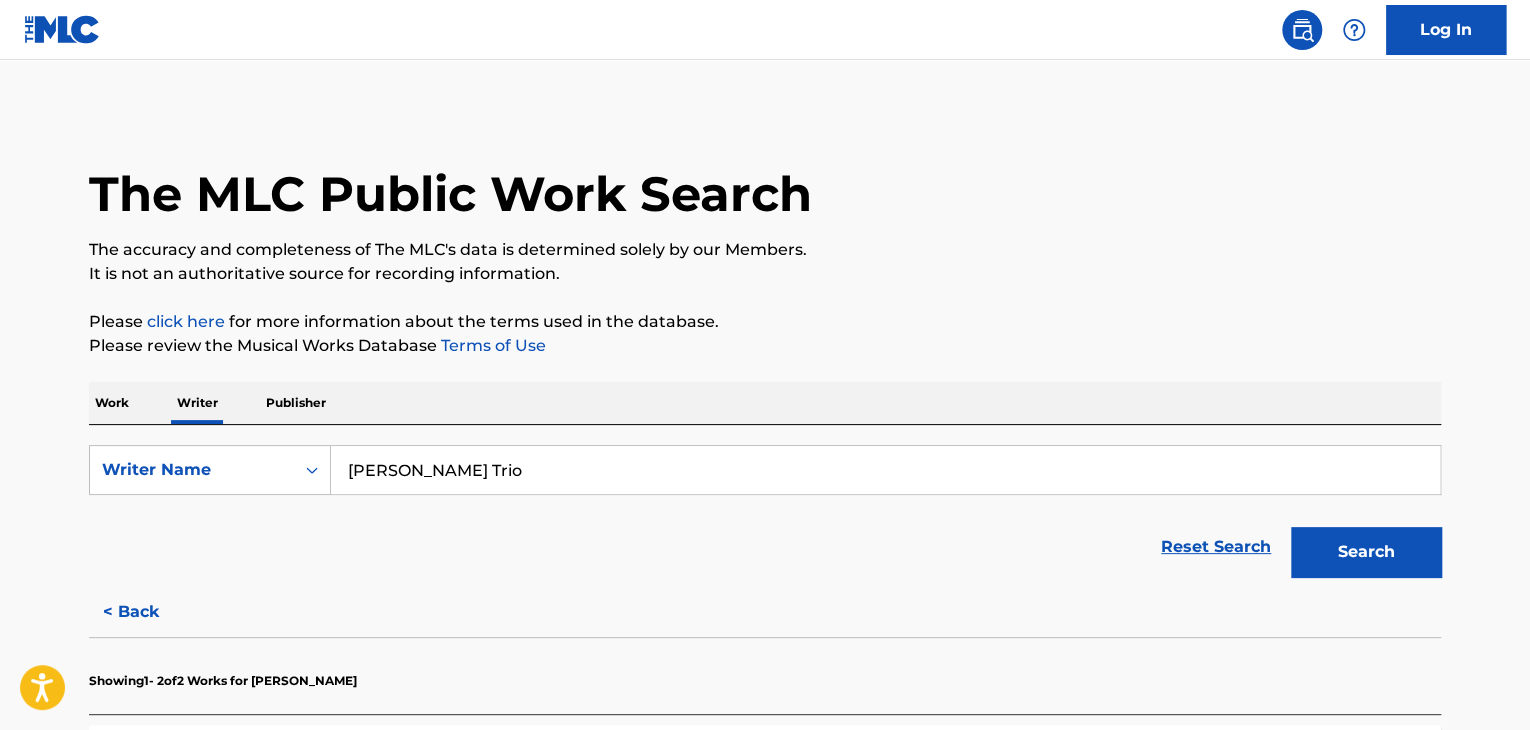 type on "[PERSON_NAME] Trio" 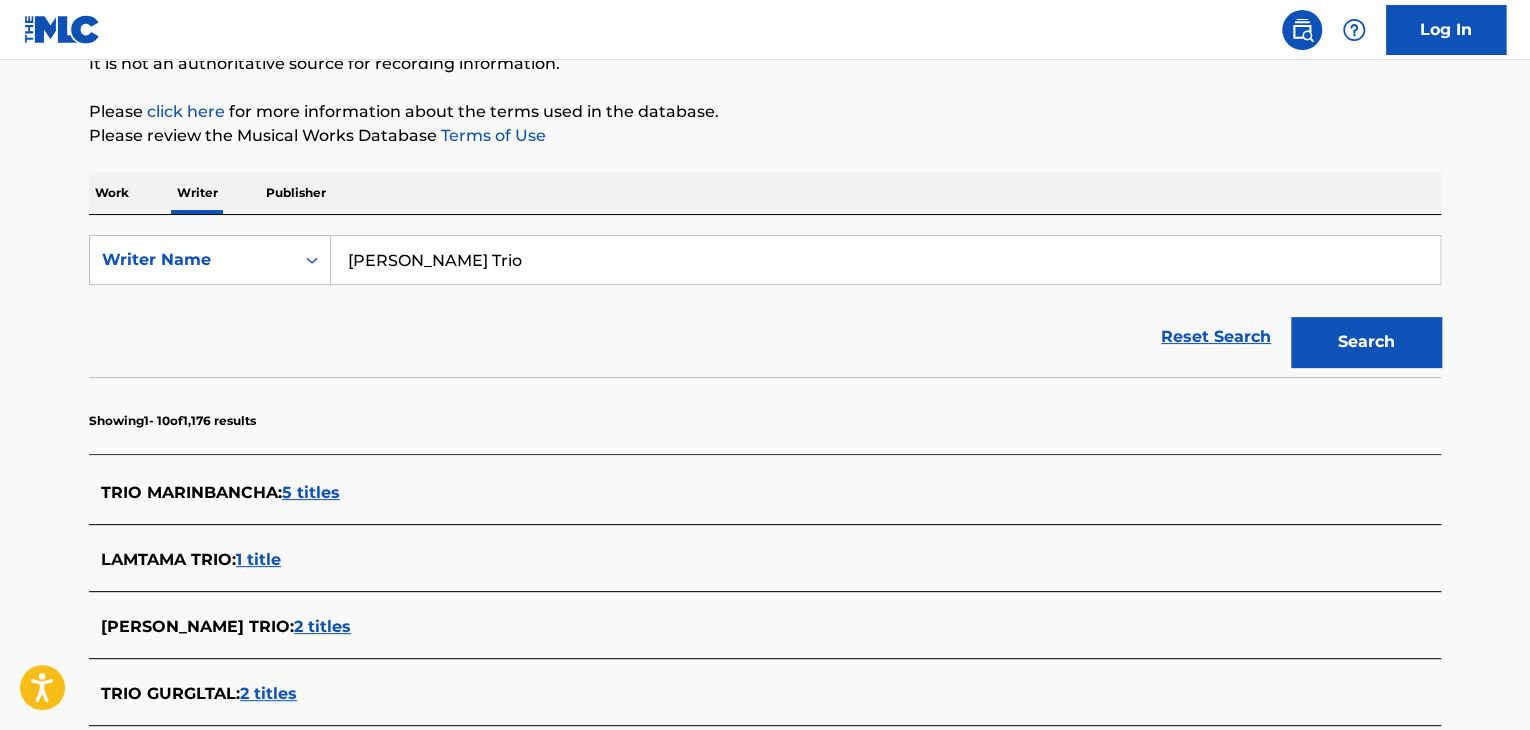 scroll, scrollTop: 91, scrollLeft: 0, axis: vertical 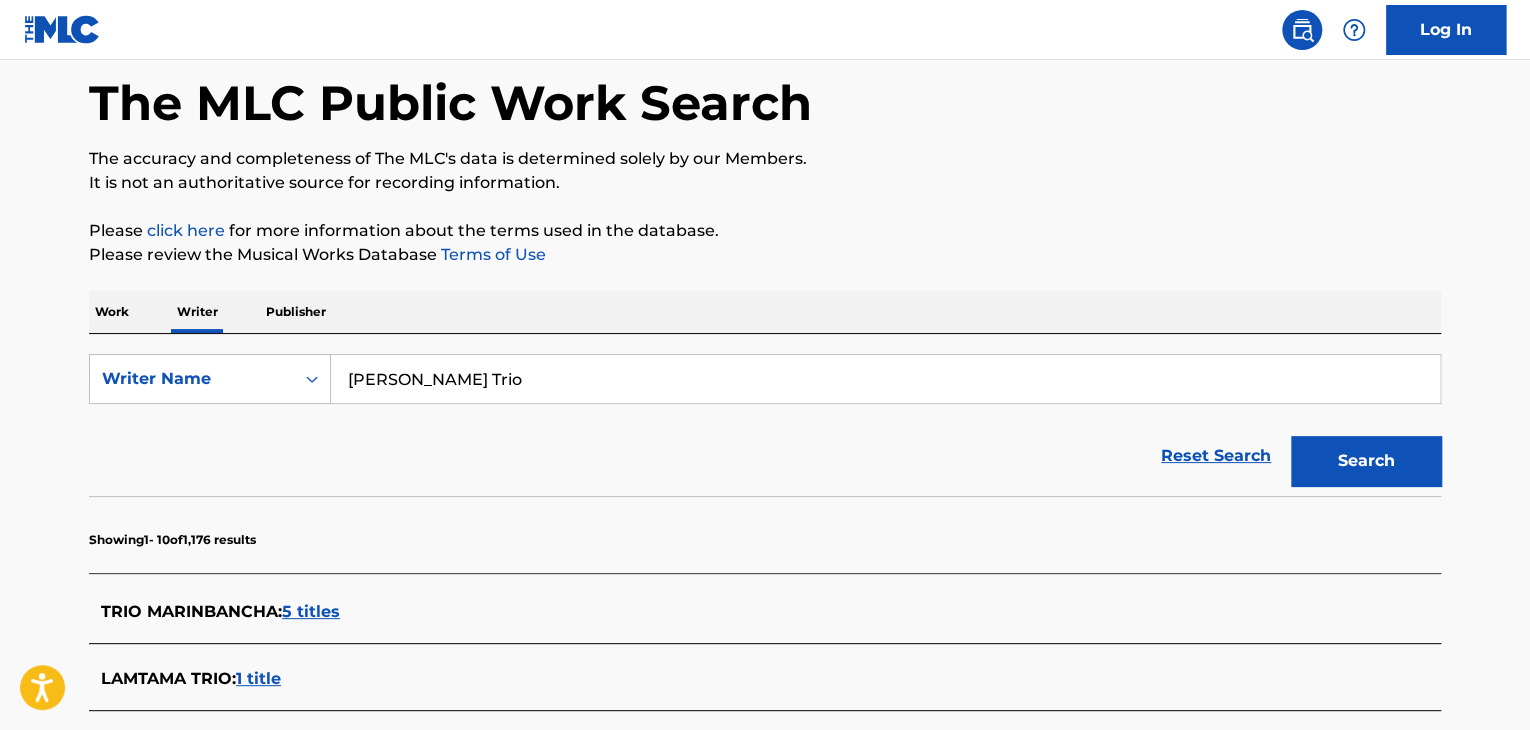 click on "Work" at bounding box center [112, 312] 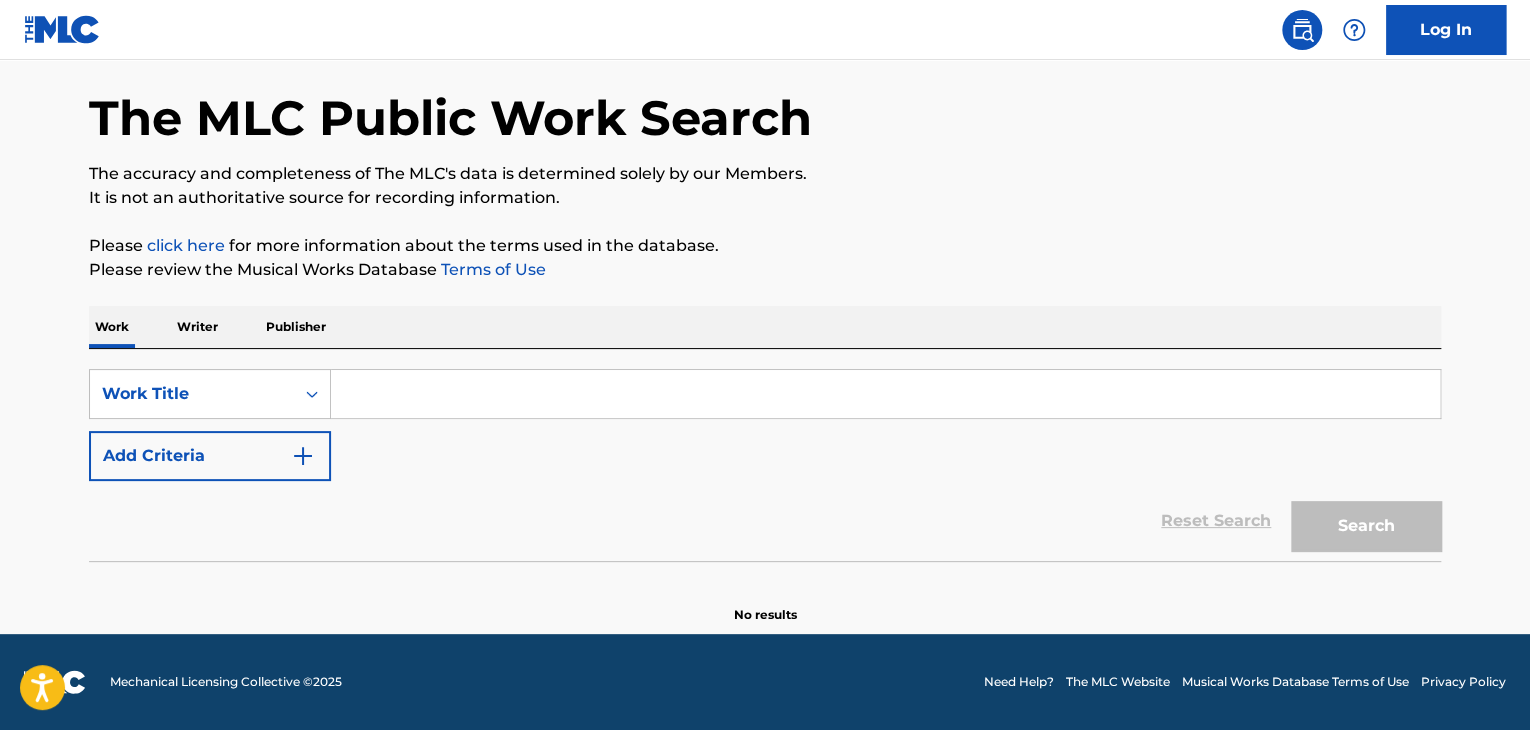 scroll, scrollTop: 0, scrollLeft: 0, axis: both 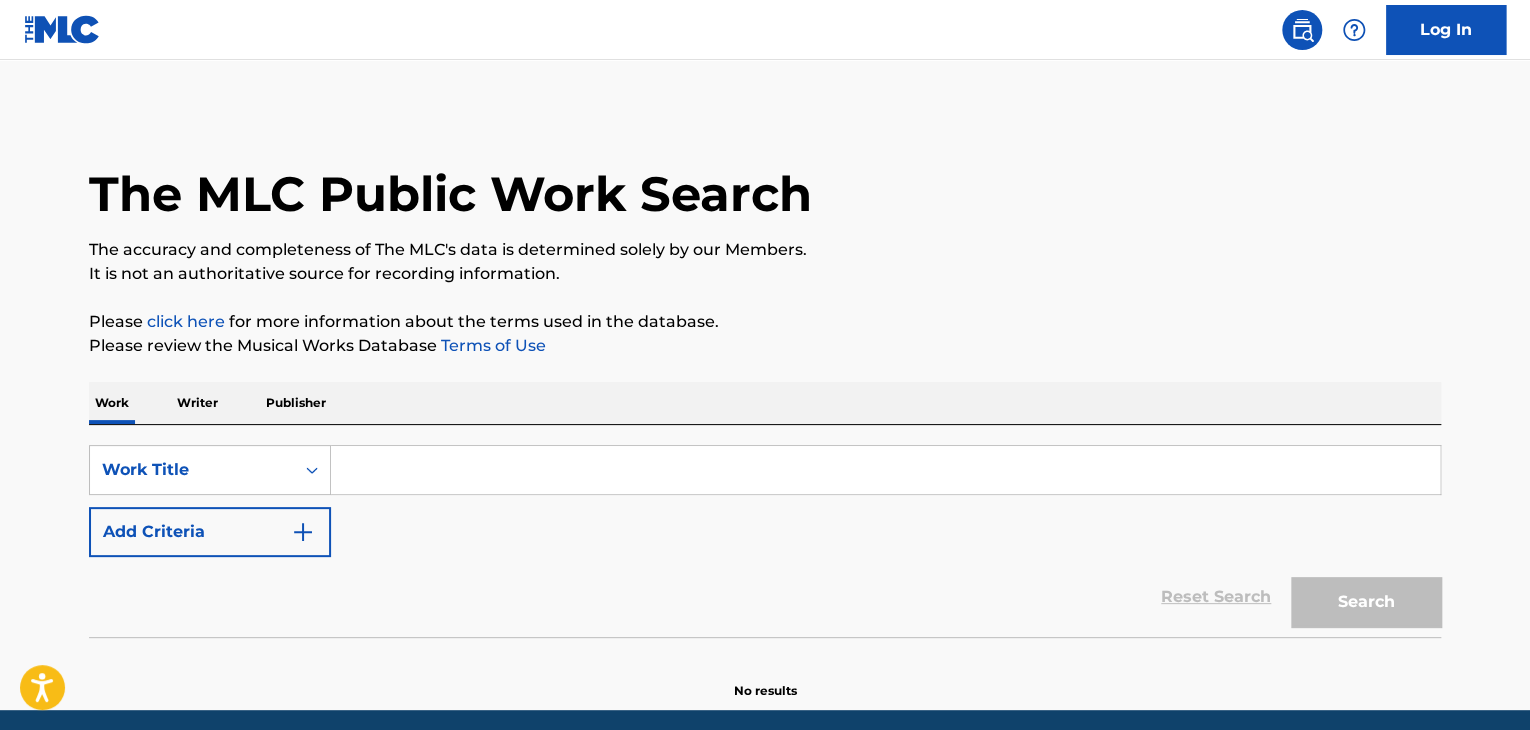 click at bounding box center (885, 470) 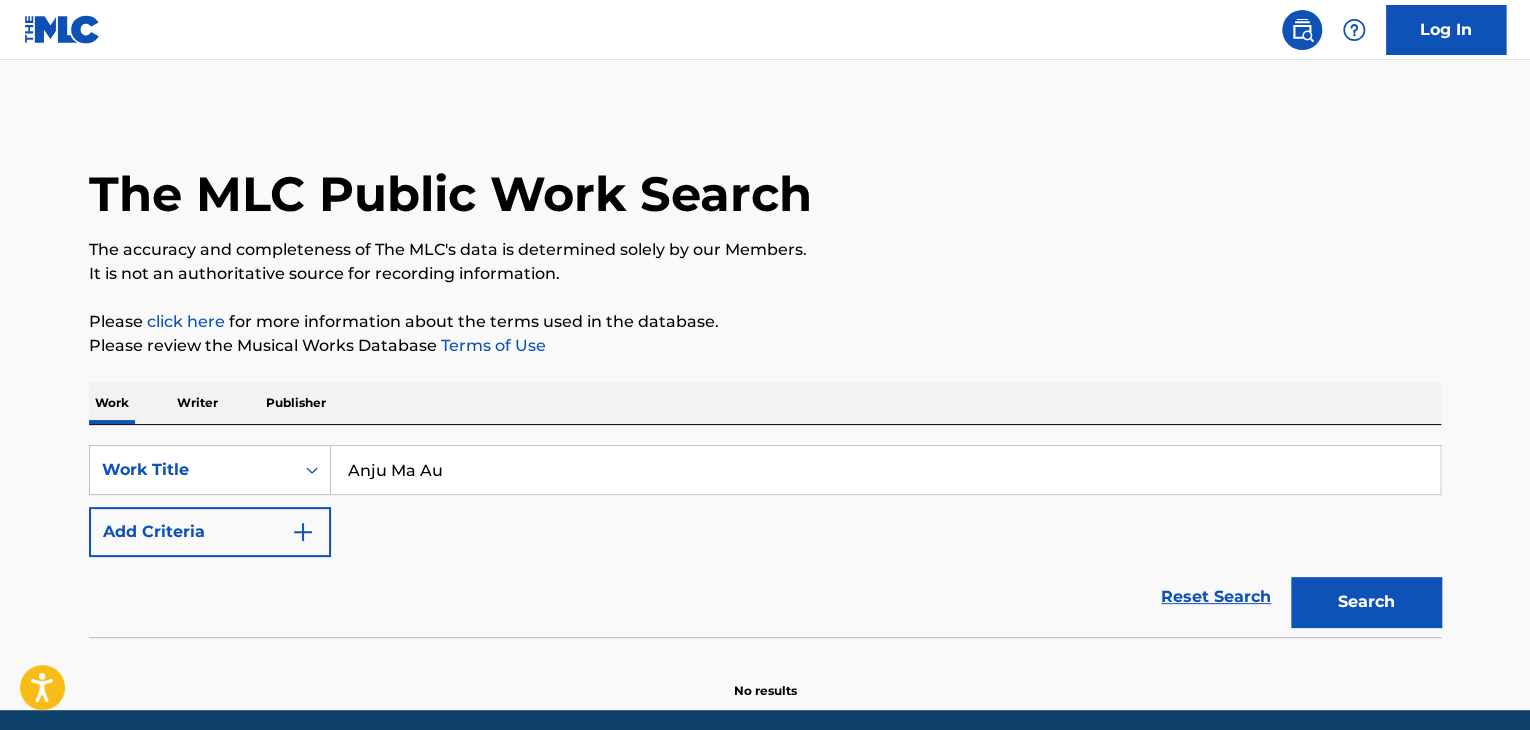type on "Anju Ma Au" 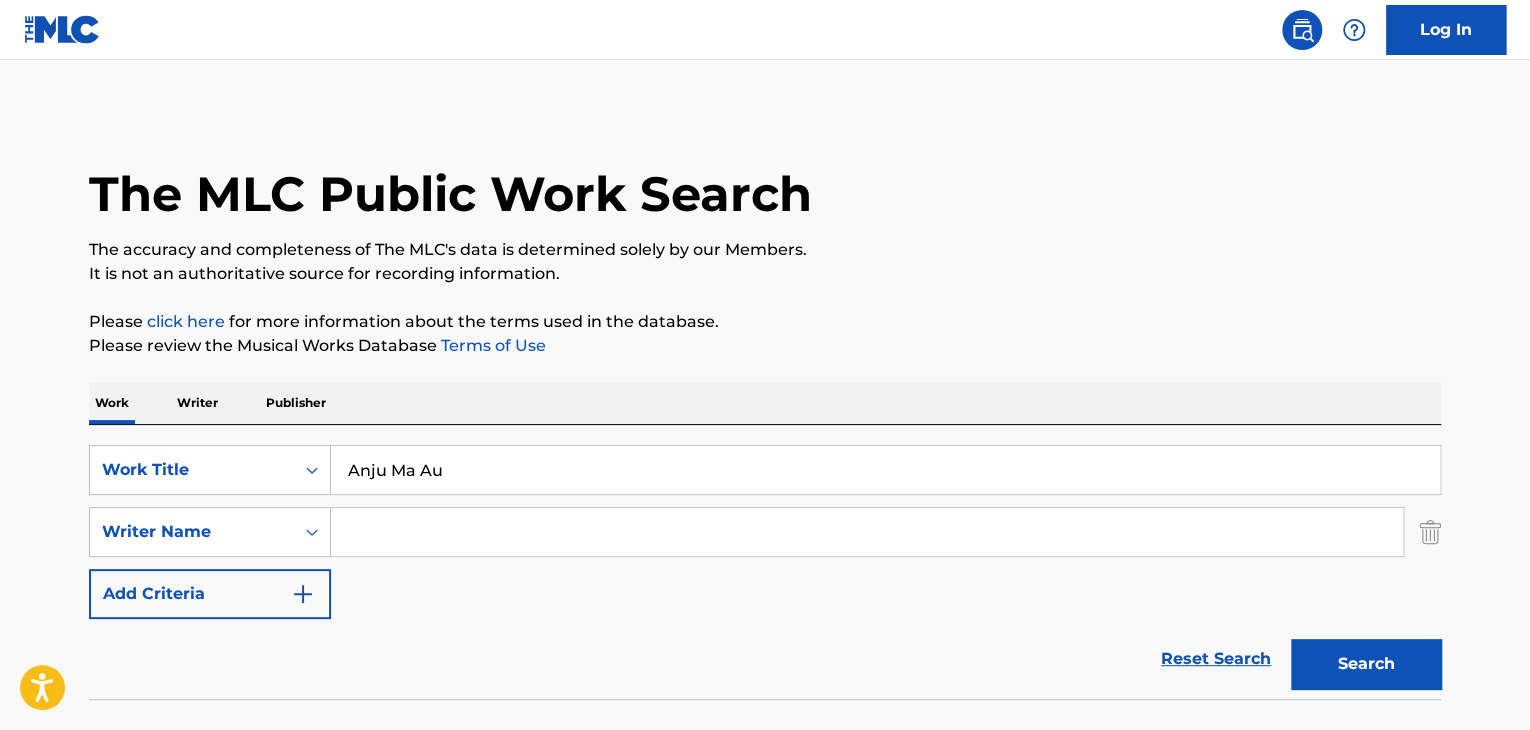 click at bounding box center (867, 532) 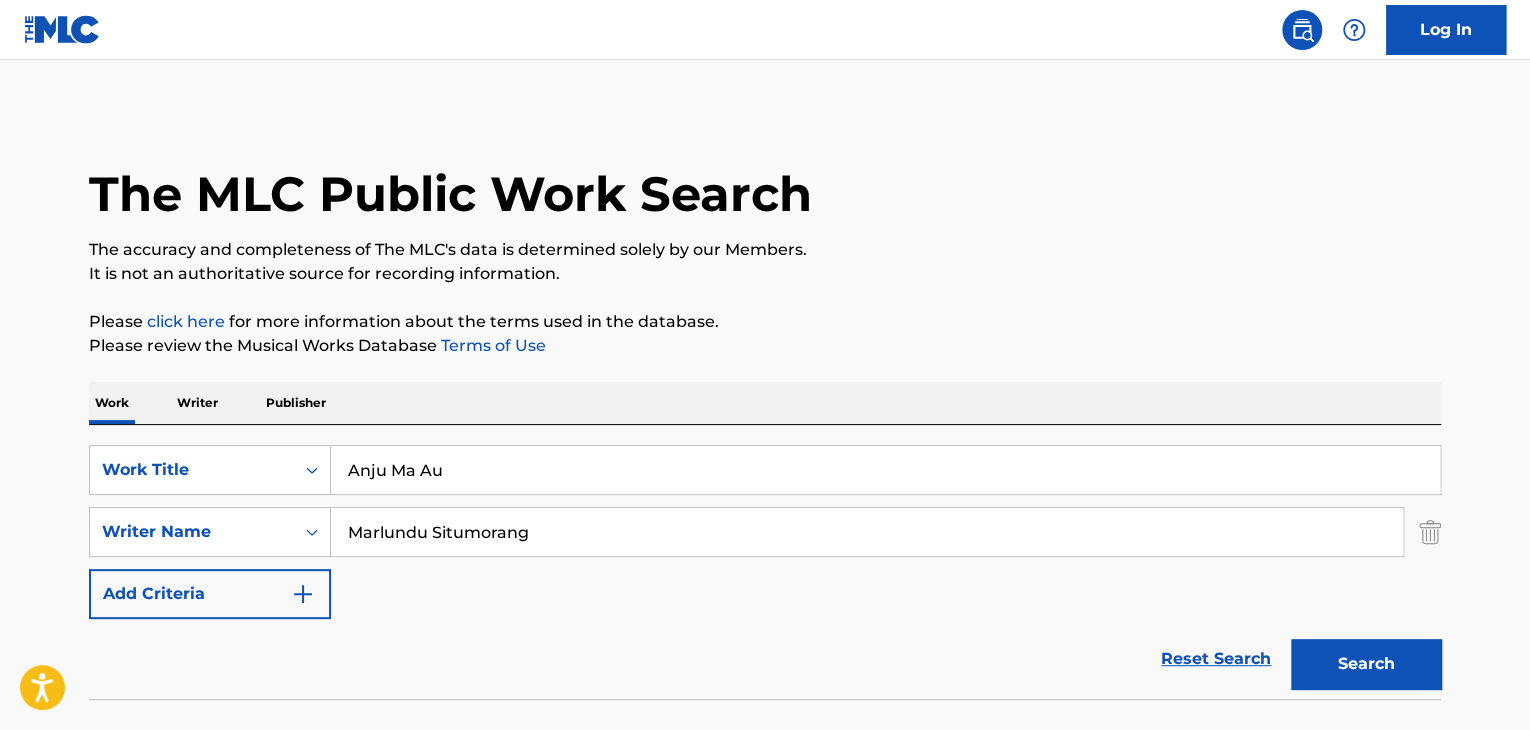 type on "Marlundu Situmorang" 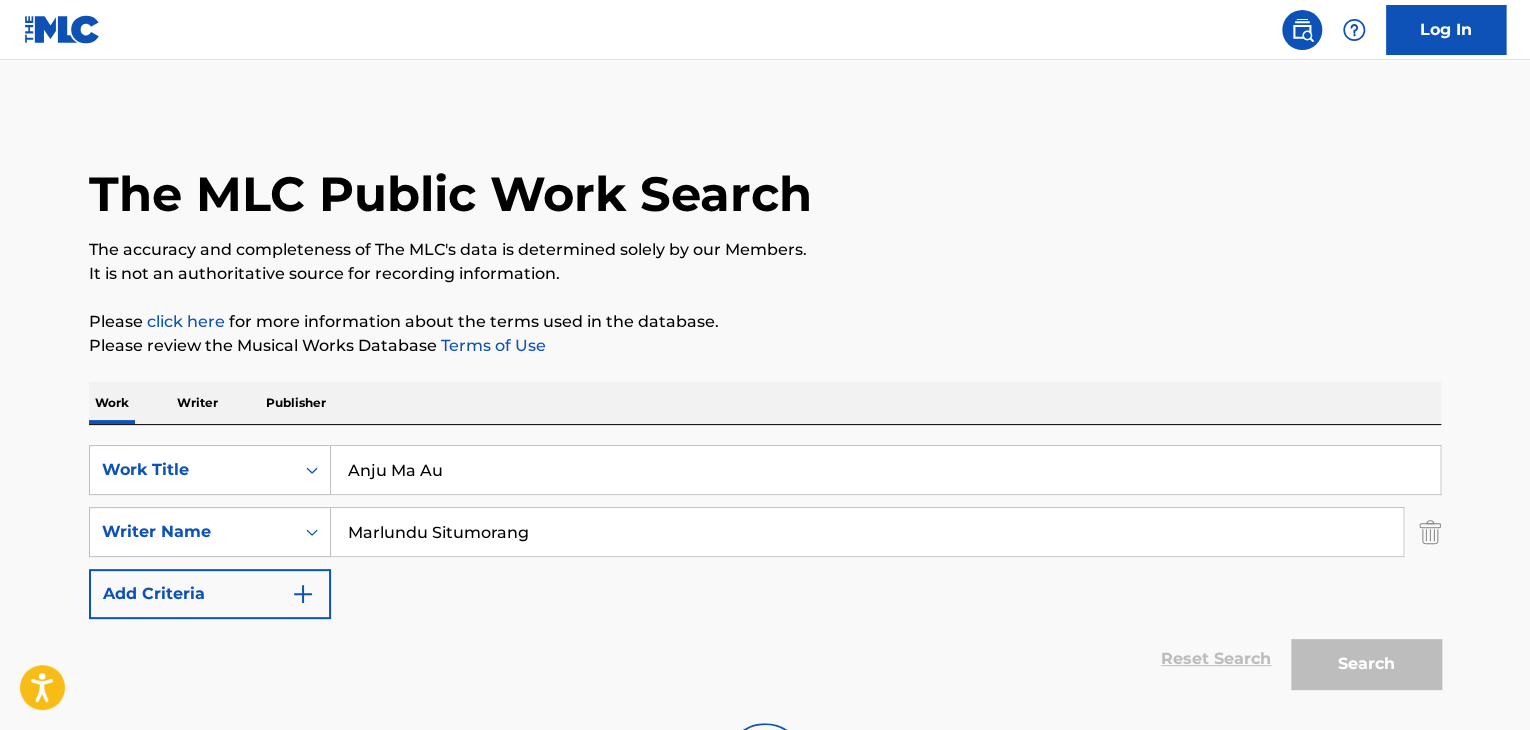 scroll, scrollTop: 138, scrollLeft: 0, axis: vertical 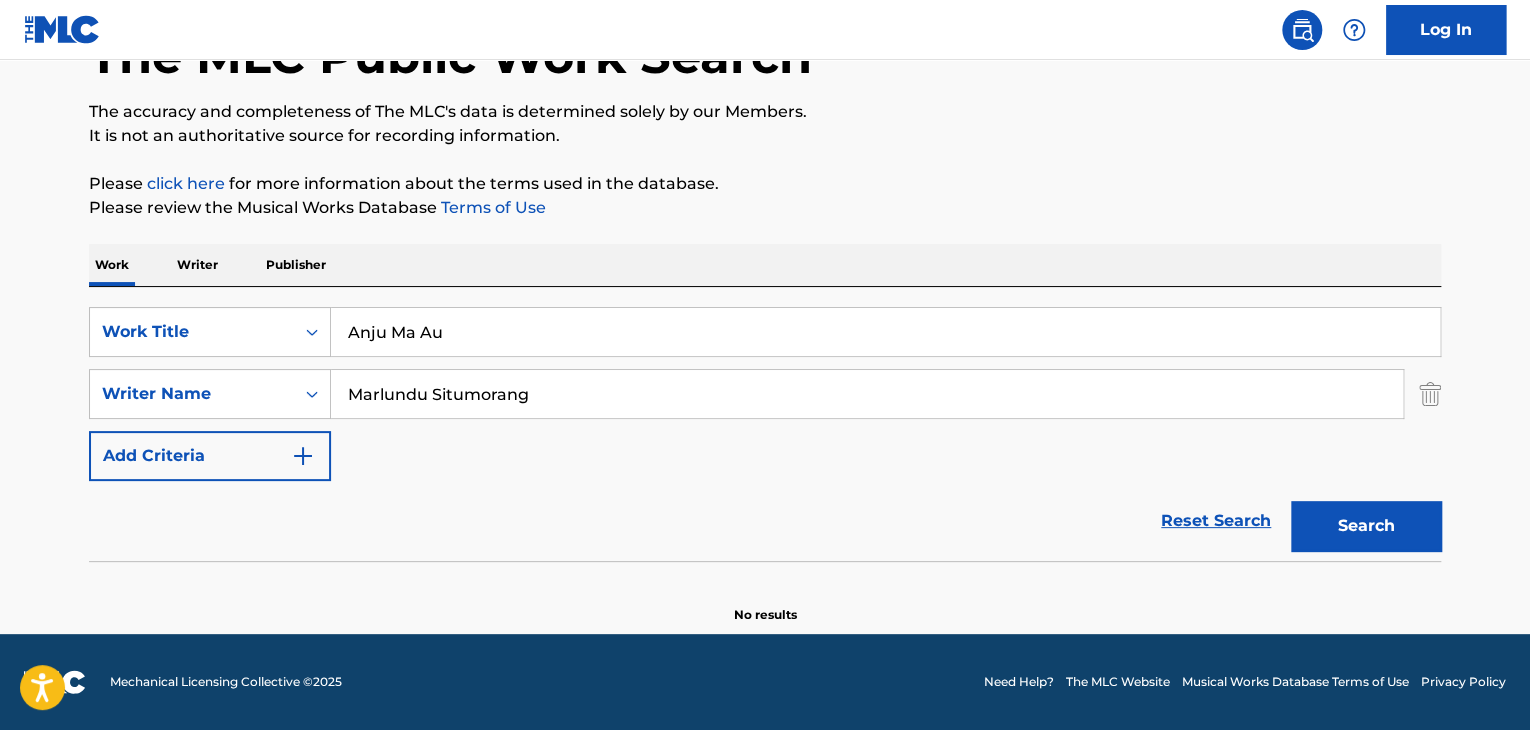 click on "Writer" at bounding box center [197, 265] 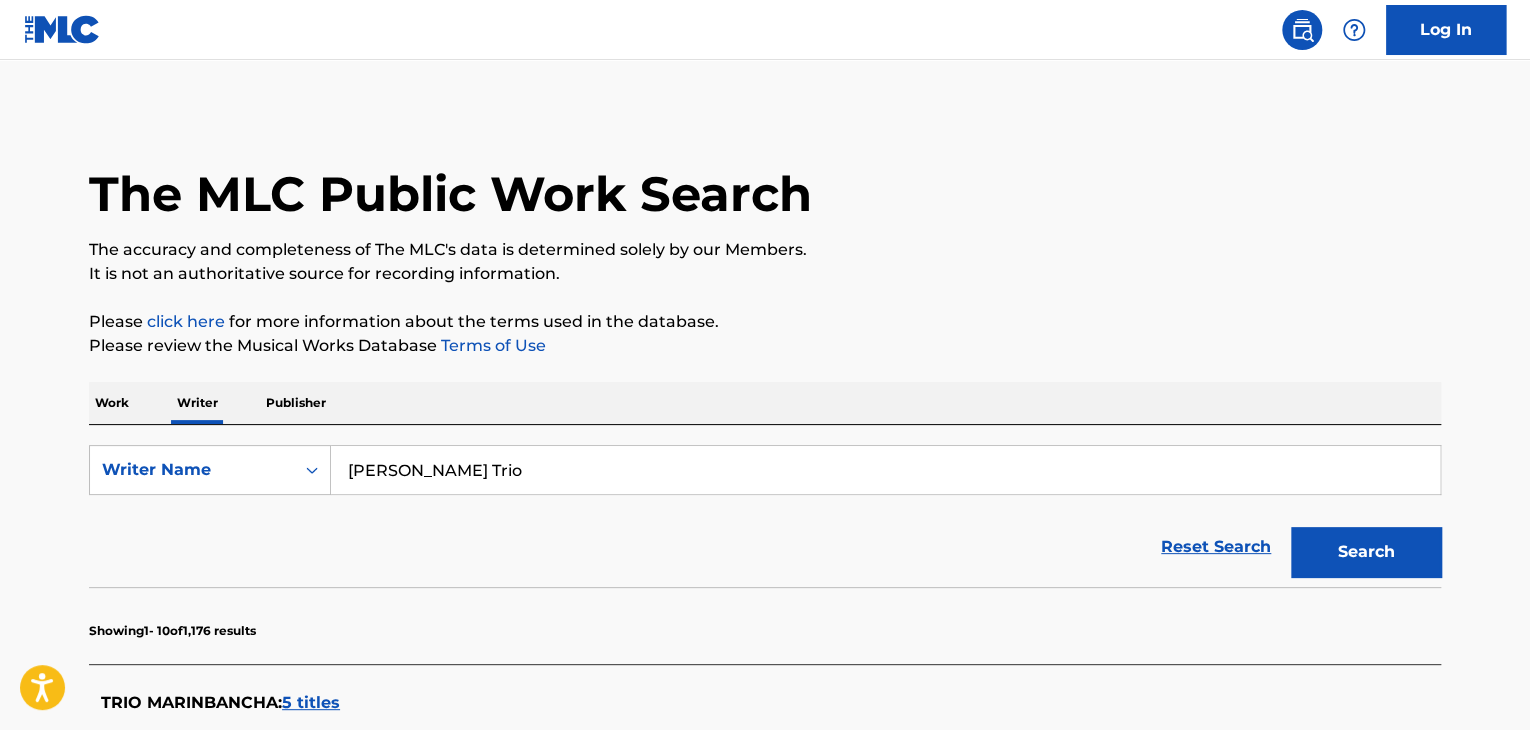 click on "[PERSON_NAME] Trio" at bounding box center (885, 470) 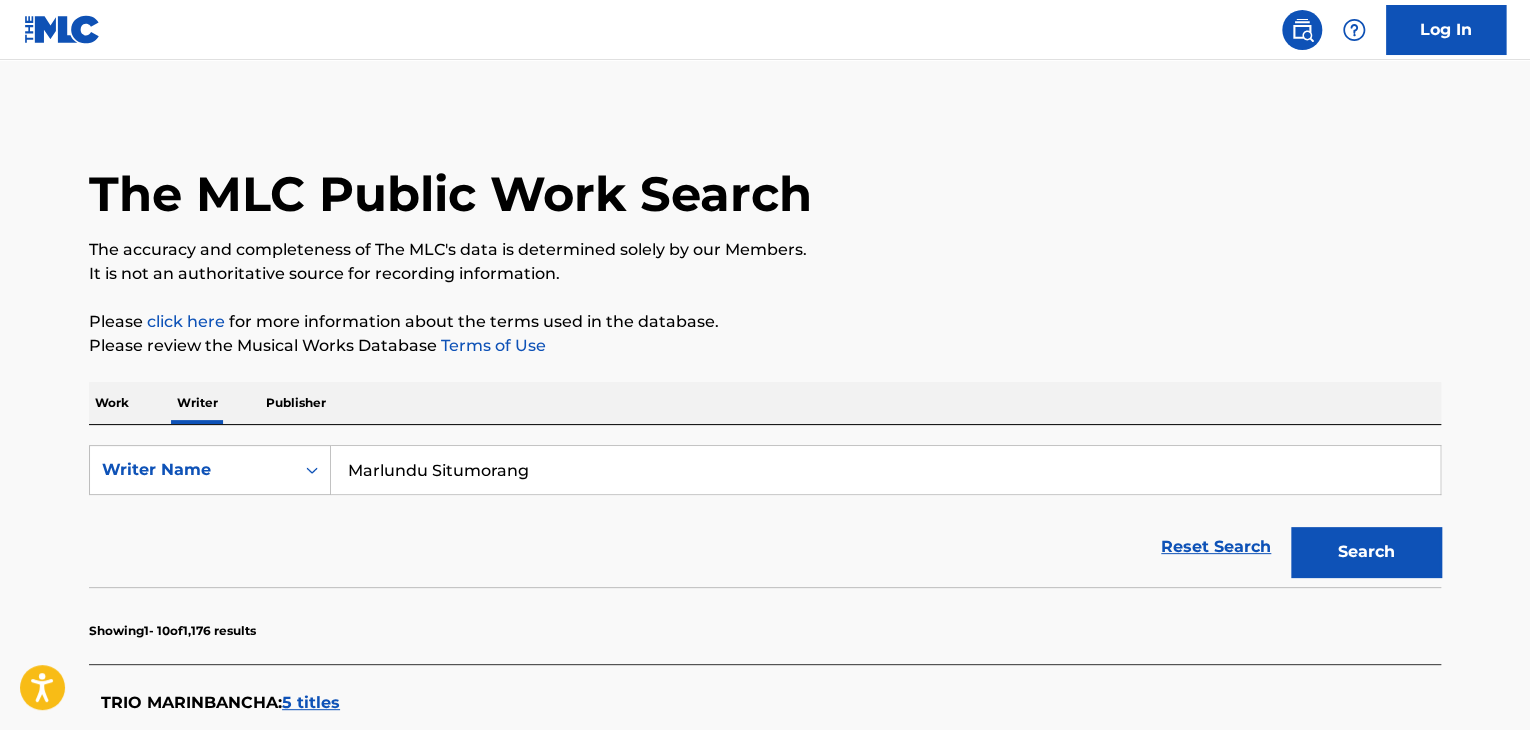 click on "Search" at bounding box center [1366, 552] 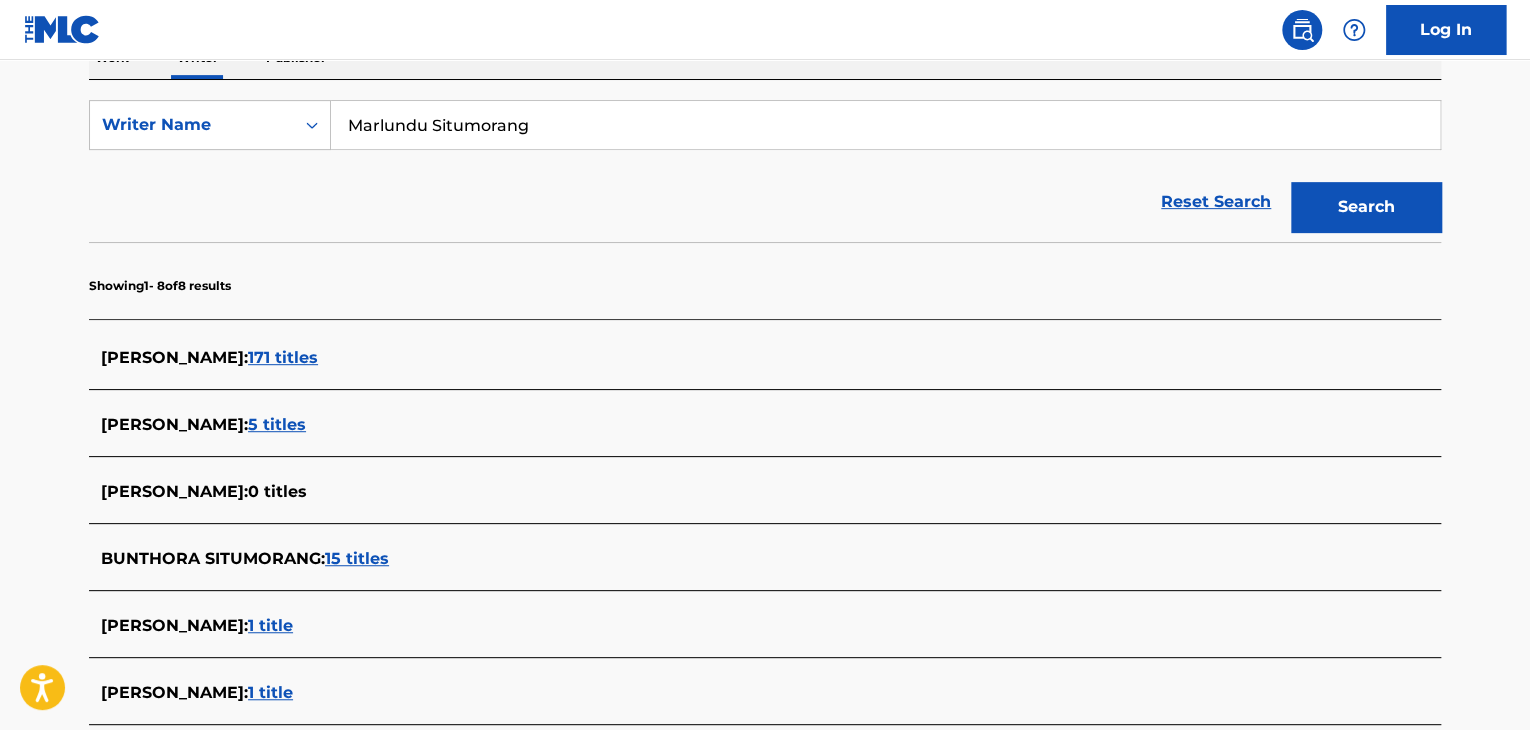 scroll, scrollTop: 200, scrollLeft: 0, axis: vertical 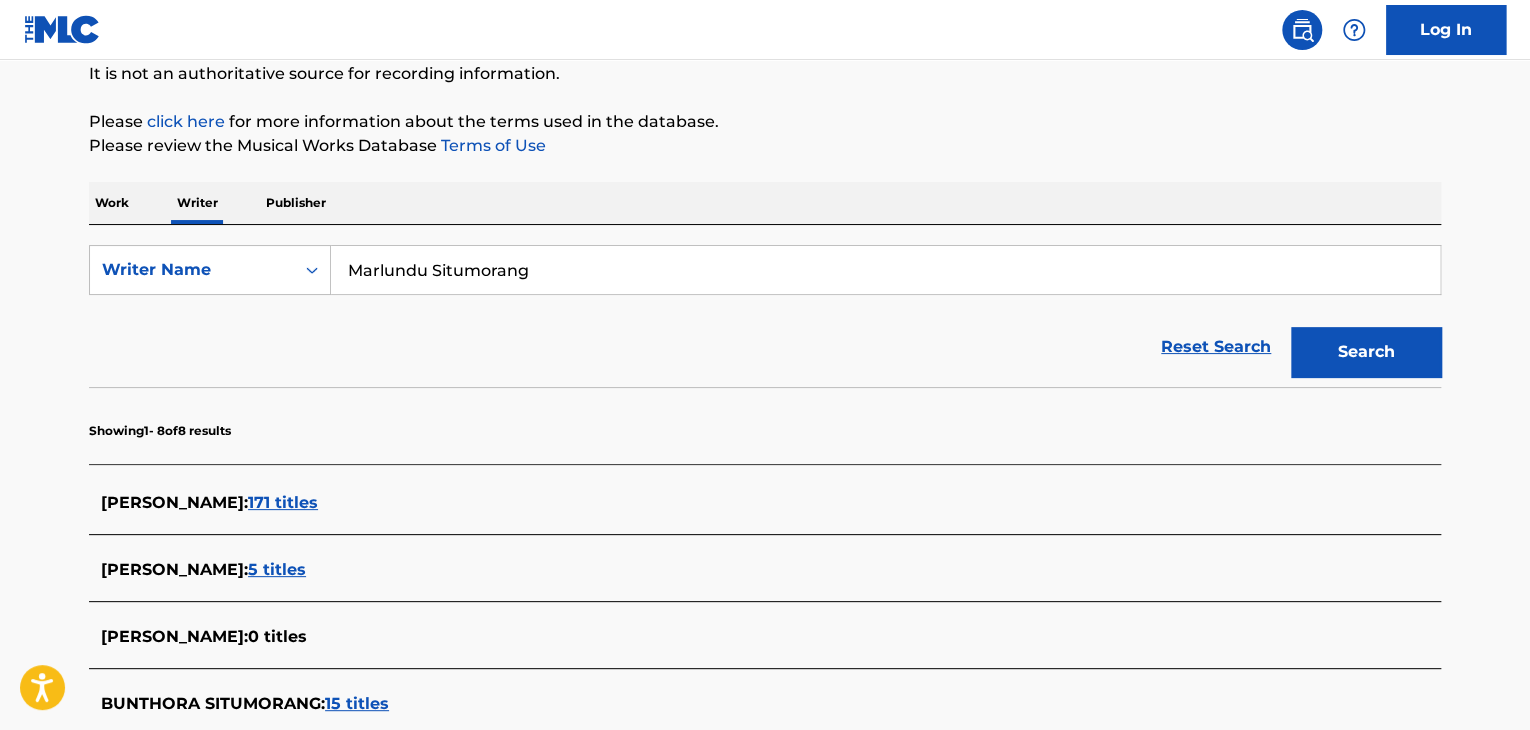 click on "Marlundu Situmorang" at bounding box center (885, 270) 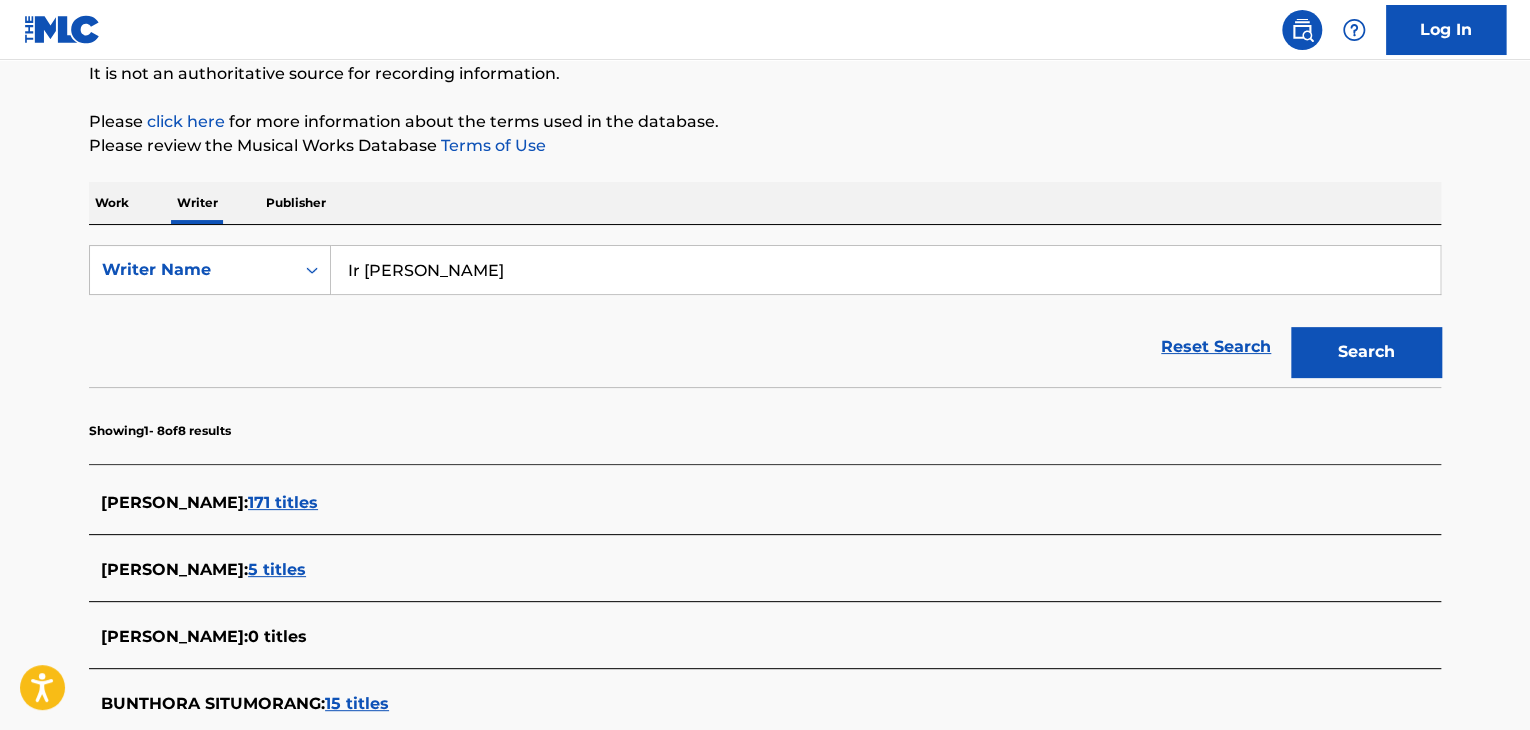 type on "Ir [PERSON_NAME]" 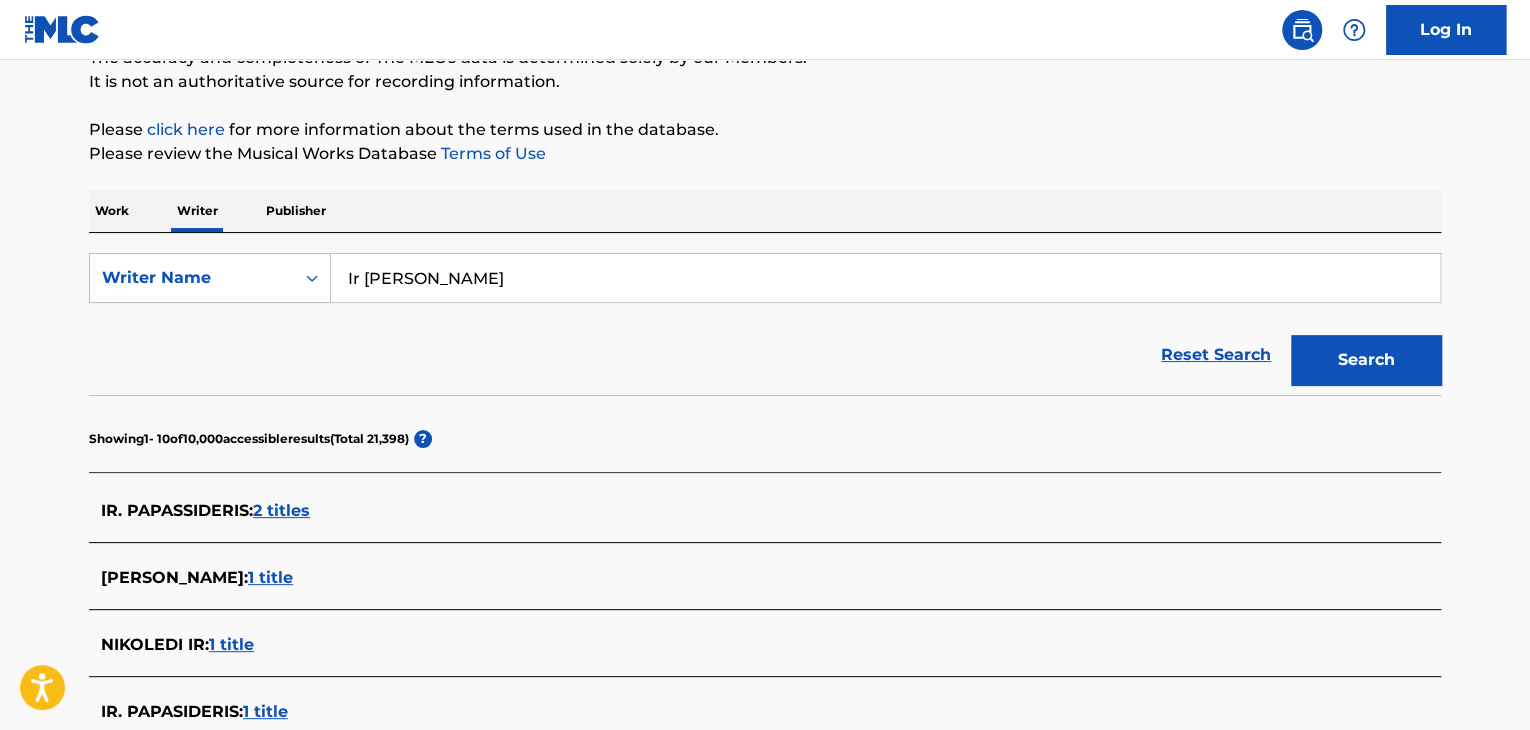 scroll, scrollTop: 0, scrollLeft: 0, axis: both 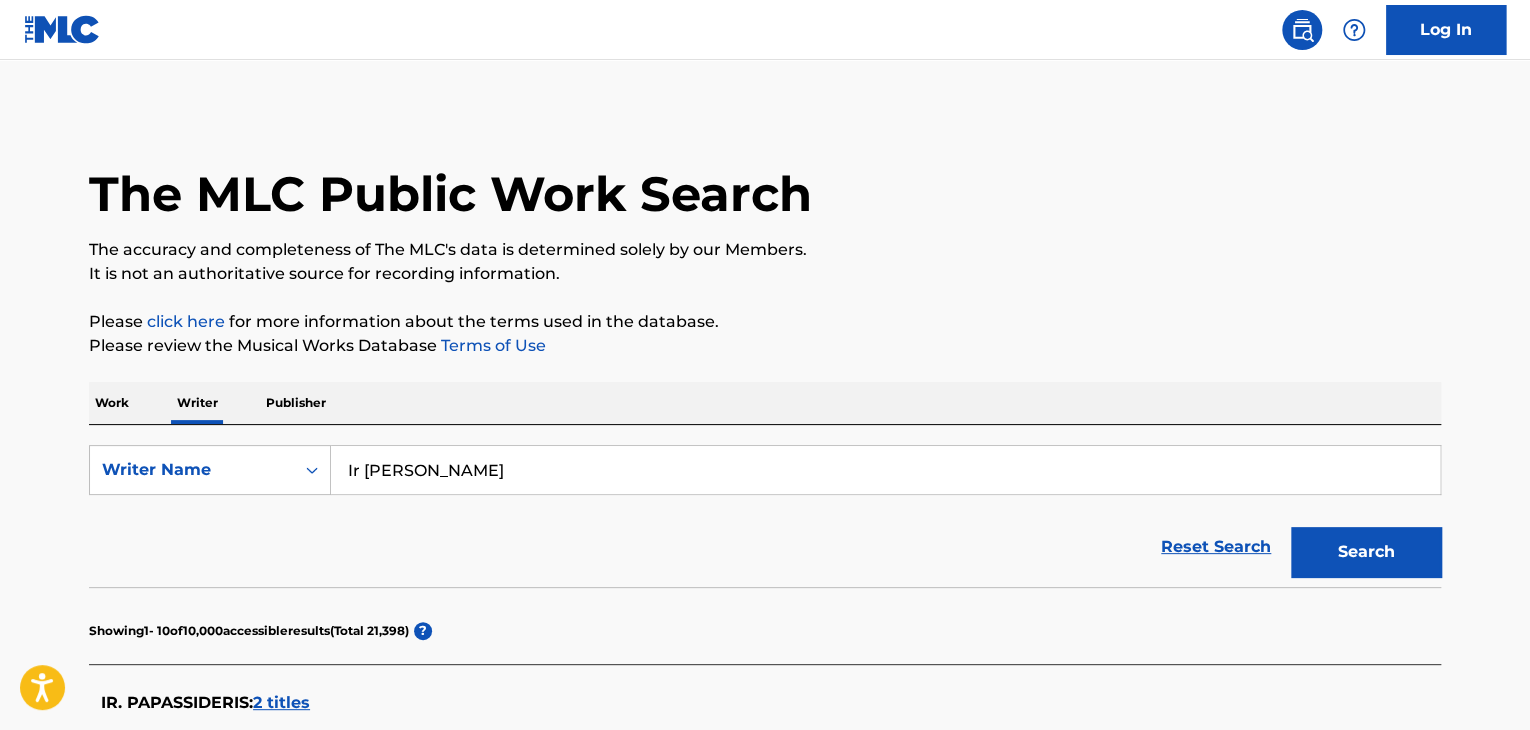 click on "Work" at bounding box center [112, 403] 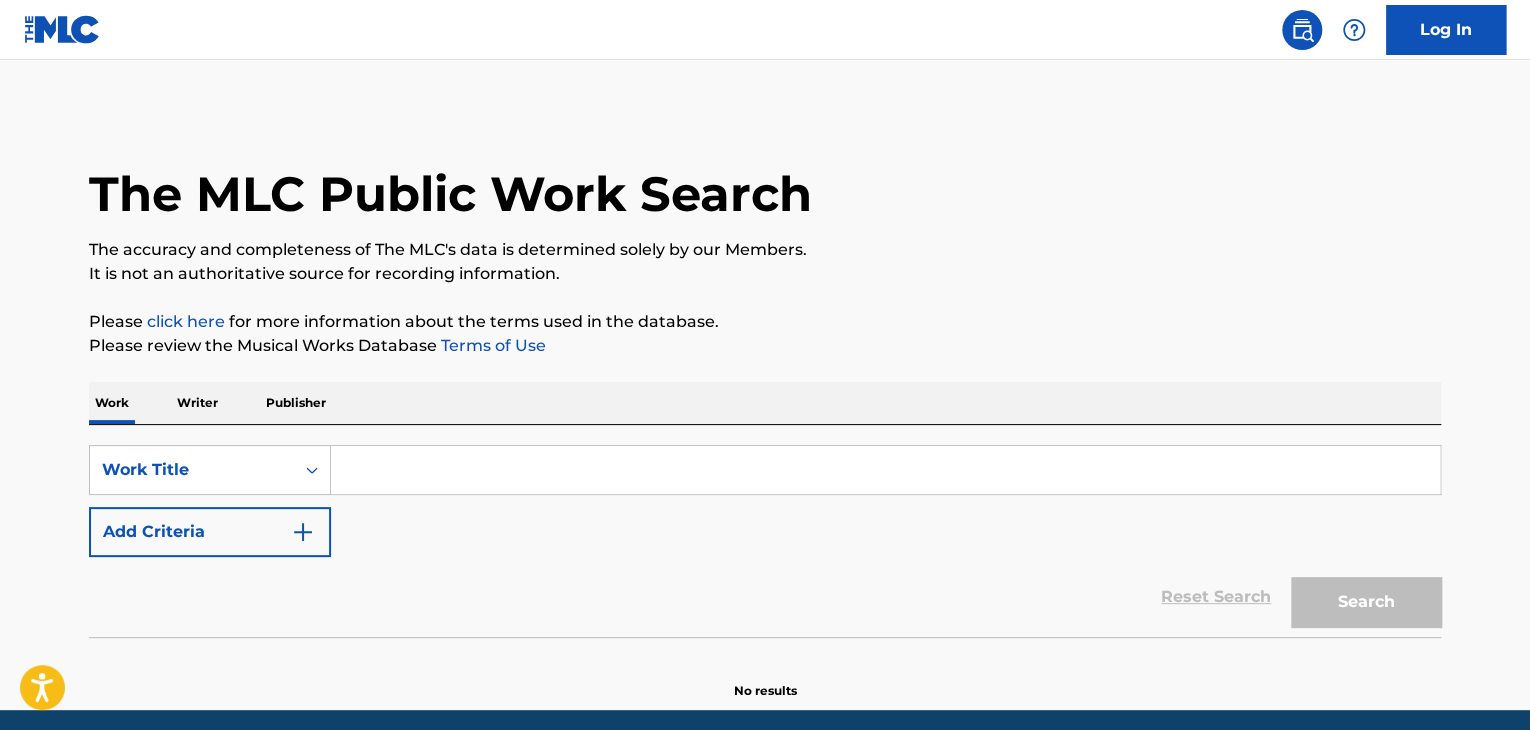 click at bounding box center [885, 470] 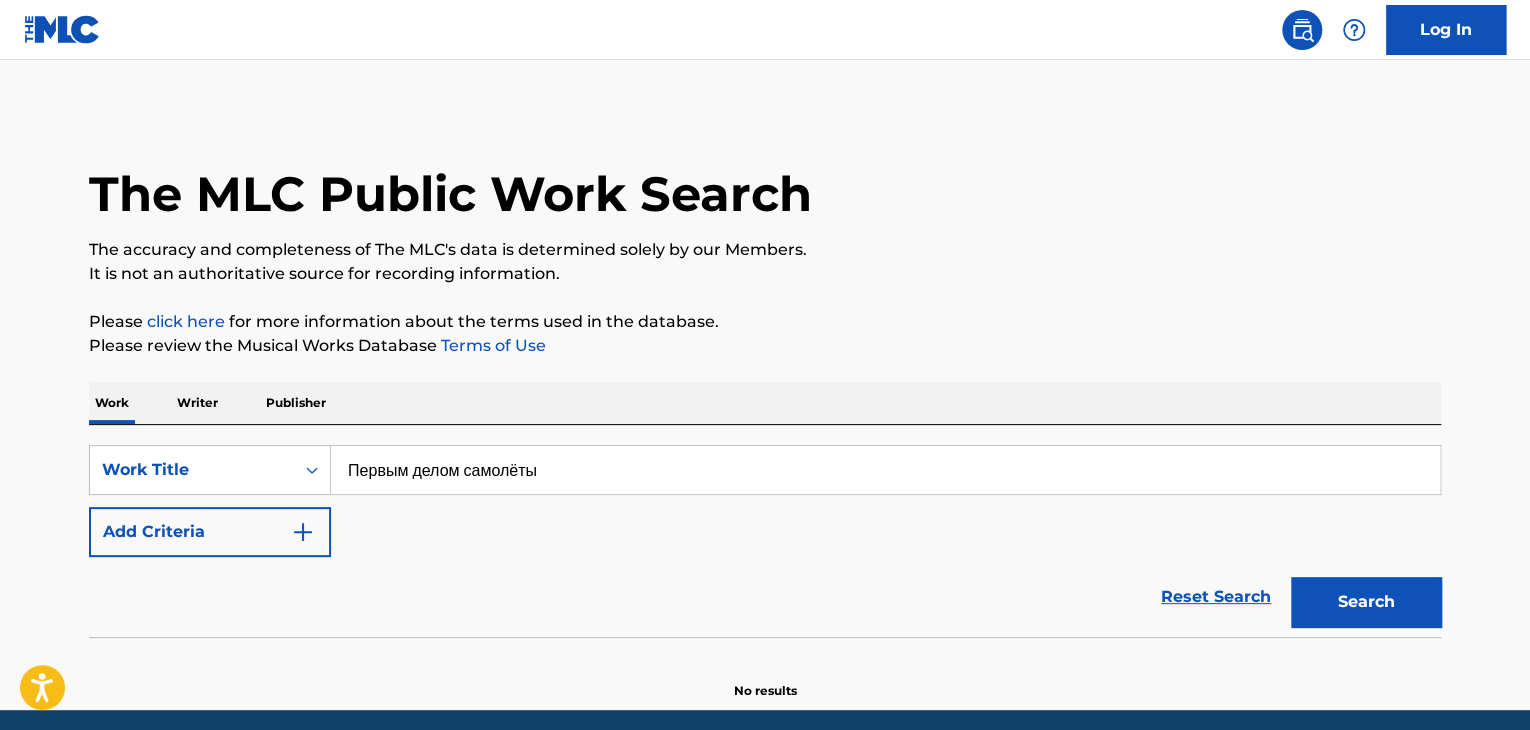 type on "Первым делом самолёты" 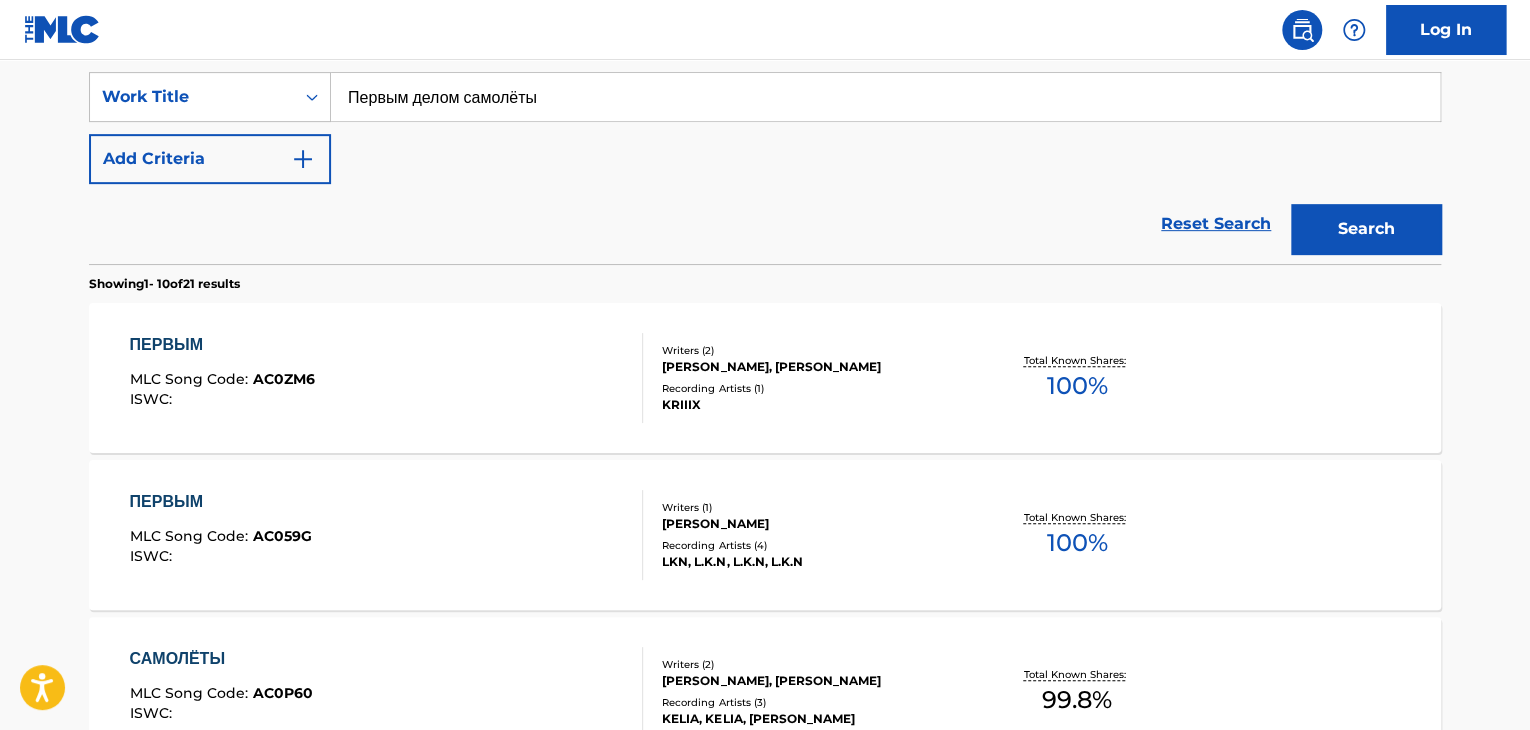 scroll, scrollTop: 200, scrollLeft: 0, axis: vertical 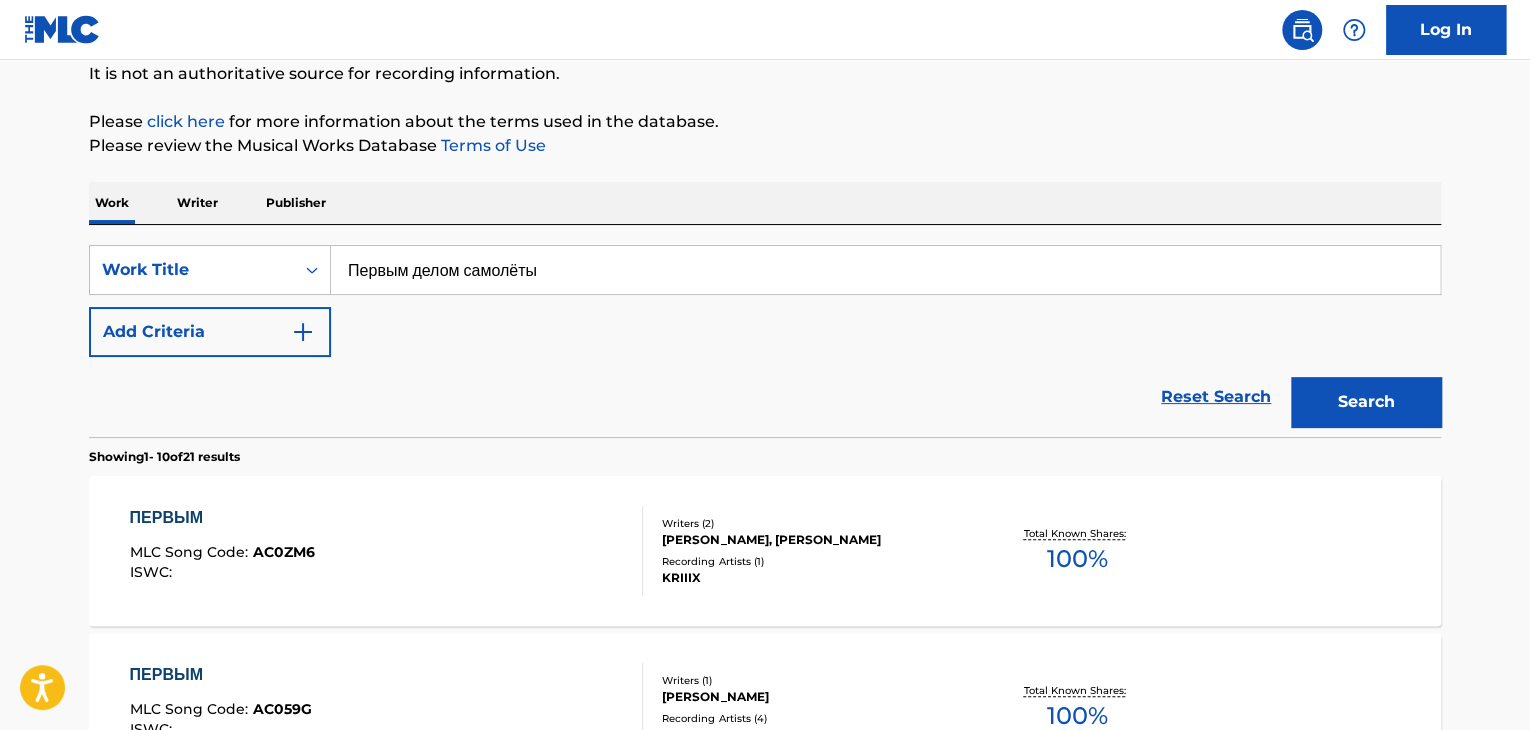 click on "Writer" at bounding box center [197, 203] 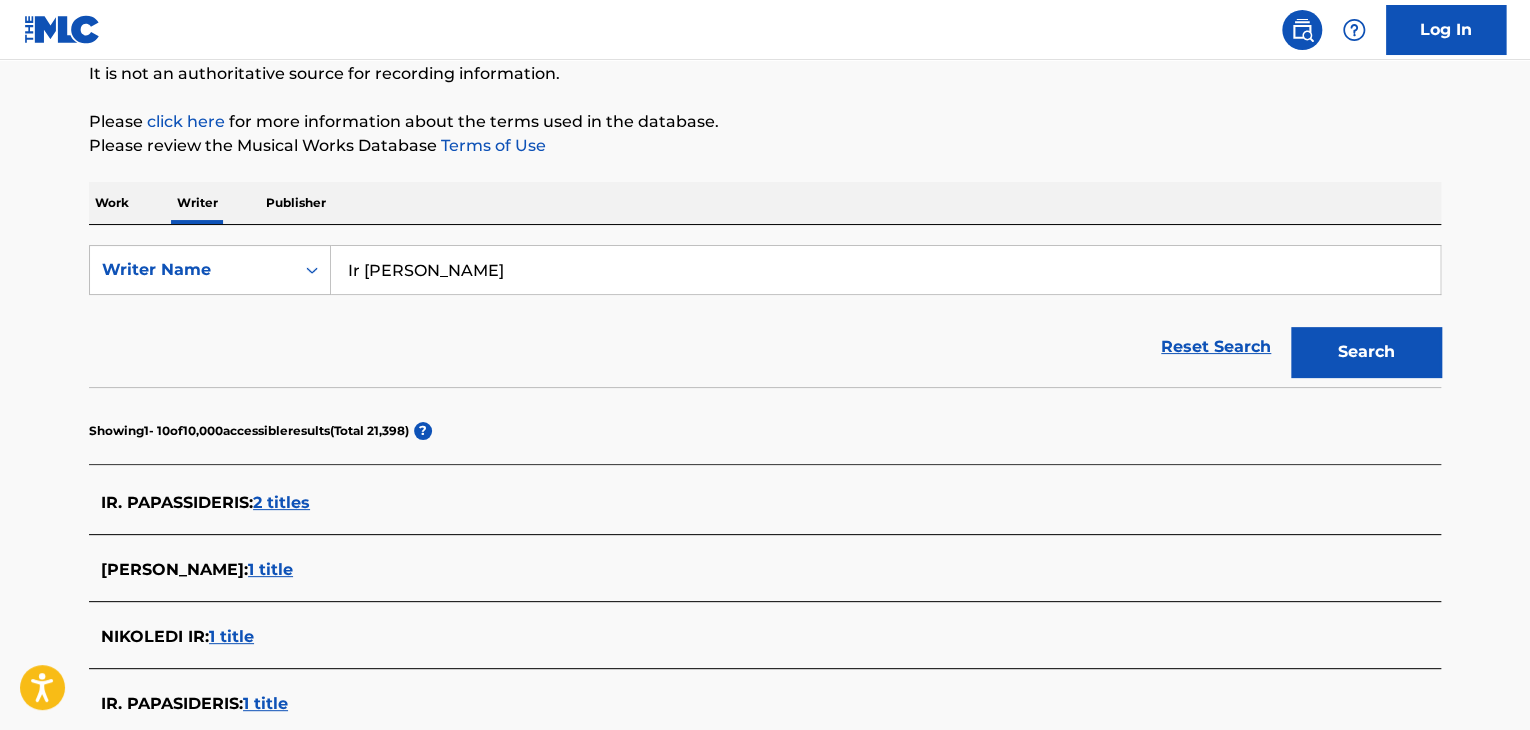 scroll, scrollTop: 0, scrollLeft: 0, axis: both 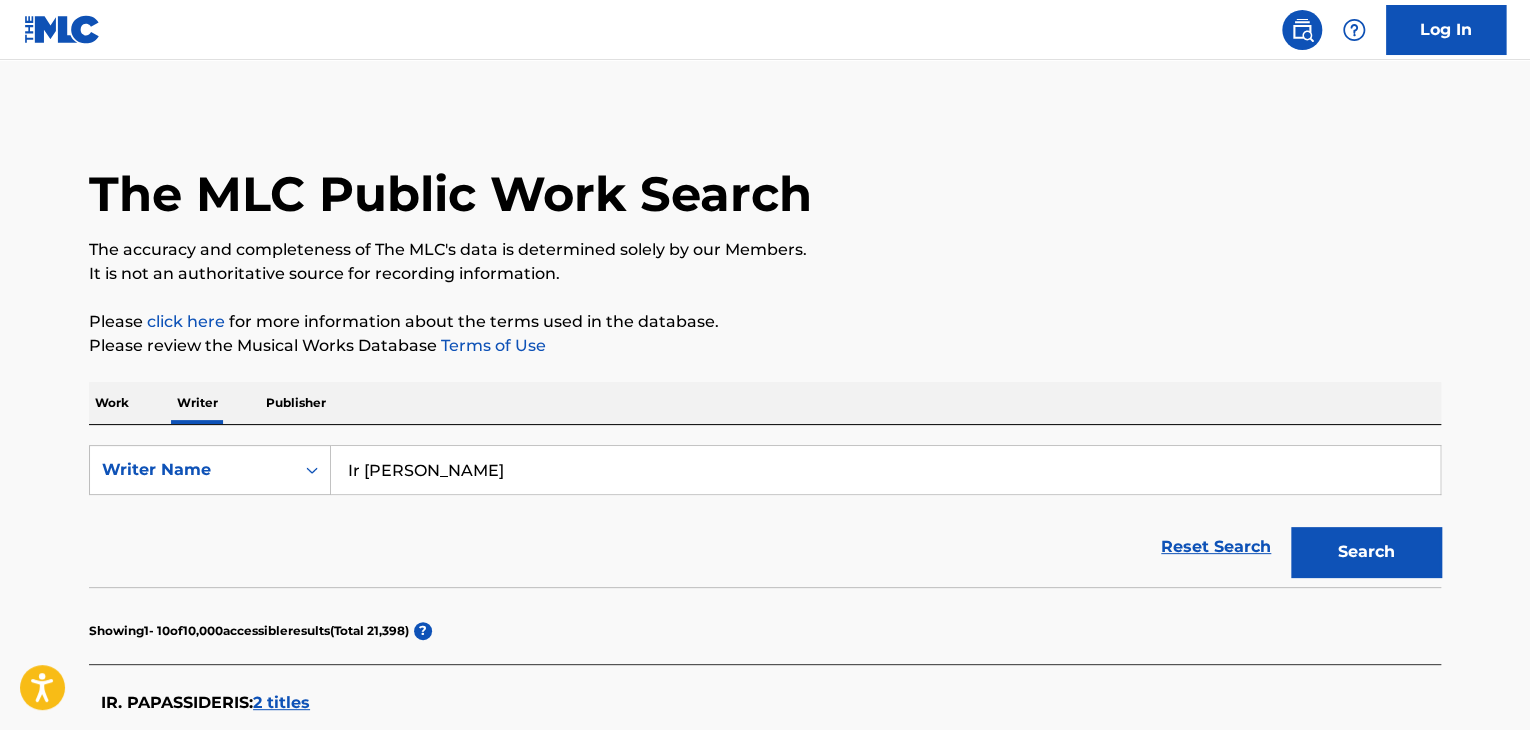 click on "Ir [PERSON_NAME]" at bounding box center (885, 470) 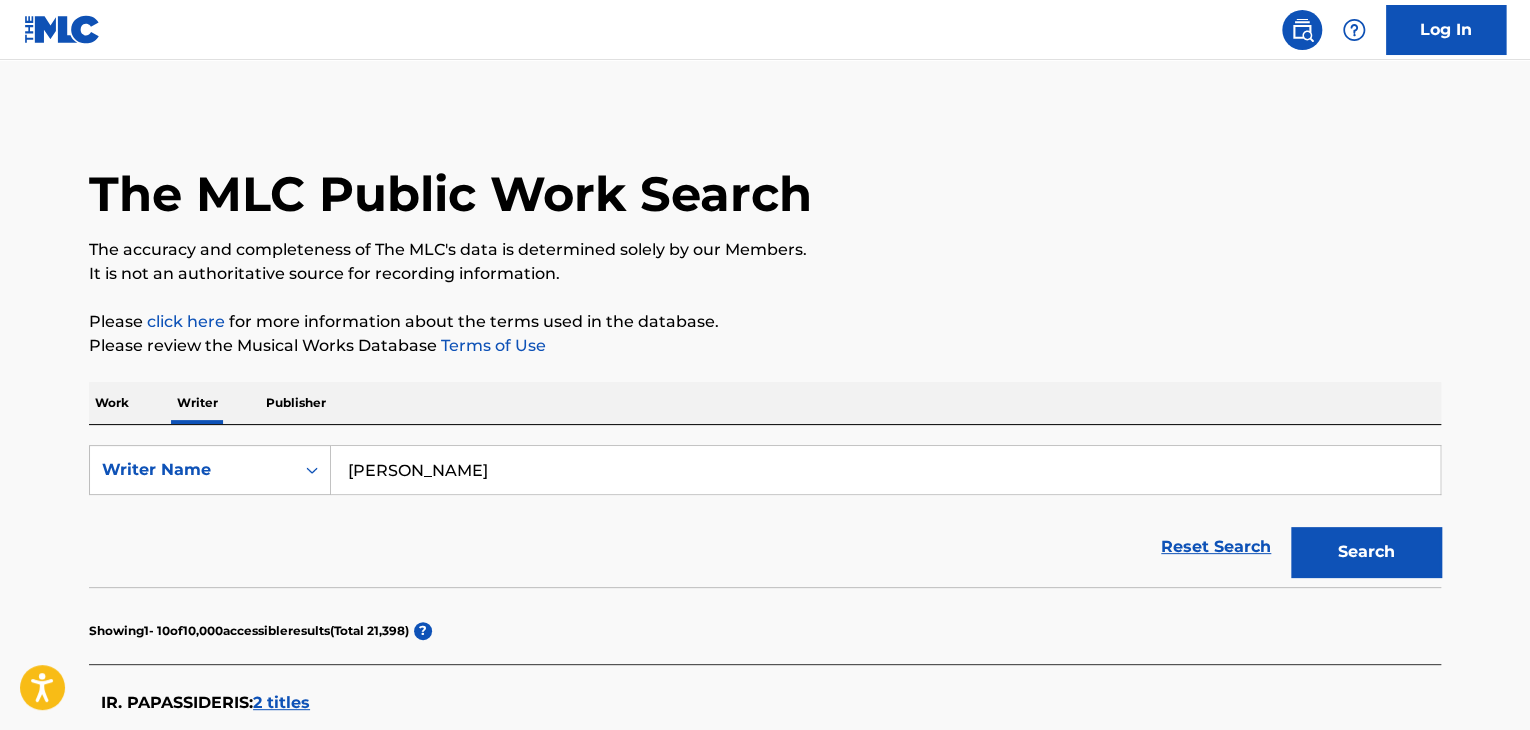type on "[PERSON_NAME]" 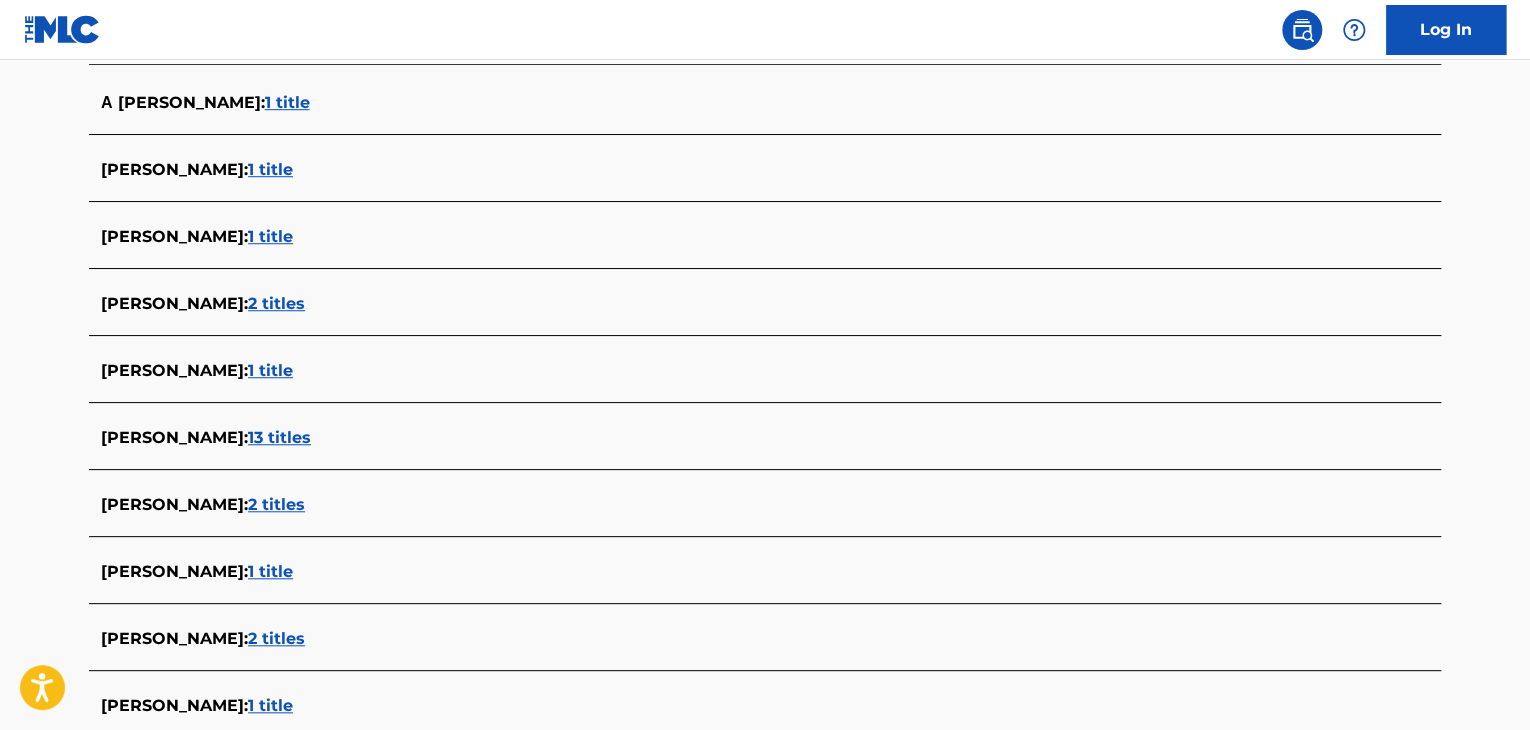 scroll, scrollTop: 500, scrollLeft: 0, axis: vertical 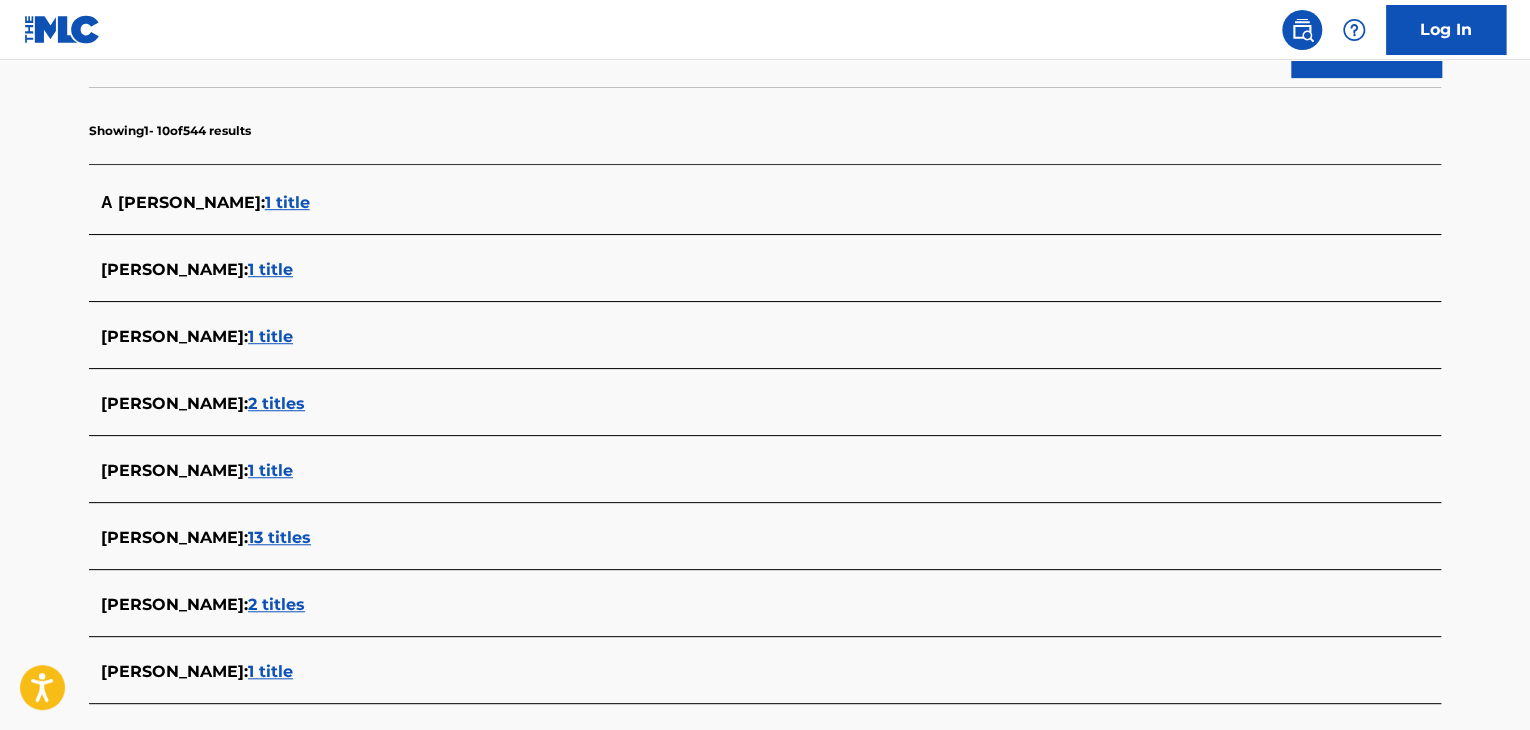 click on "1 title" at bounding box center [287, 202] 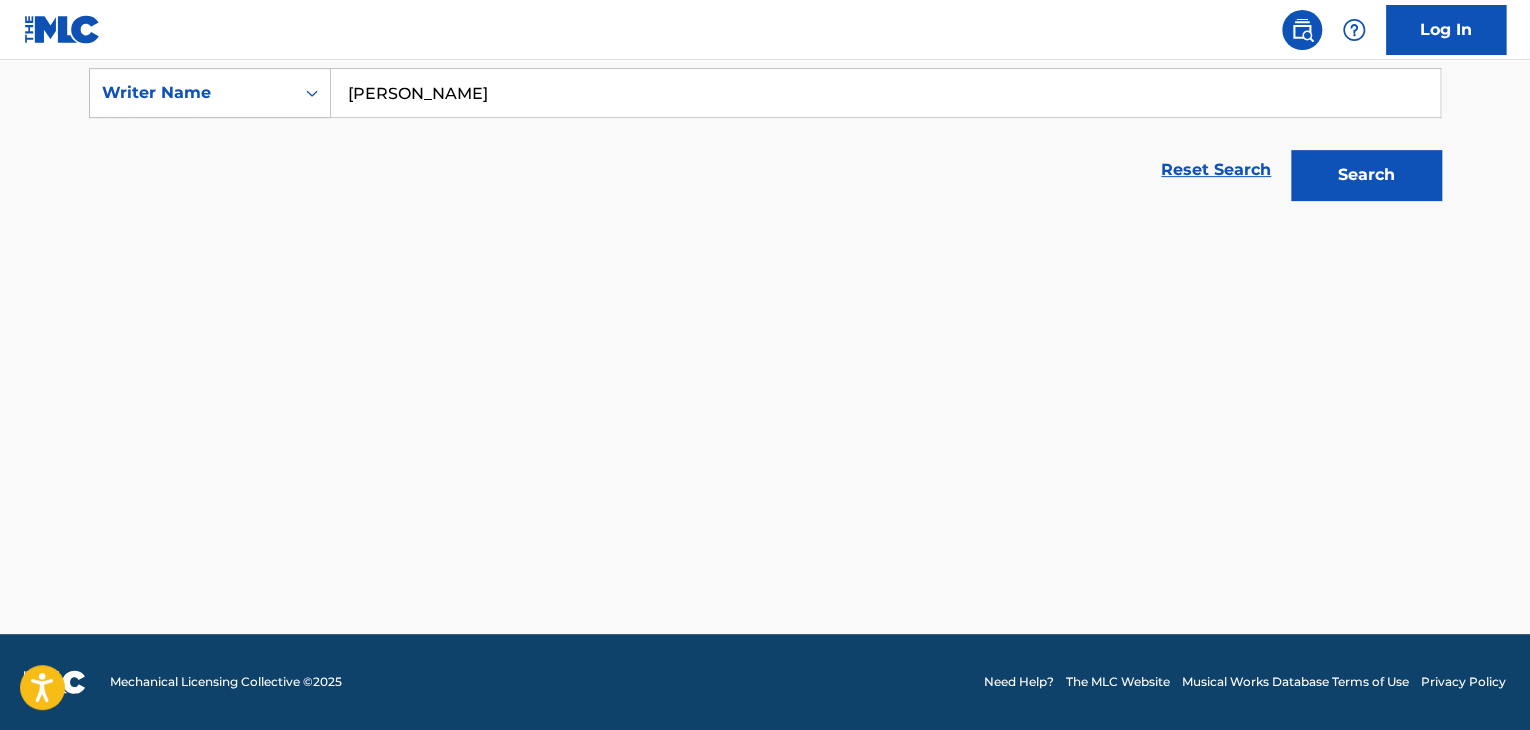 scroll, scrollTop: 376, scrollLeft: 0, axis: vertical 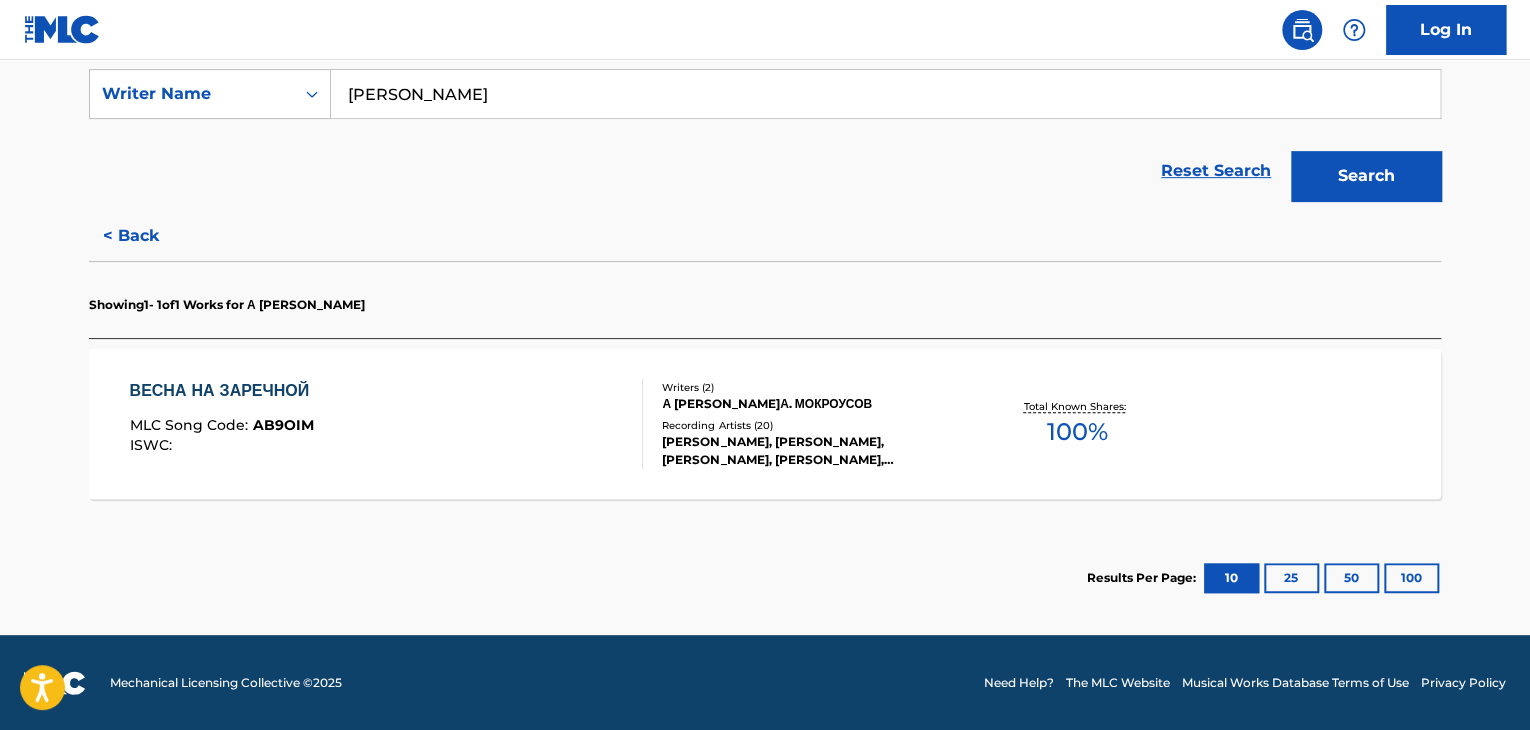 click on "ВЕСНА НА ЗАРЕЧНОЙ MLC Song Code : AB9OIM ISWC :" at bounding box center (387, 424) 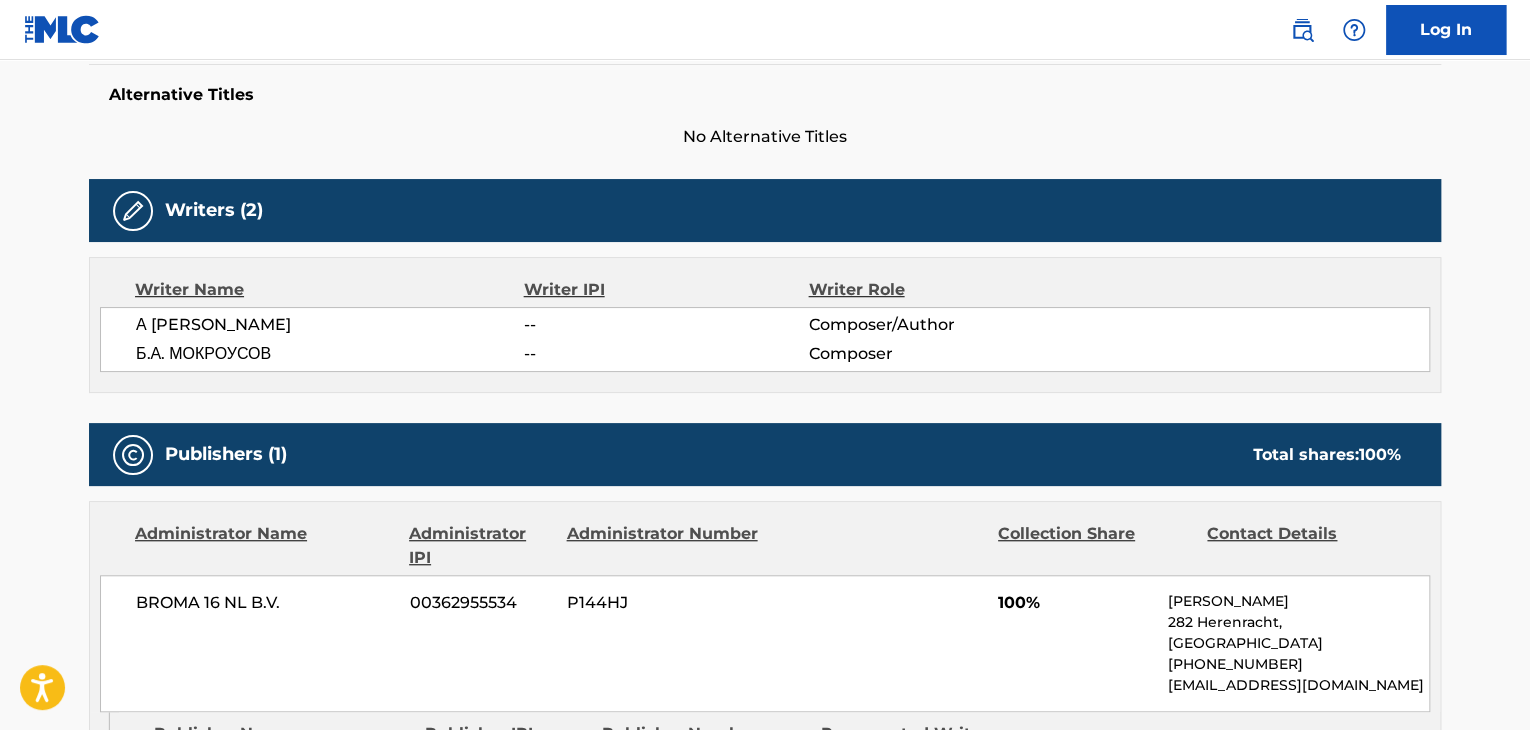 scroll, scrollTop: 700, scrollLeft: 0, axis: vertical 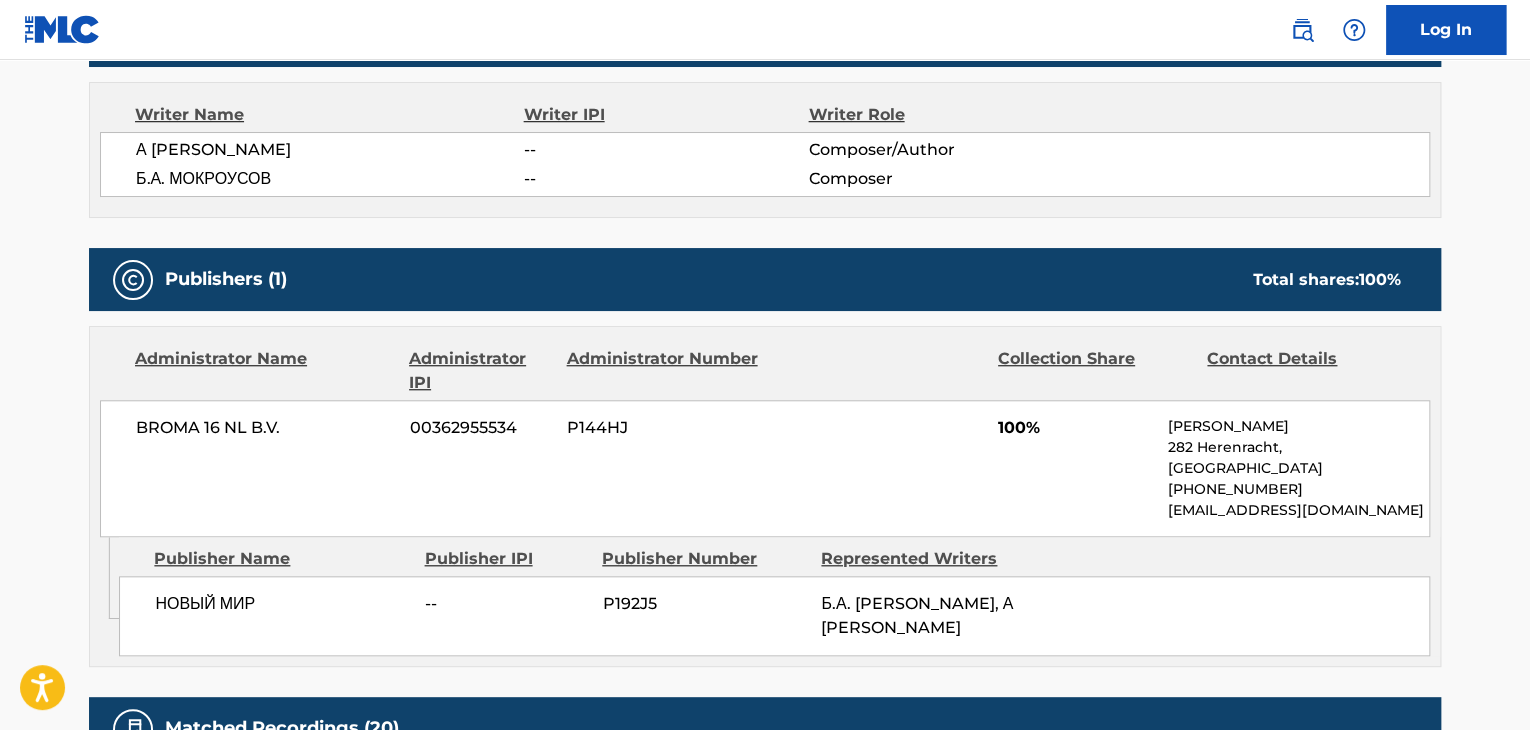 click on "BROMA 16 NL B.V." at bounding box center (265, 428) 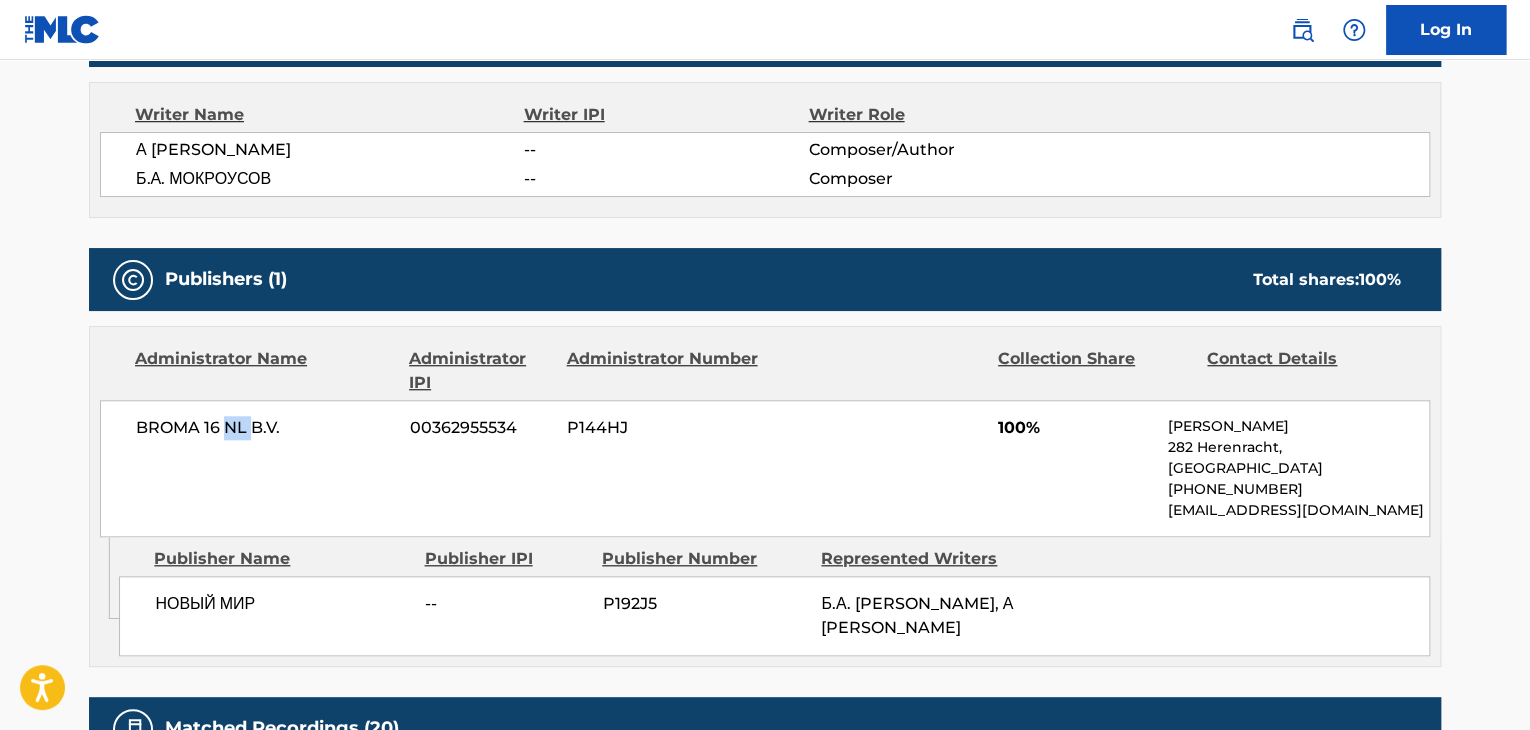 click on "BROMA 16 NL B.V." at bounding box center (265, 428) 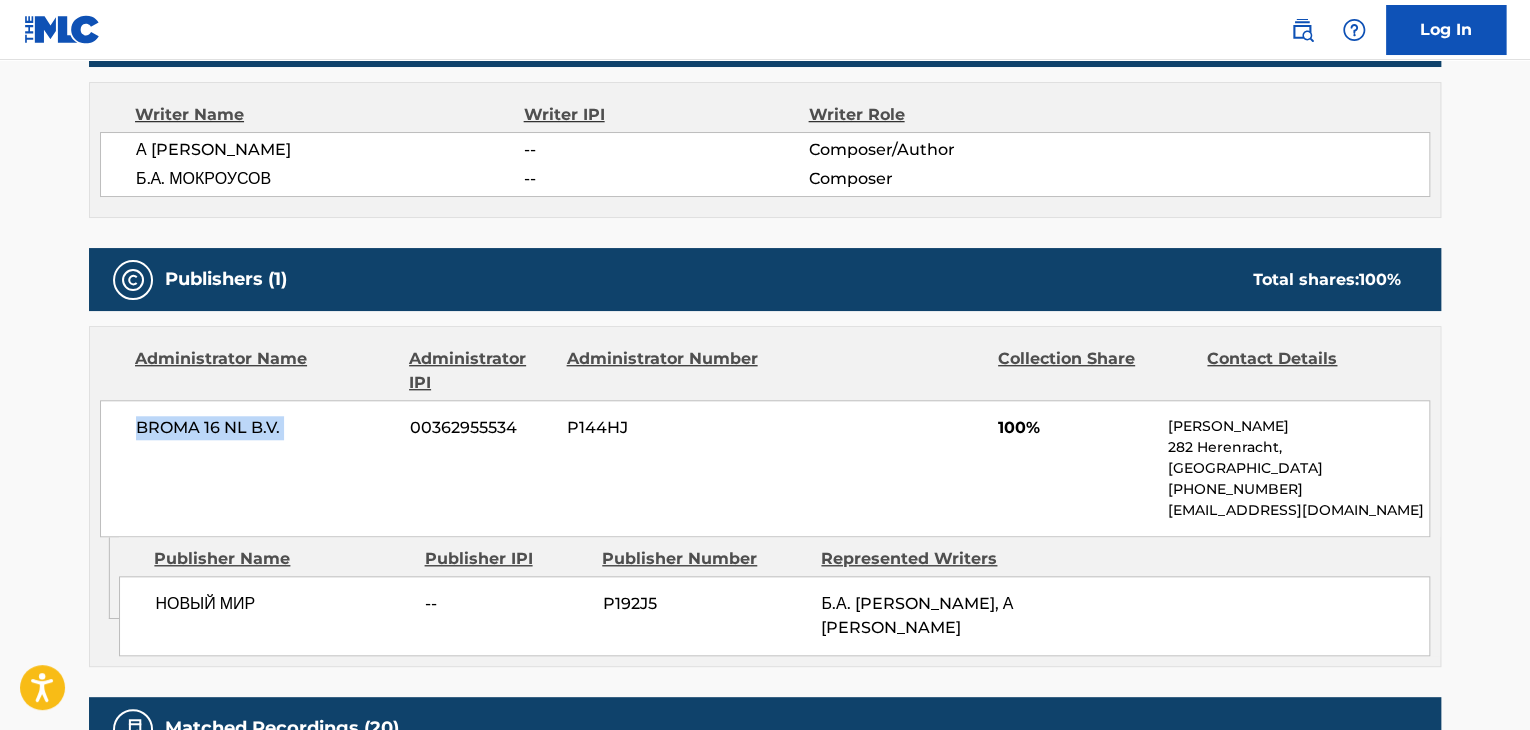 click on "BROMA 16 NL B.V." at bounding box center (265, 428) 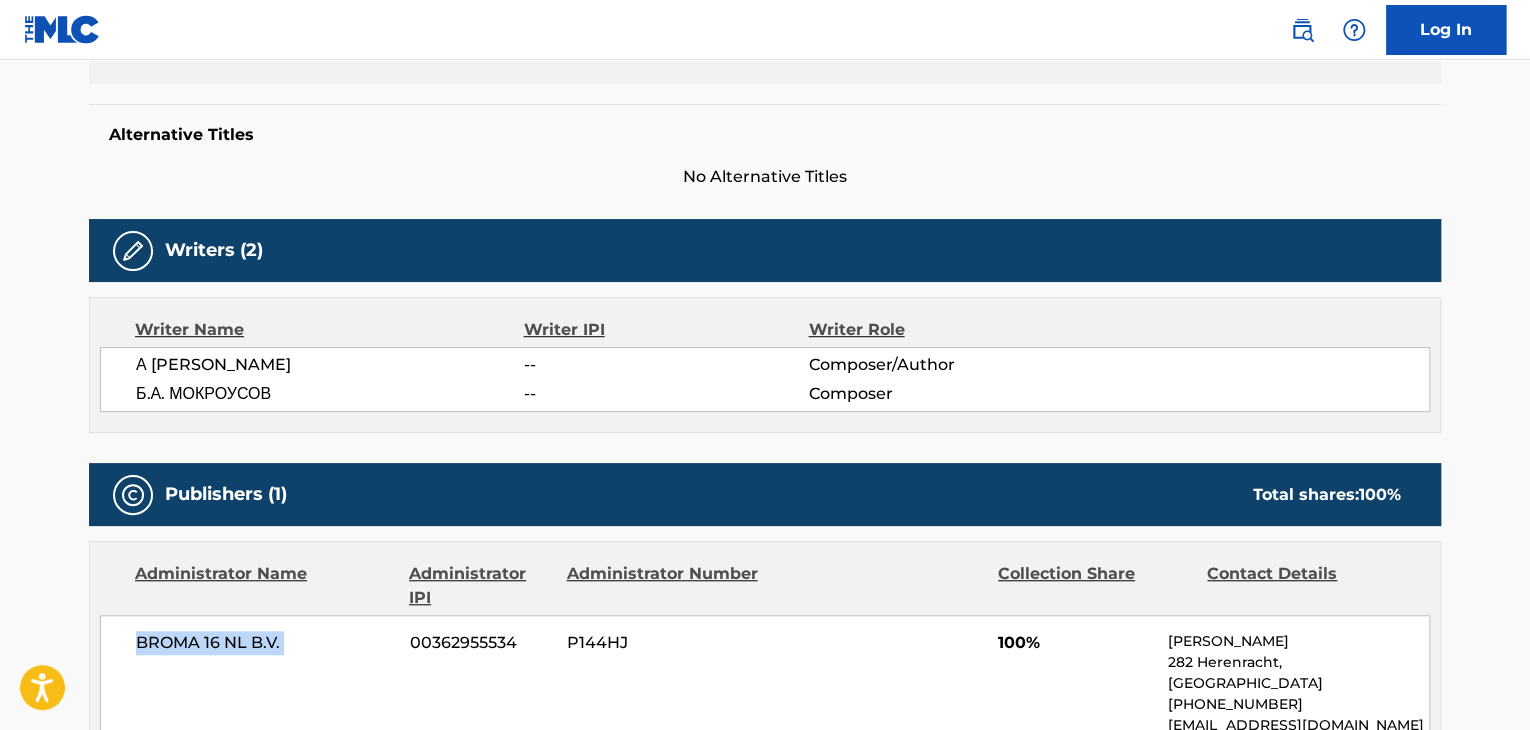 scroll, scrollTop: 300, scrollLeft: 0, axis: vertical 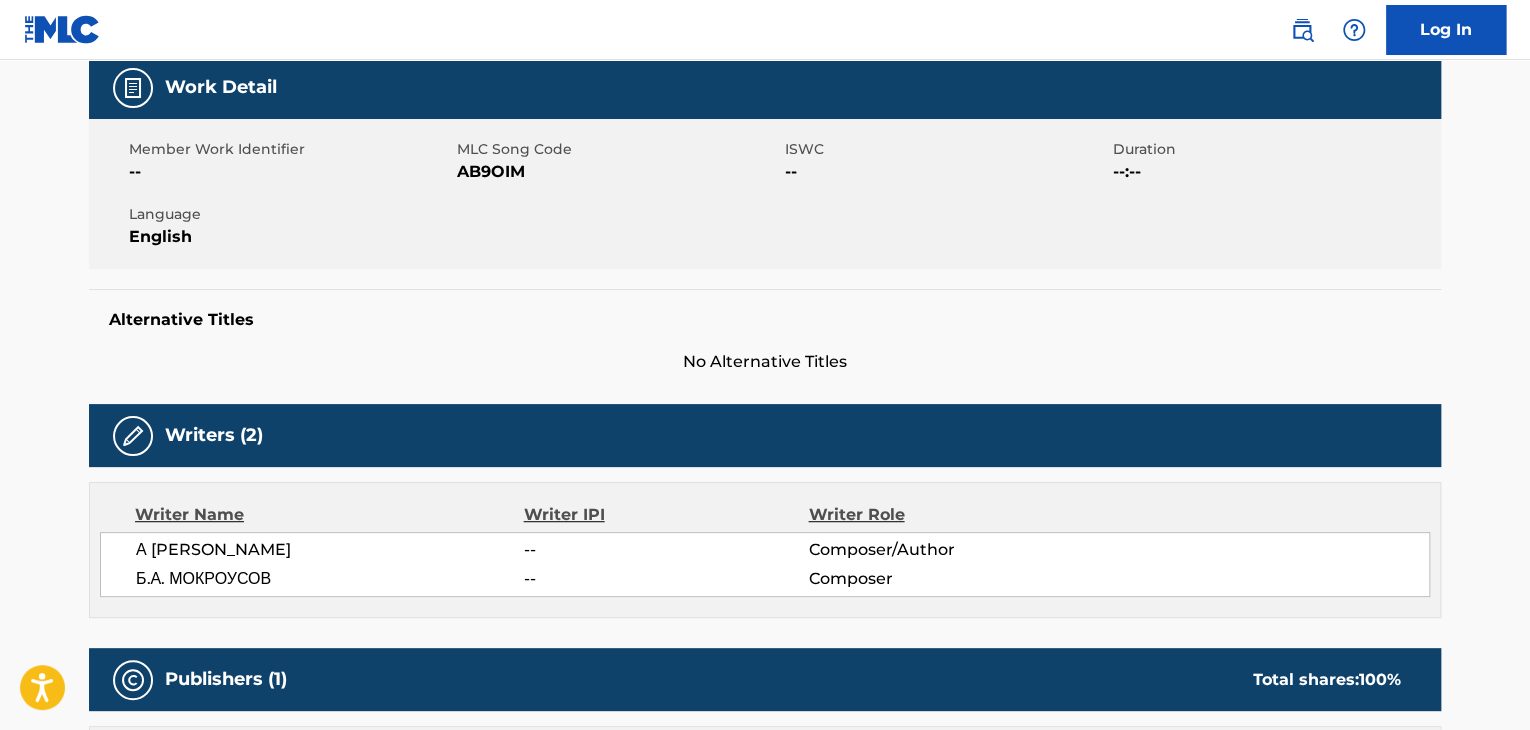 click on "Member Work Identifier -- MLC Song Code AB9OIM ISWC -- Duration --:-- Language English" at bounding box center [765, 194] 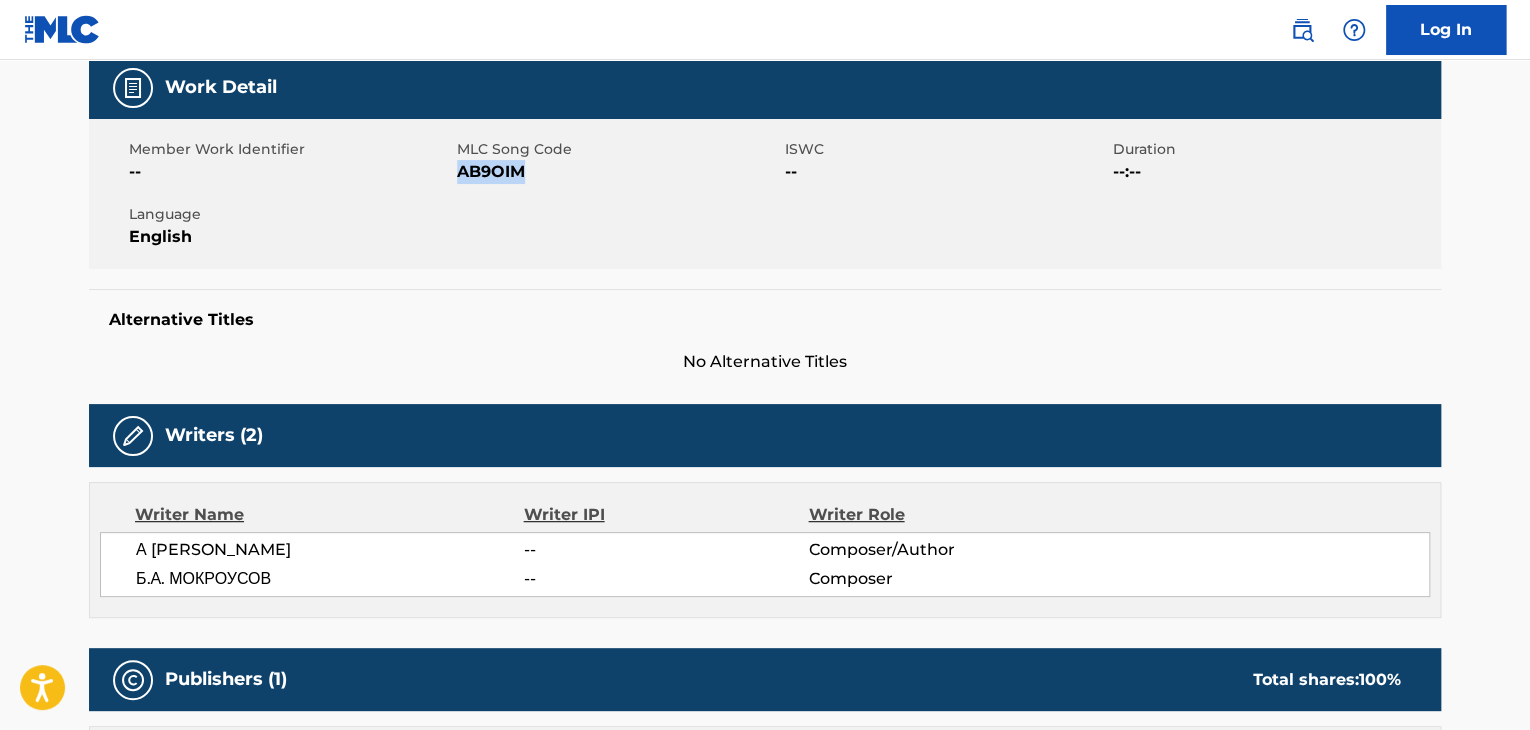 click on "Member Work Identifier -- MLC Song Code AB9OIM ISWC -- Duration --:-- Language English" at bounding box center (765, 194) 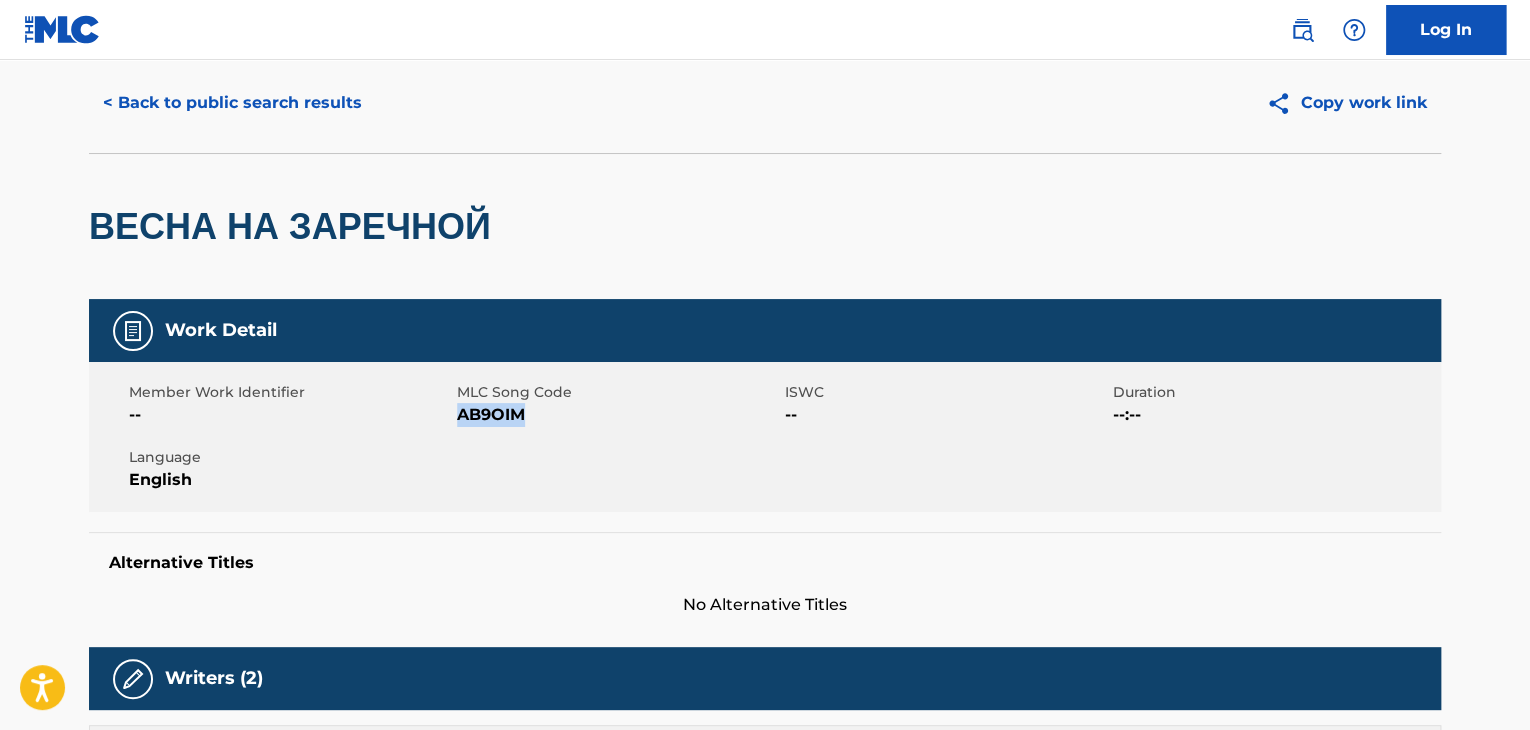 scroll, scrollTop: 0, scrollLeft: 0, axis: both 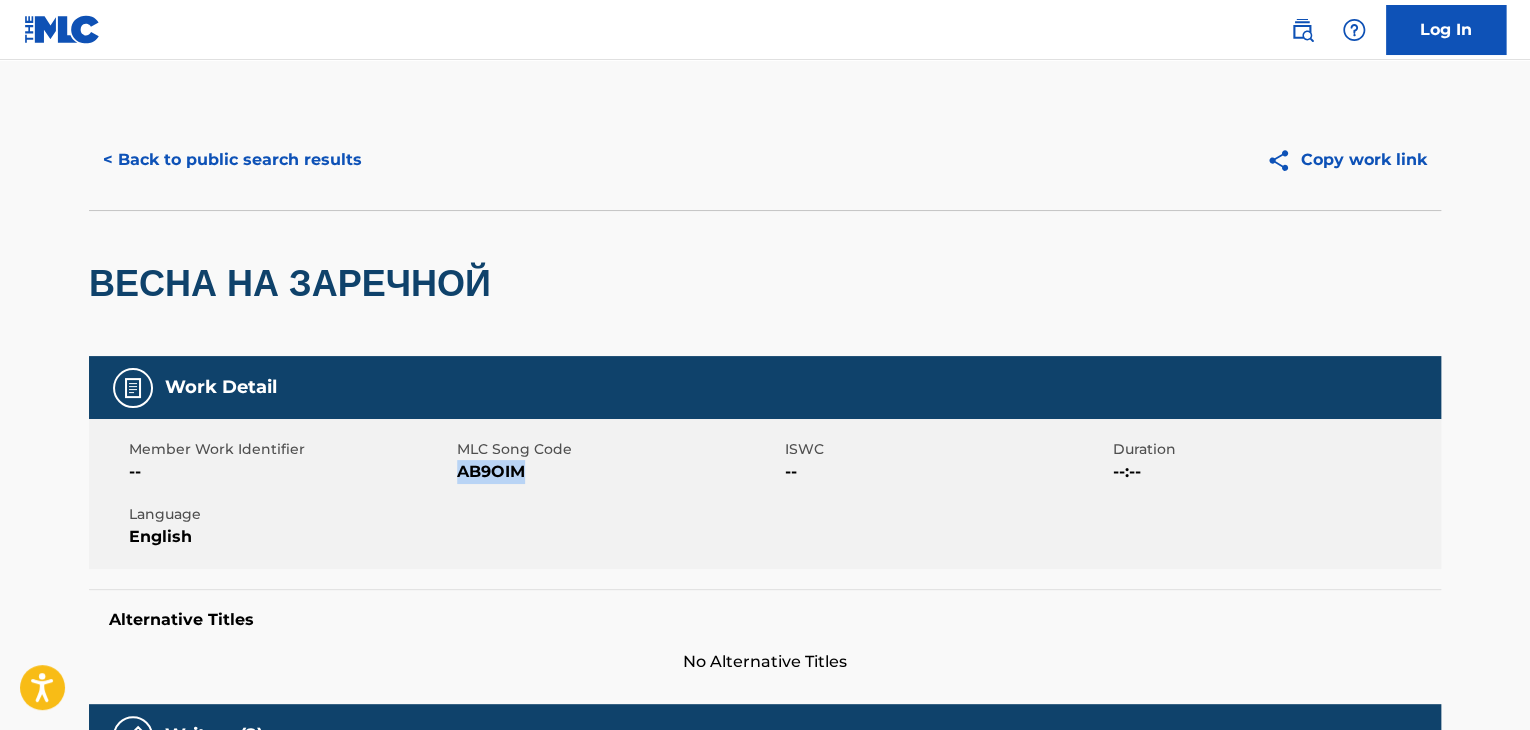 click on "< Back to public search results" at bounding box center [232, 160] 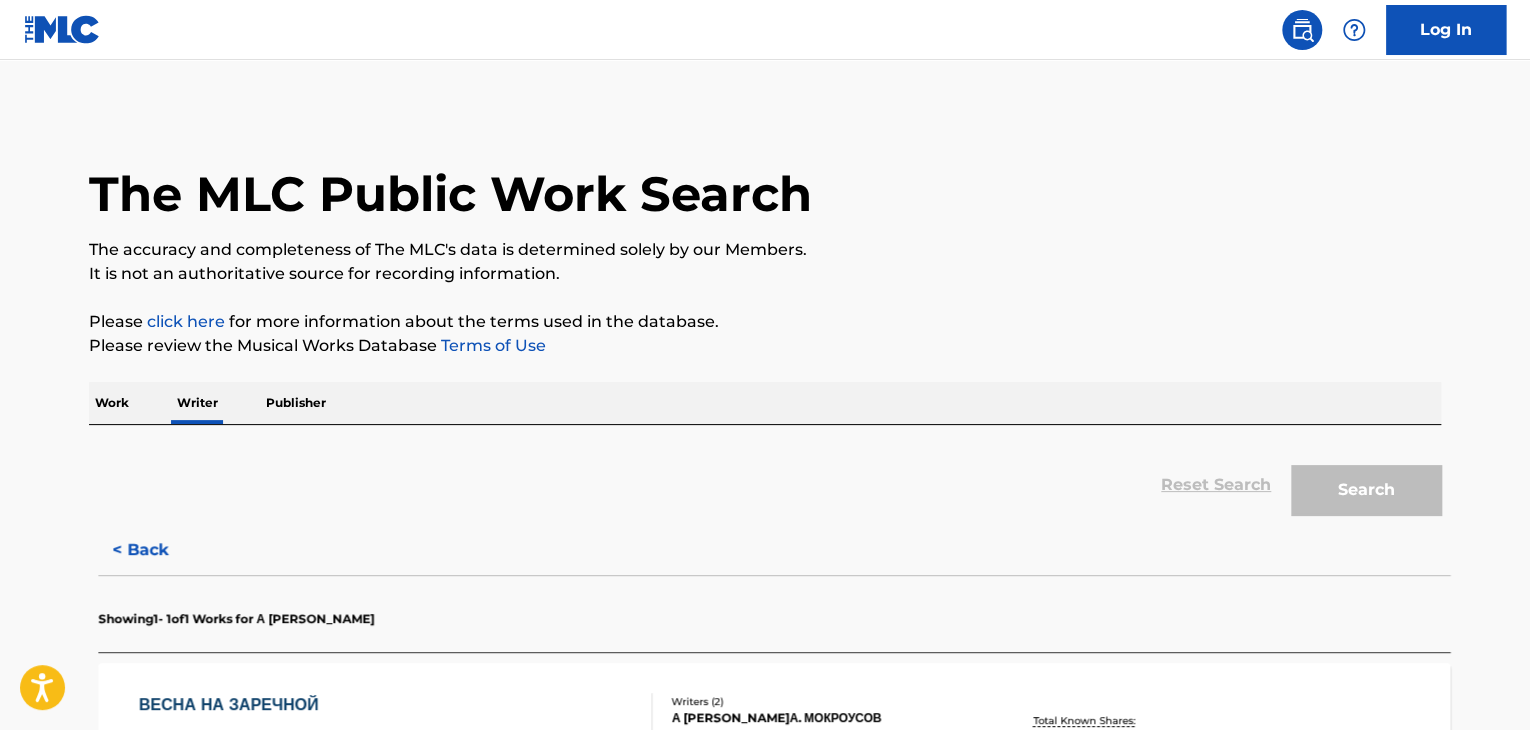 scroll, scrollTop: 24, scrollLeft: 0, axis: vertical 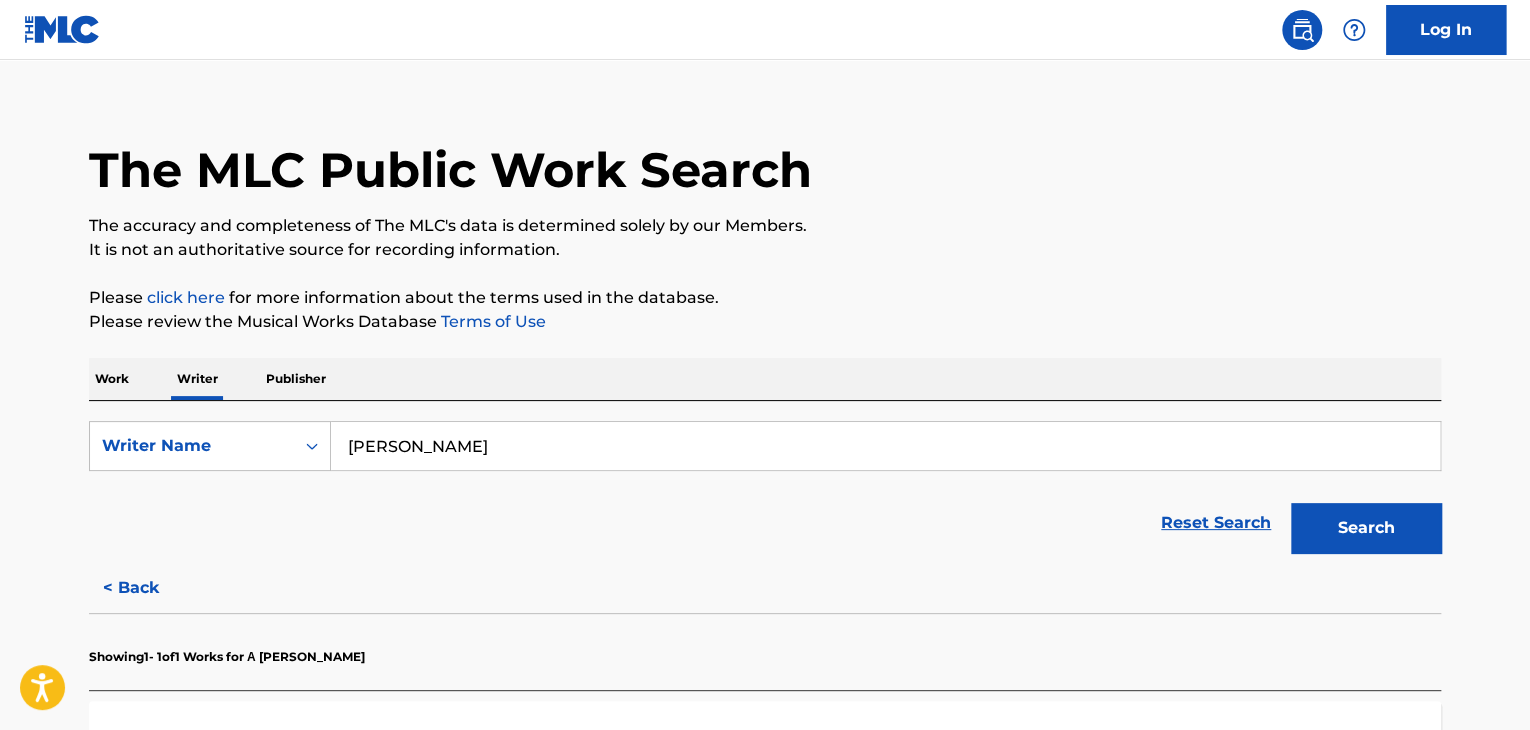 click on "[PERSON_NAME]" at bounding box center [885, 446] 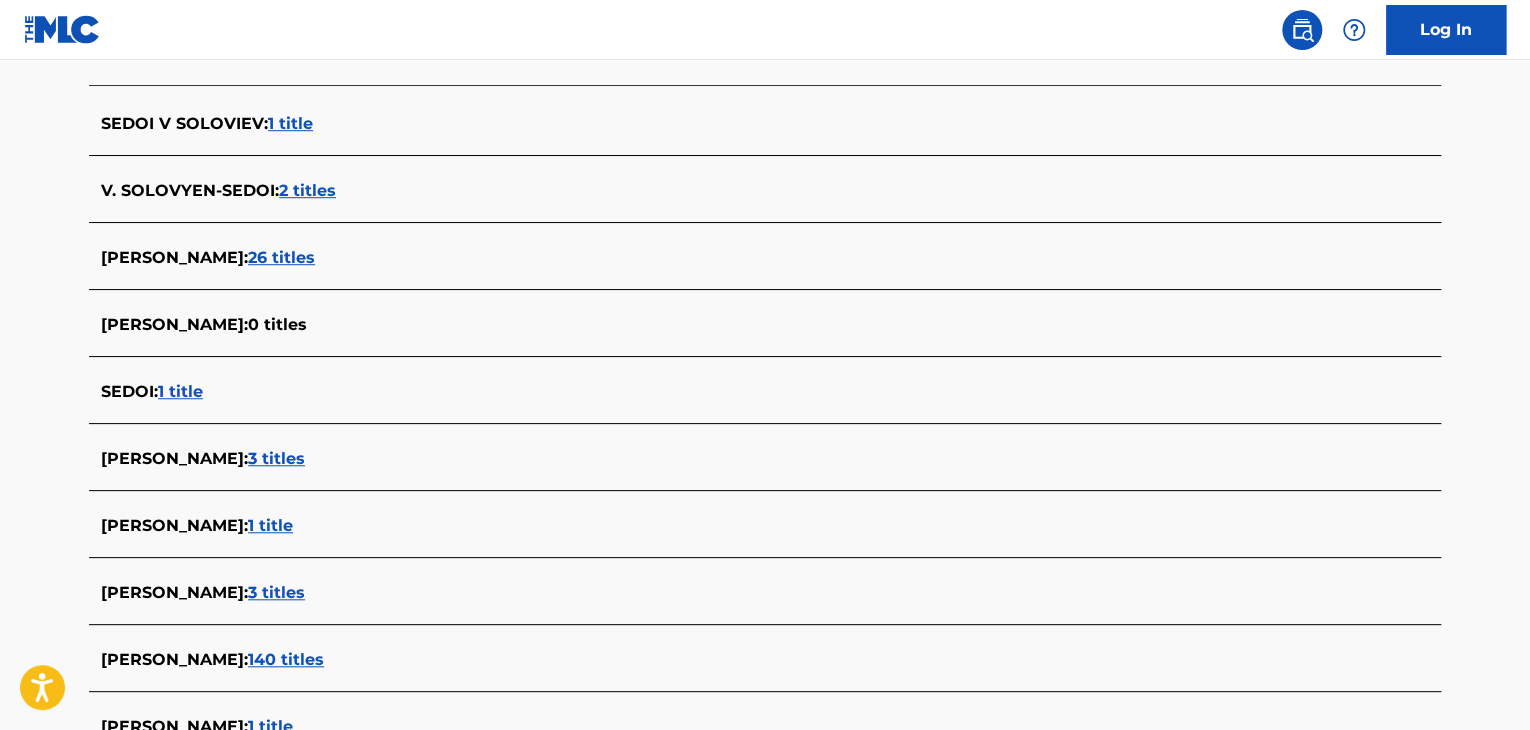scroll, scrollTop: 524, scrollLeft: 0, axis: vertical 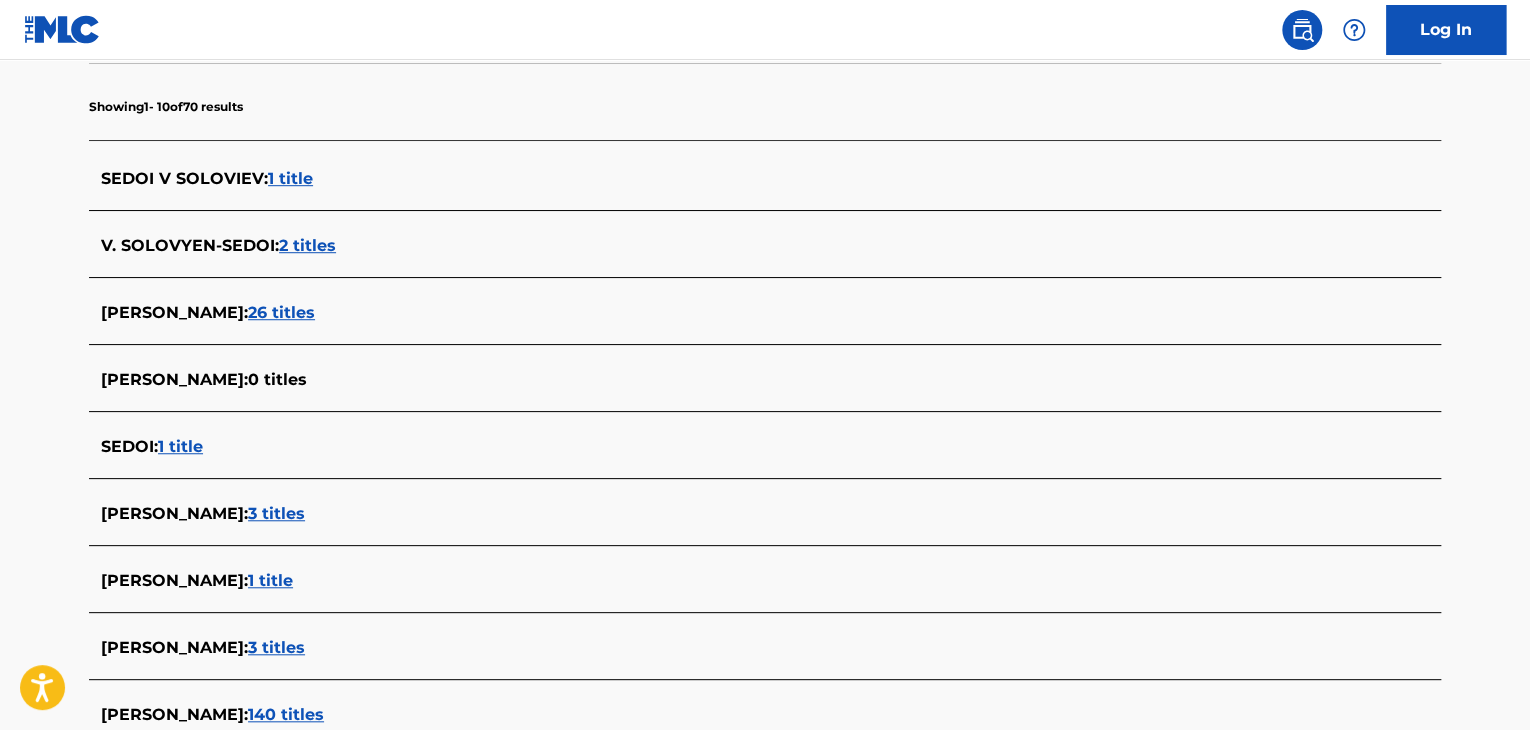 click on "V. SOLOVYEN-SEDOI :  2 titles" at bounding box center (739, 247) 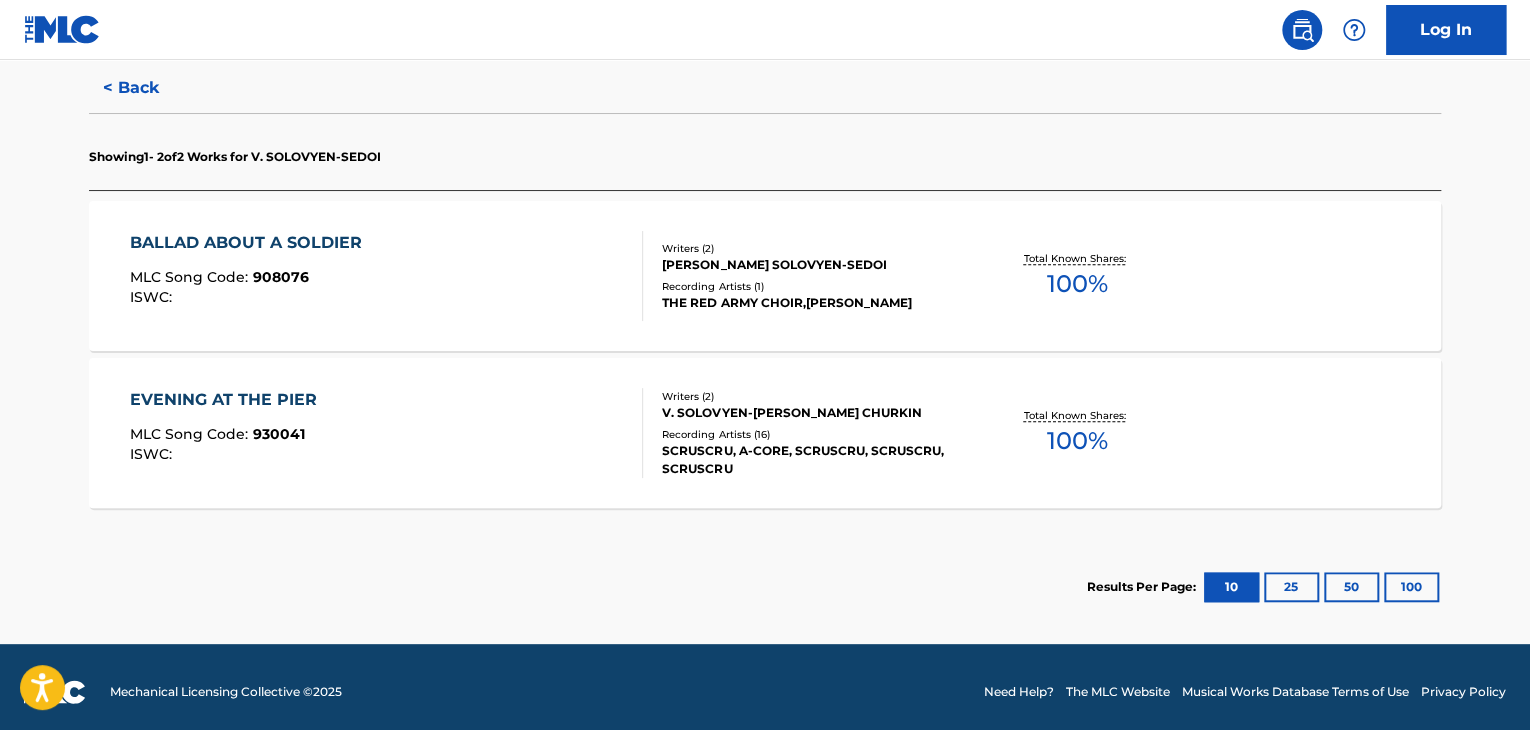 click on "BALLAD ABOUT A SOLDIER MLC Song Code : 908076 ISWC :" at bounding box center (387, 276) 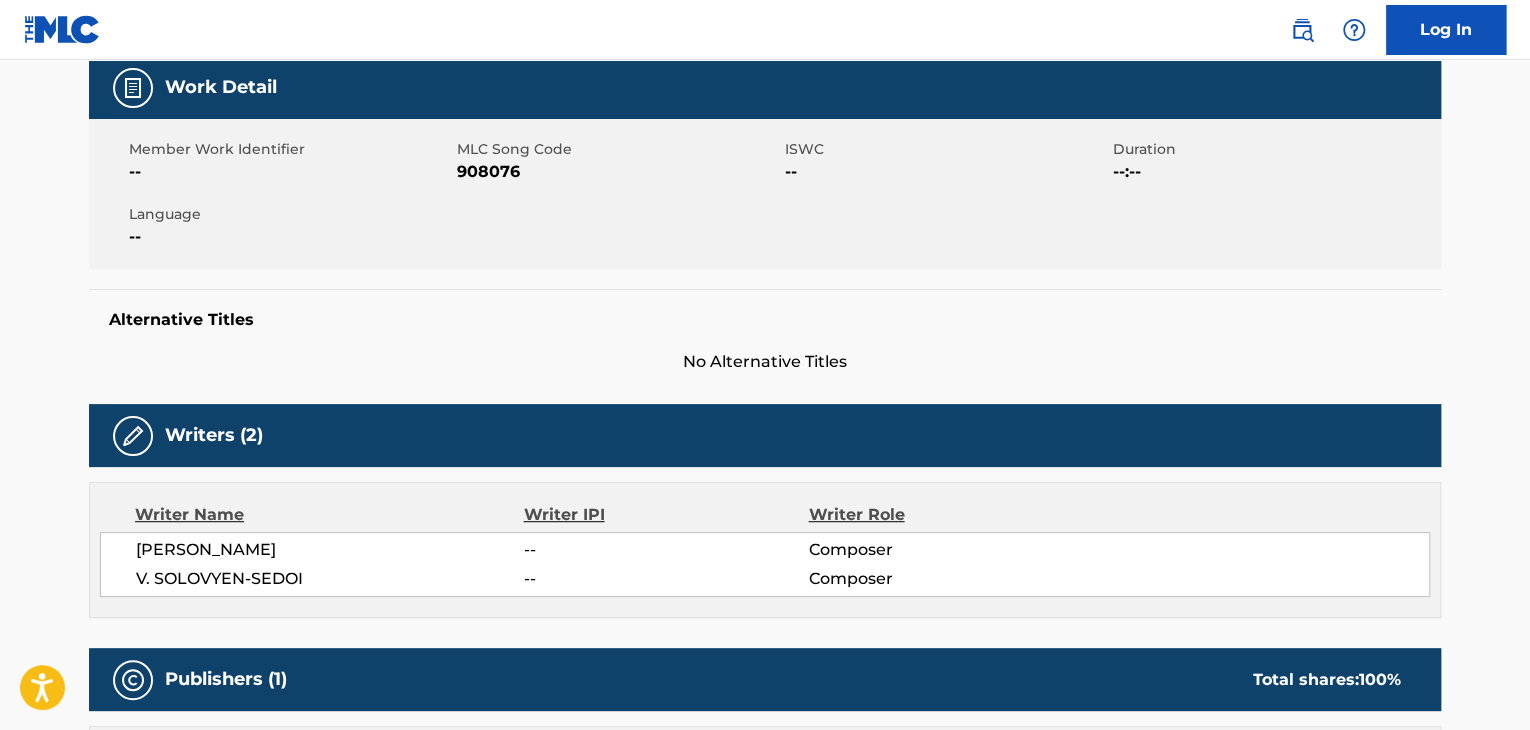 scroll, scrollTop: 700, scrollLeft: 0, axis: vertical 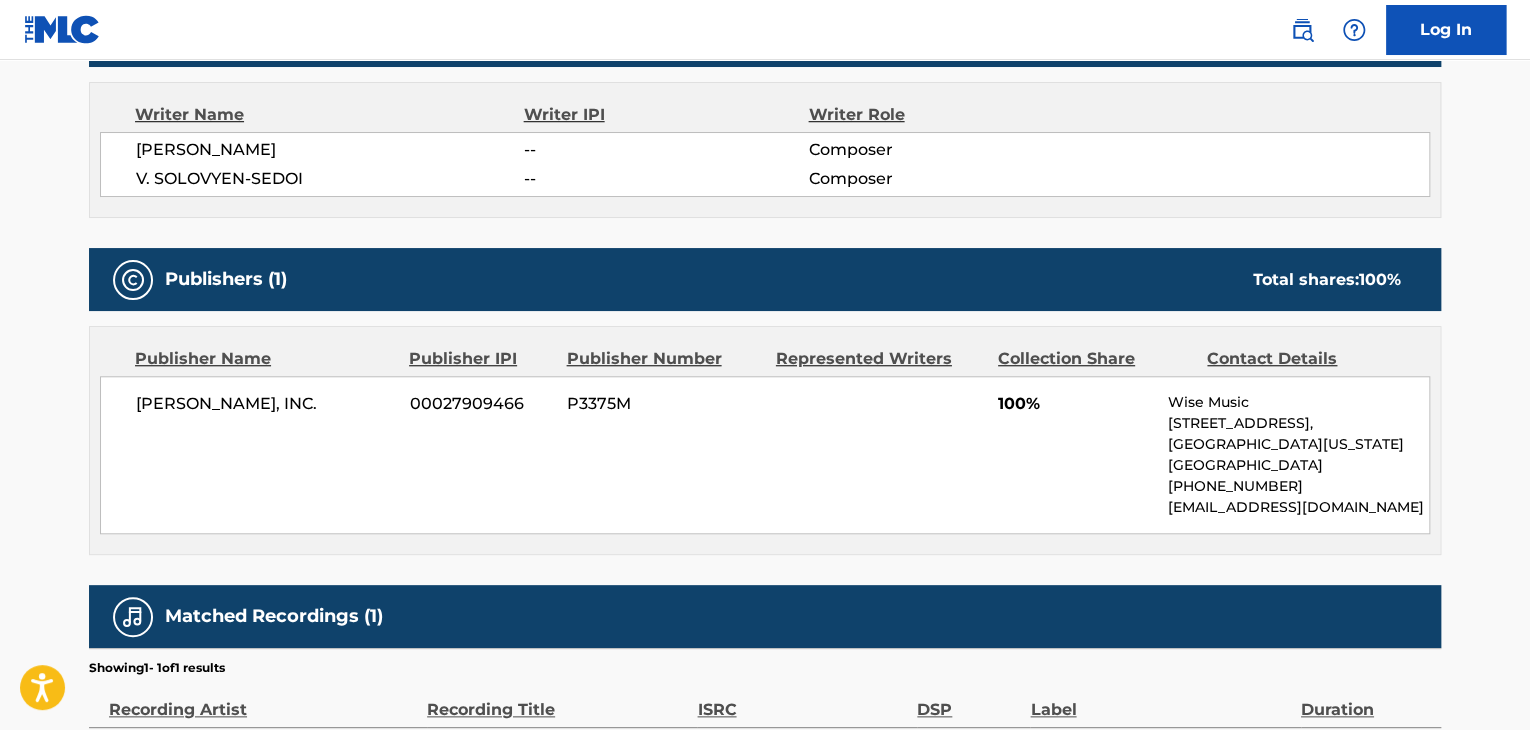 click on "[PERSON_NAME], INC." at bounding box center [265, 404] 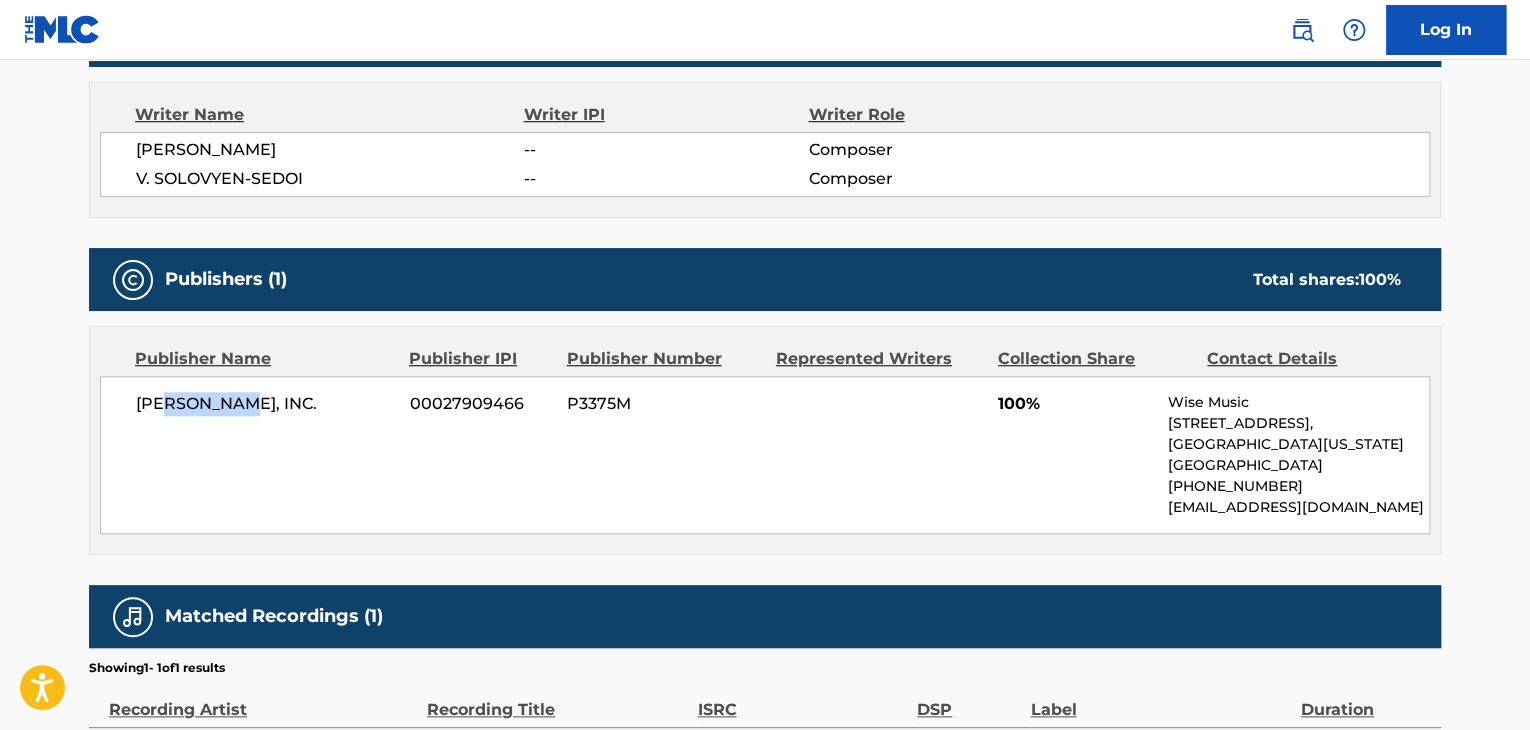click on "[PERSON_NAME], INC." at bounding box center [265, 404] 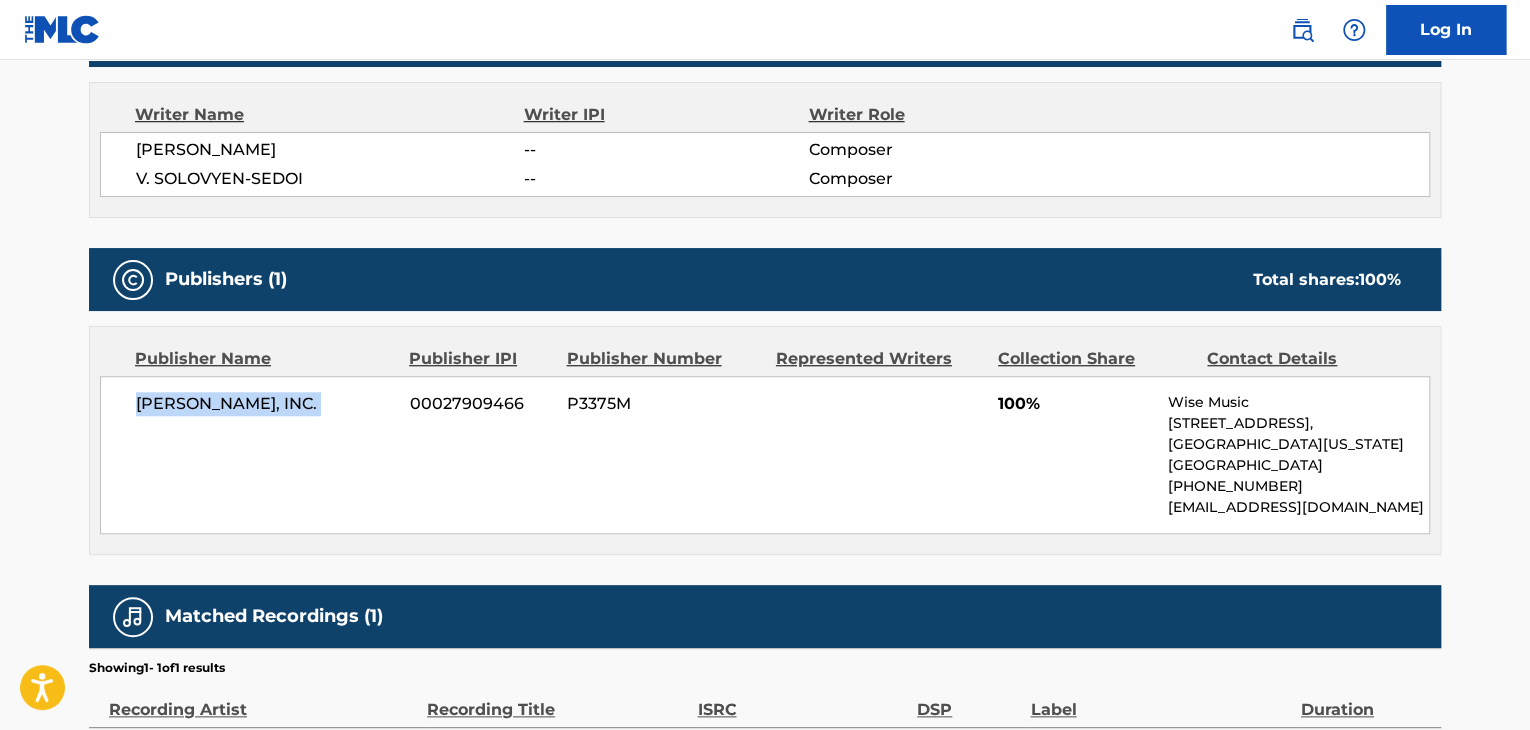 click on "[PERSON_NAME], INC." at bounding box center (265, 404) 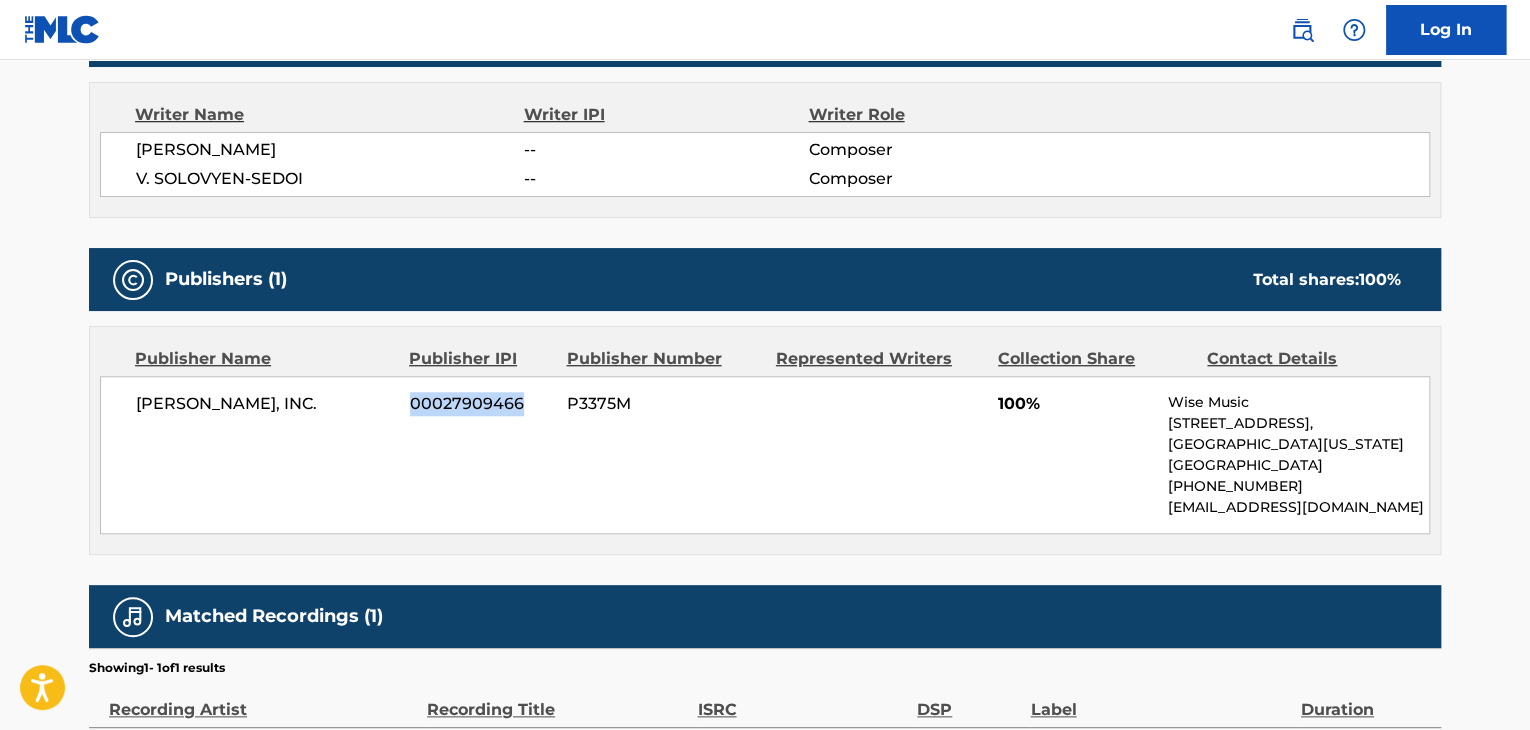 click on "00027909466" at bounding box center (481, 404) 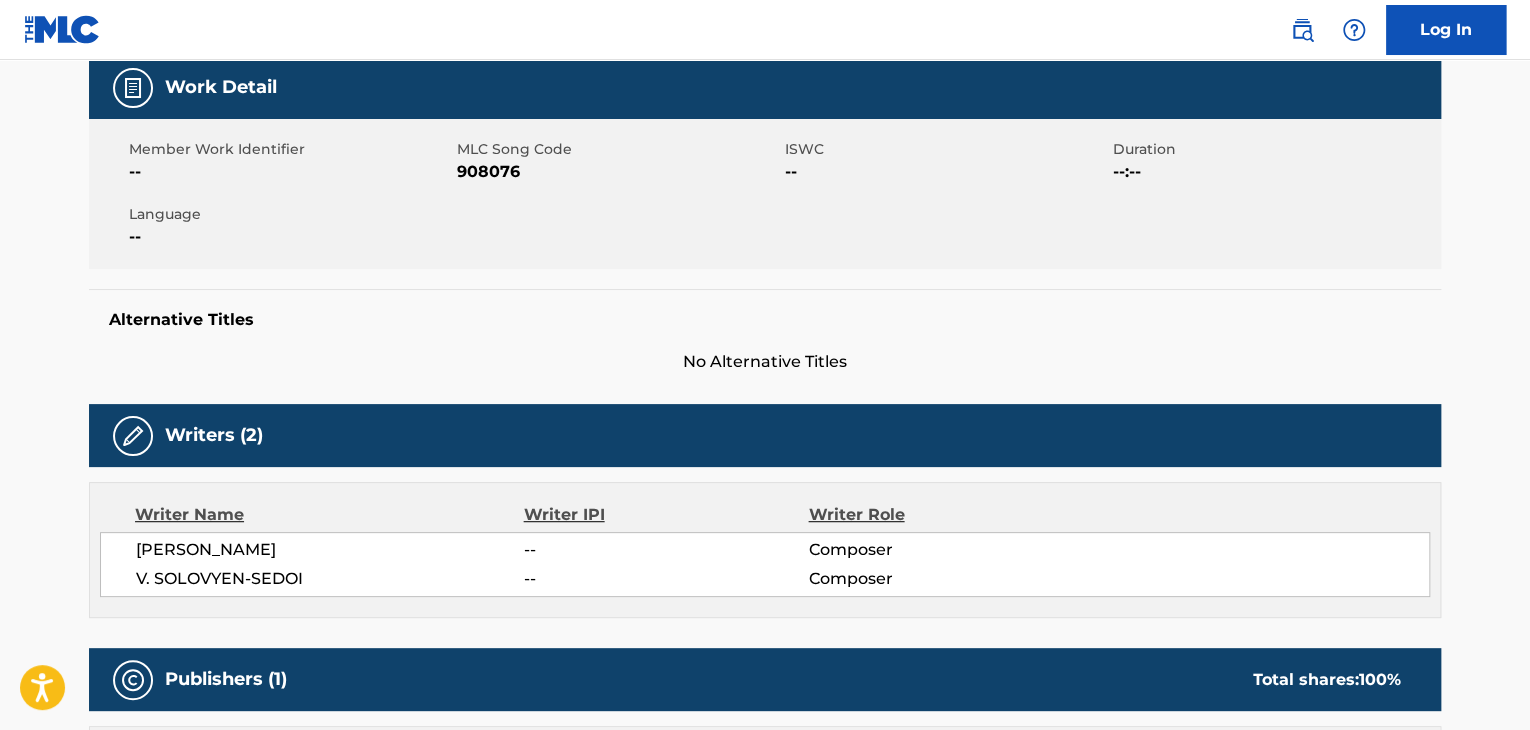 click on "908076" at bounding box center (618, 172) 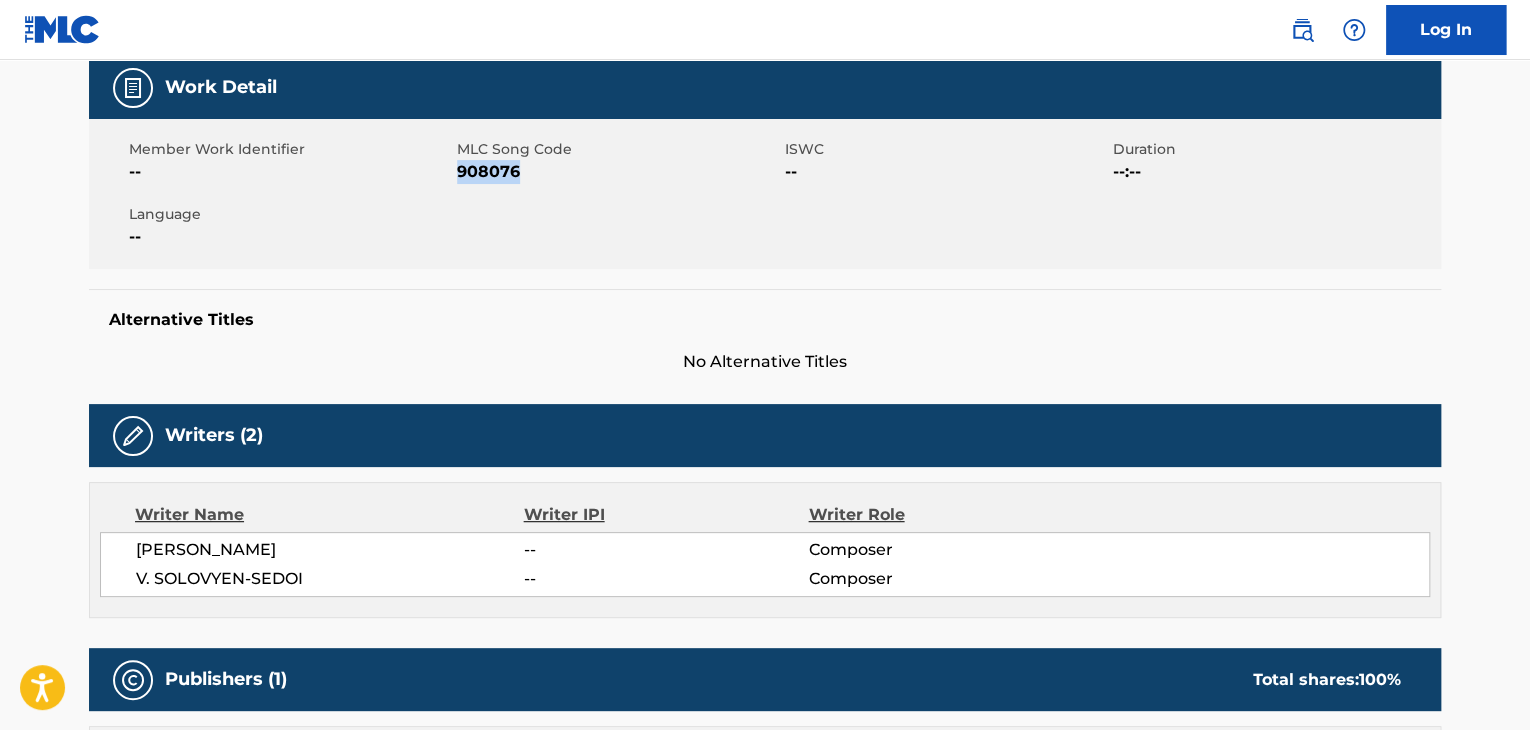 click on "908076" at bounding box center [618, 172] 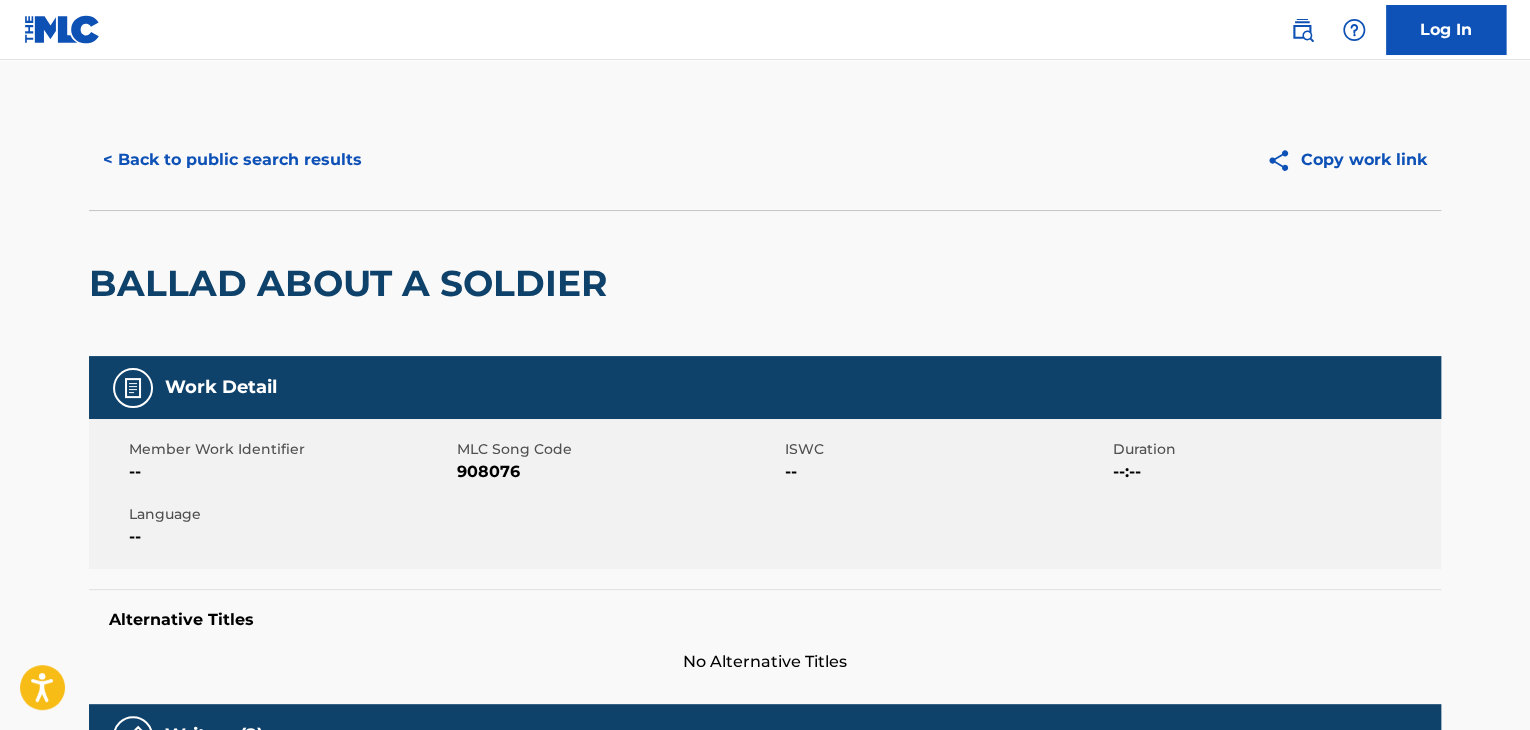 click on "< Back to public search results Copy work link" at bounding box center [765, 160] 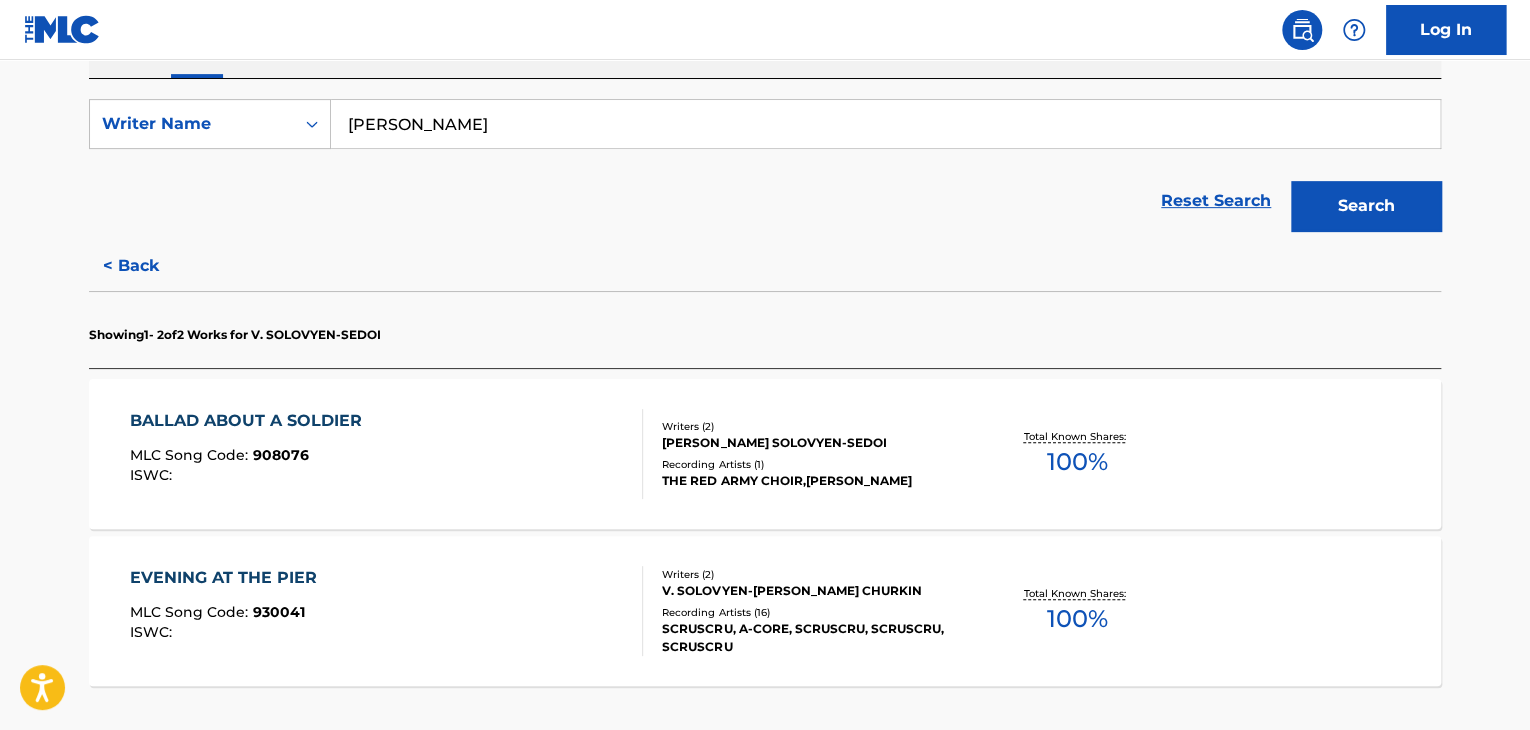 scroll, scrollTop: 524, scrollLeft: 0, axis: vertical 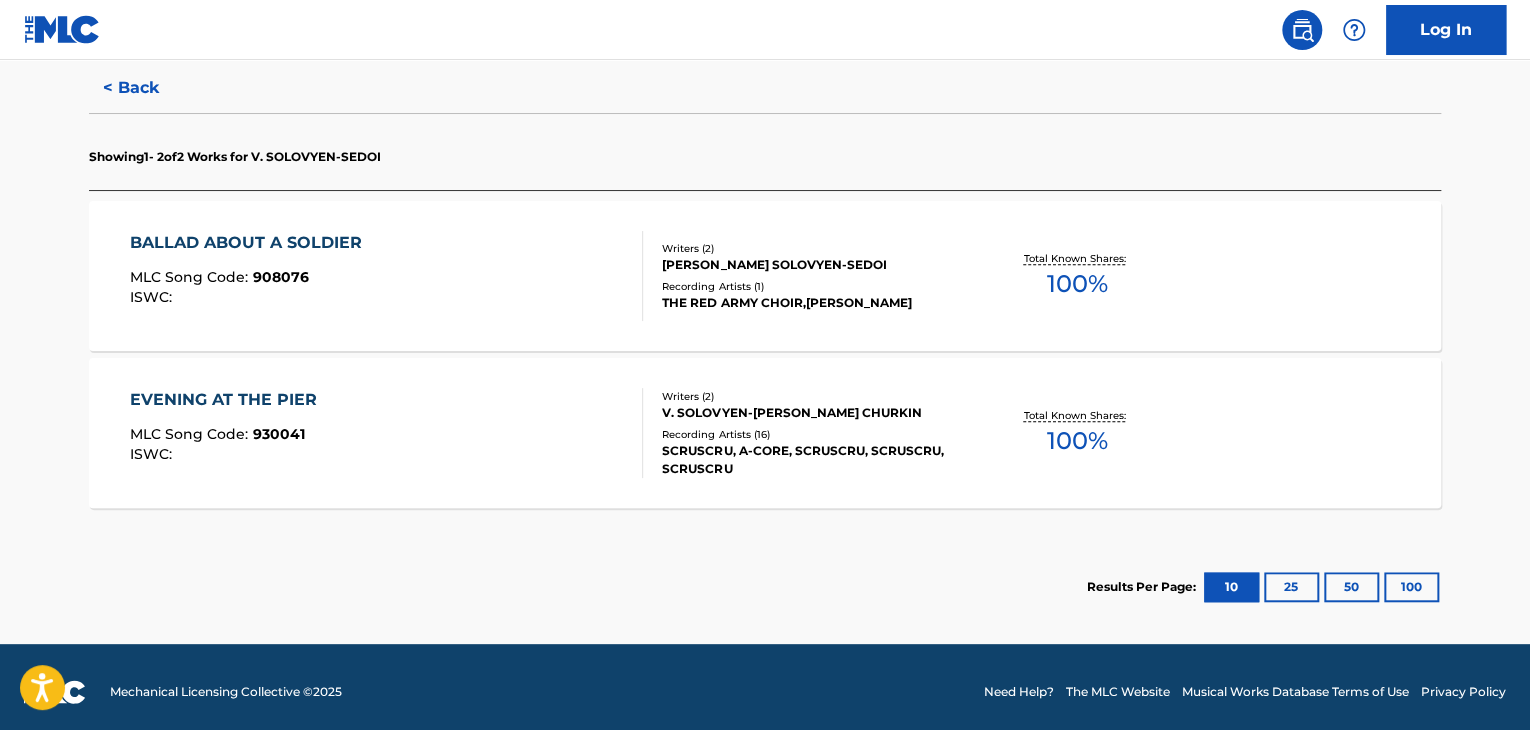 click on "BALLAD ABOUT A SOLDIER MLC Song Code : 908076 ISWC :" at bounding box center (387, 276) 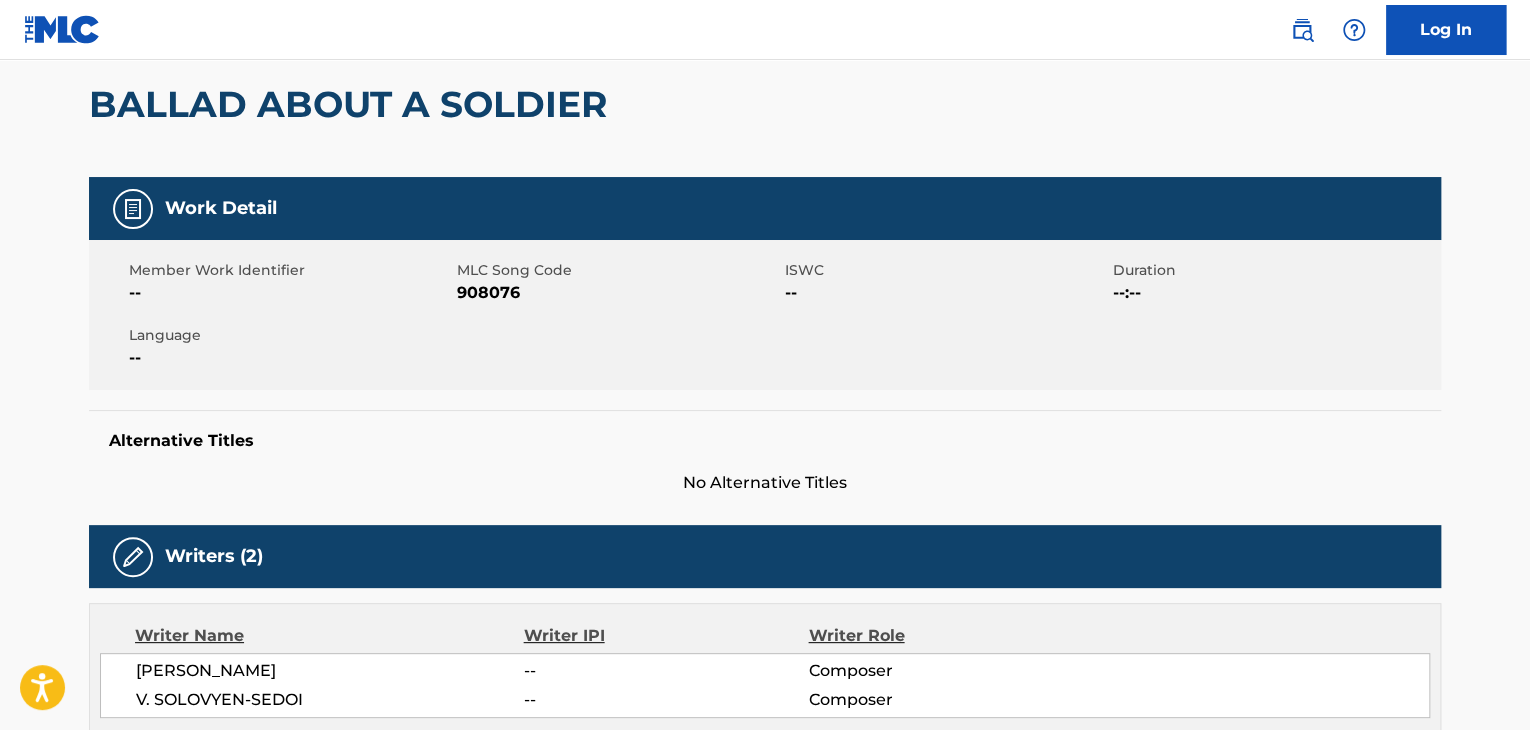 scroll, scrollTop: 0, scrollLeft: 0, axis: both 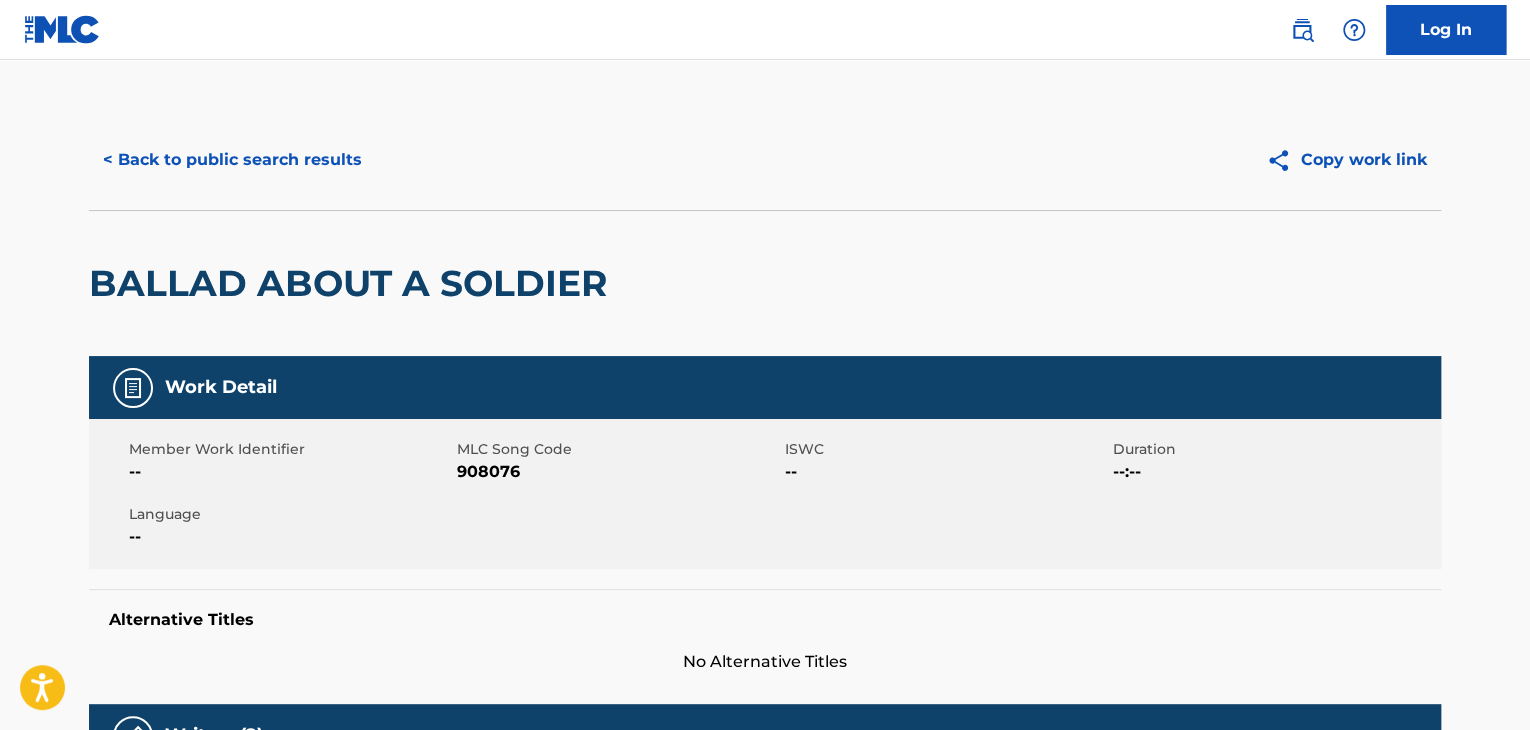click on "< Back to public search results" at bounding box center (232, 160) 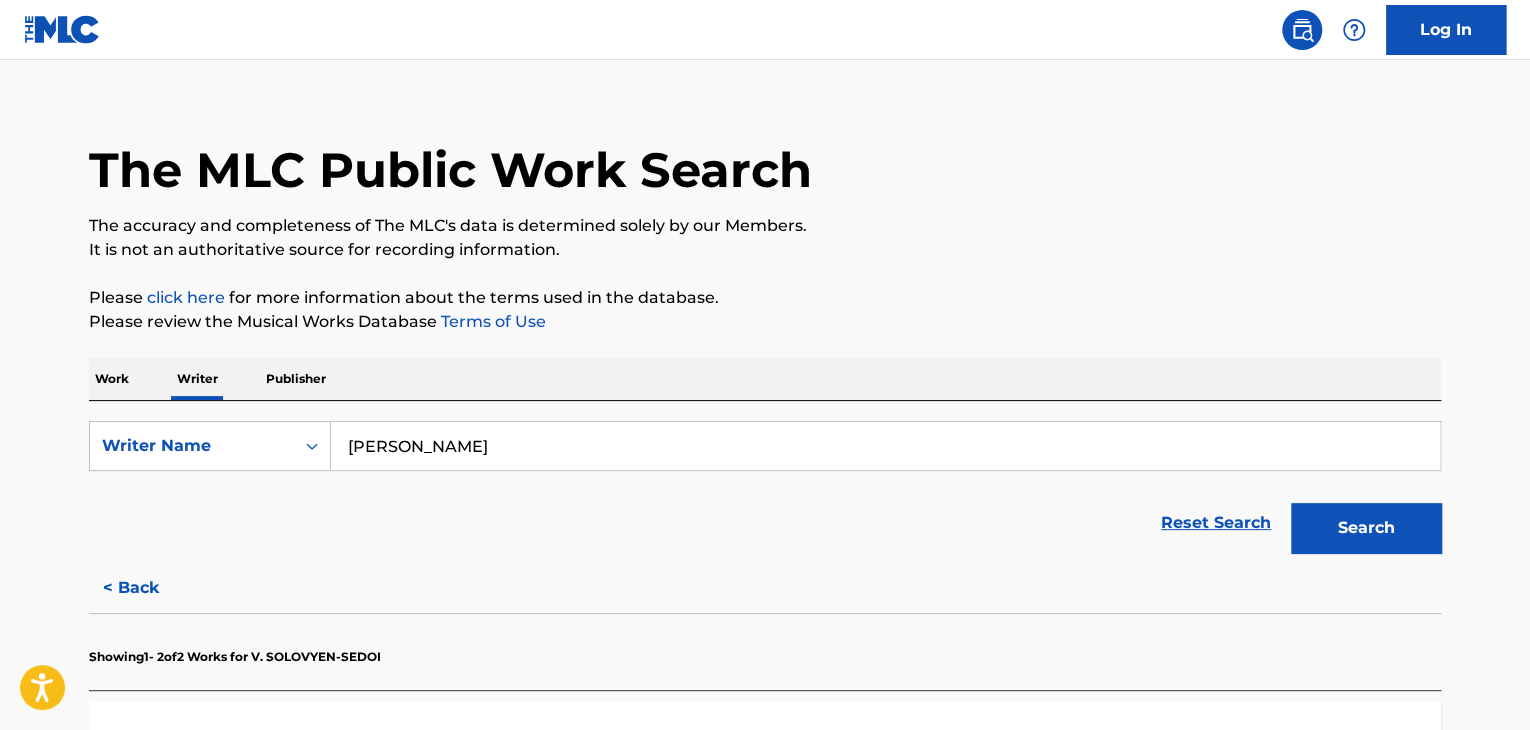 drag, startPoint x: 89, startPoint y: 363, endPoint x: 114, endPoint y: 381, distance: 30.805843 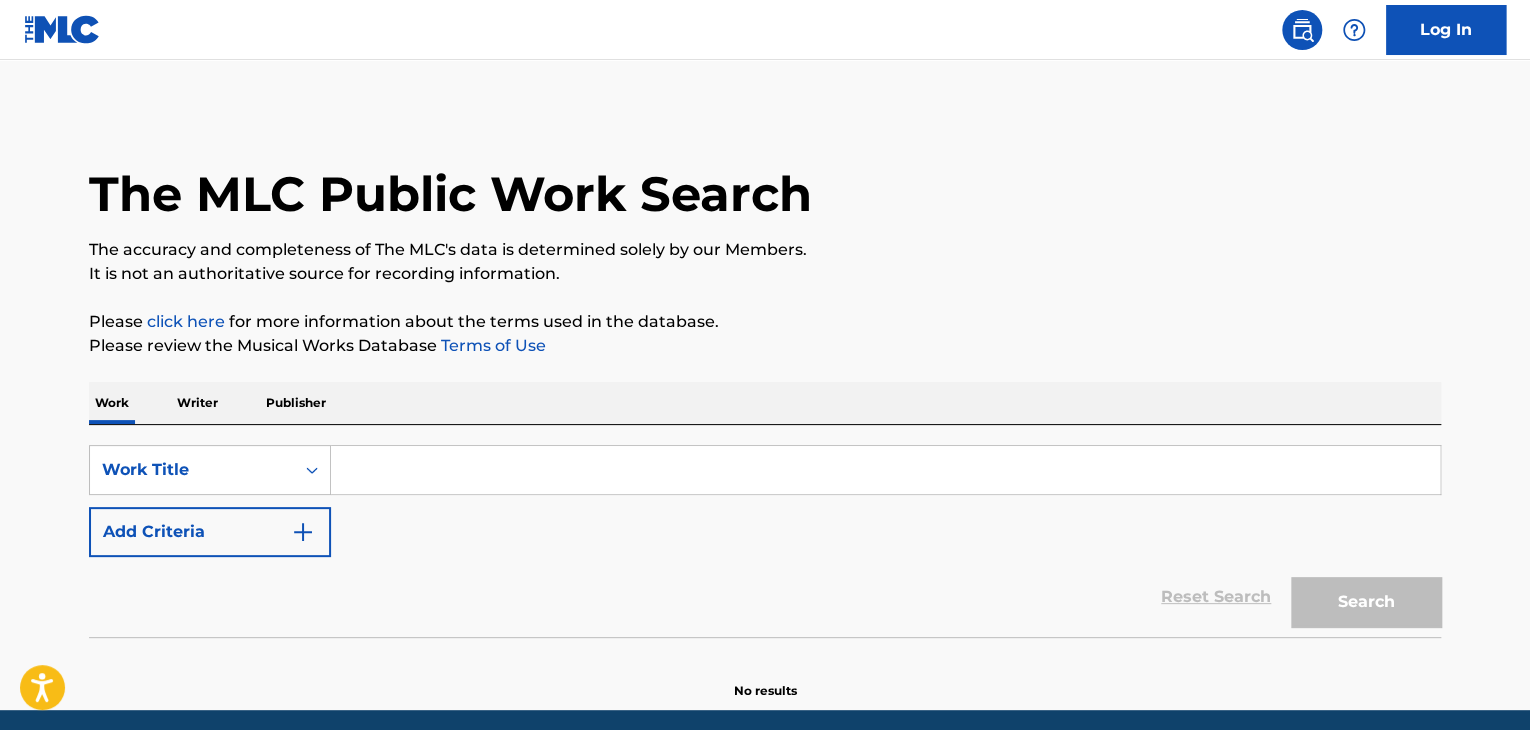 click at bounding box center [885, 470] 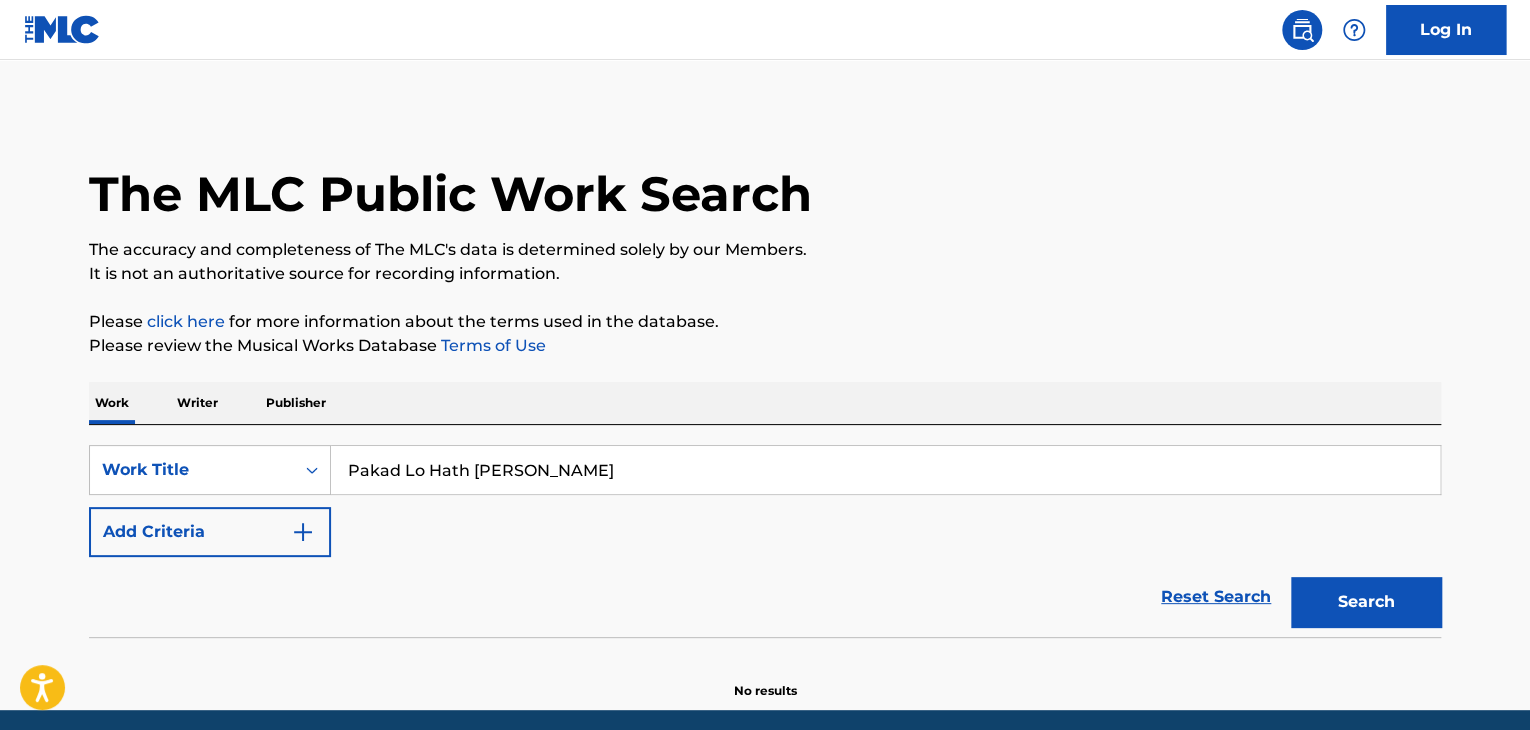 type on "Pakad Lo Hath [PERSON_NAME]" 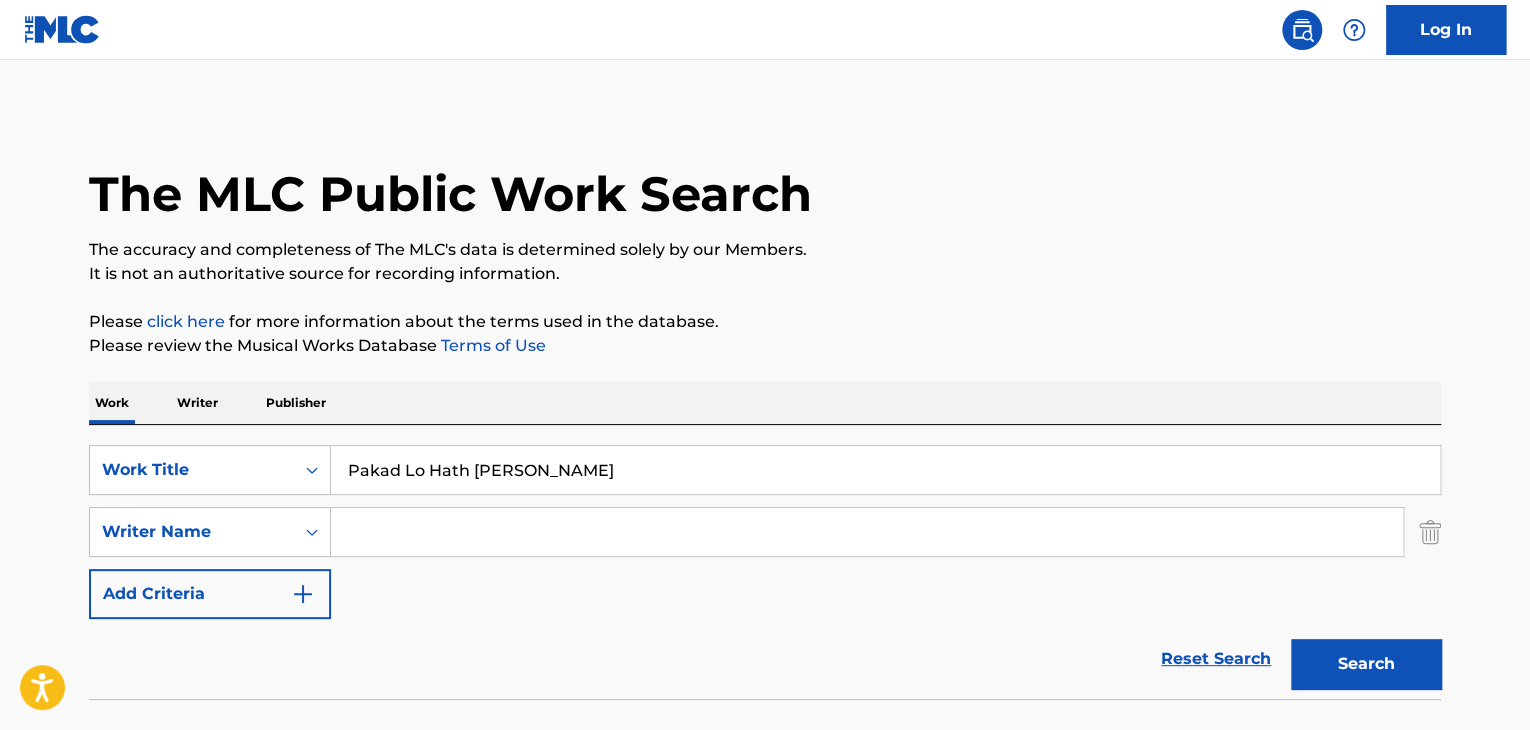click at bounding box center (867, 532) 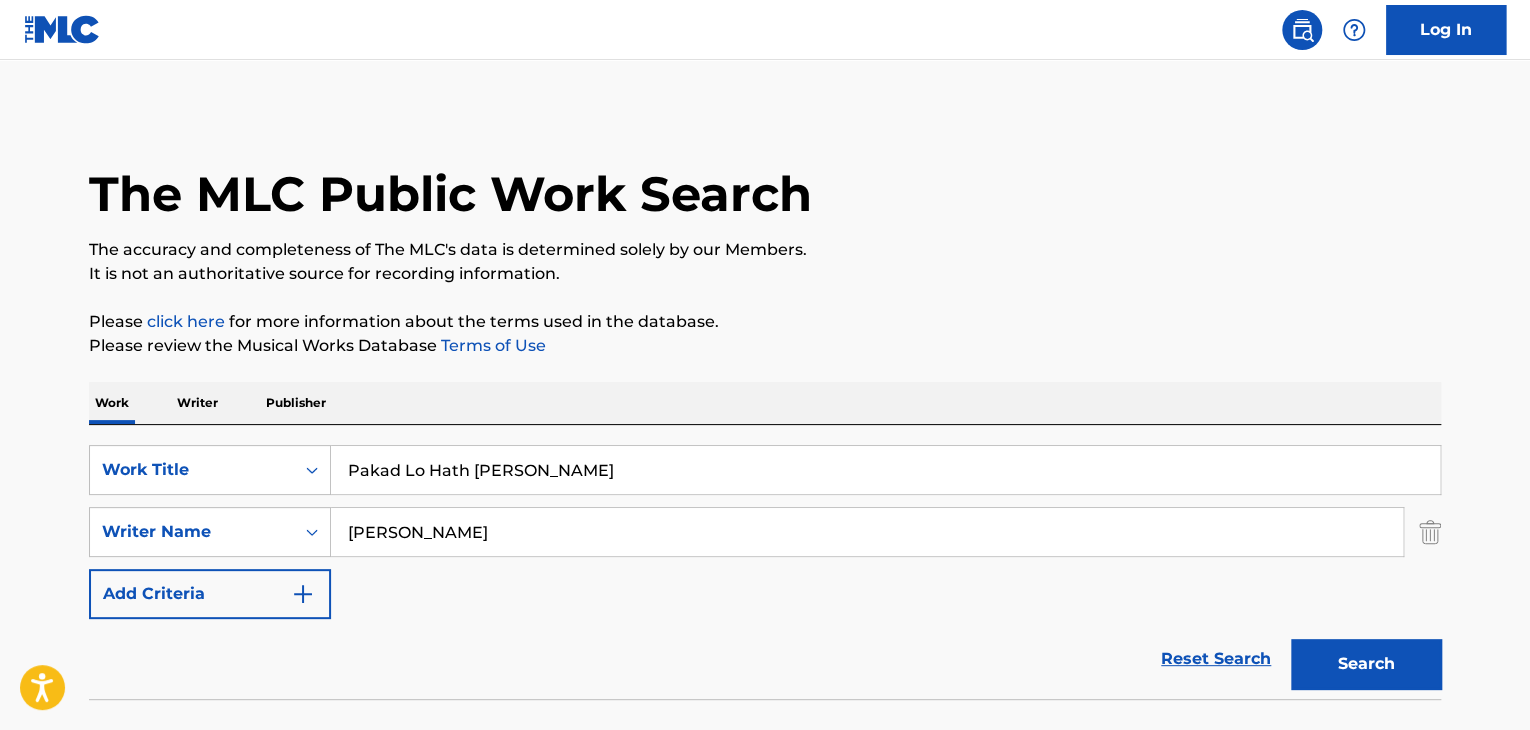 type on "[PERSON_NAME]" 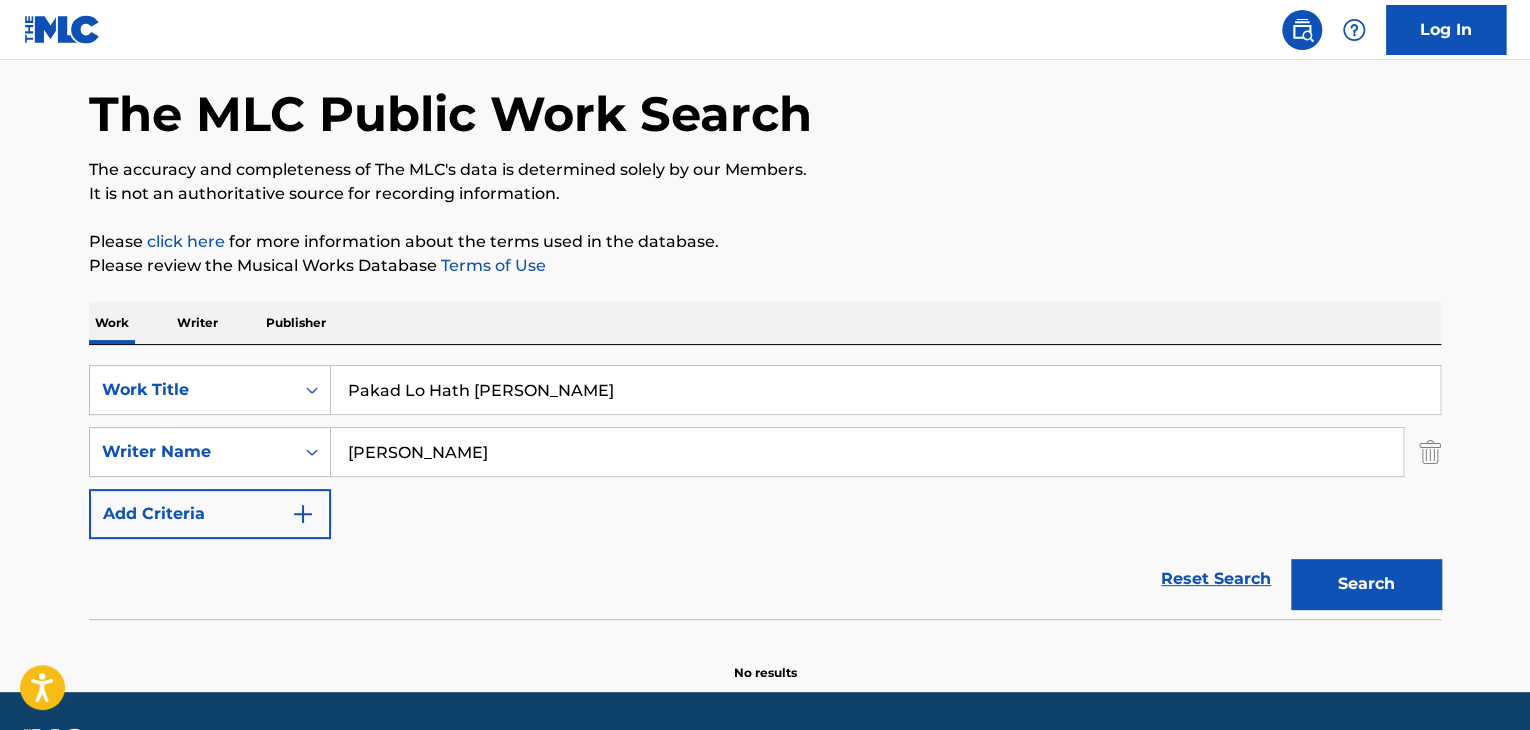 scroll, scrollTop: 138, scrollLeft: 0, axis: vertical 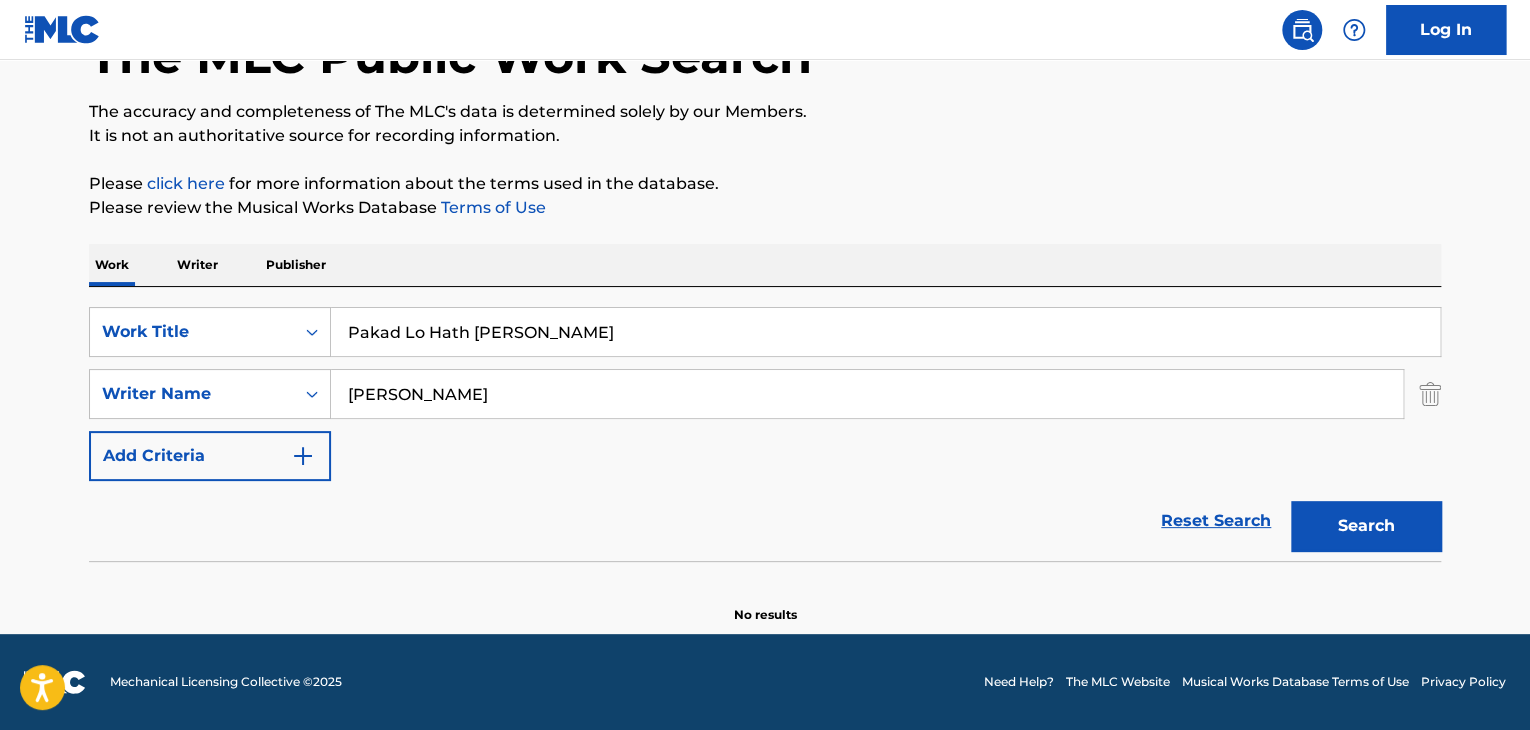 click on "The MLC Public Work Search The accuracy and completeness of The MLC's data is determined solely by our Members. It is not an authoritative source for recording information. Please   click here   for more information about the terms used in the database. Please review the Musical Works Database   Terms of Use Work Writer Publisher SearchWithCriteria2258f9fc-e434-4444-aa6f-c147d7de4c93 Work Title Pakad Lo Hath [PERSON_NAME] SearchWithCriteria2865c8e4-8cdf-4c1d-a8a5-791ea25c2fe0 Writer Name [PERSON_NAME] Add Criteria Reset Search Search No results" at bounding box center [765, 298] 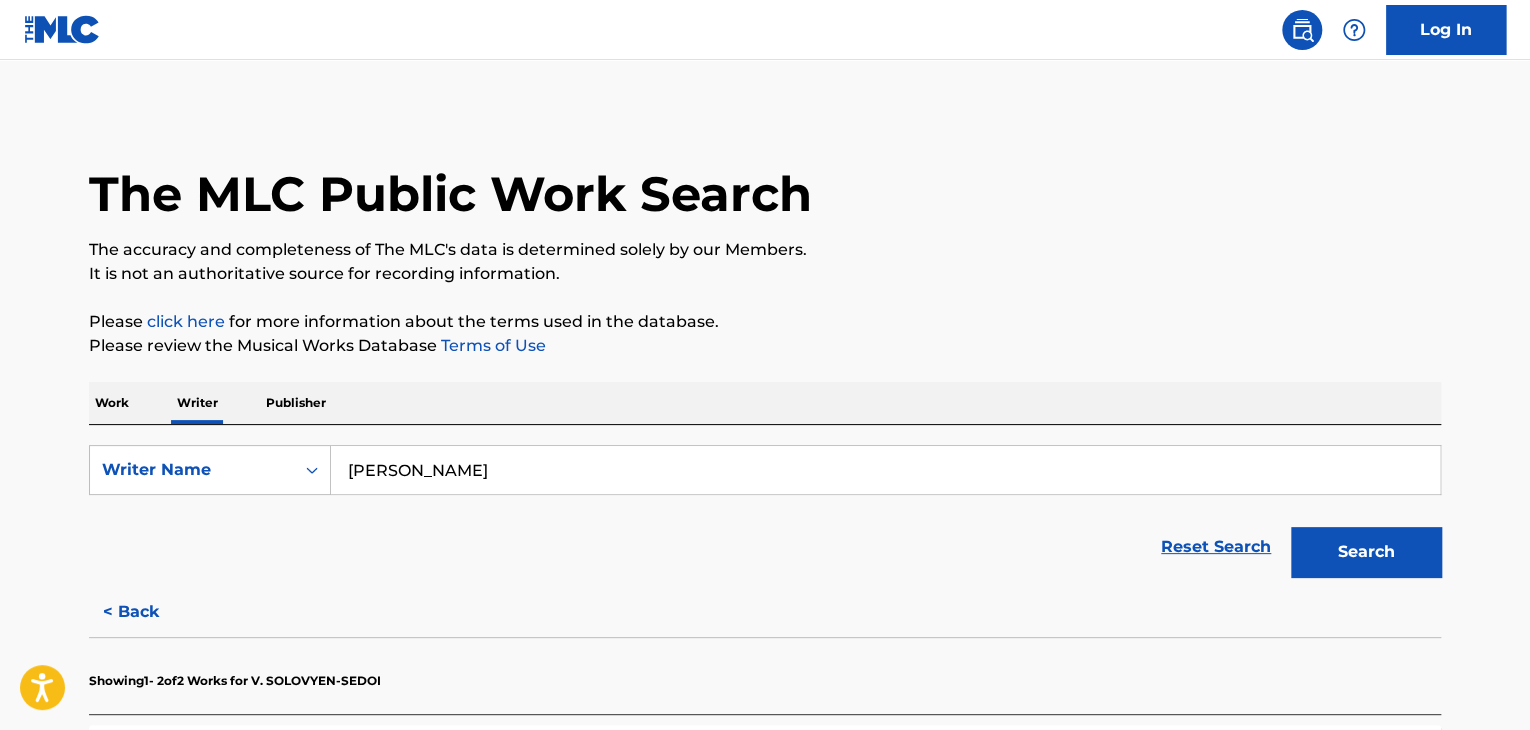 click on "[PERSON_NAME]" at bounding box center [885, 470] 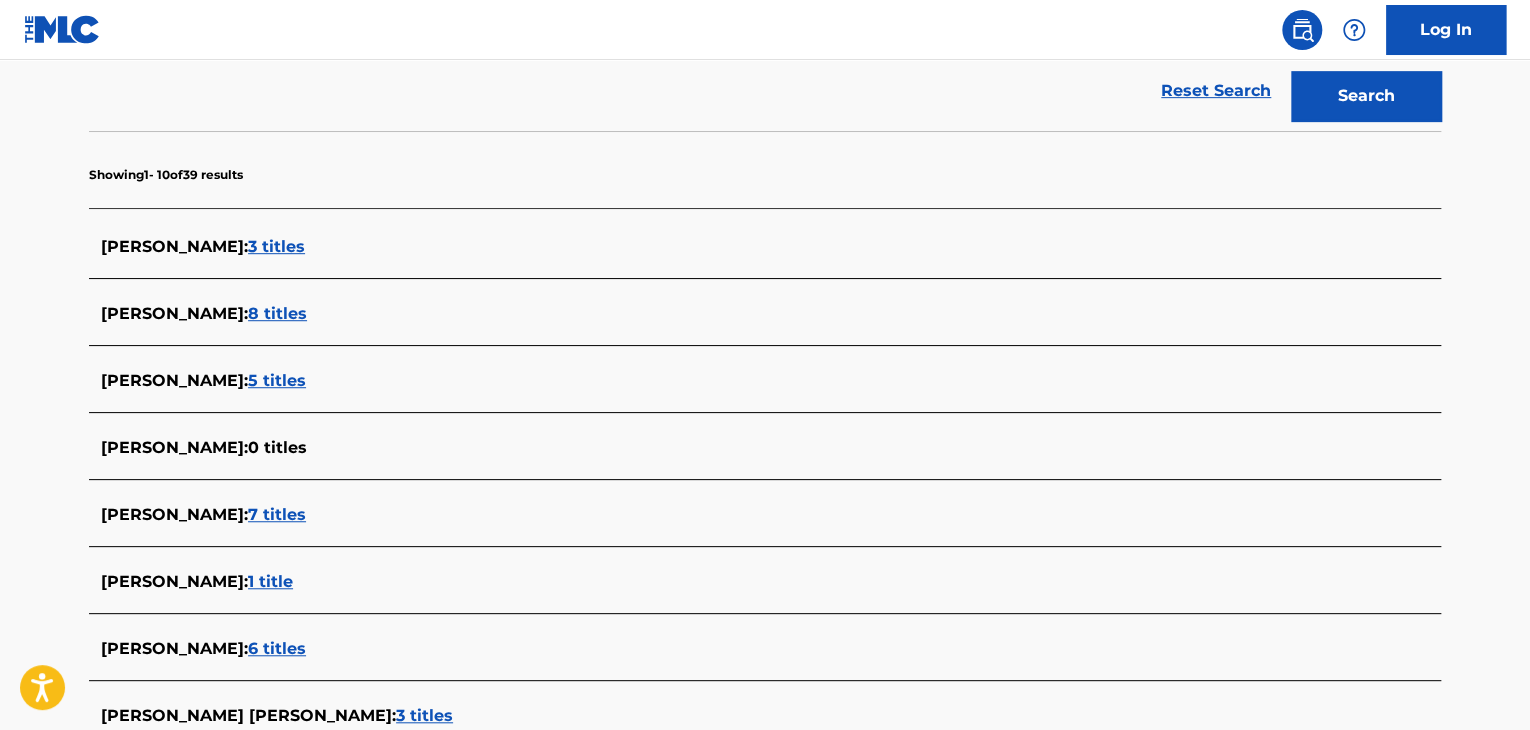 scroll, scrollTop: 491, scrollLeft: 0, axis: vertical 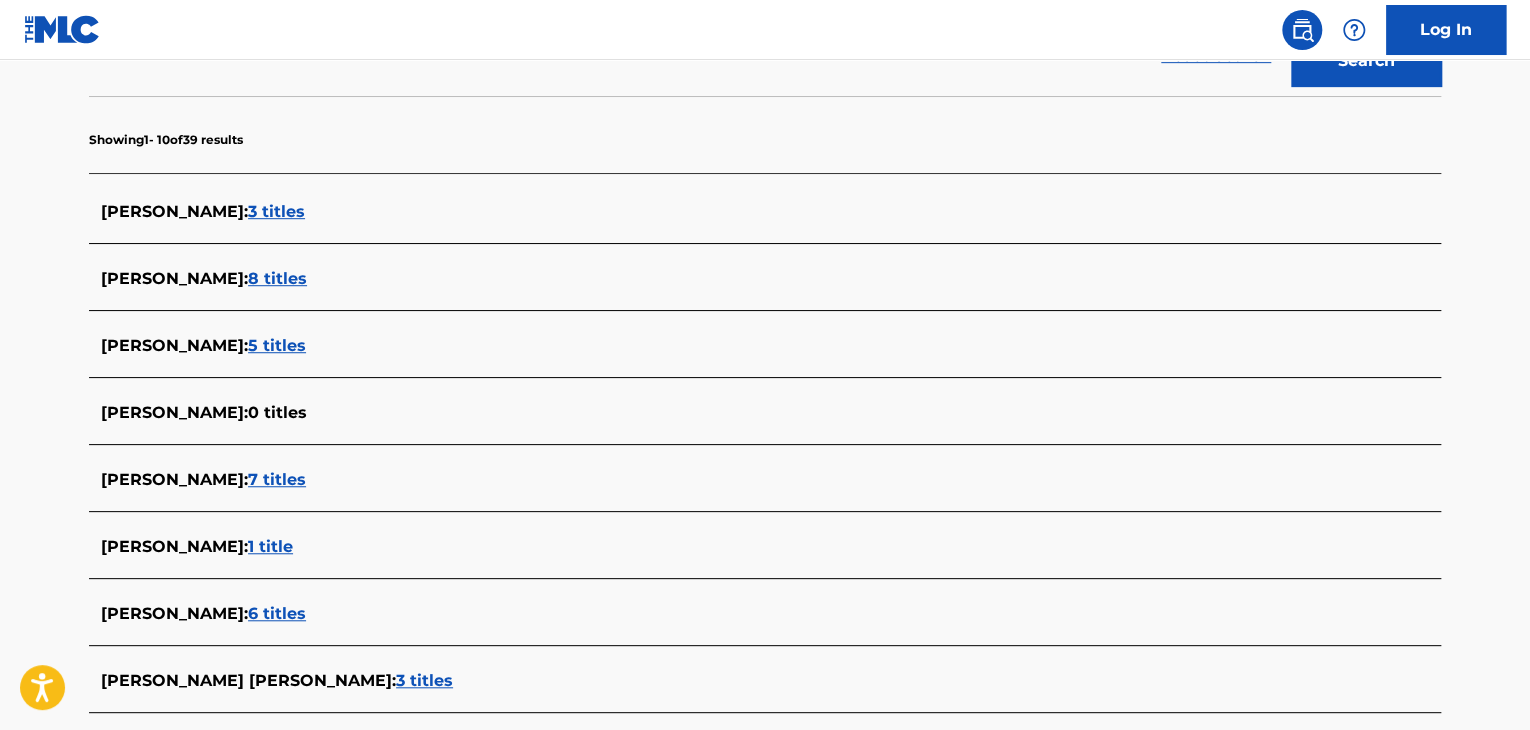 click on "7 titles" at bounding box center [277, 479] 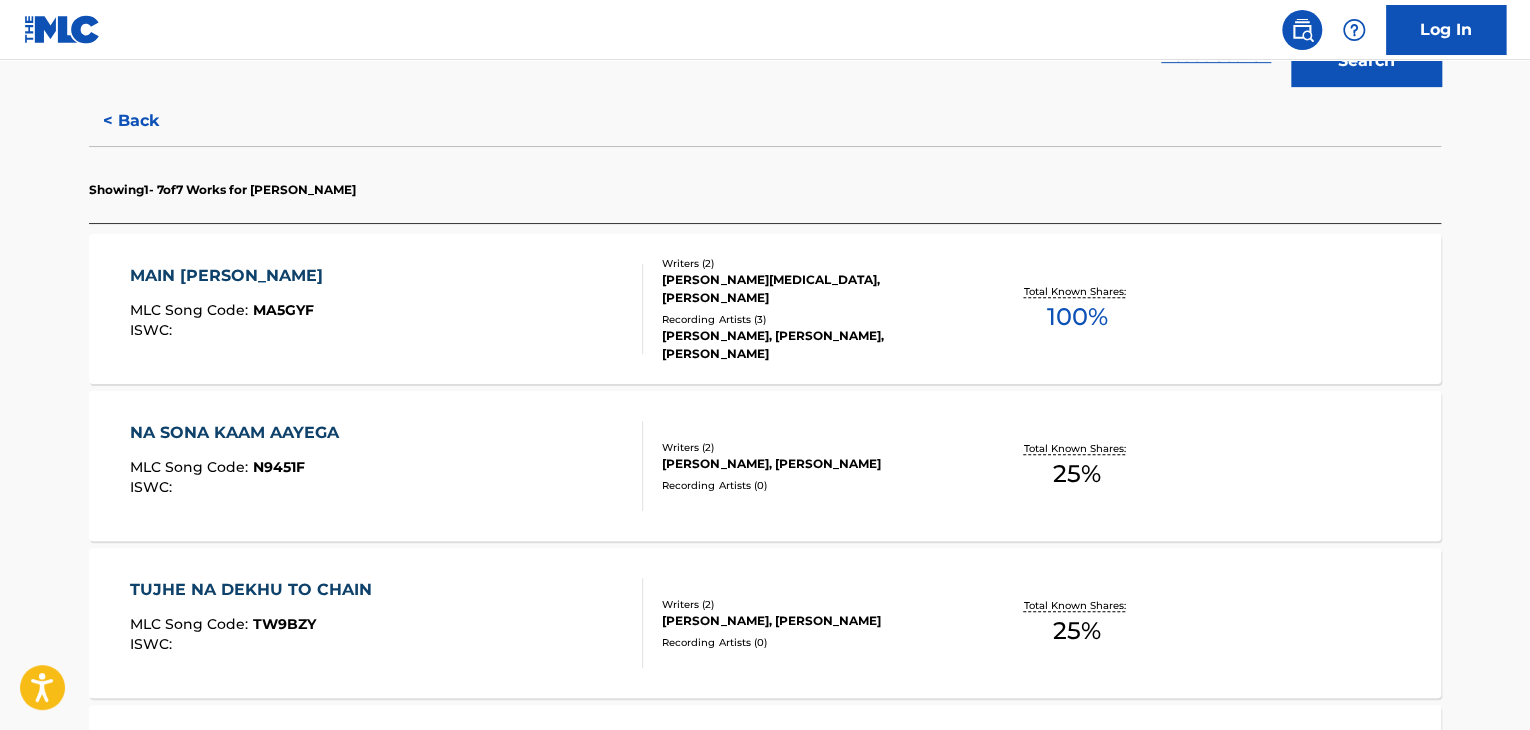 click on "MAIN KAMLI HO GAYI MLC Song Code : MA5GYF ISWC :" at bounding box center (387, 309) 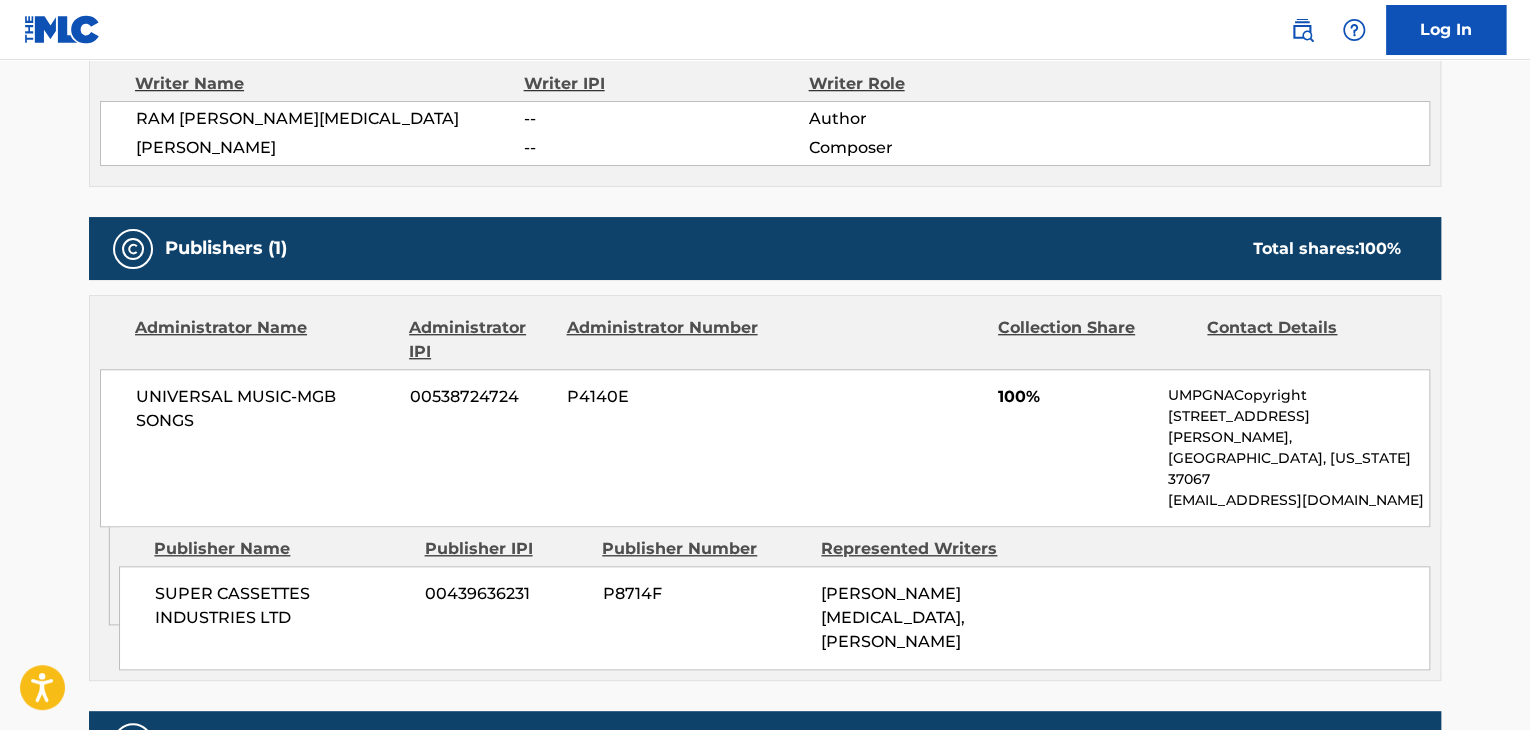 scroll, scrollTop: 700, scrollLeft: 0, axis: vertical 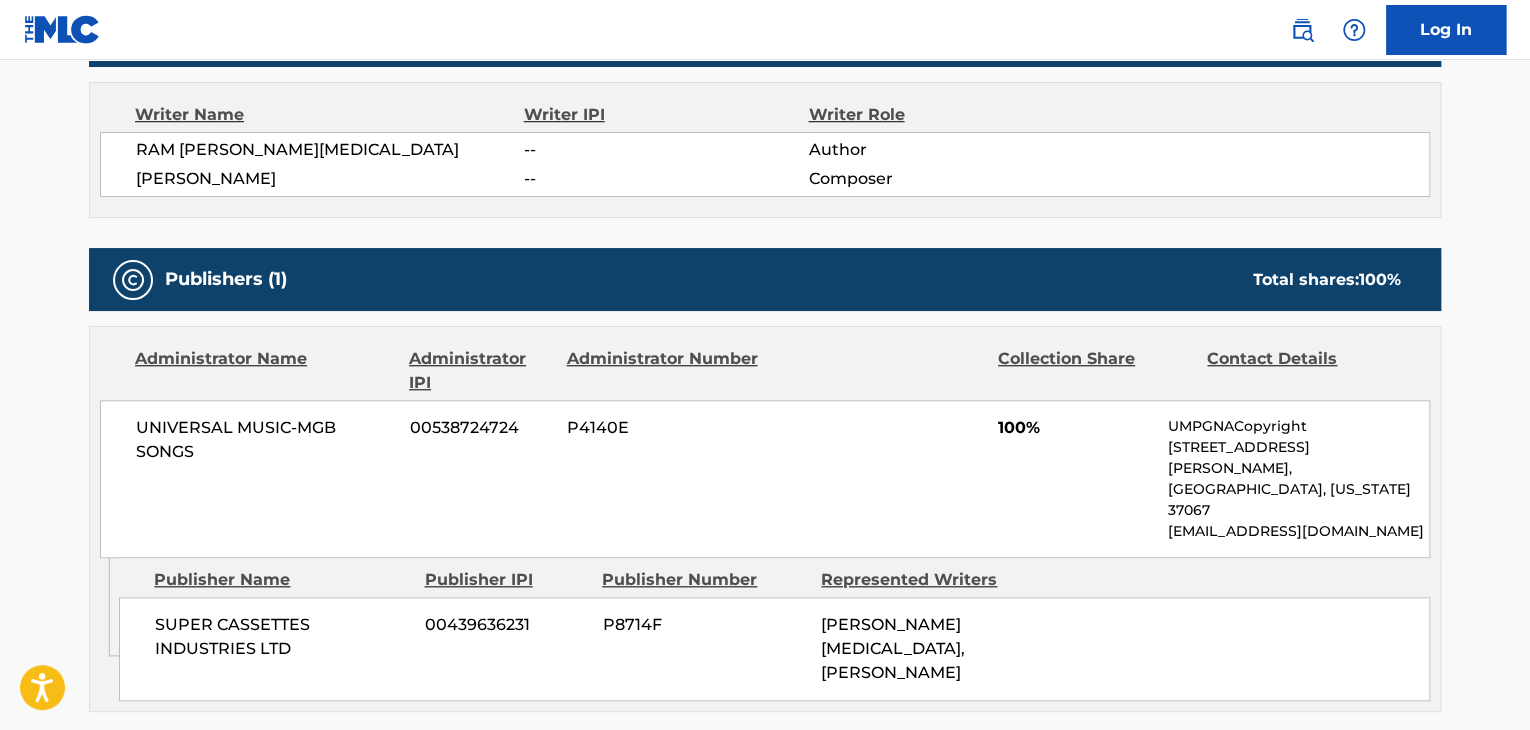 click on "UNIVERSAL MUSIC-MGB SONGS" at bounding box center (265, 440) 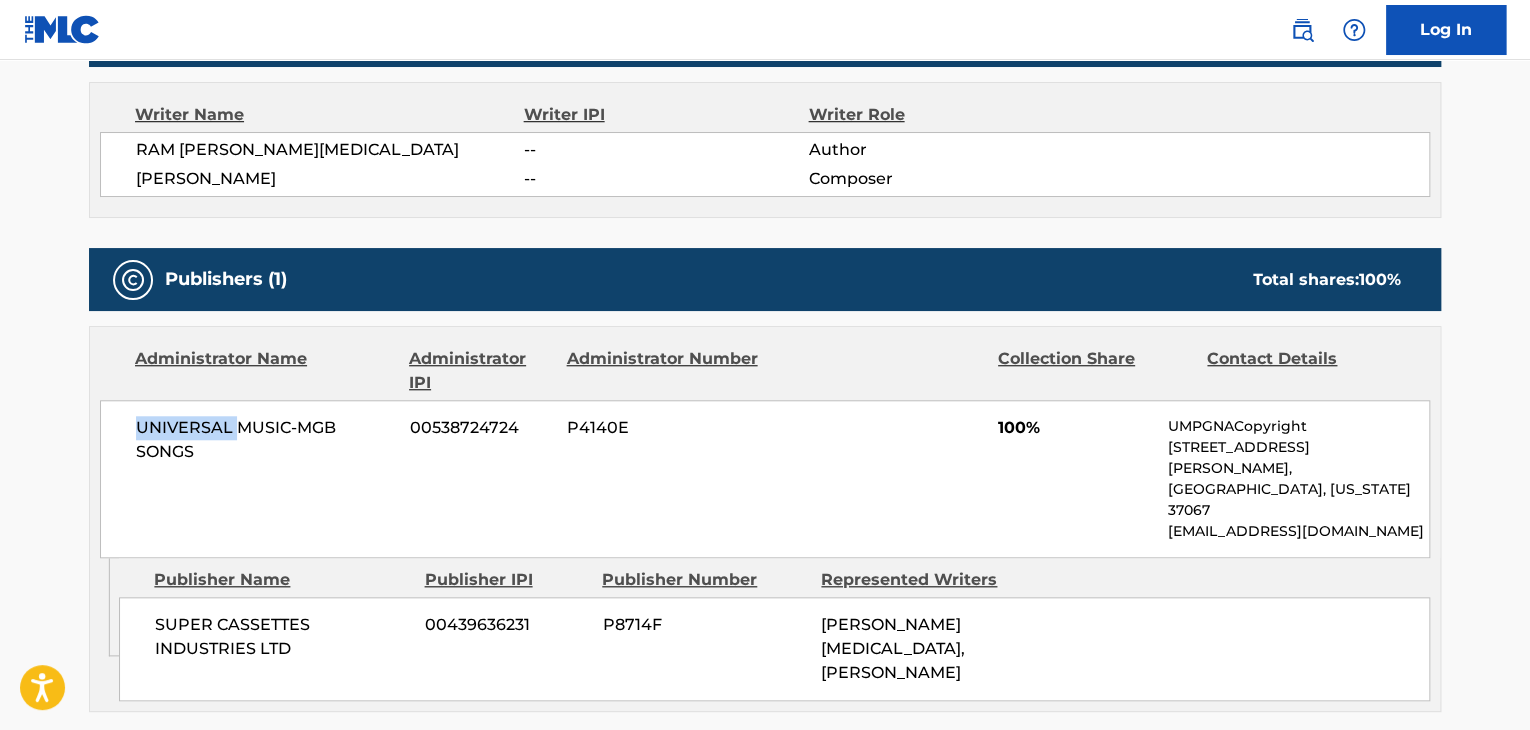 click on "UNIVERSAL MUSIC-MGB SONGS" at bounding box center [265, 440] 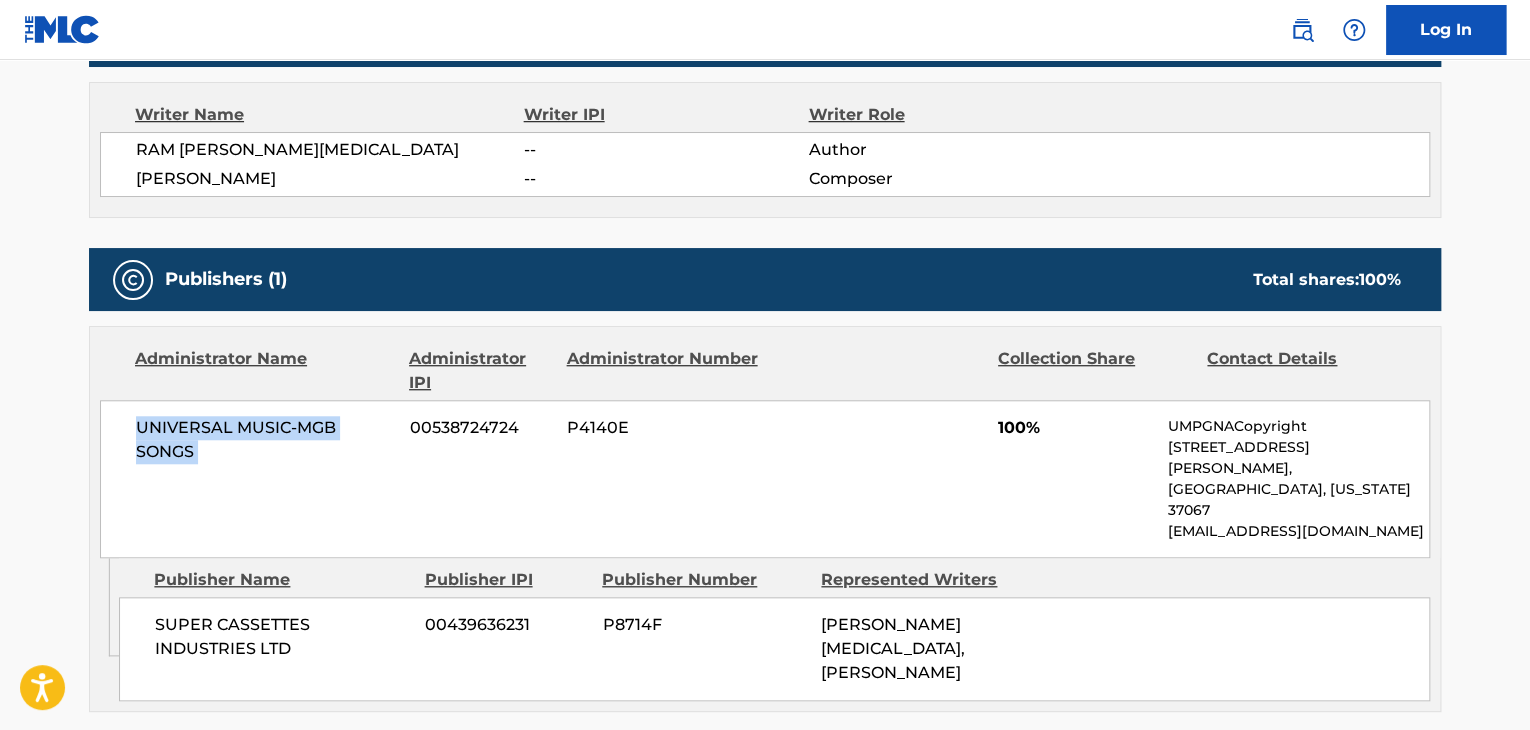 click on "UNIVERSAL MUSIC-MGB SONGS" at bounding box center [265, 440] 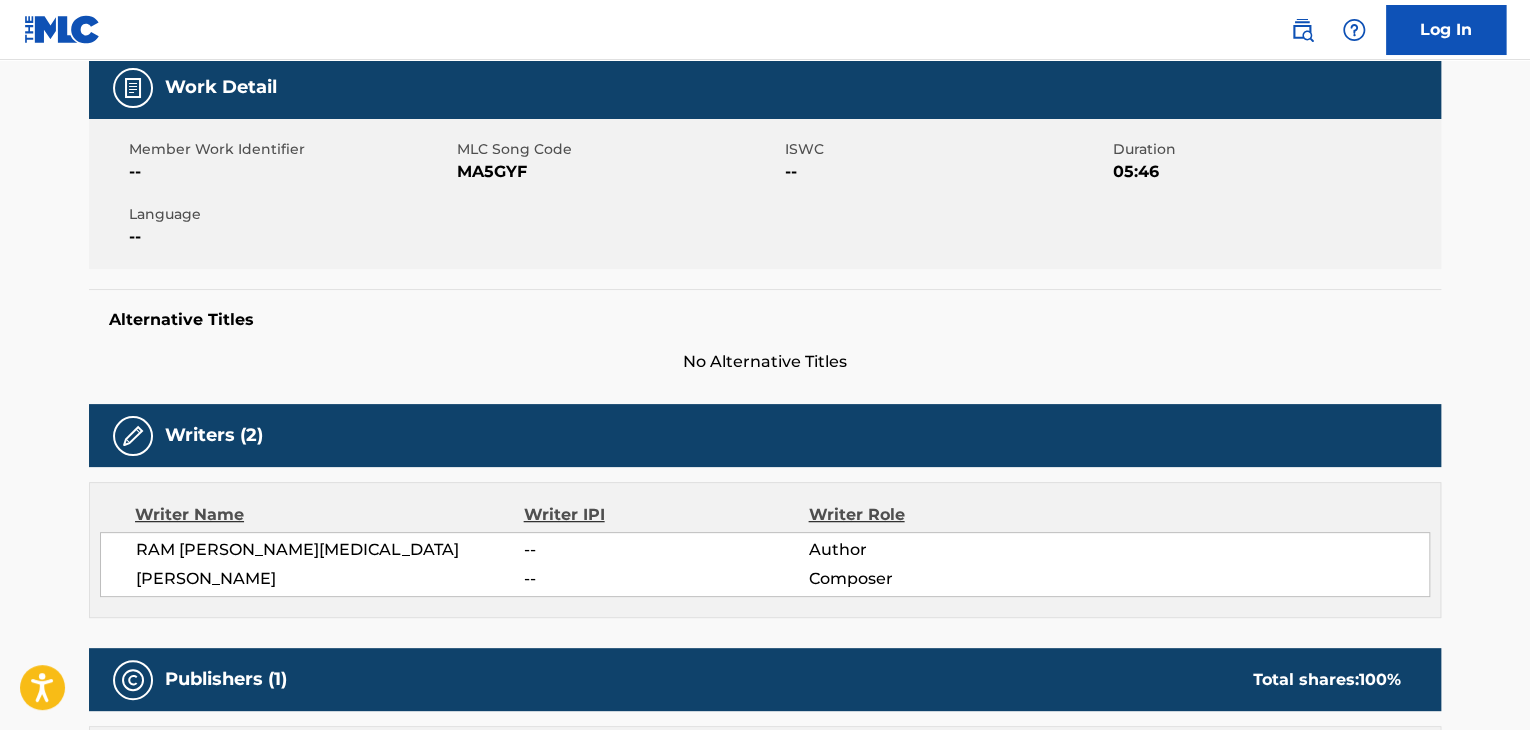 scroll, scrollTop: 100, scrollLeft: 0, axis: vertical 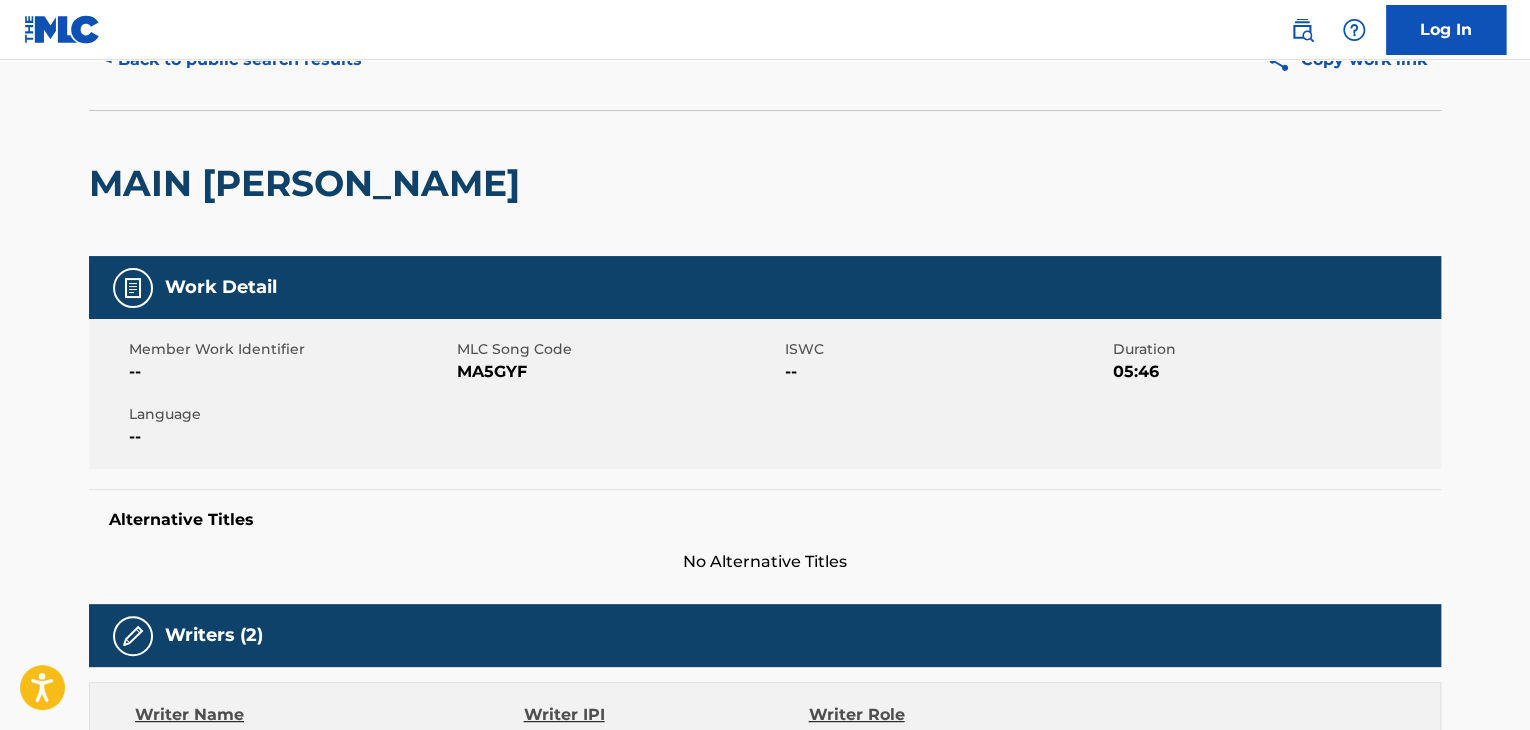 click on "Member Work Identifier -- MLC Song Code MA5GYF ISWC -- Duration 05:46 Language --" at bounding box center [765, 394] 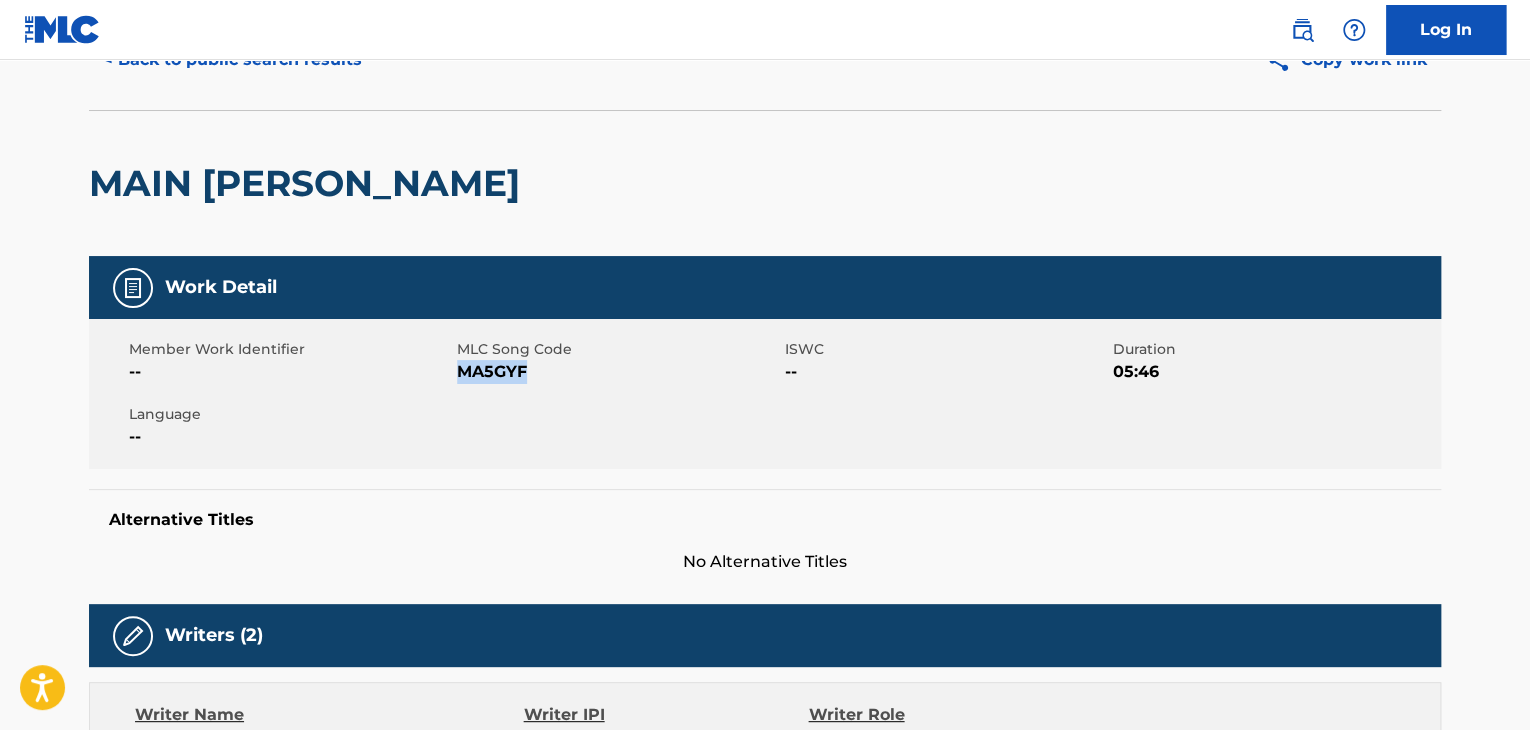 click on "Member Work Identifier -- MLC Song Code MA5GYF ISWC -- Duration 05:46 Language --" at bounding box center (765, 394) 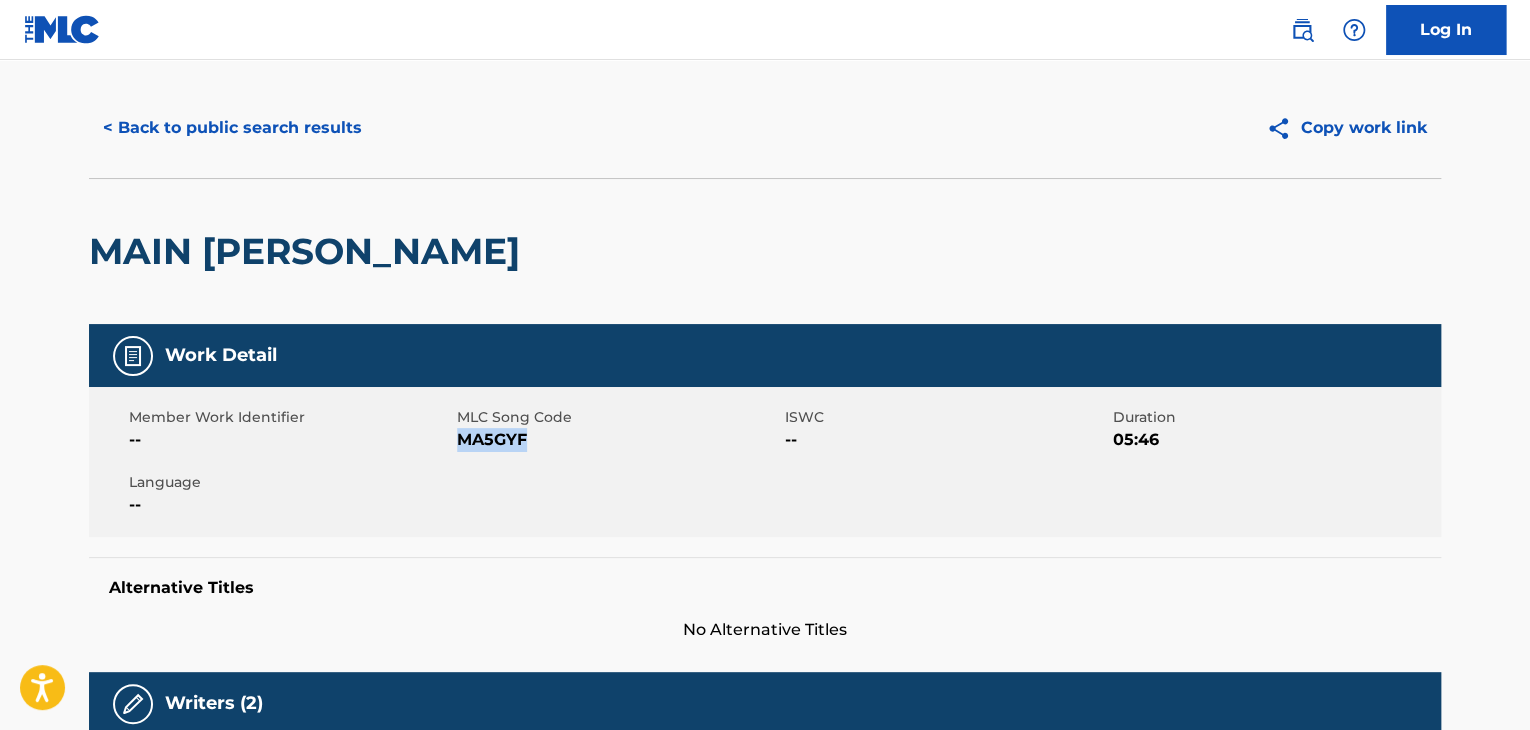 scroll, scrollTop: 0, scrollLeft: 0, axis: both 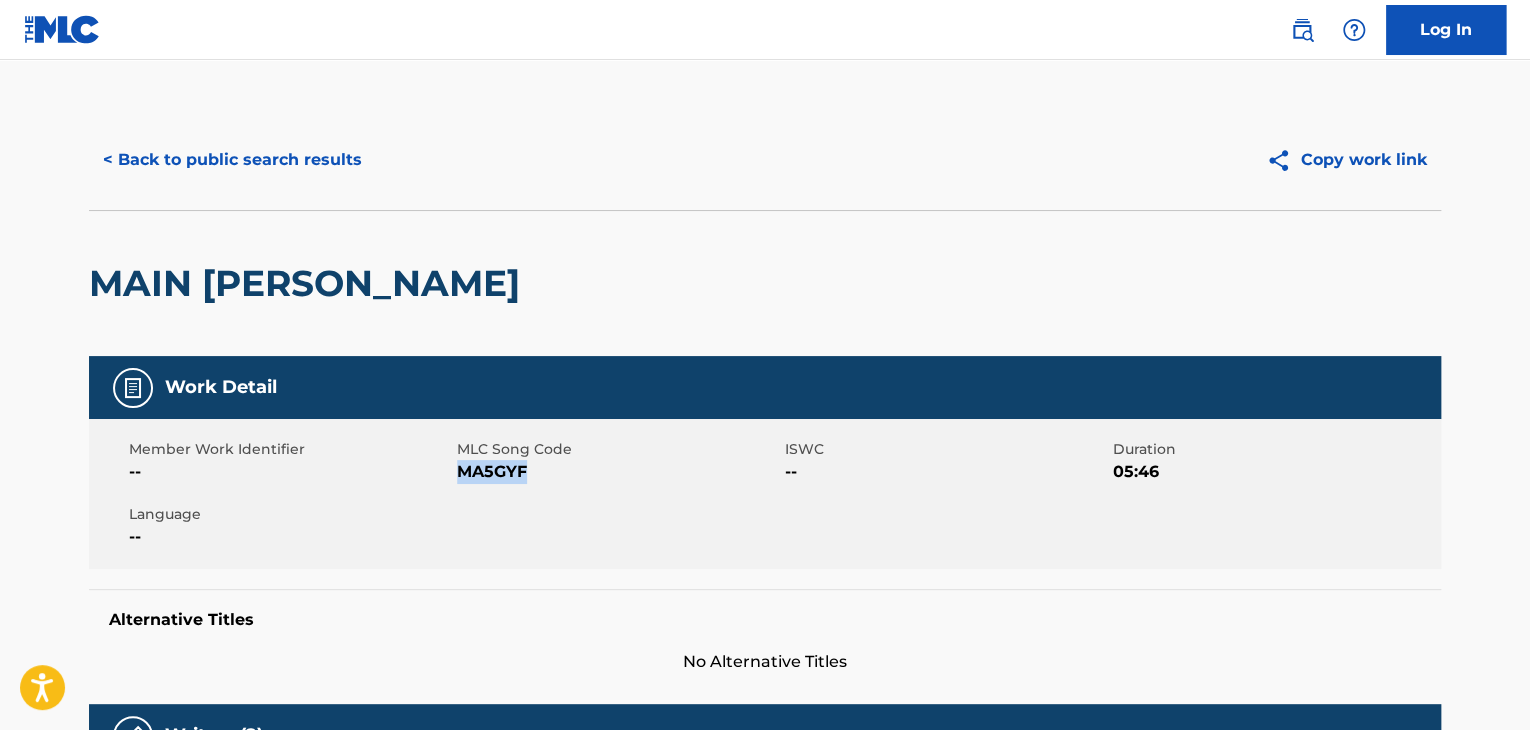 click on "< Back to public search results" at bounding box center [232, 160] 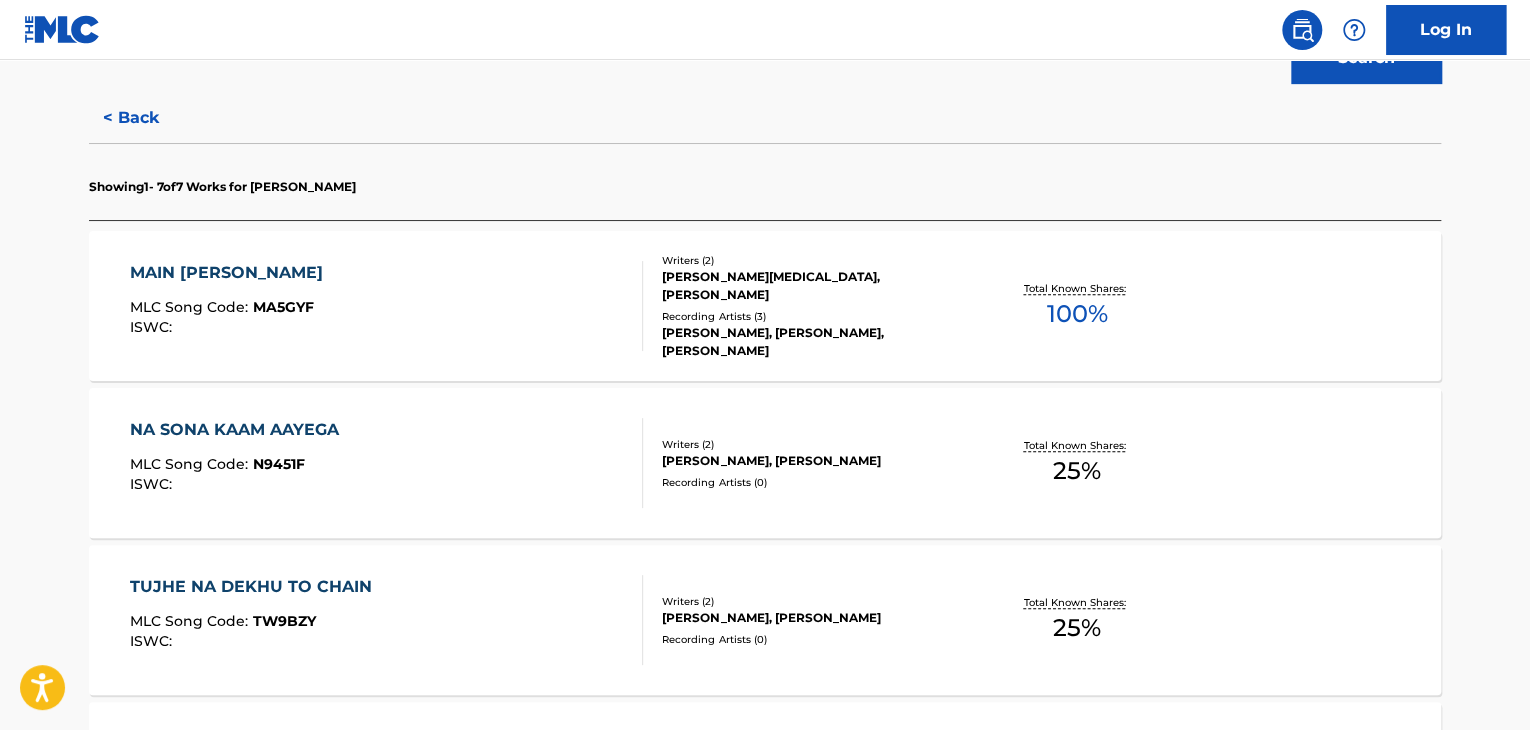scroll, scrollTop: 319, scrollLeft: 0, axis: vertical 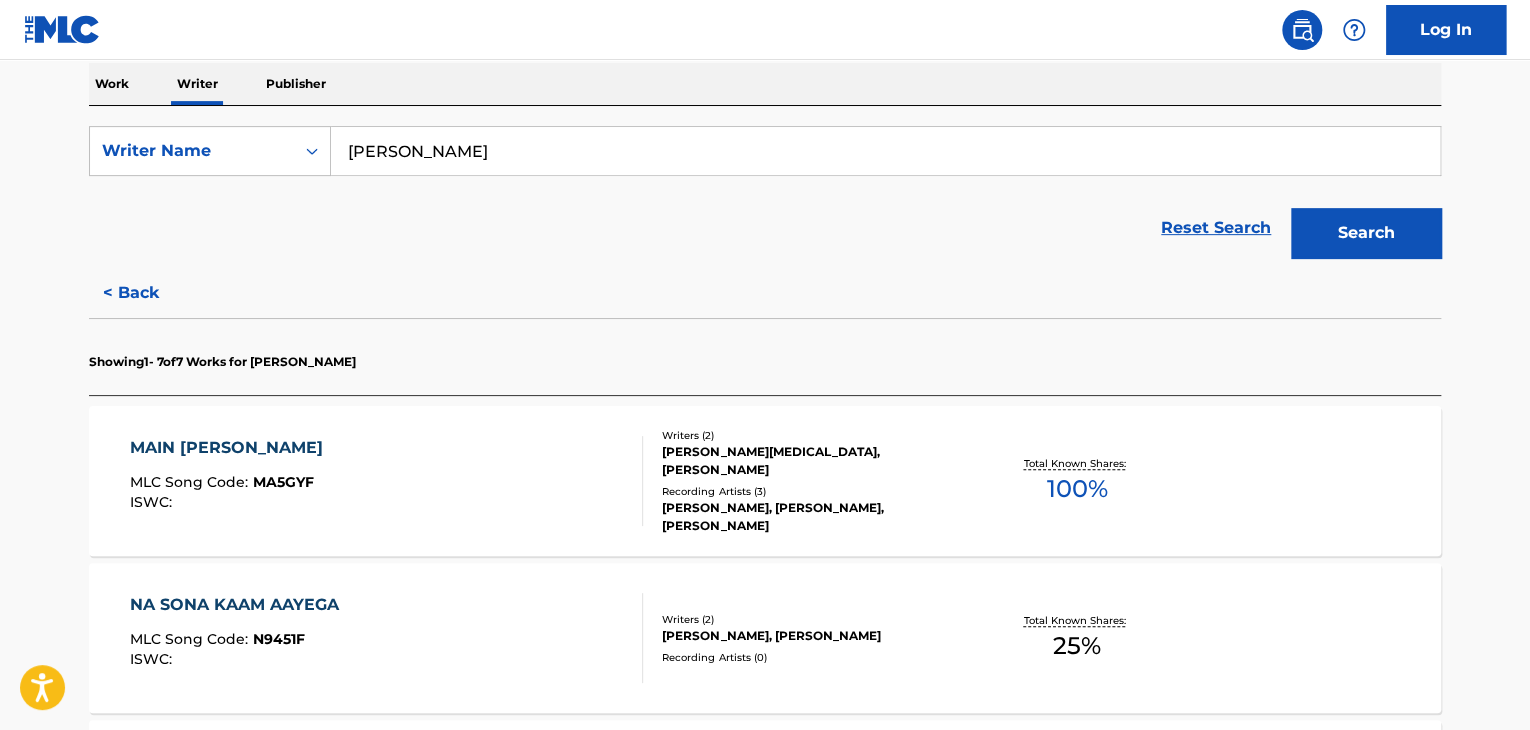 click on "[PERSON_NAME]" at bounding box center (885, 151) 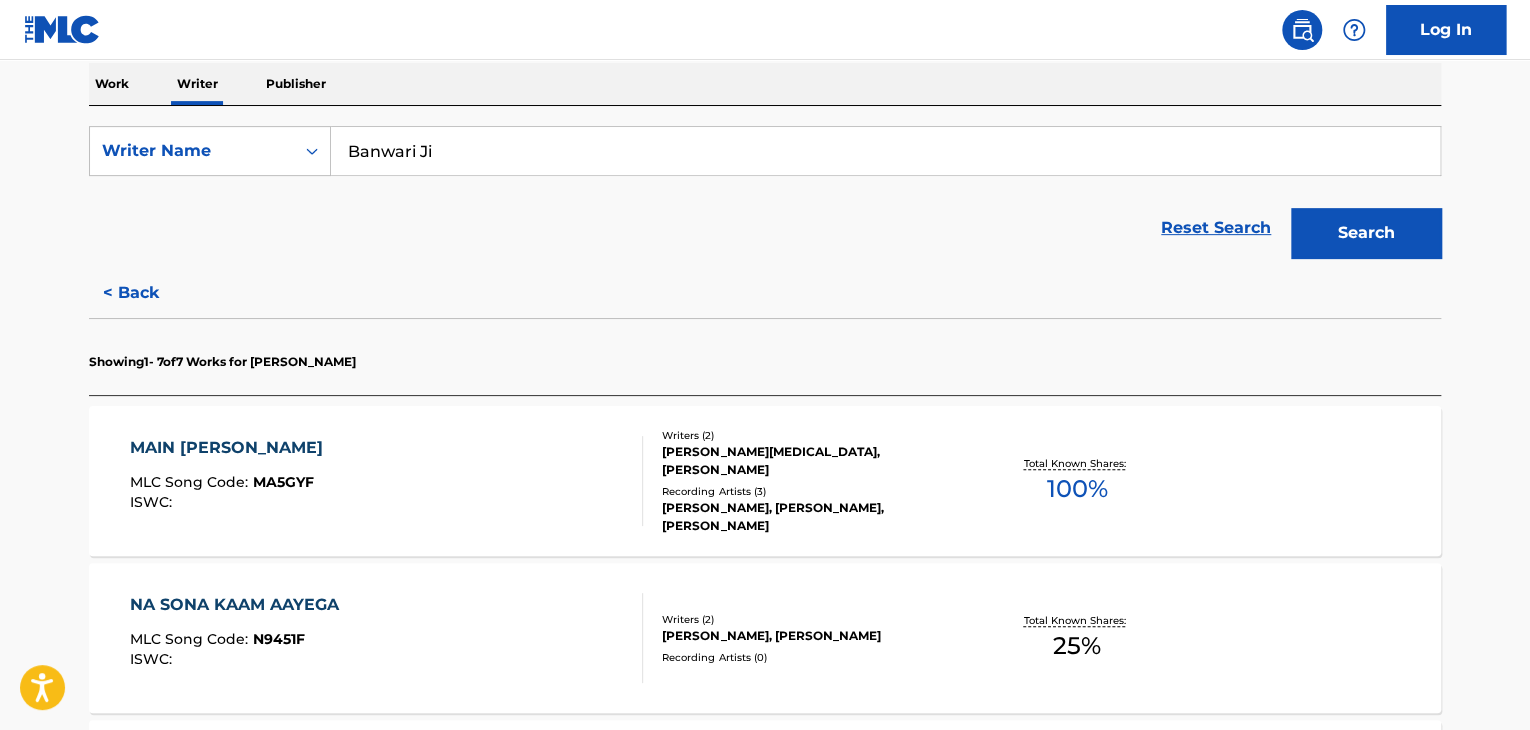type on "Banwari Ji" 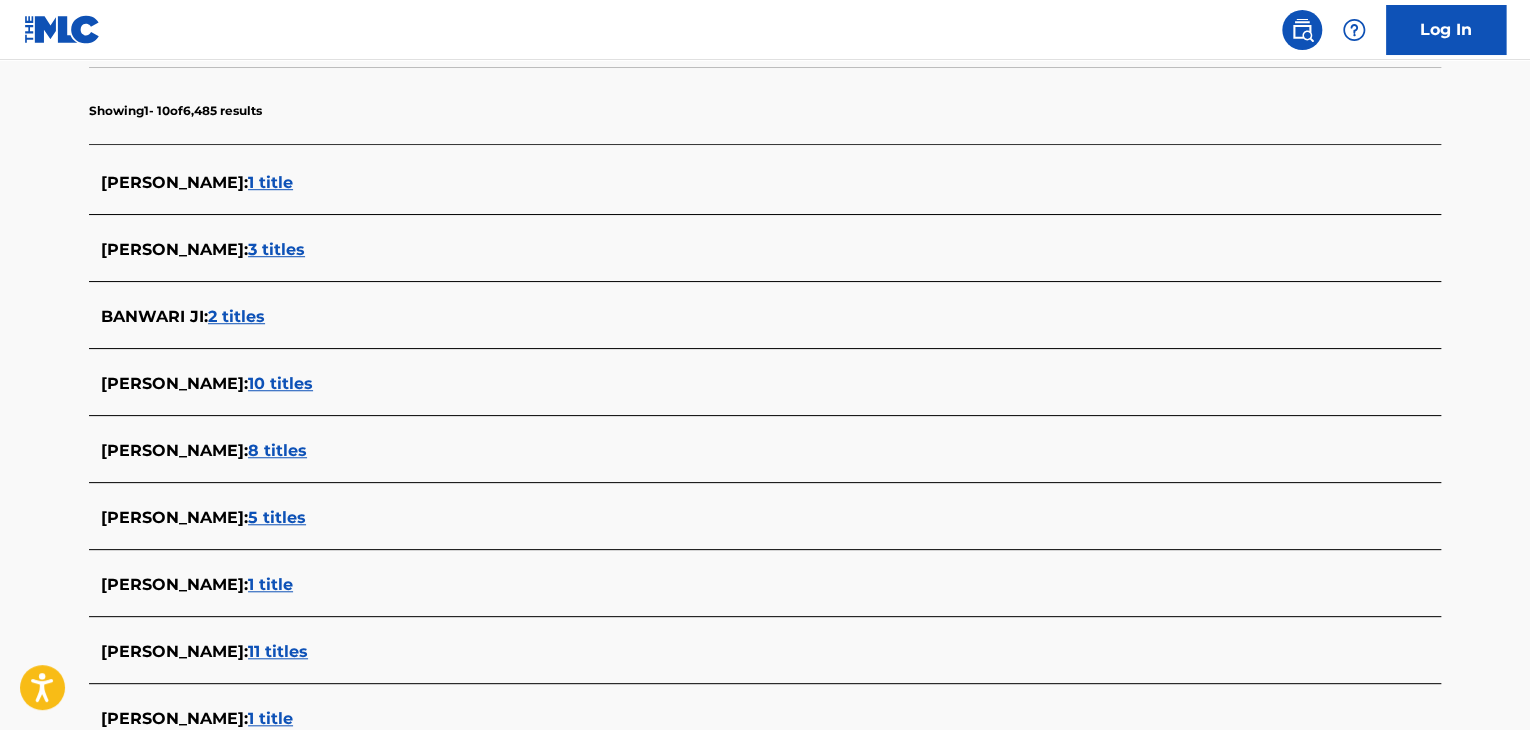 scroll, scrollTop: 519, scrollLeft: 0, axis: vertical 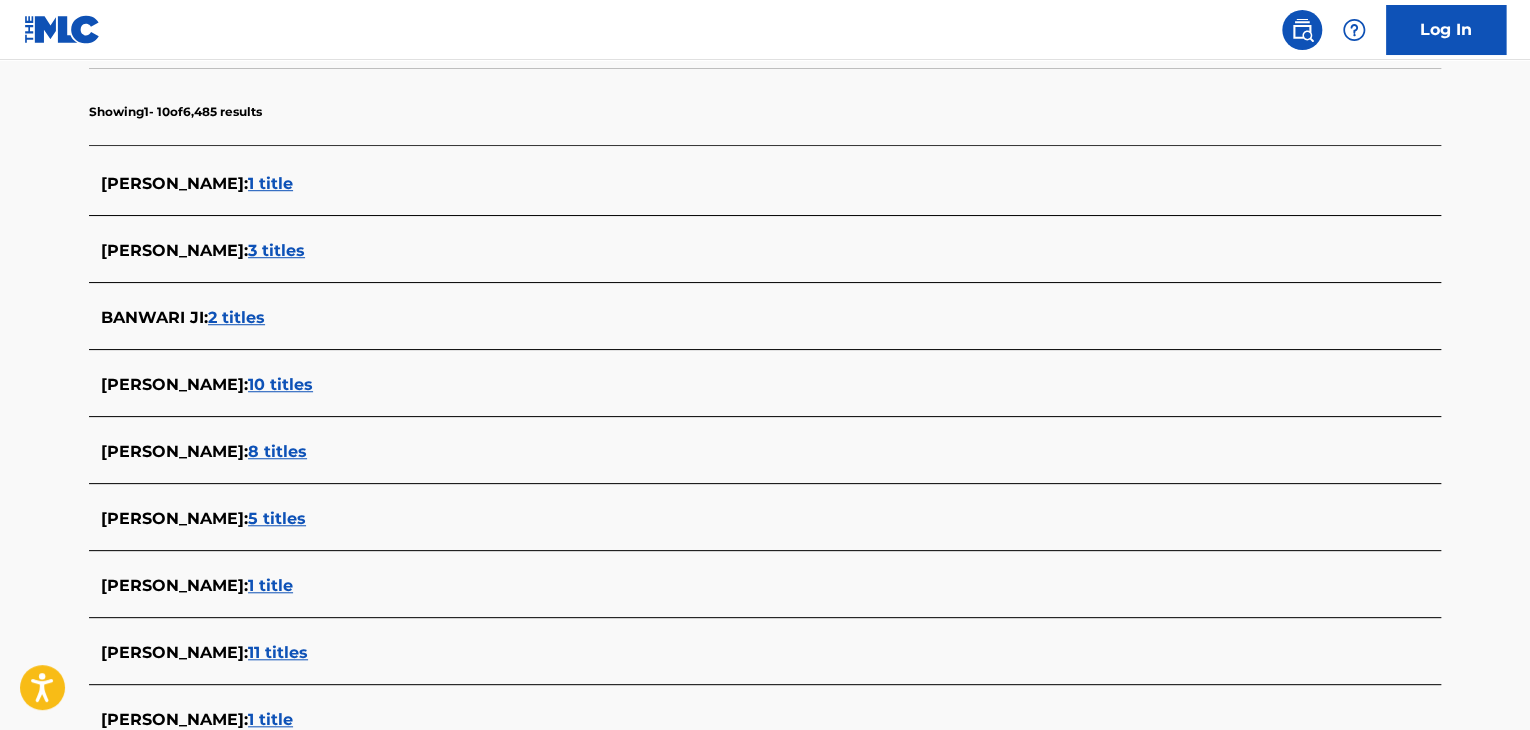 click on "2 titles" at bounding box center (236, 317) 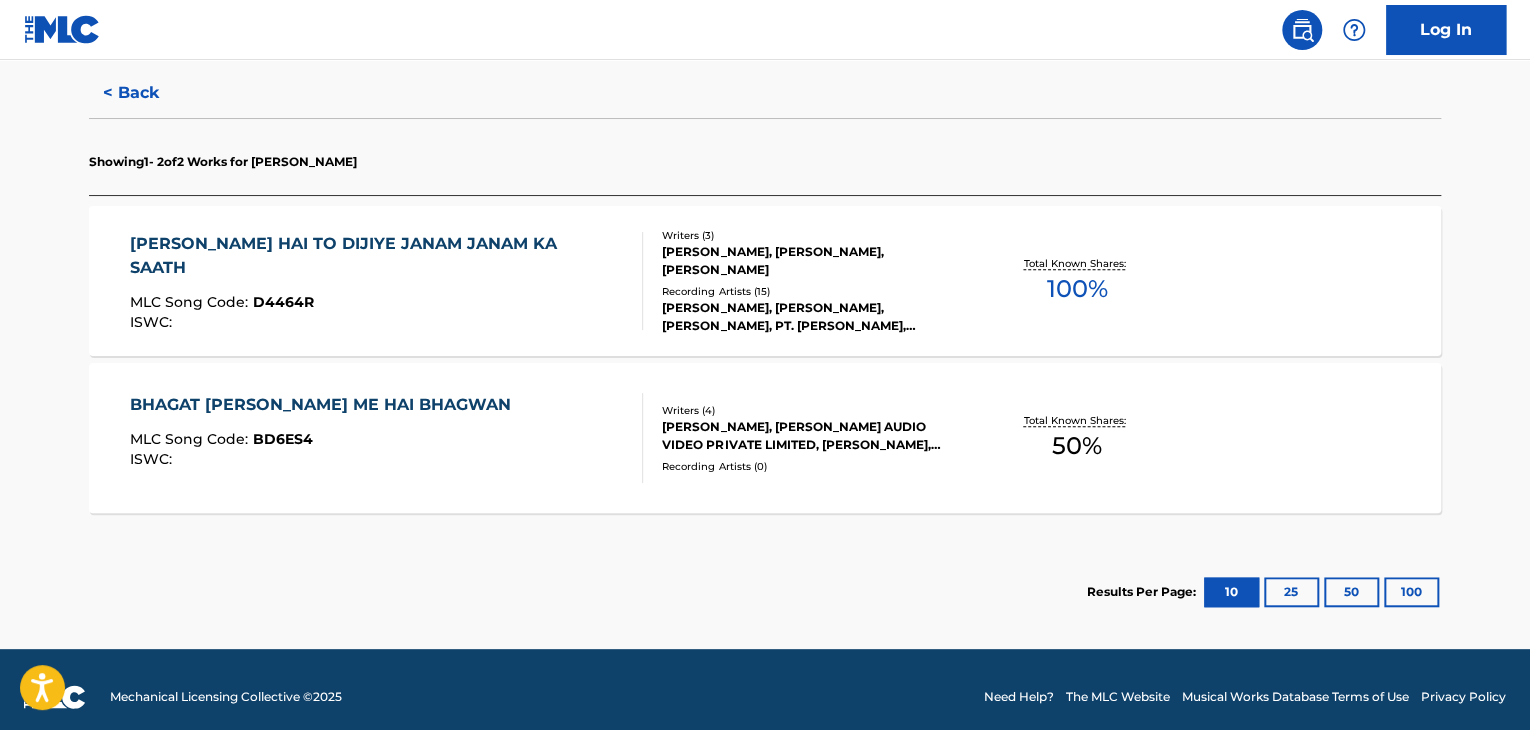 click on "[PERSON_NAME] HAI TO DIJIYE JANAM JANAM KA SAATH MLC Song Code : D4464R ISWC :" at bounding box center [387, 281] 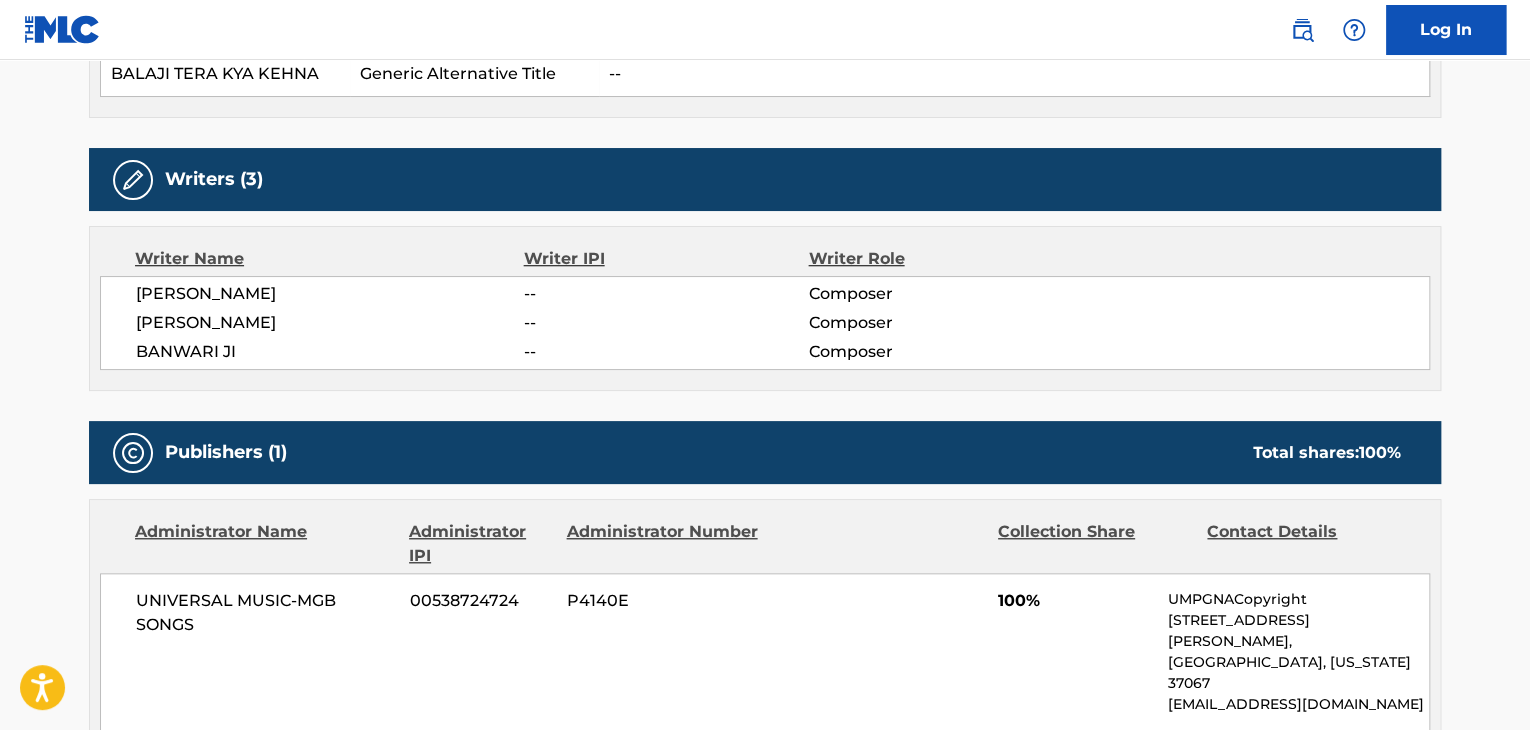 scroll, scrollTop: 800, scrollLeft: 0, axis: vertical 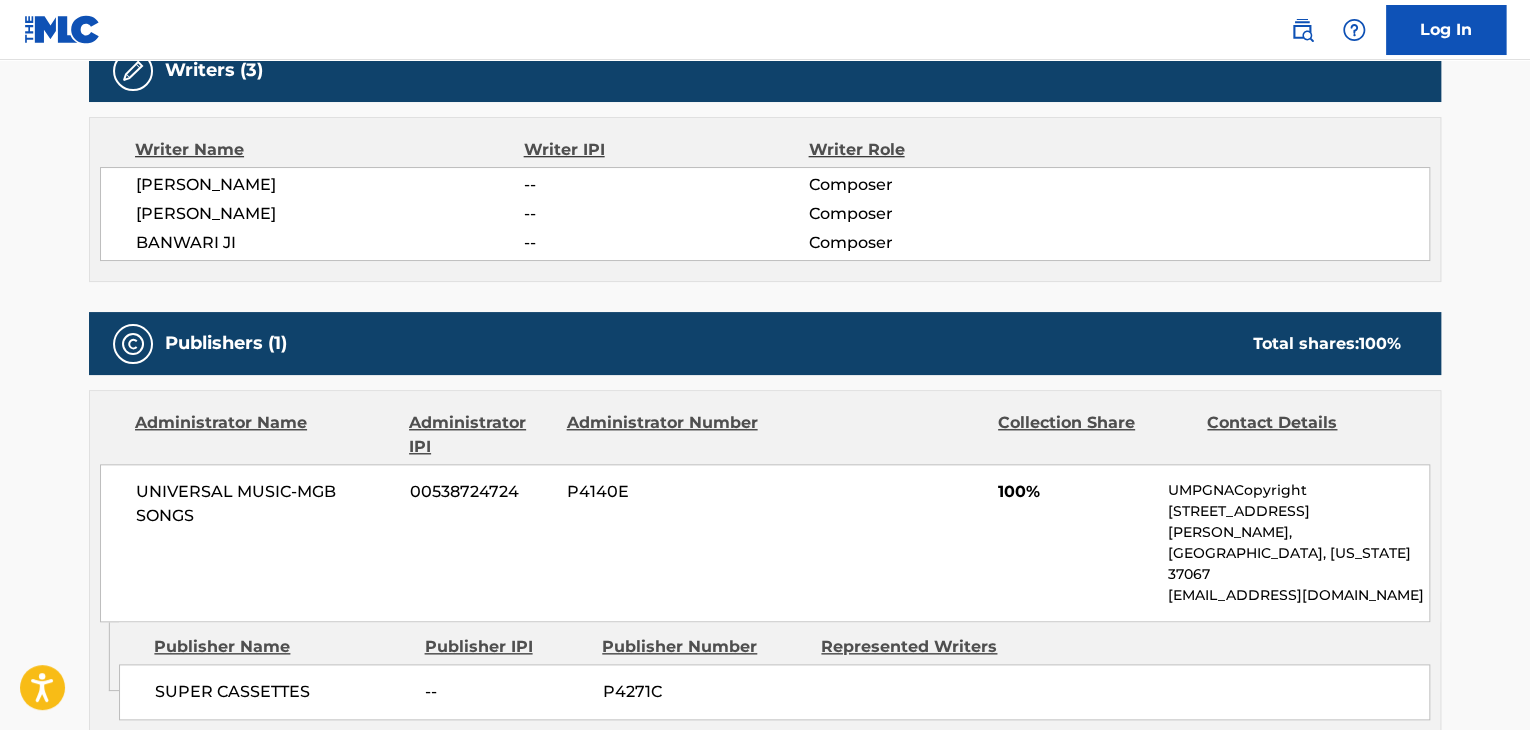 click on "UNIVERSAL MUSIC-MGB SONGS" at bounding box center [265, 504] 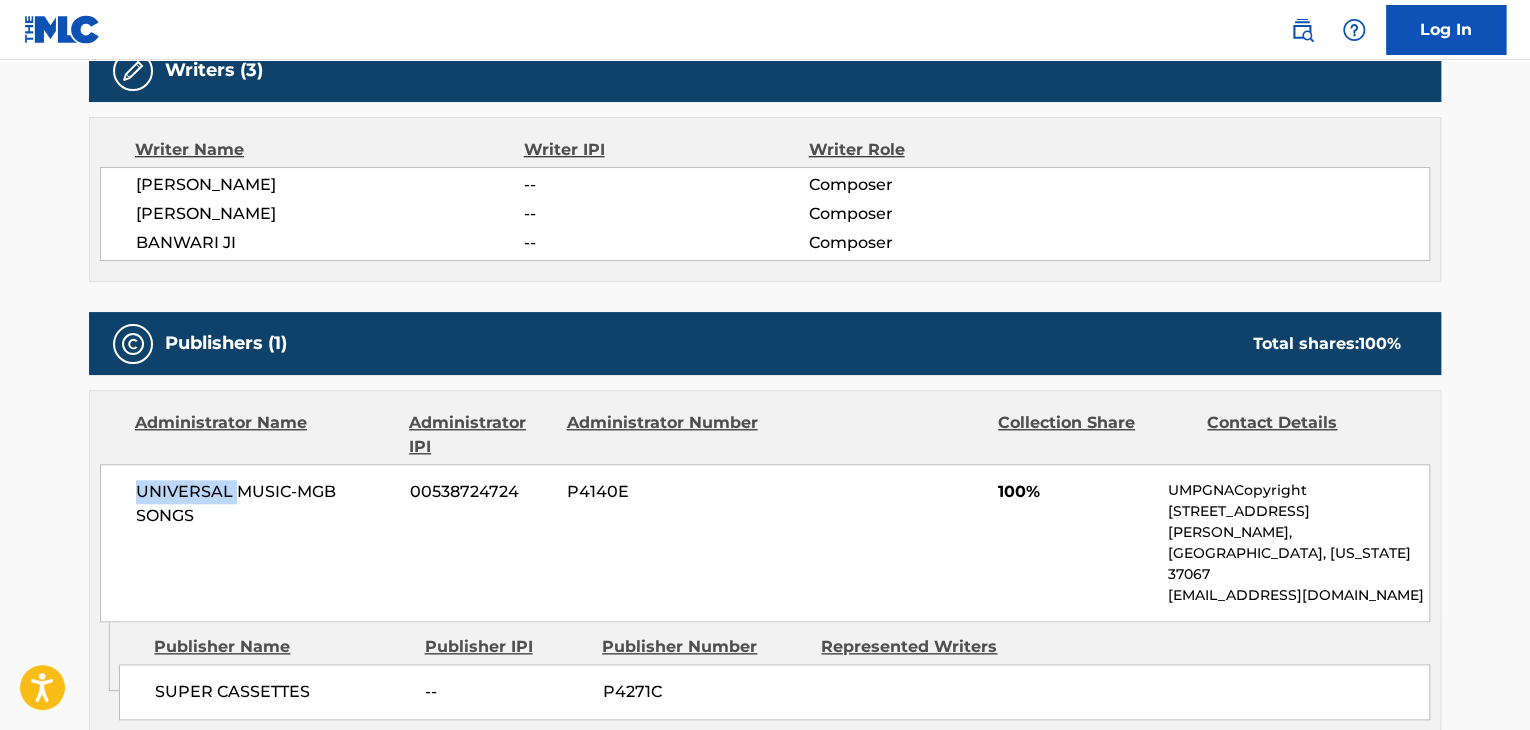 click on "UNIVERSAL MUSIC-MGB SONGS" at bounding box center (265, 504) 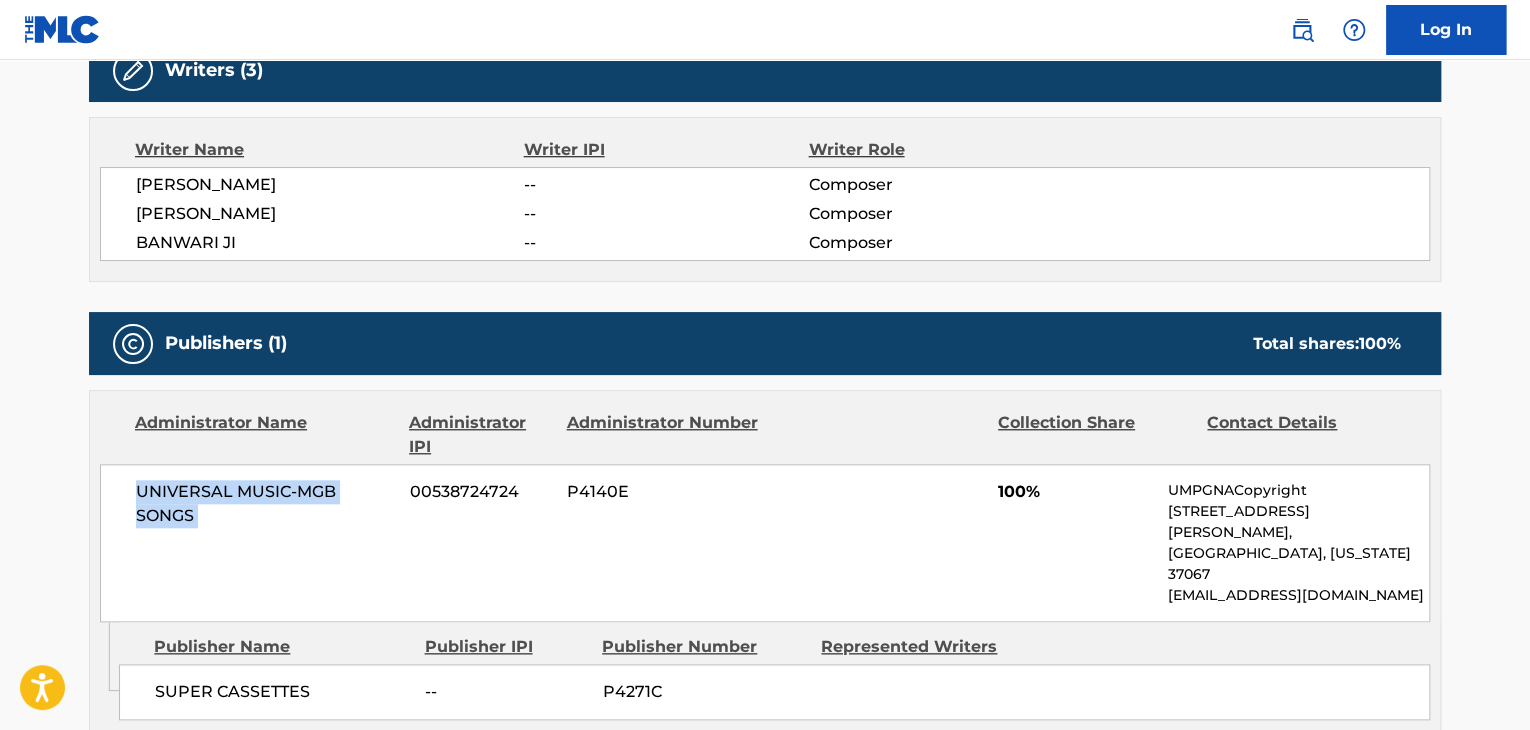 click on "UNIVERSAL MUSIC-MGB SONGS" at bounding box center [265, 504] 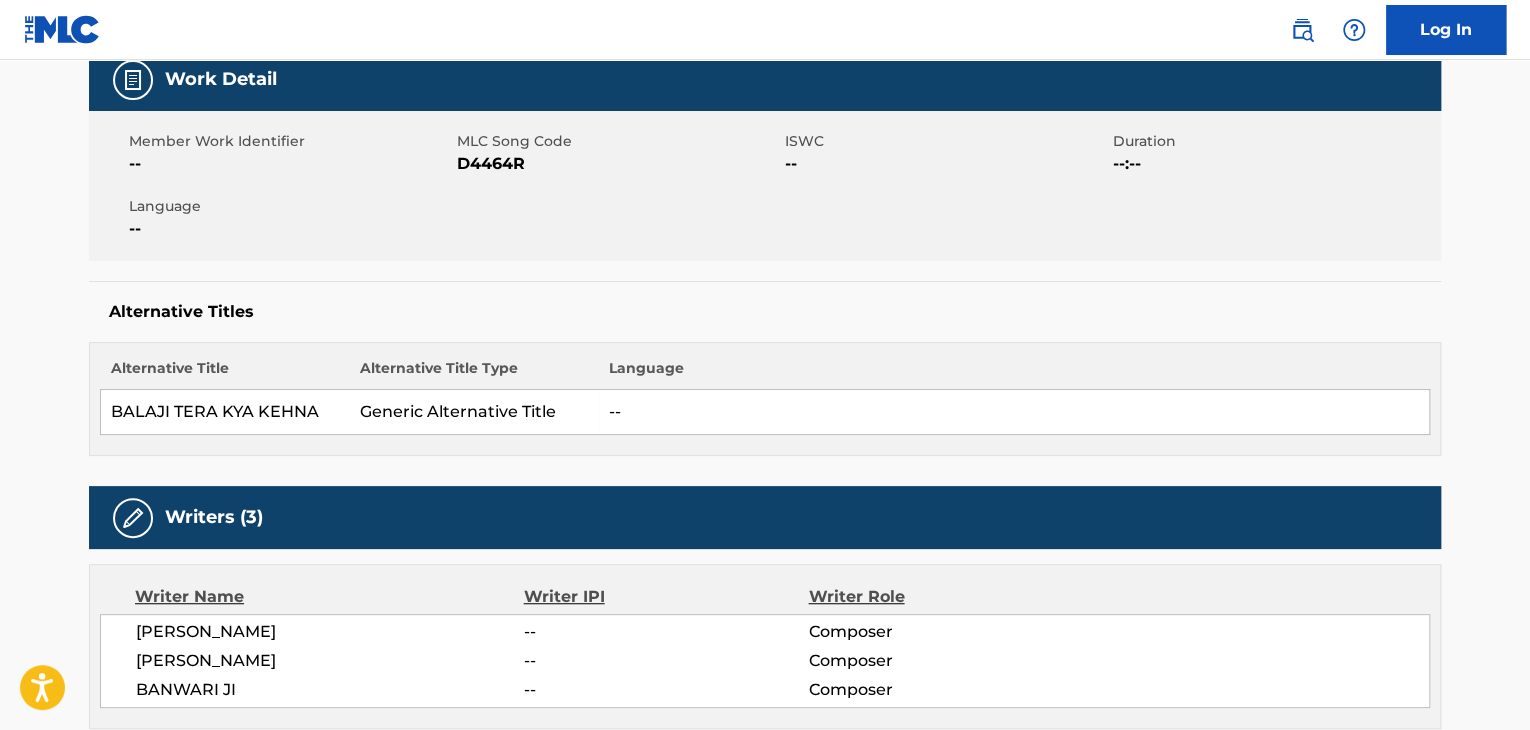 scroll, scrollTop: 200, scrollLeft: 0, axis: vertical 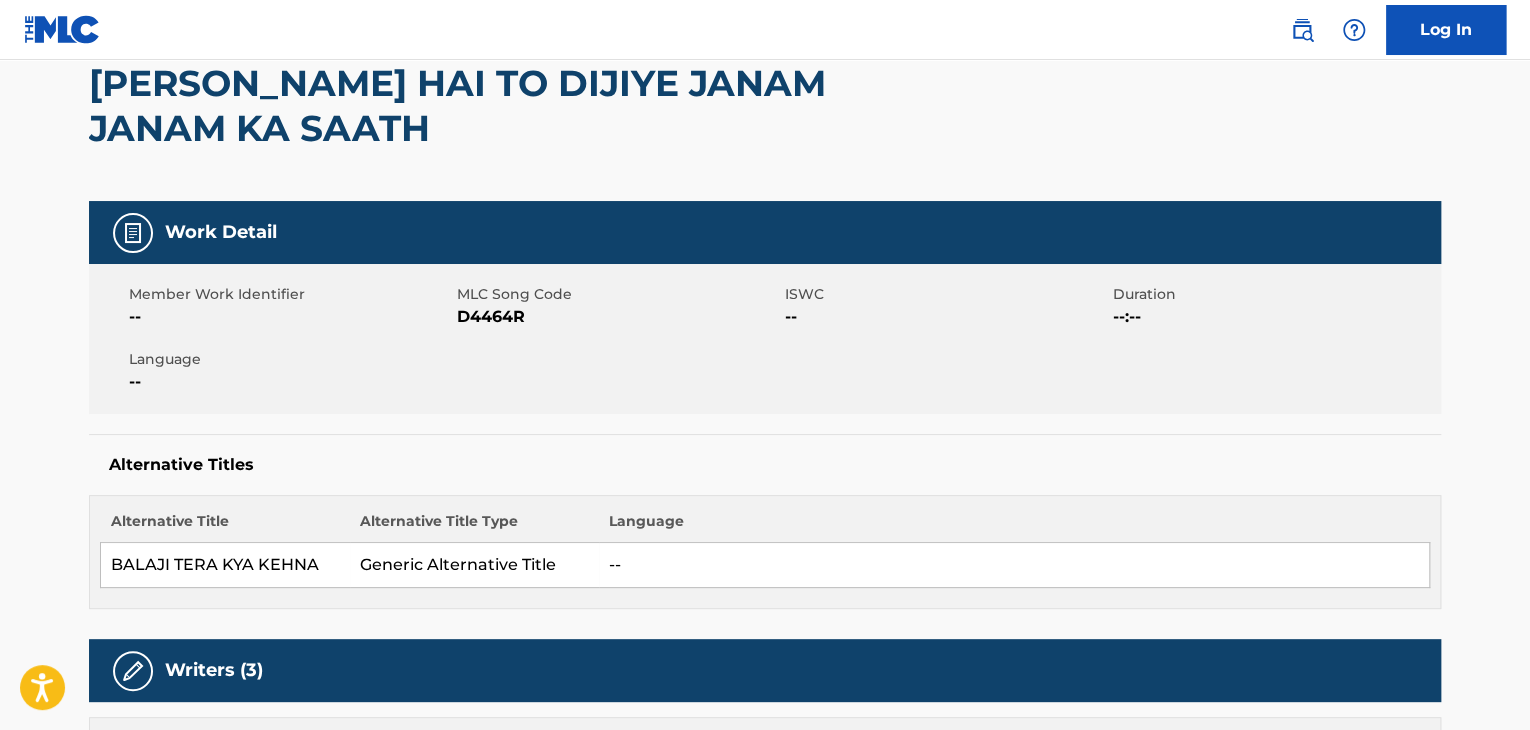 click on "D4464R" at bounding box center (618, 317) 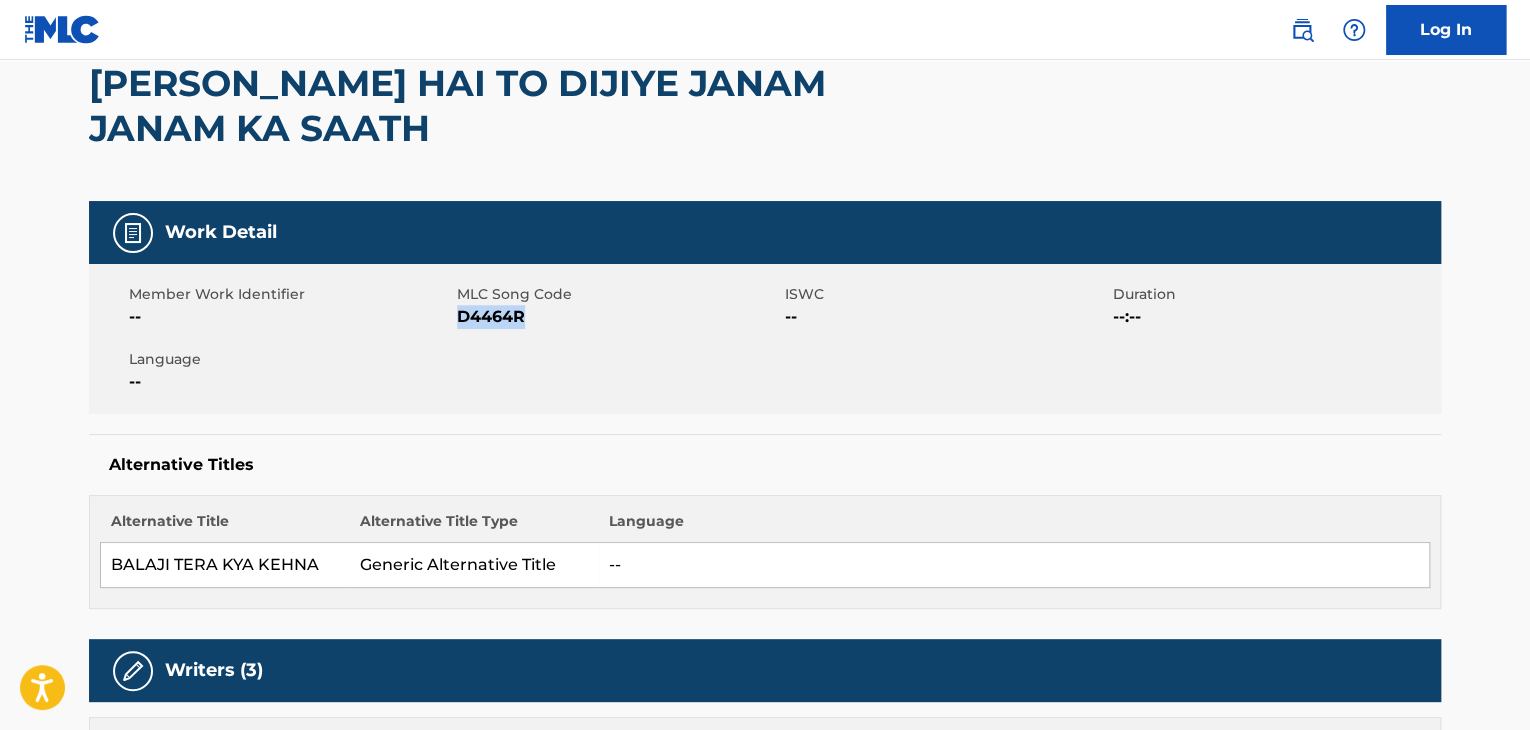 click on "D4464R" at bounding box center (618, 317) 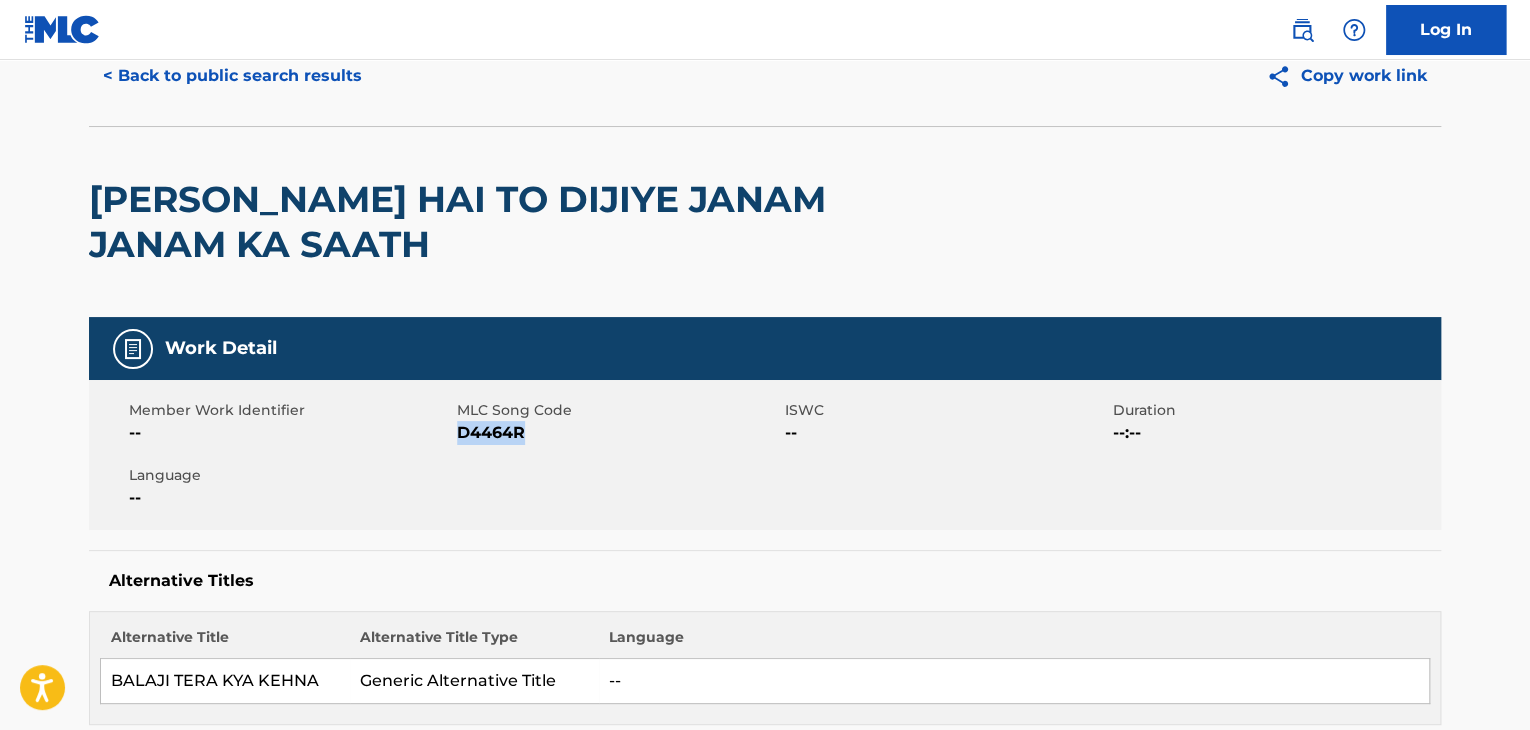 scroll, scrollTop: 0, scrollLeft: 0, axis: both 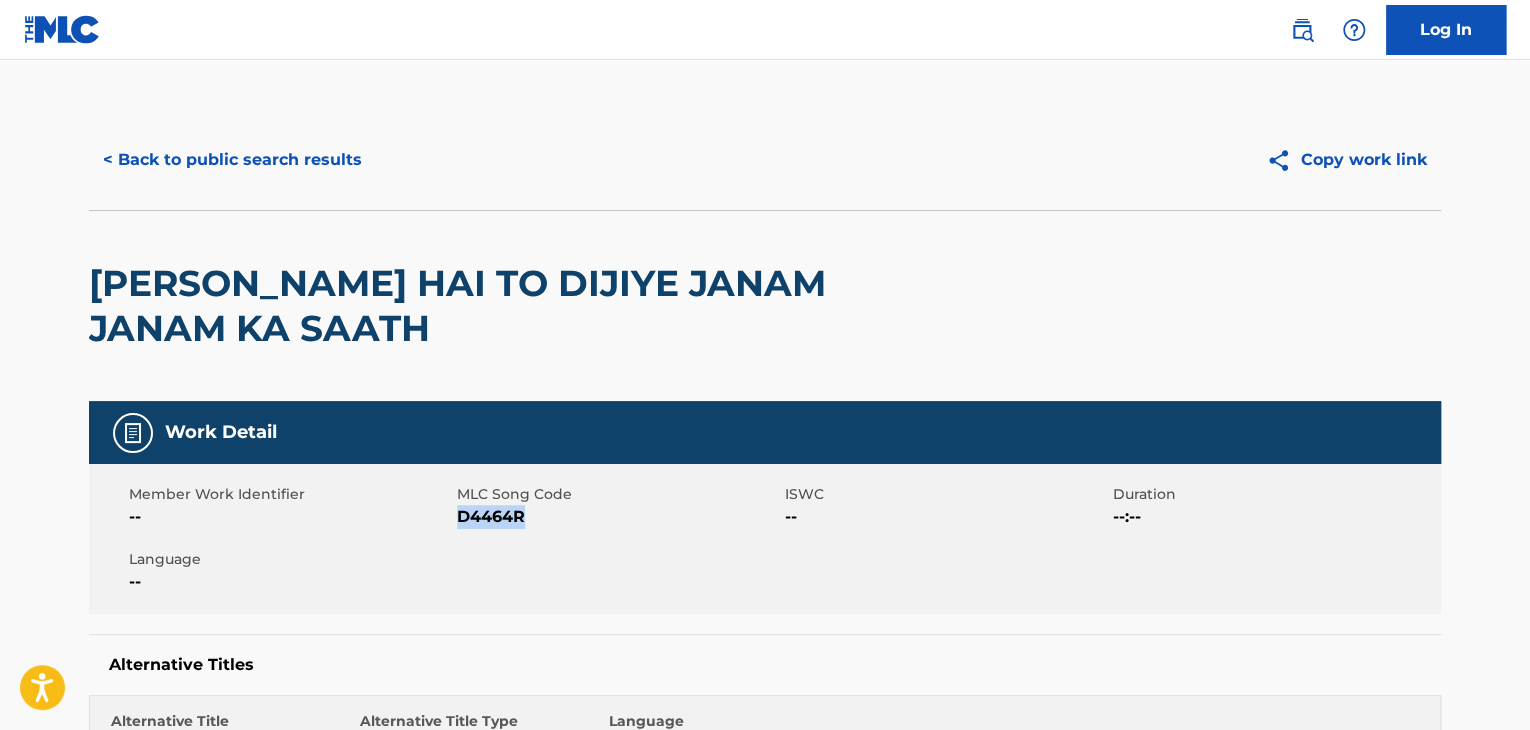 click on "< Back to public search results" at bounding box center [232, 160] 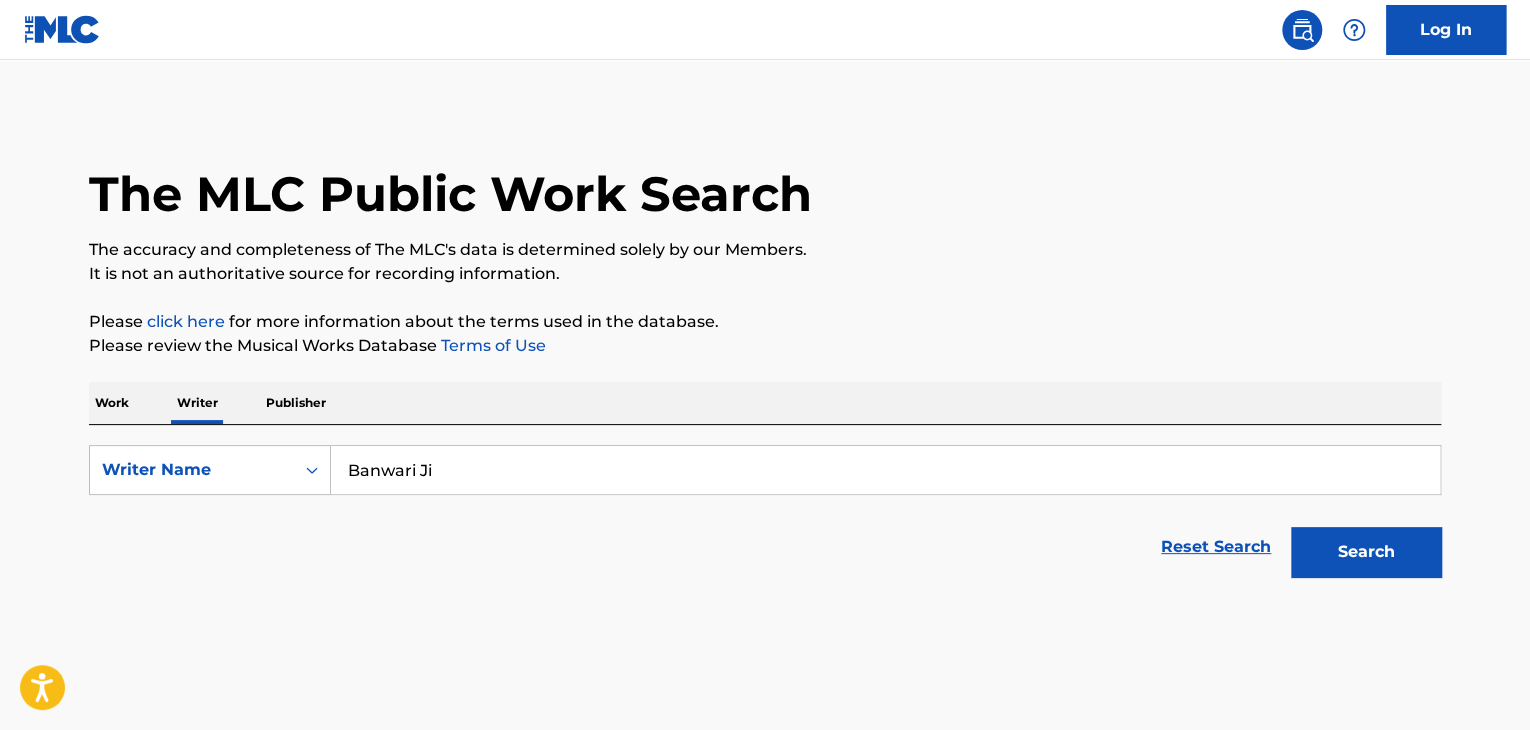 scroll, scrollTop: 24, scrollLeft: 0, axis: vertical 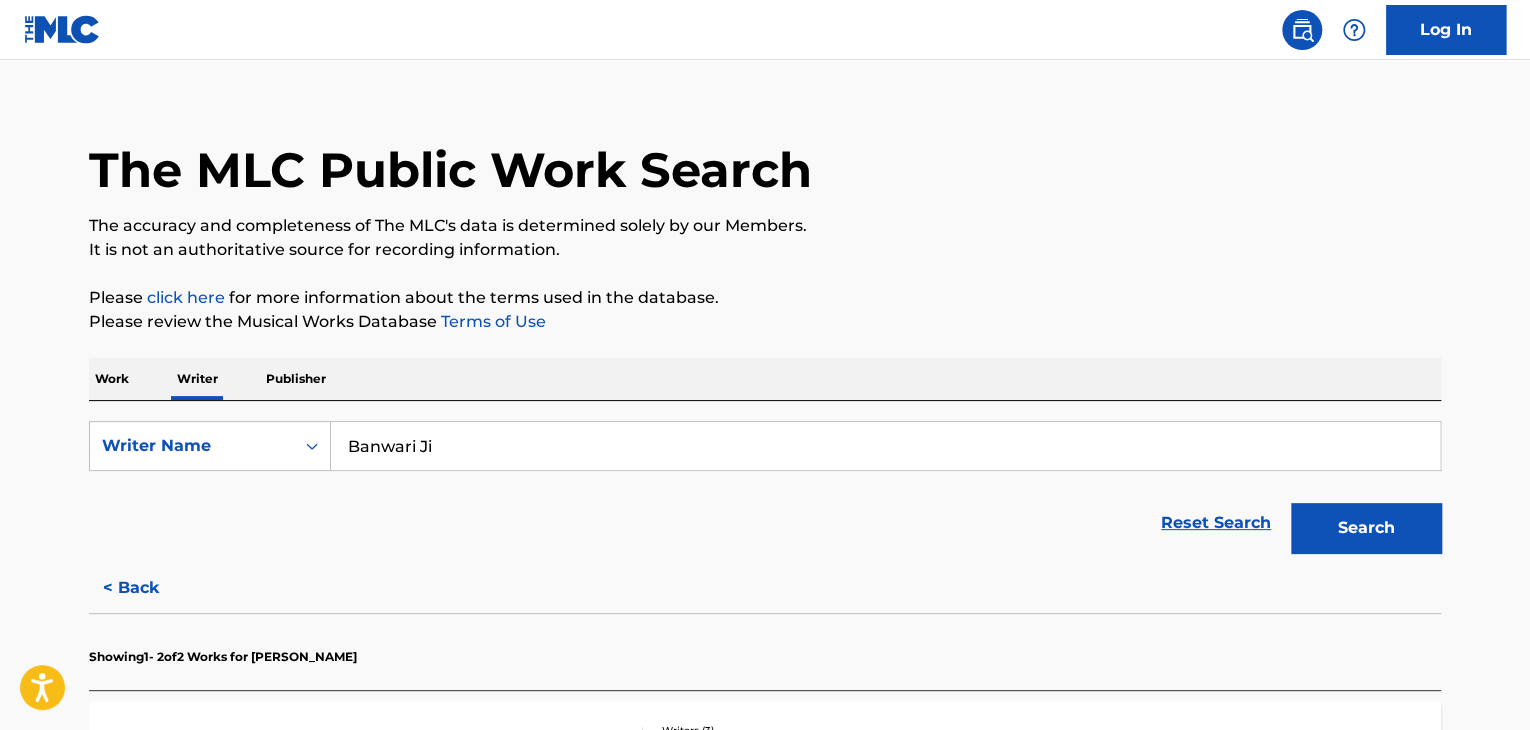 click on "Work" at bounding box center (112, 379) 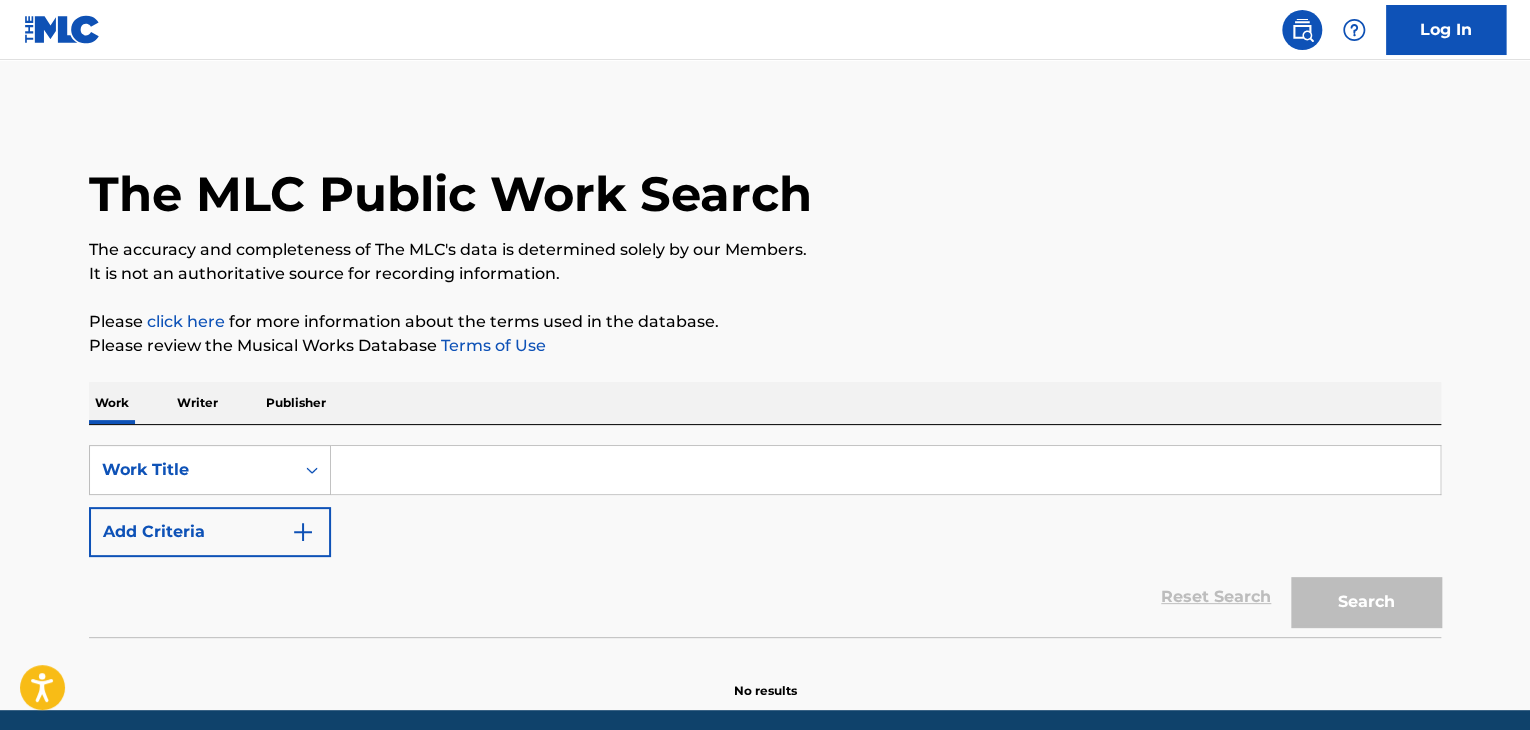 click at bounding box center [885, 470] 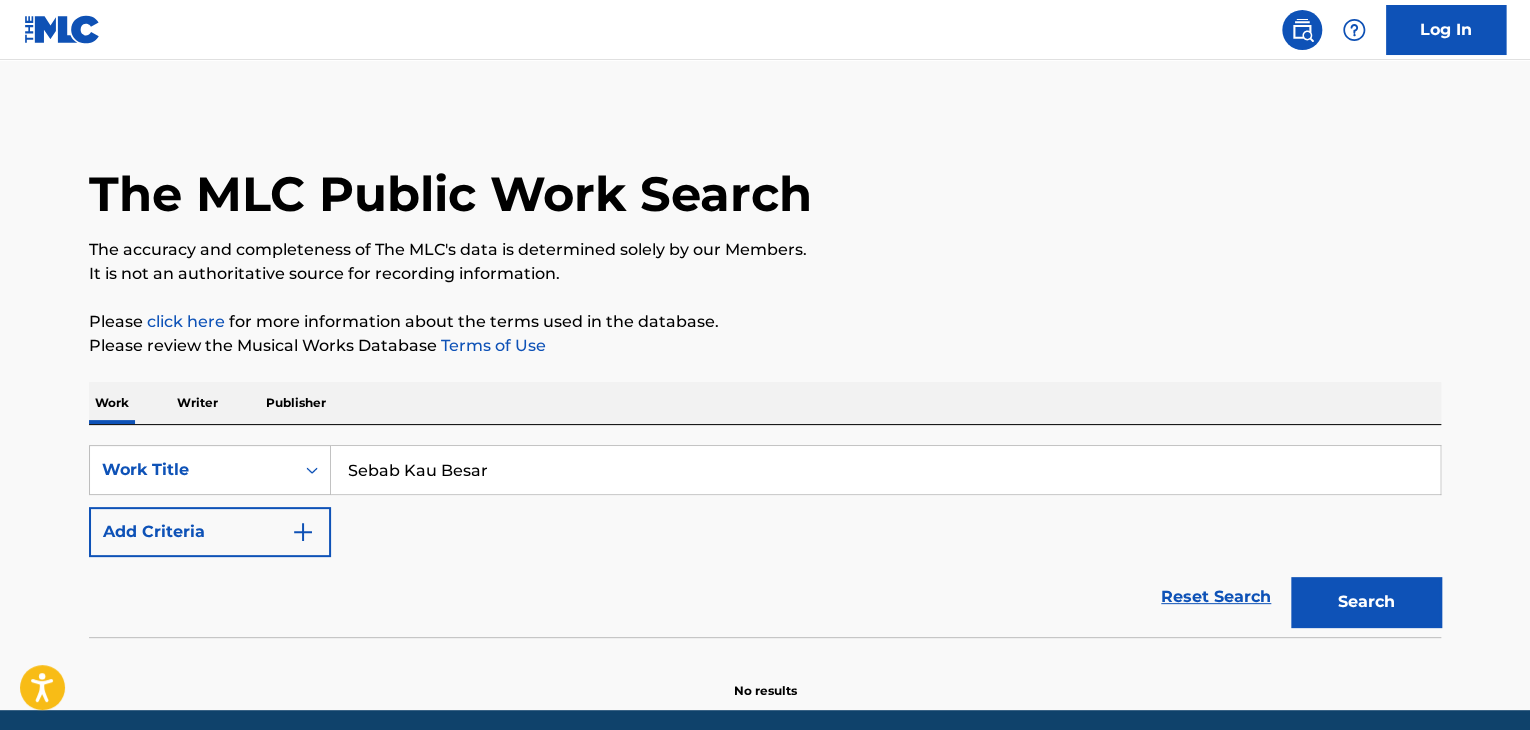 type on "Sebab Kau Besar" 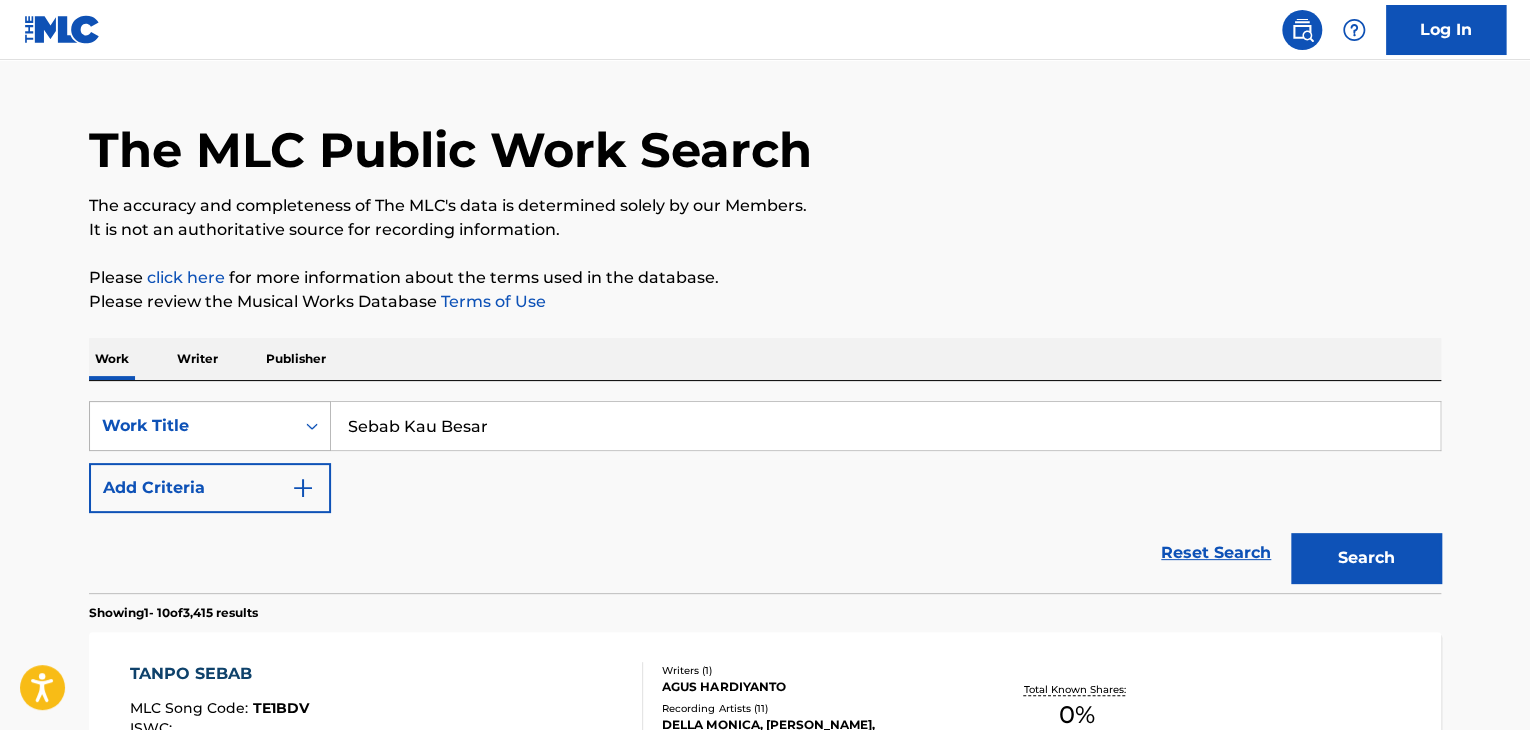 scroll, scrollTop: 0, scrollLeft: 0, axis: both 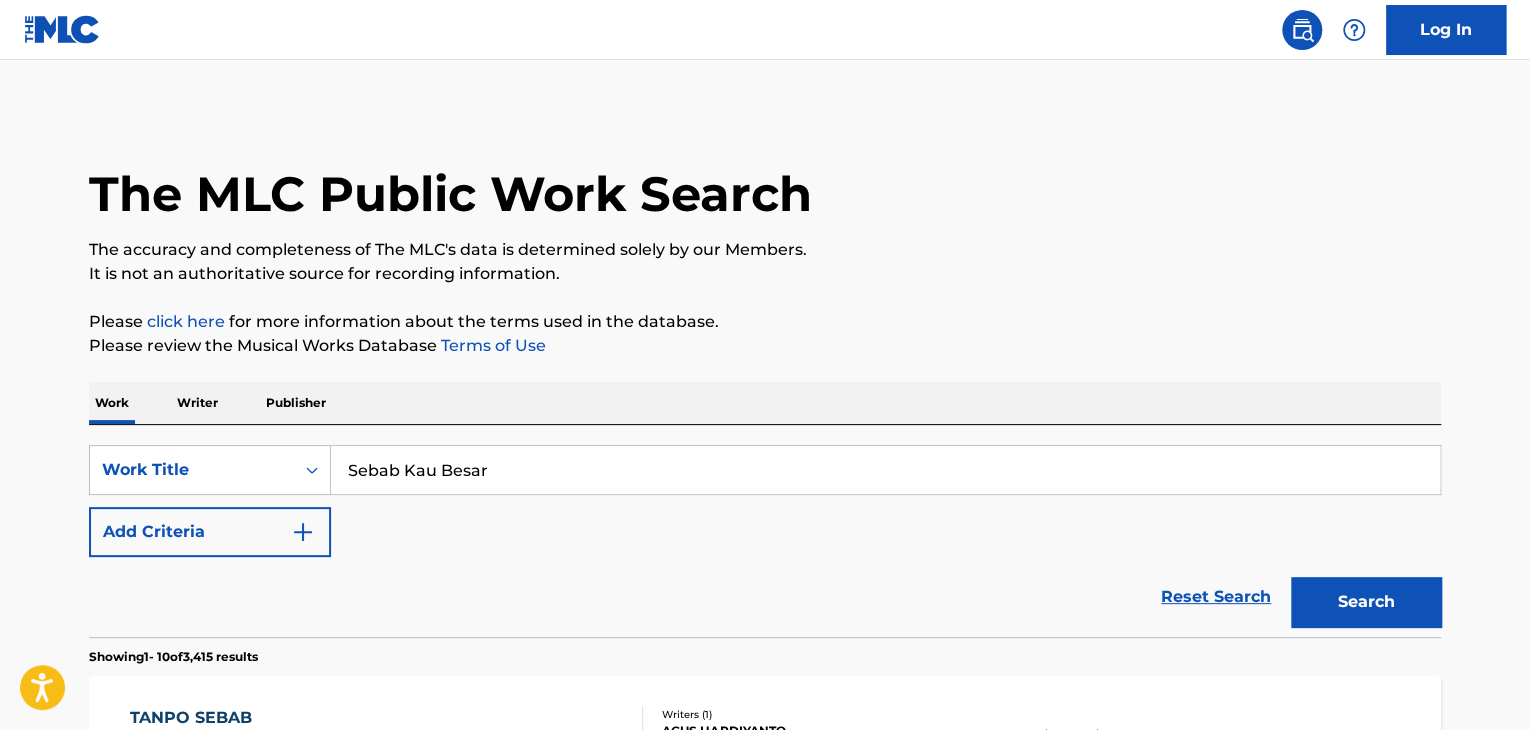 click on "Writer" at bounding box center [197, 403] 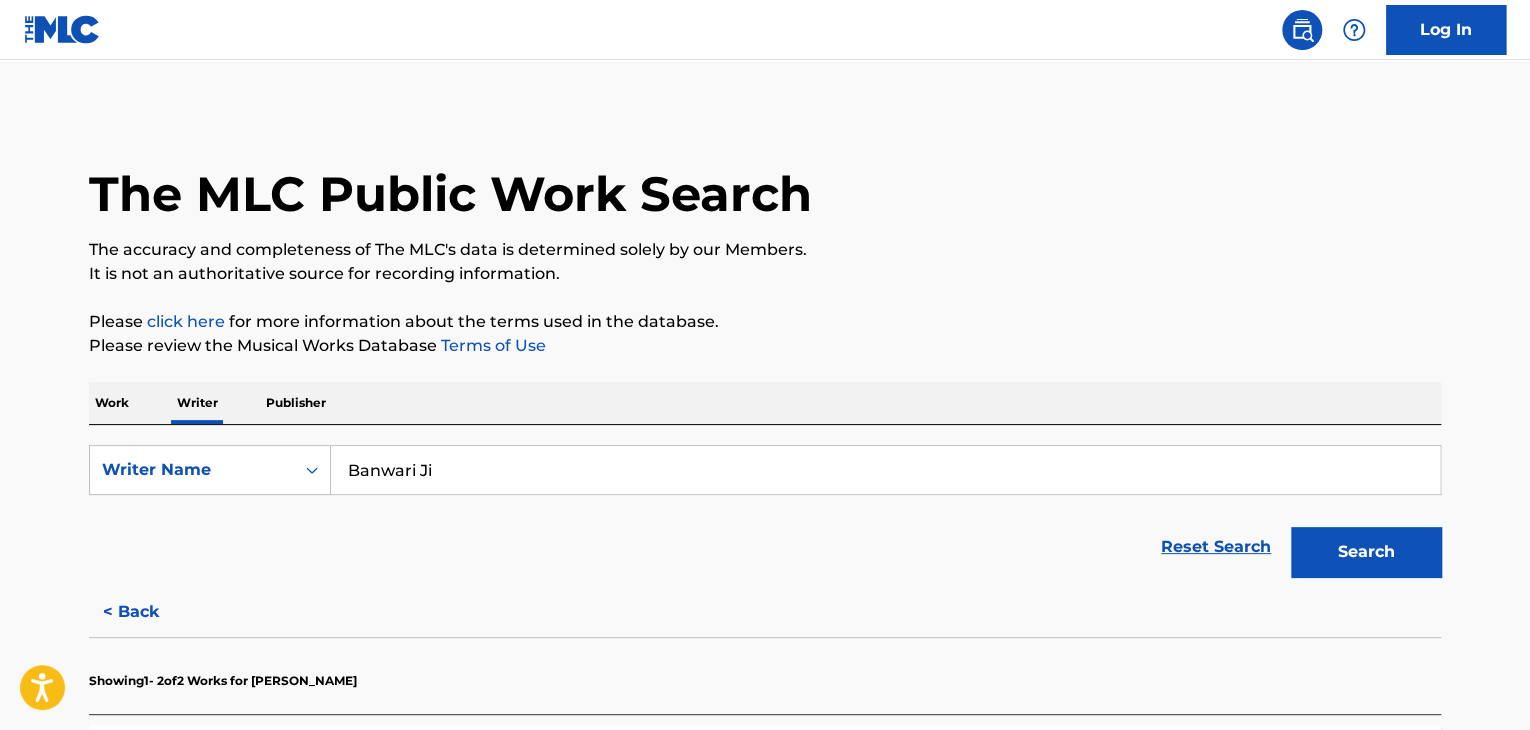 click on "Banwari Ji" at bounding box center (885, 470) 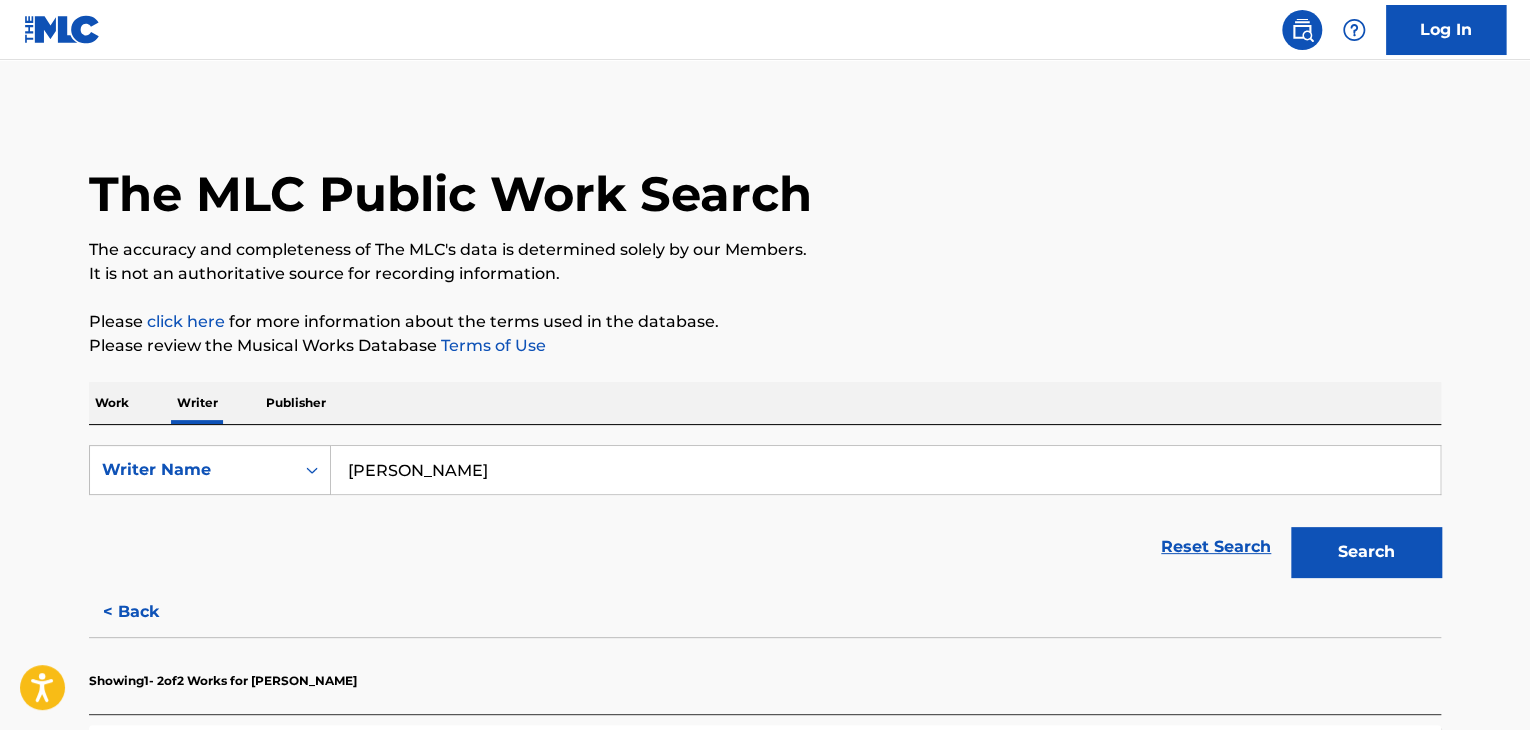 type on "[PERSON_NAME]" 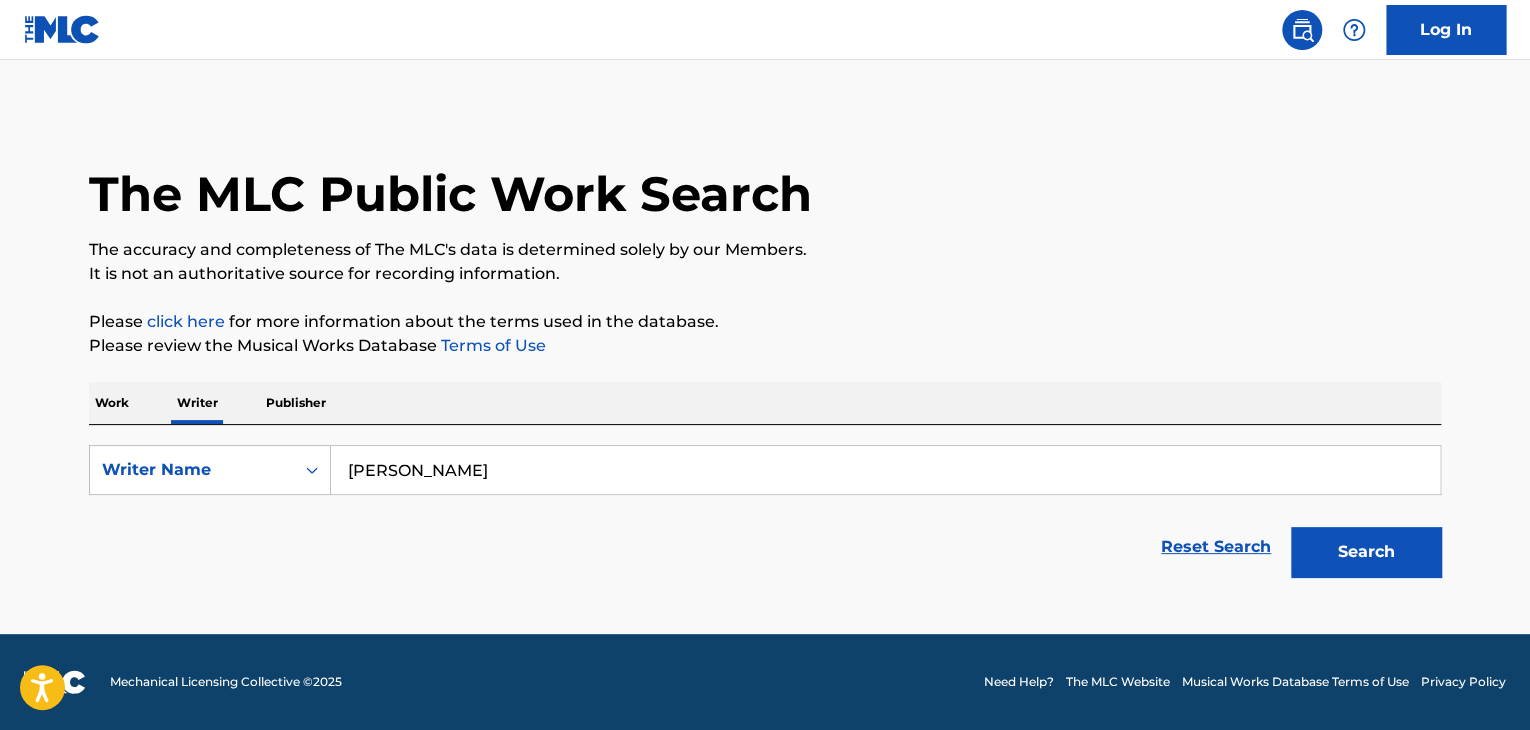 click on "Search" at bounding box center (1366, 552) 